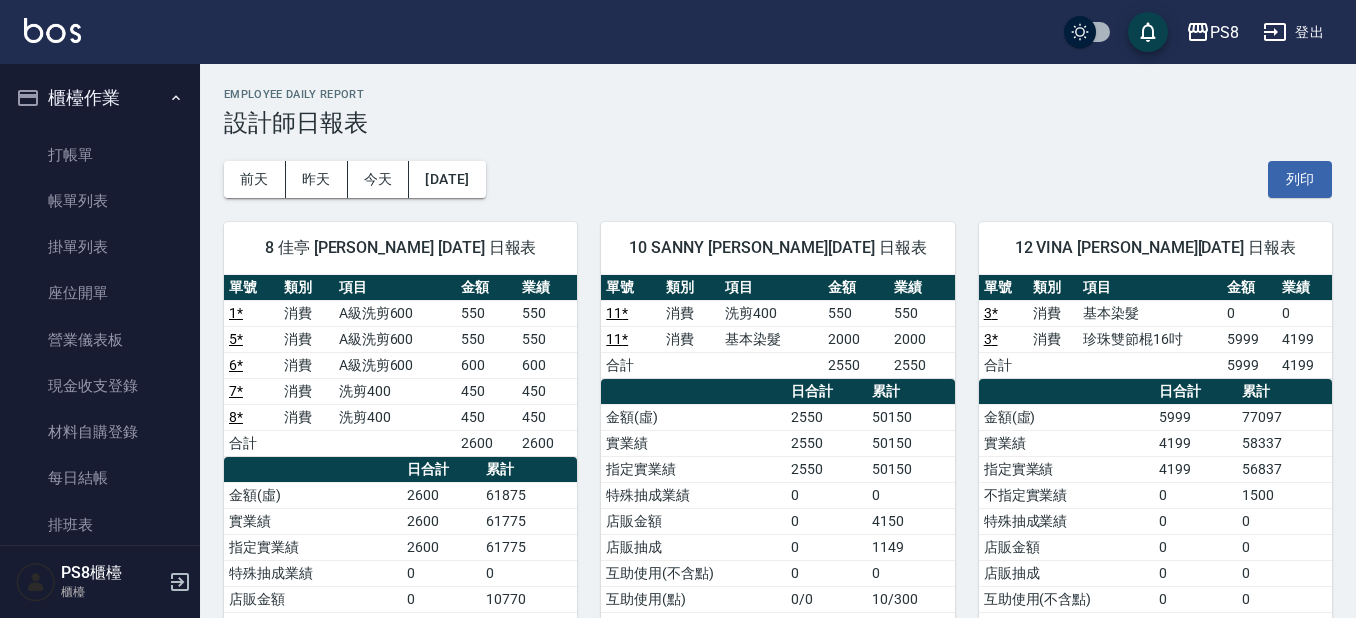 scroll, scrollTop: 800, scrollLeft: 0, axis: vertical 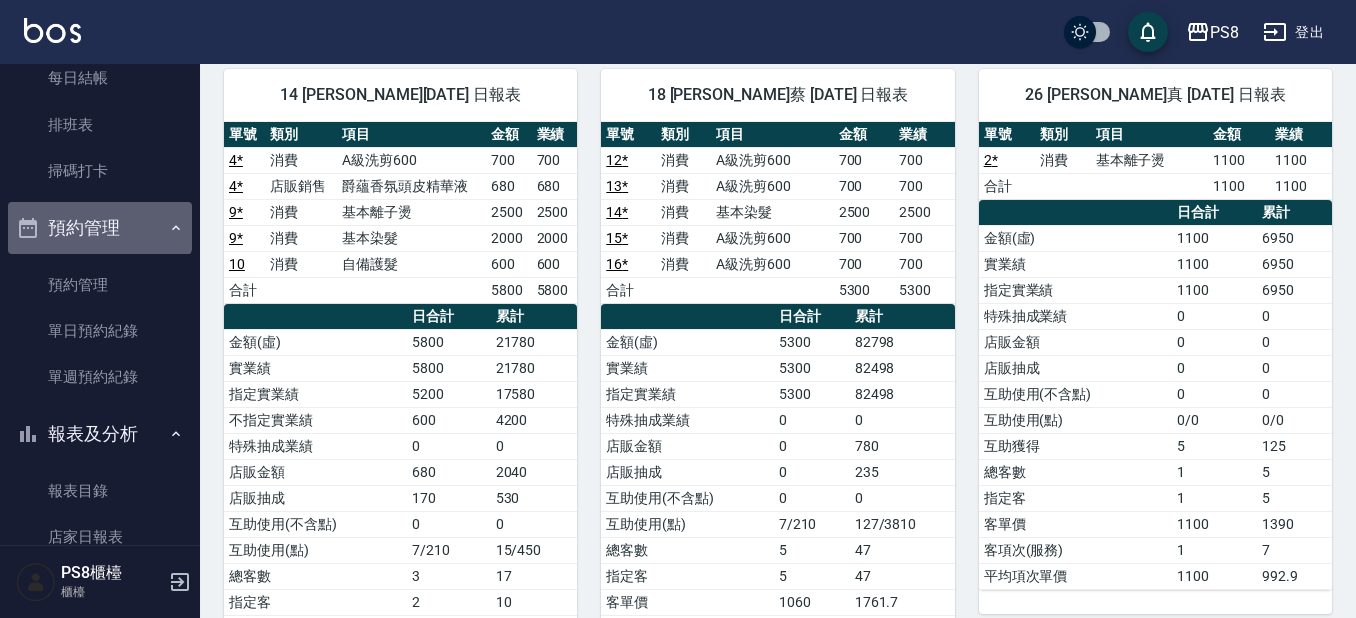 click on "預約管理" at bounding box center (100, 228) 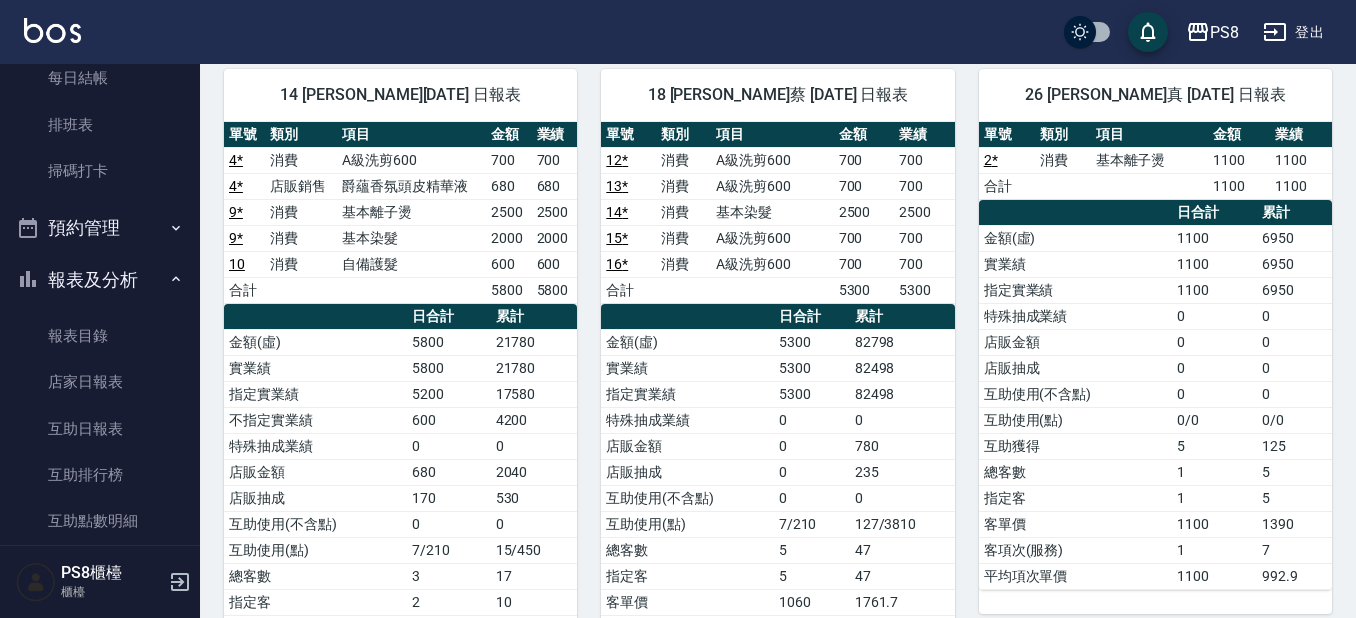 click on "報表及分析" at bounding box center (100, 280) 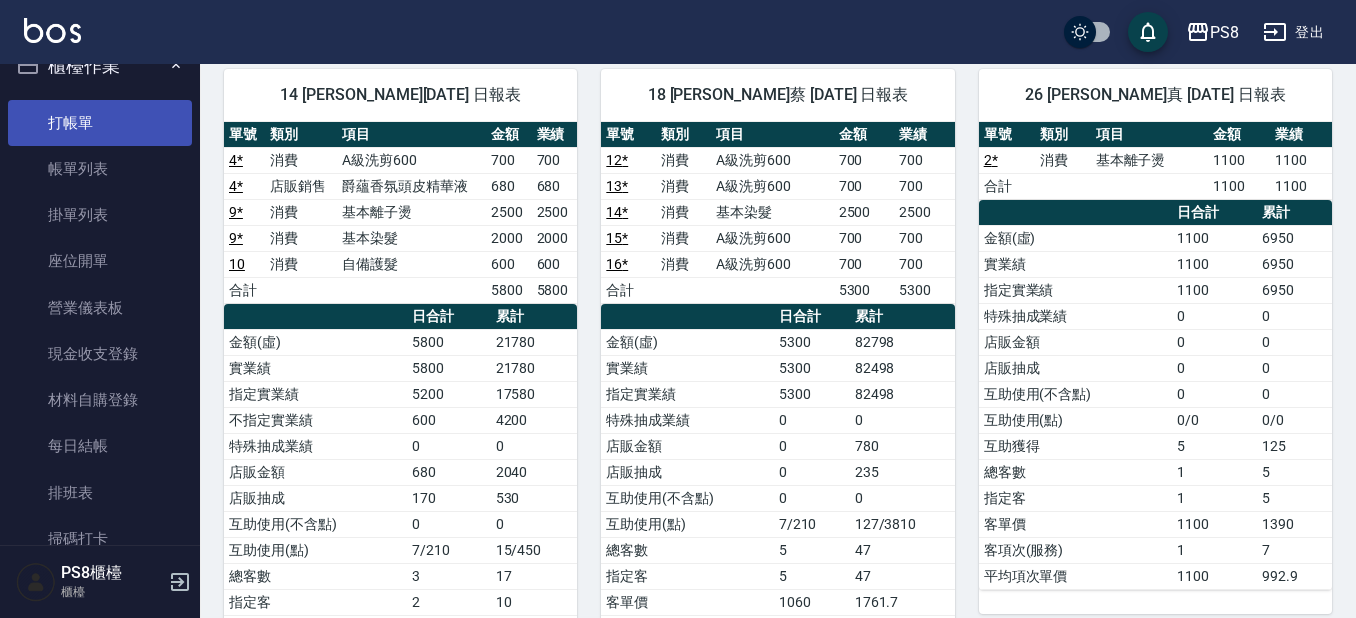 scroll, scrollTop: 0, scrollLeft: 0, axis: both 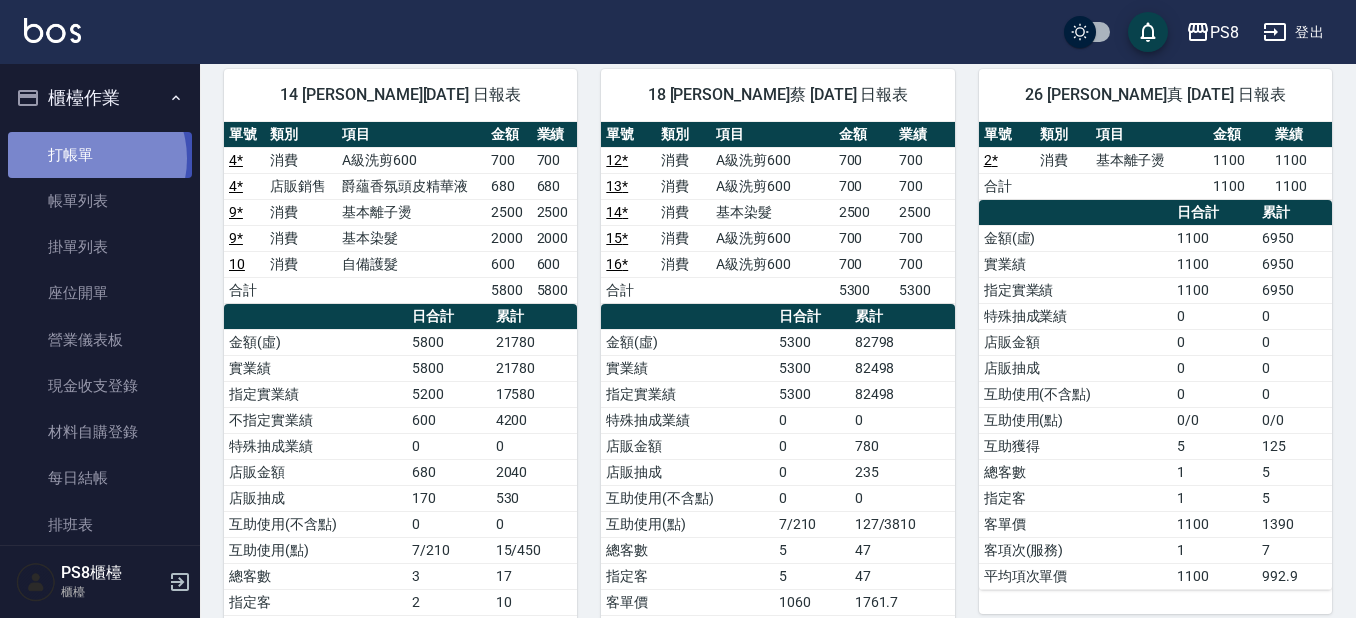 click on "打帳單" at bounding box center [100, 155] 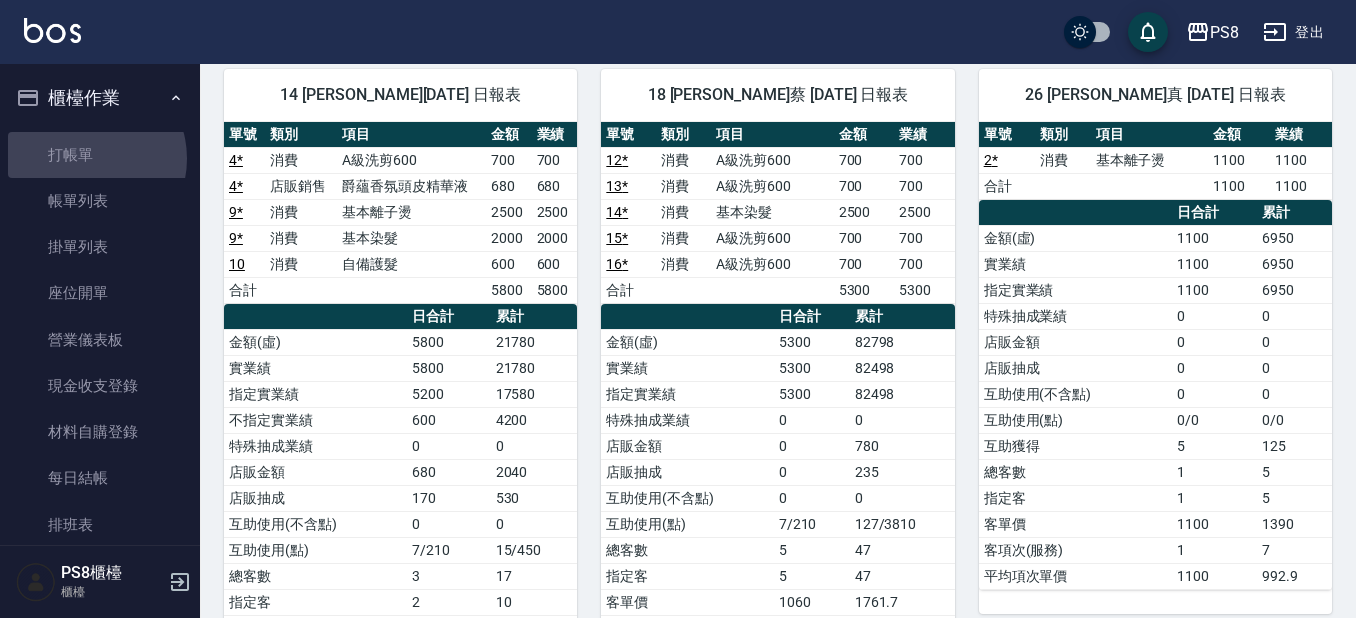 scroll, scrollTop: 0, scrollLeft: 0, axis: both 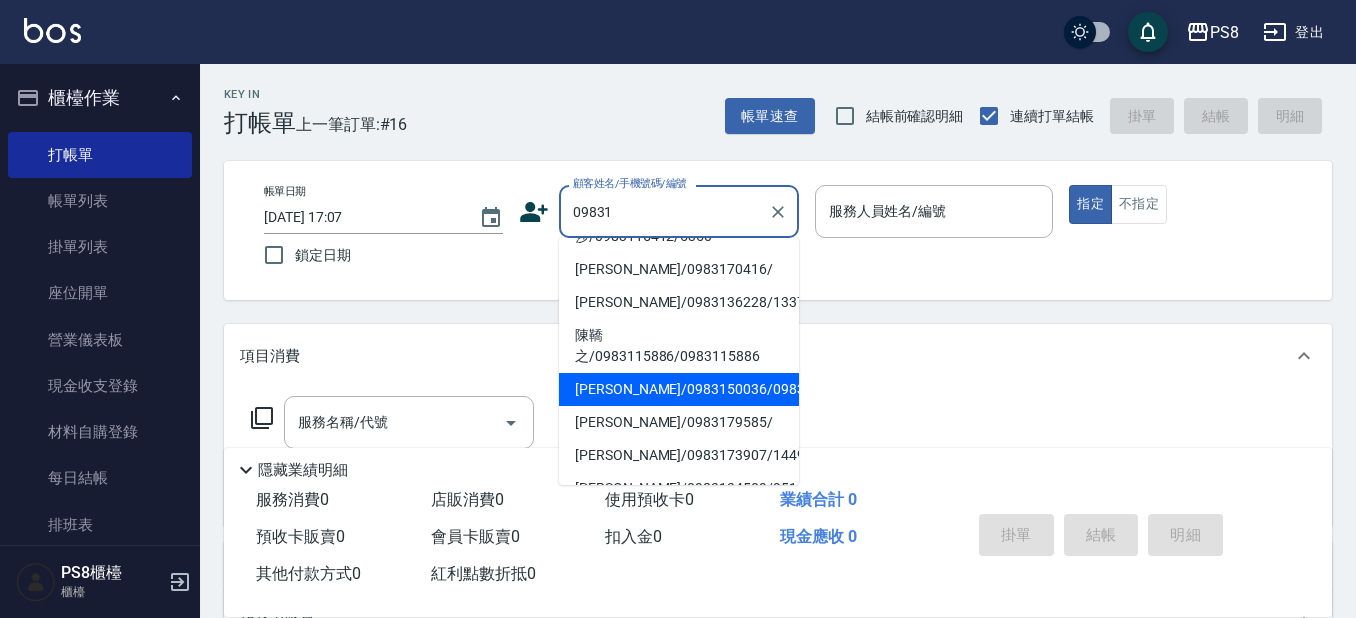 click on "劉俊志/0983150036/0983150036" at bounding box center [679, 389] 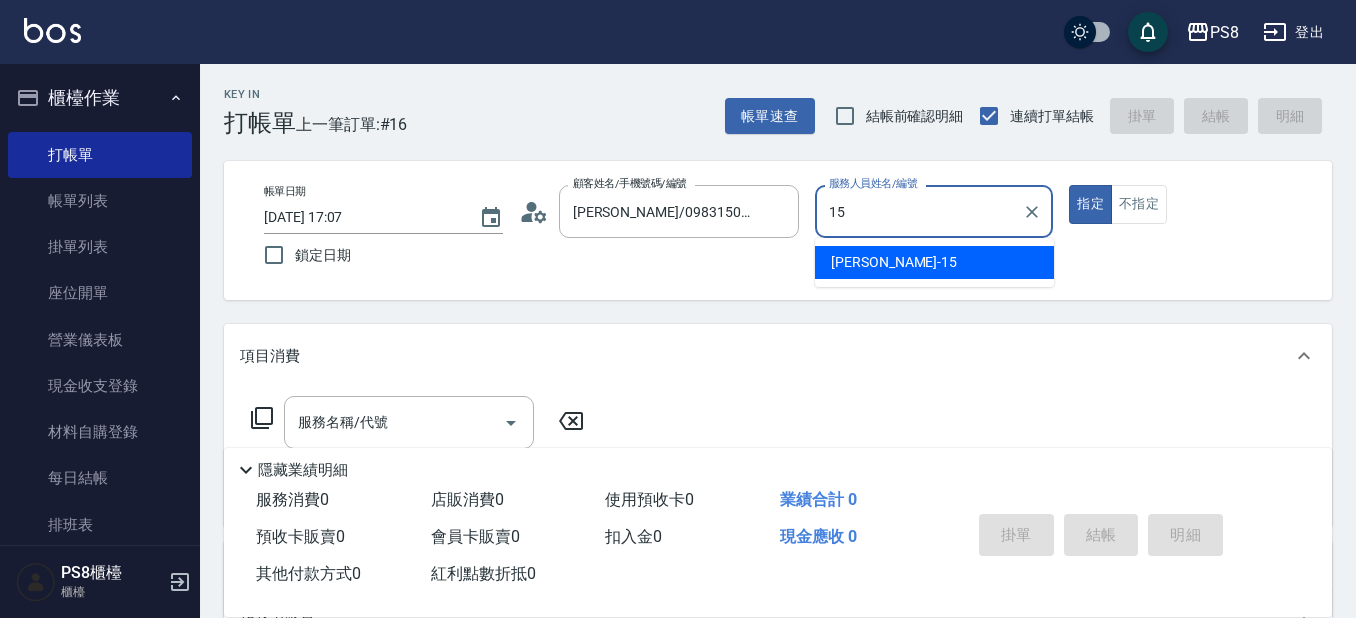 type on "EMMA-15" 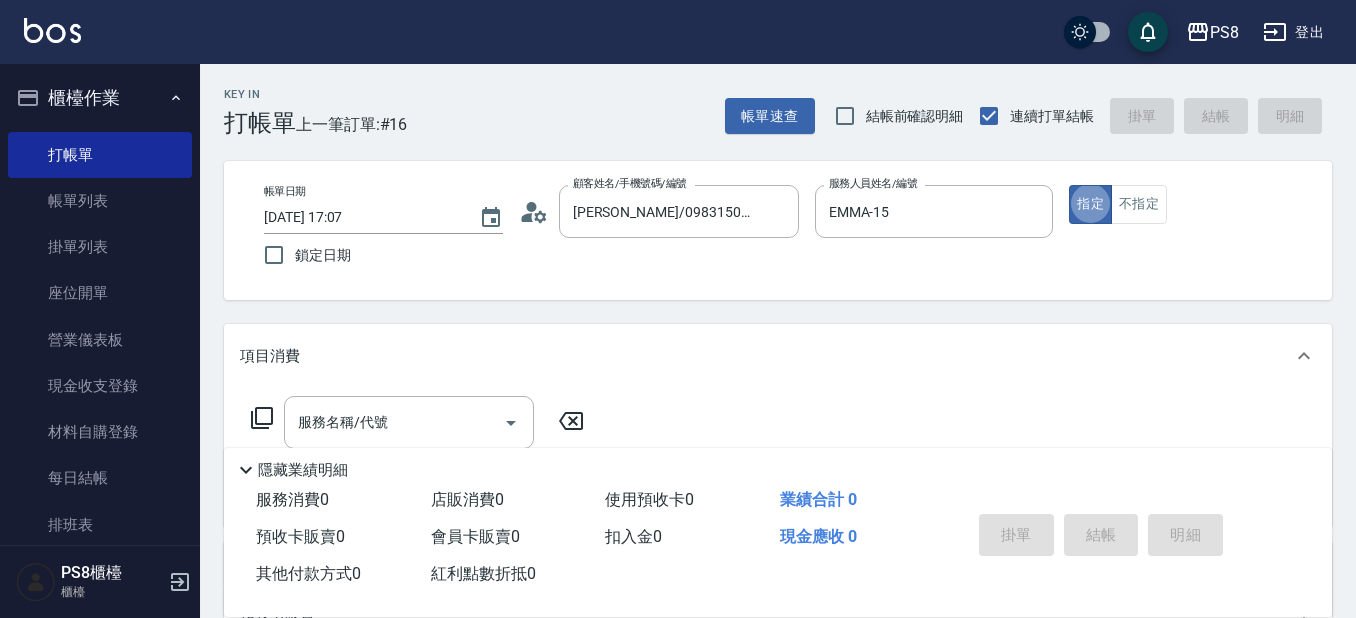 type on "true" 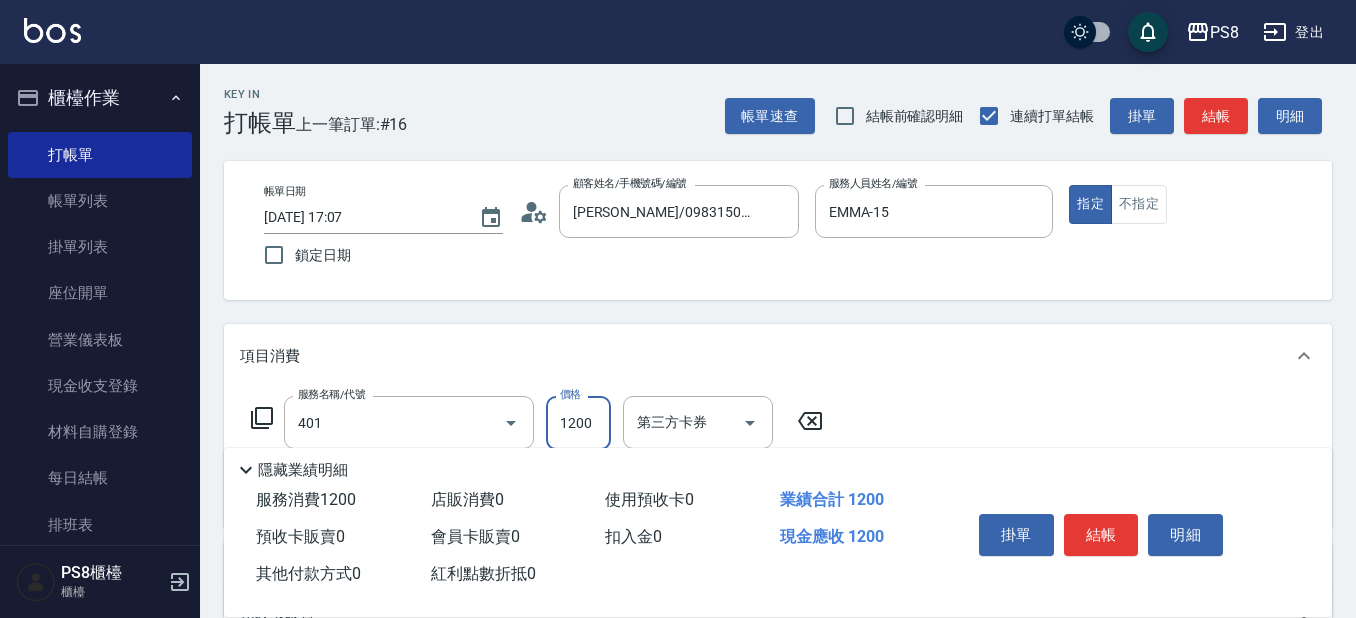 type on "基本染髮(401)" 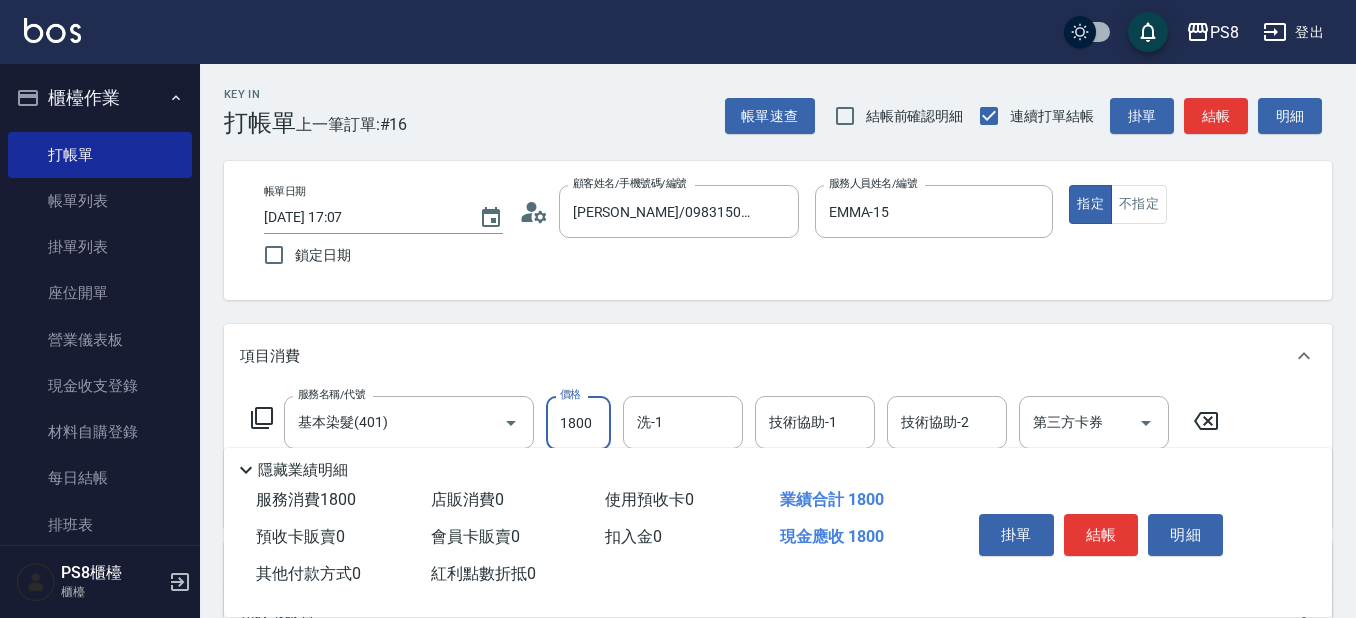 type on "1800" 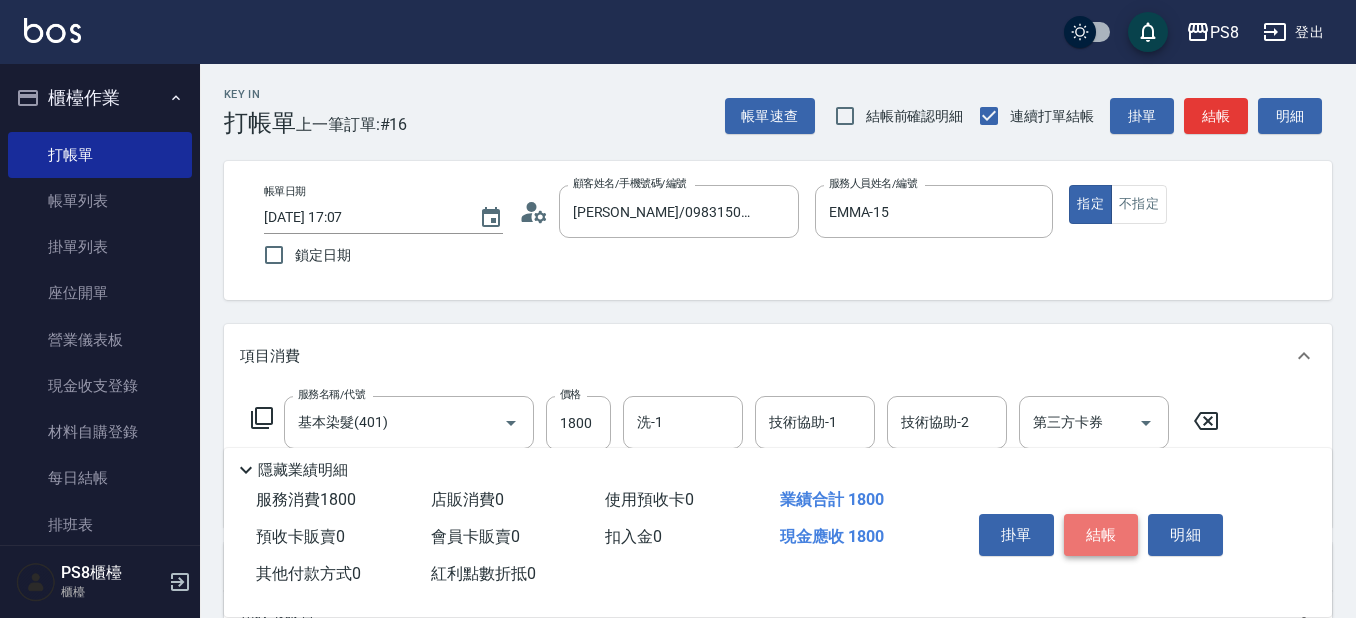 click on "結帳" at bounding box center (1101, 535) 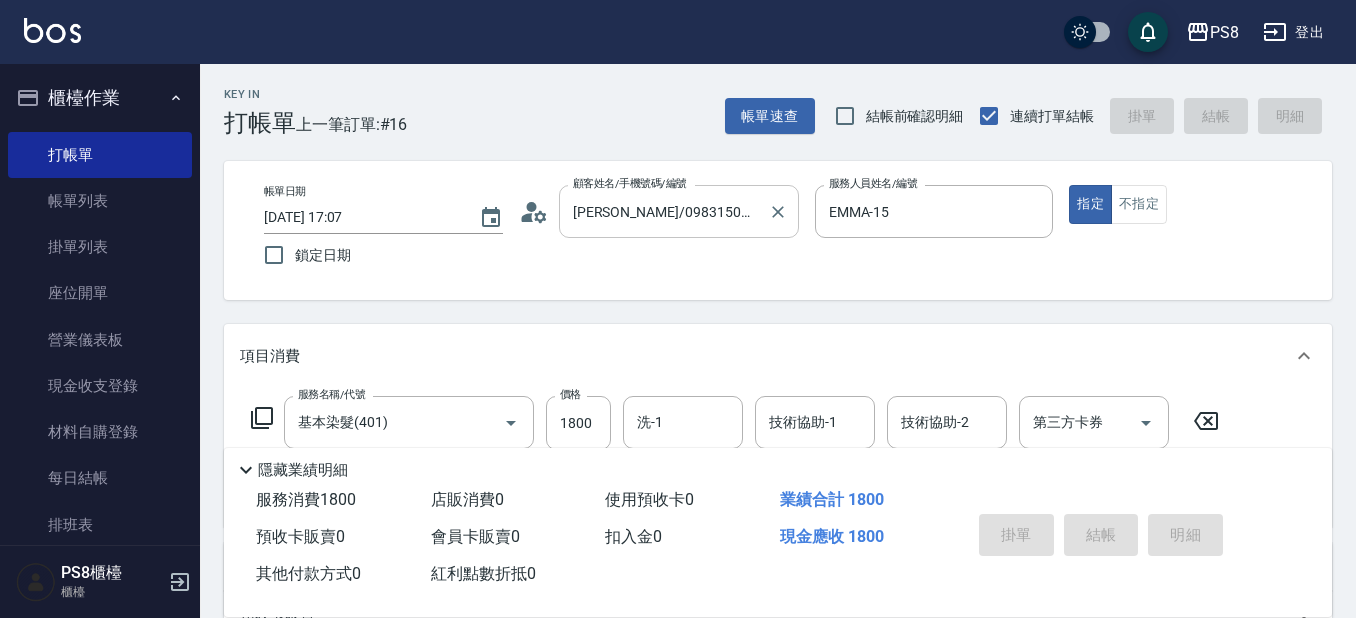 type on "2025/07/15 17:08" 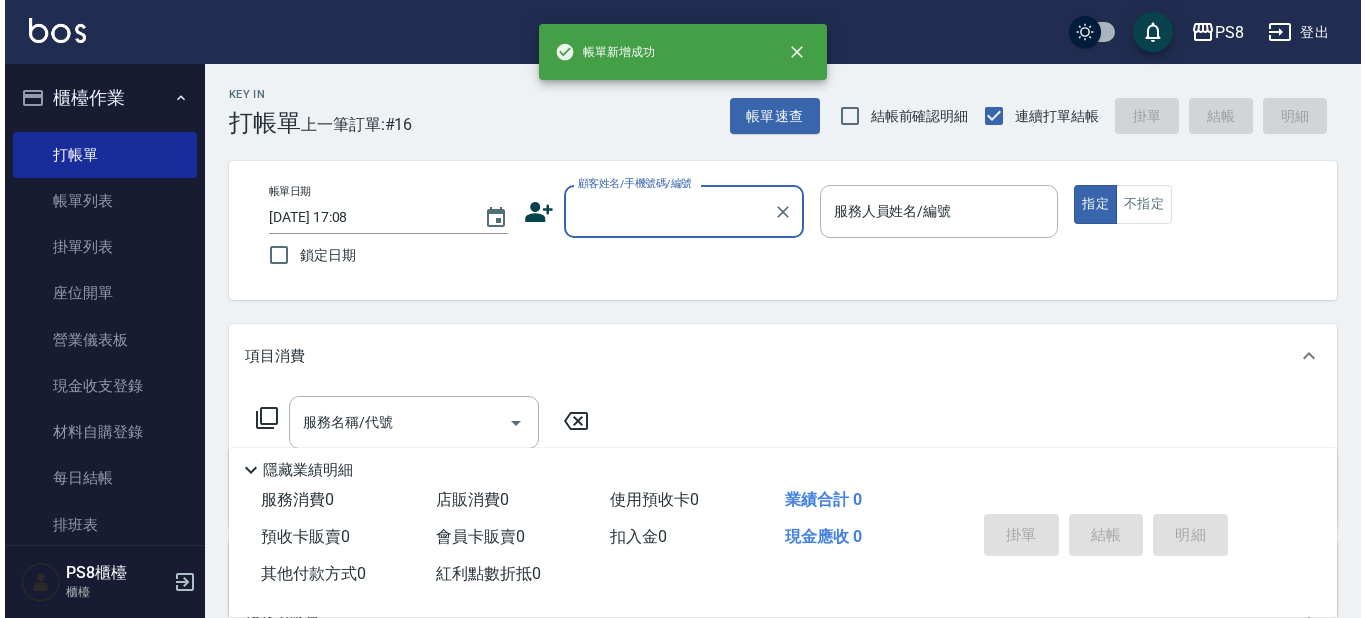 scroll, scrollTop: 0, scrollLeft: 0, axis: both 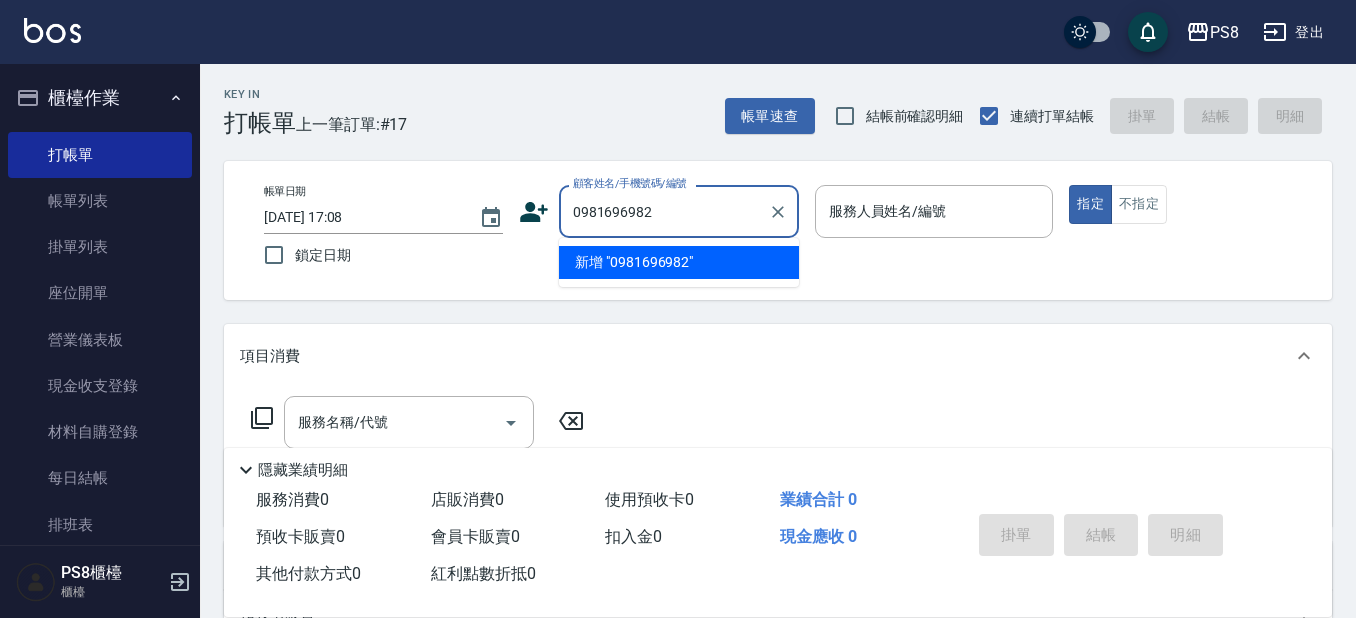 drag, startPoint x: 659, startPoint y: 206, endPoint x: 568, endPoint y: 212, distance: 91.197586 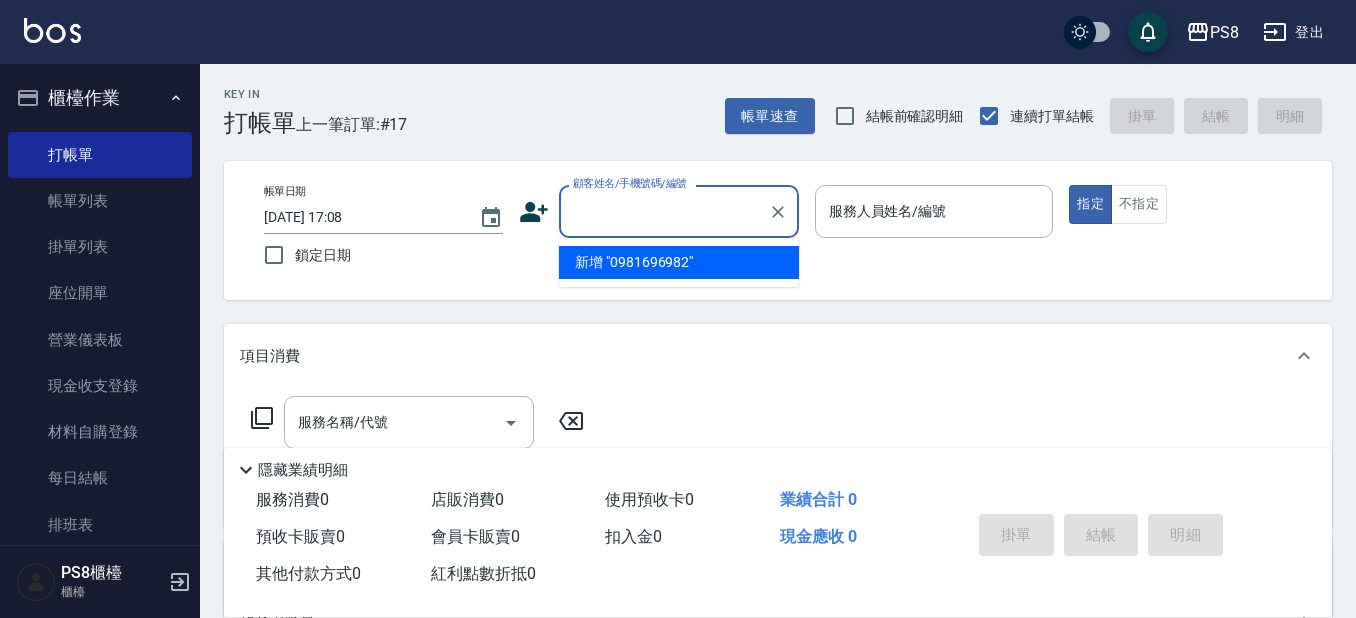 click 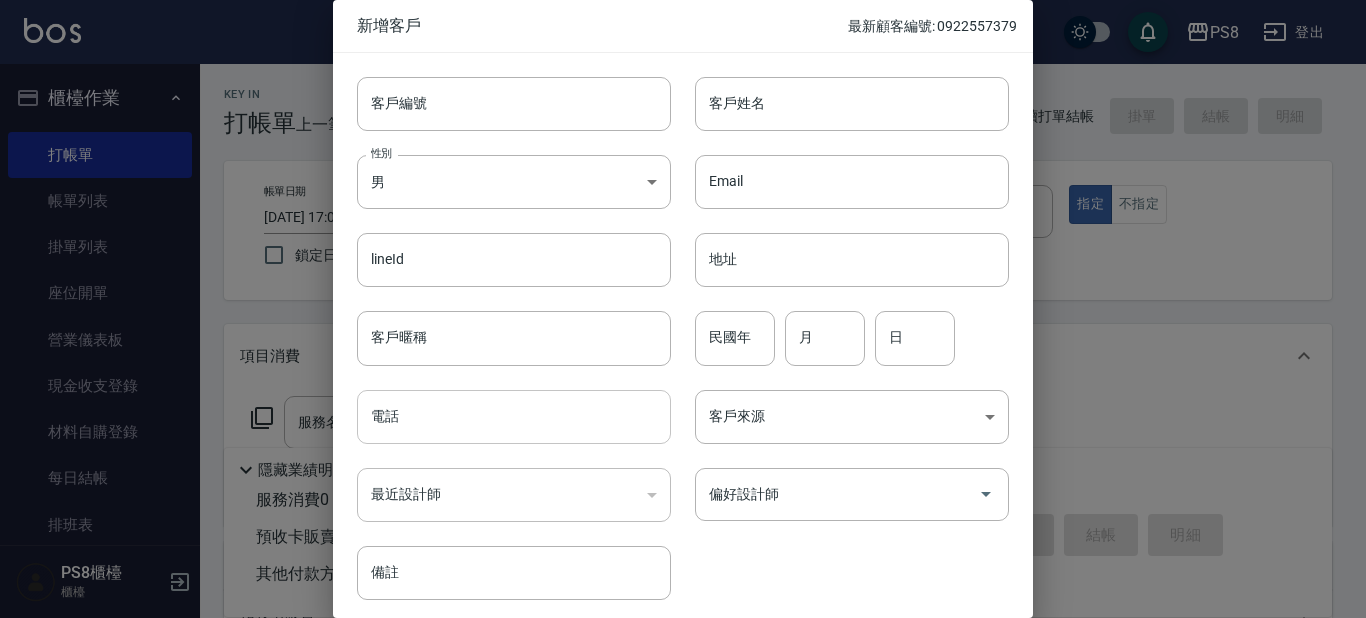 click on "電話" at bounding box center [514, 417] 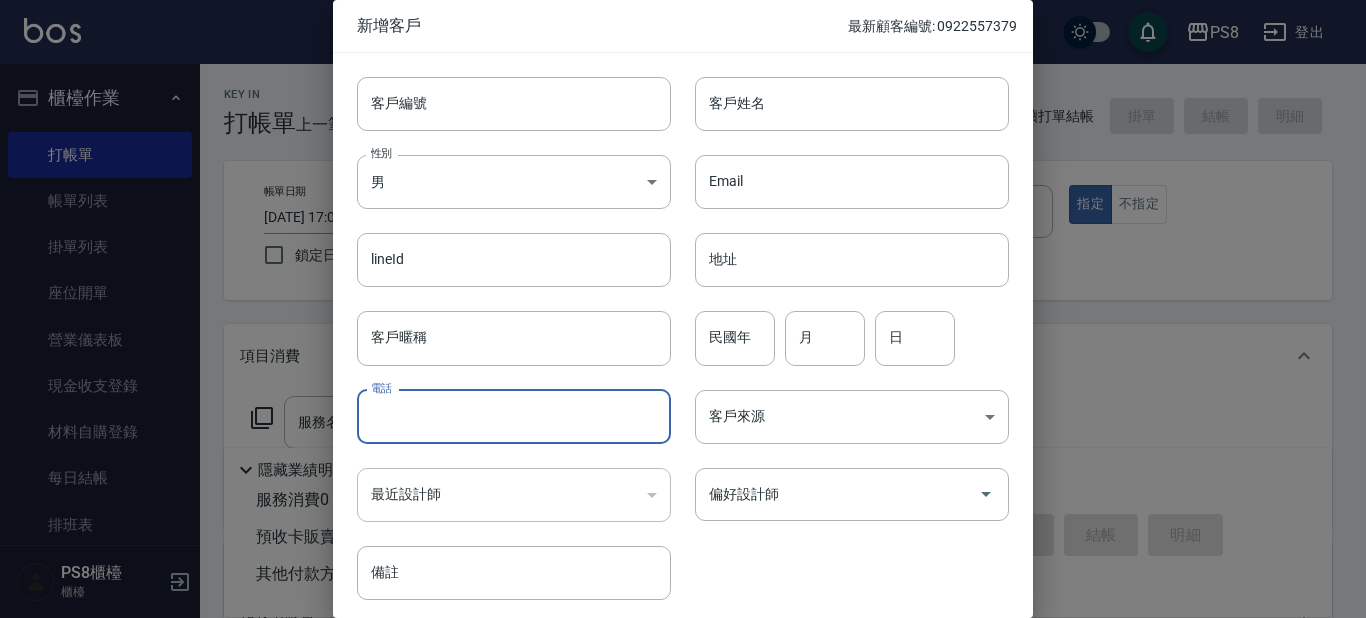 paste on "0981696982" 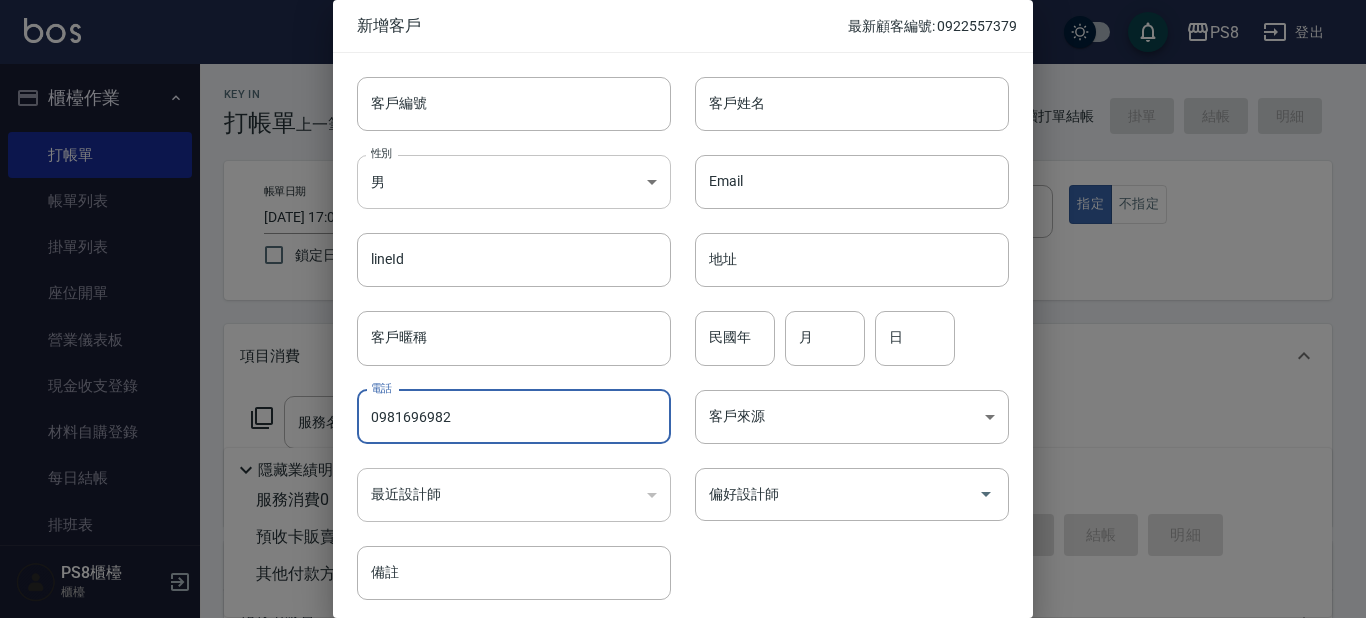 type on "0981696982" 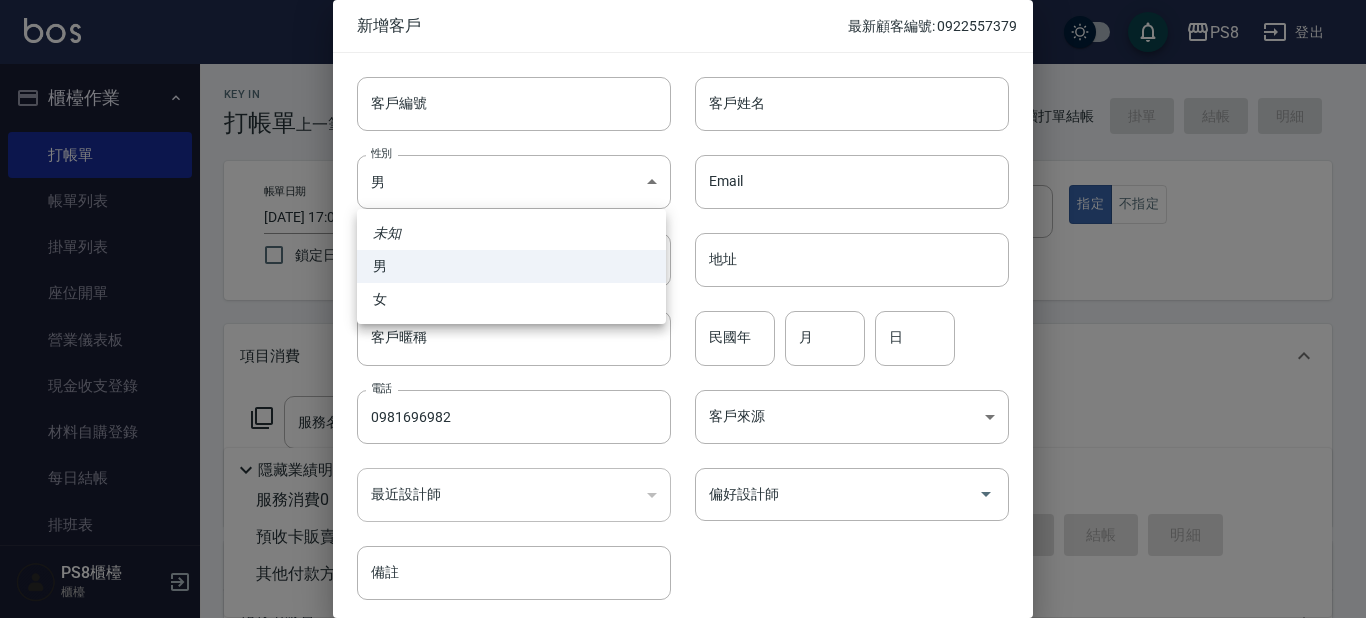 click on "女" at bounding box center [511, 299] 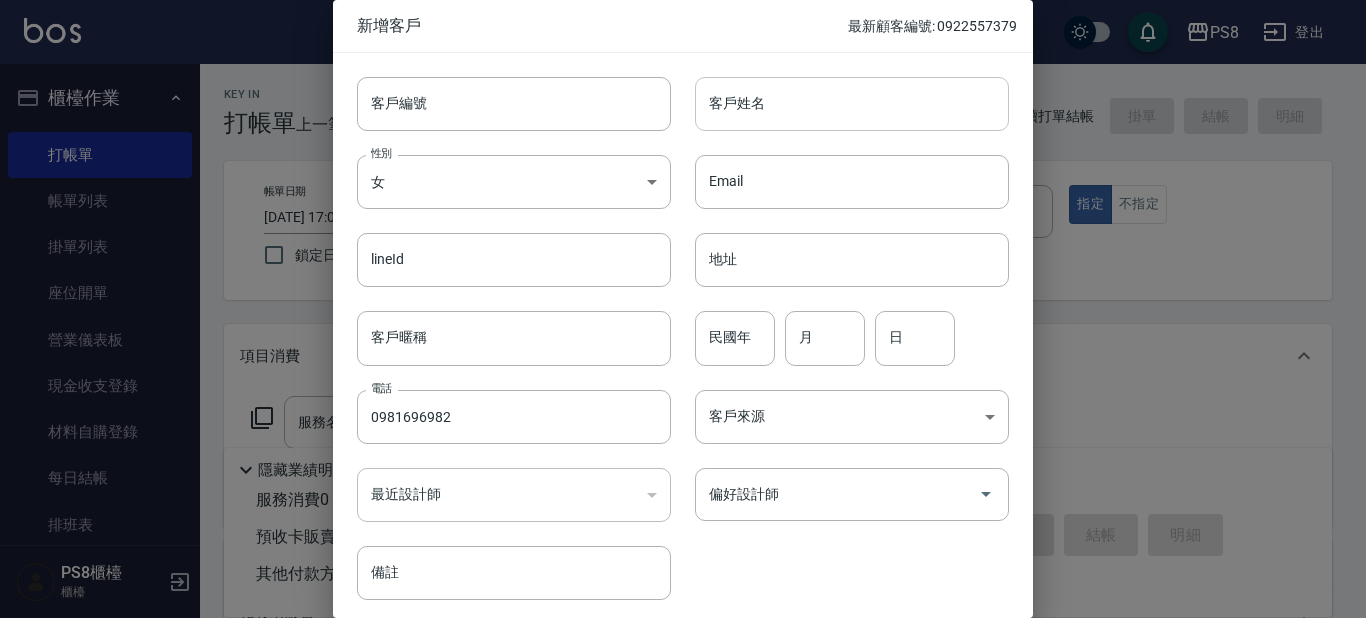 click on "客戶姓名" at bounding box center (852, 104) 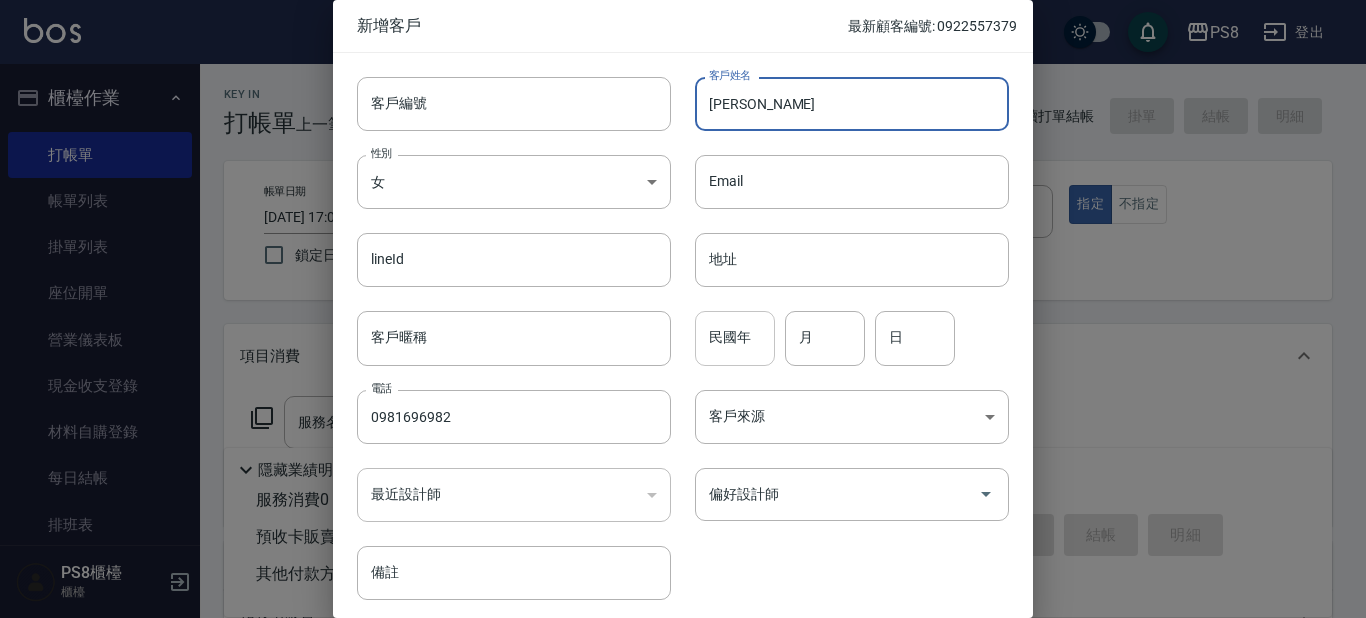 type on "[PERSON_NAME]" 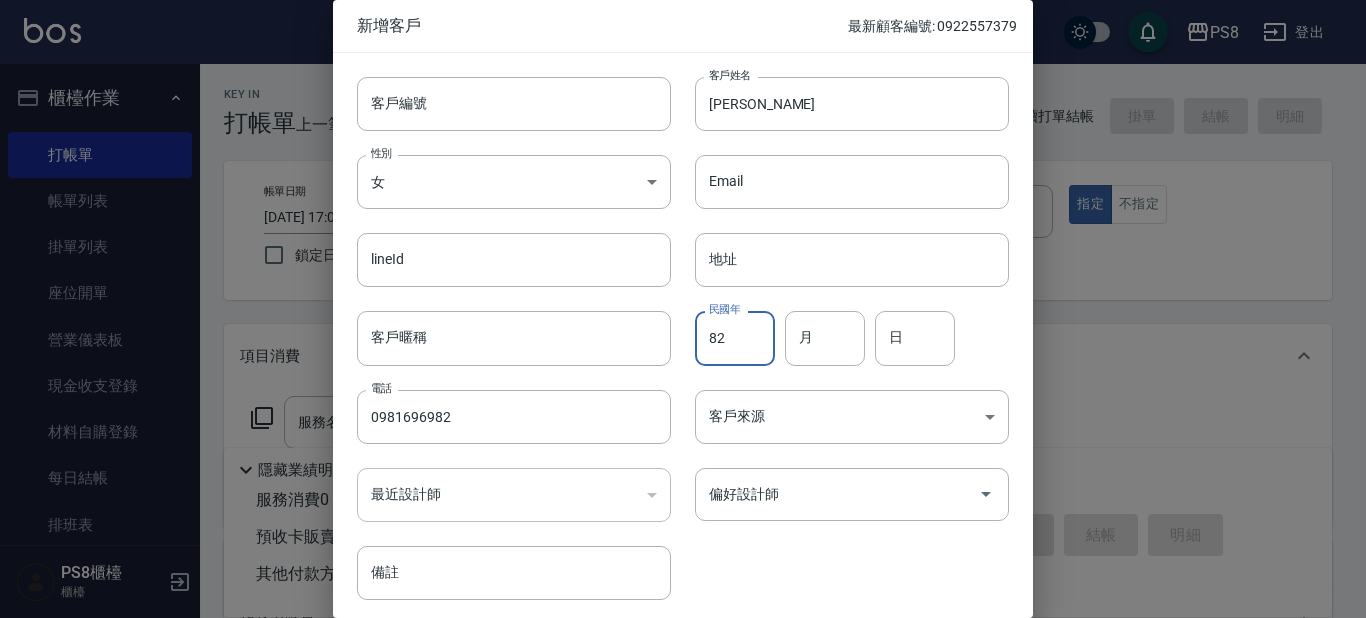 type on "82" 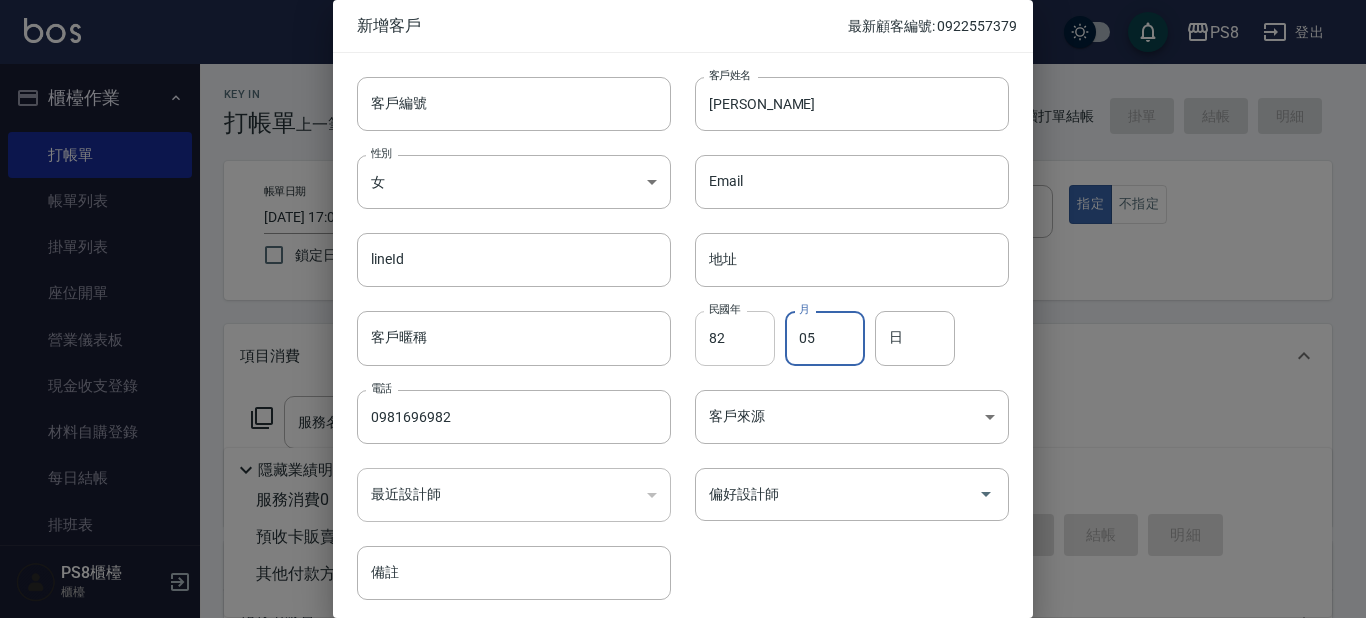 type on "05" 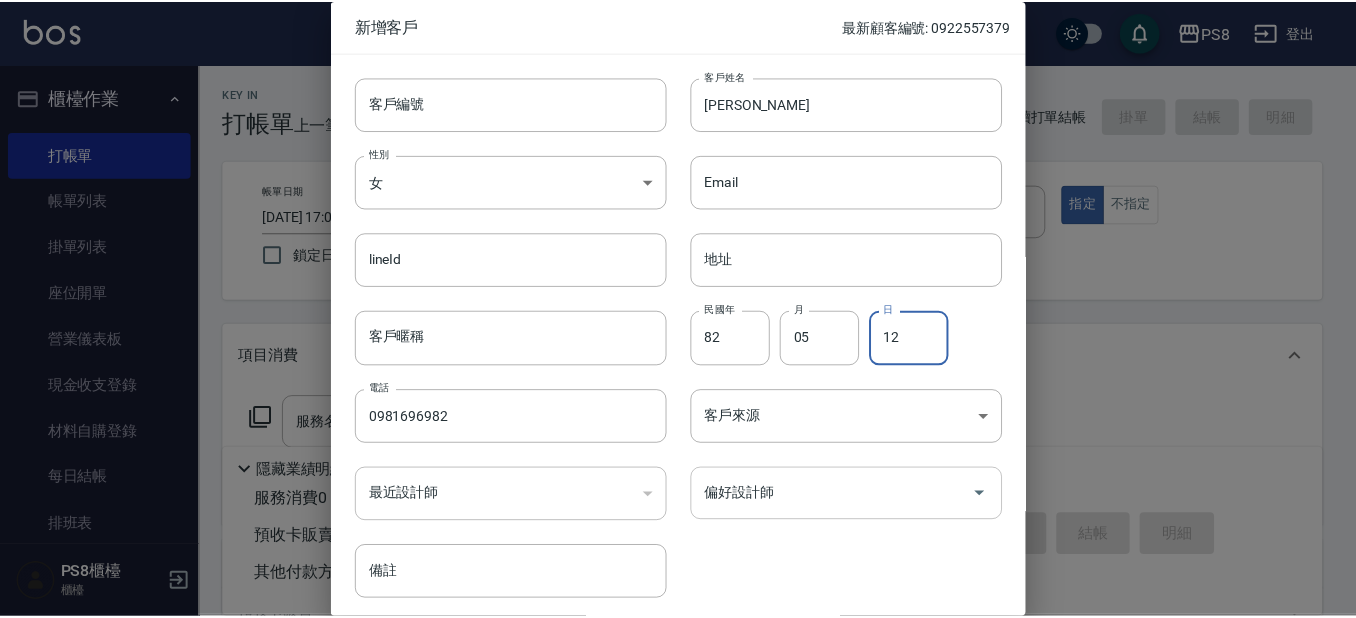 scroll, scrollTop: 75, scrollLeft: 0, axis: vertical 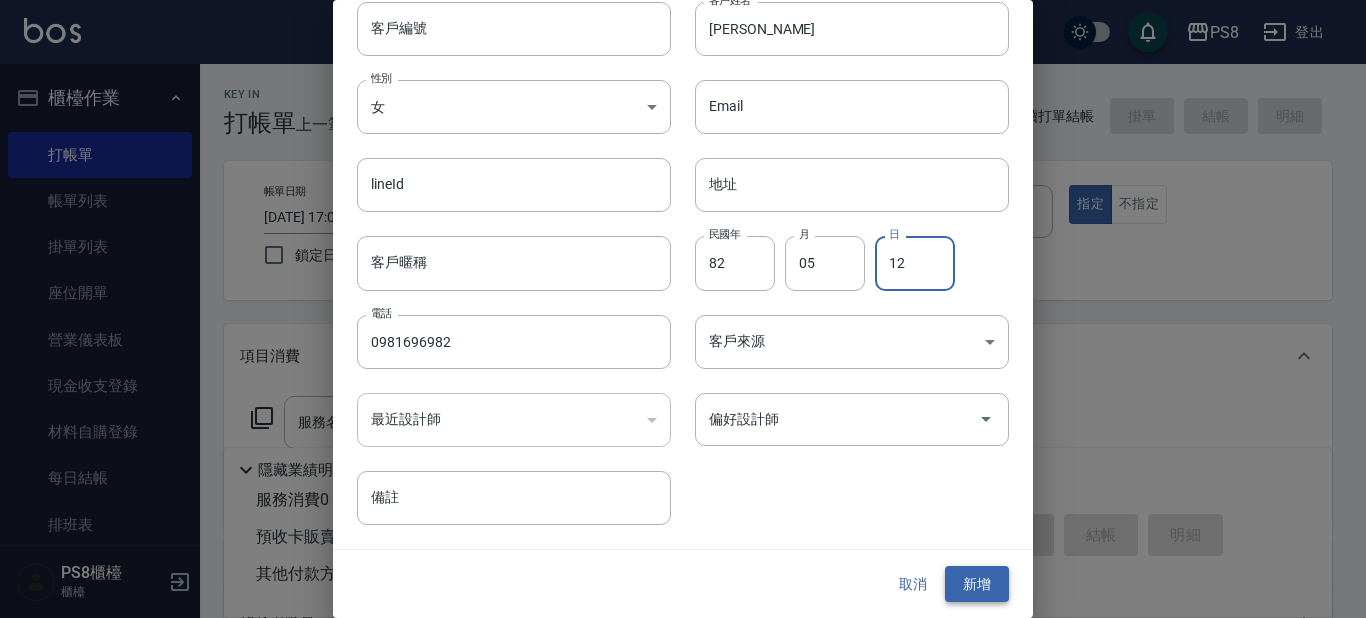 type on "12" 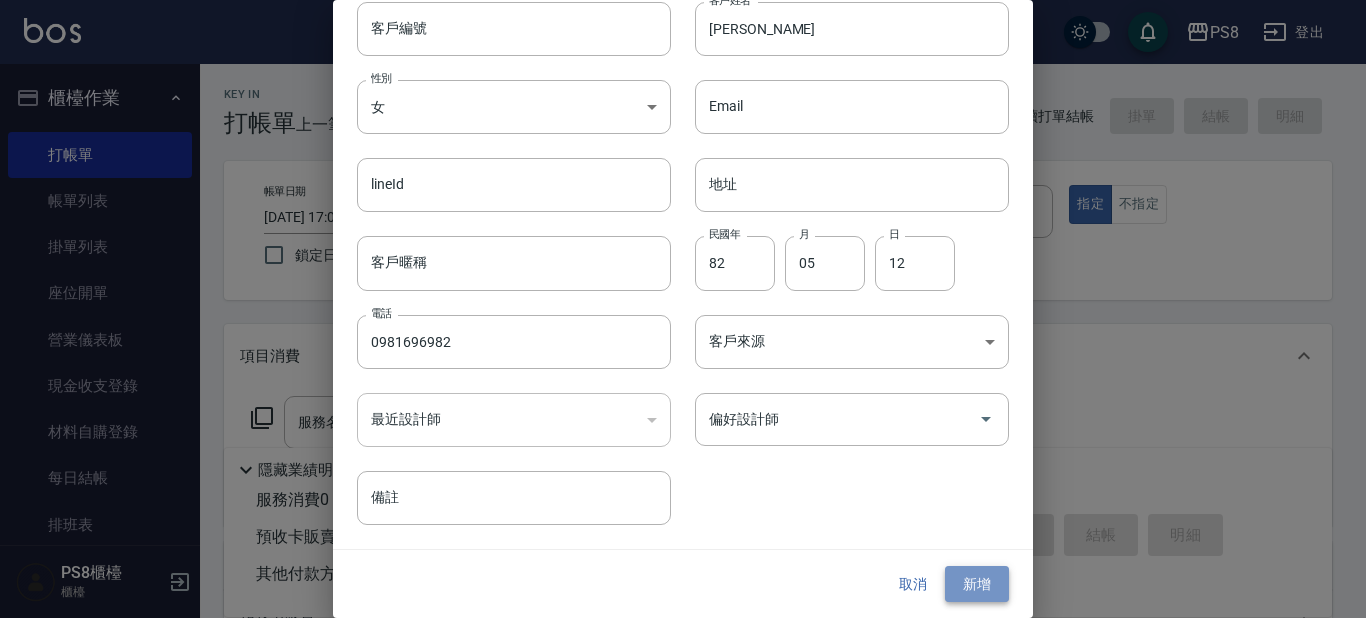 click on "新增" at bounding box center [977, 584] 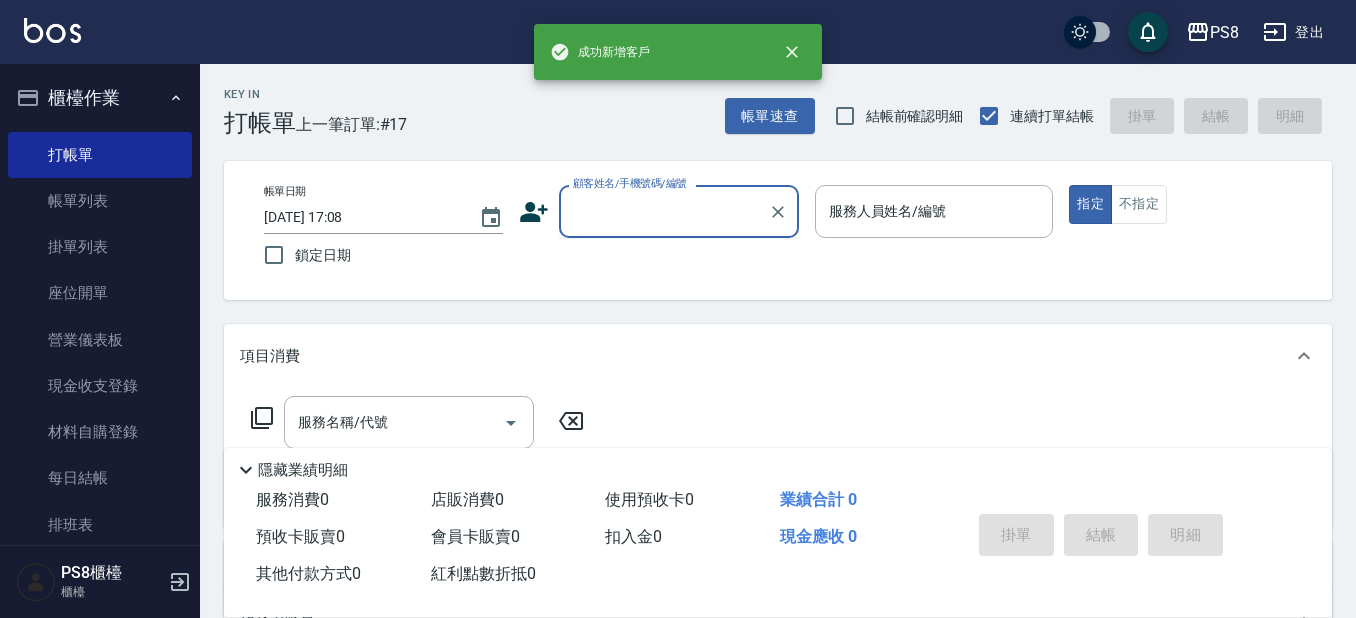 click on "顧客姓名/手機號碼/編號" at bounding box center (664, 211) 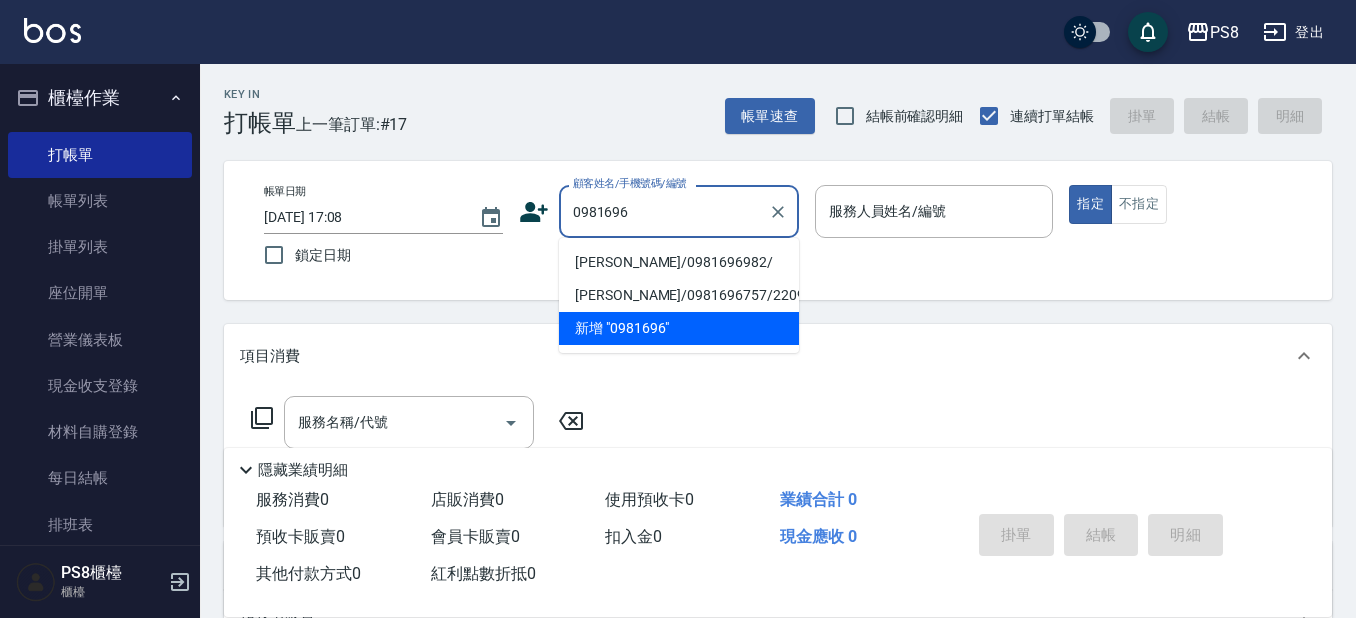 click on "李佾凌/0981696982/" at bounding box center [679, 262] 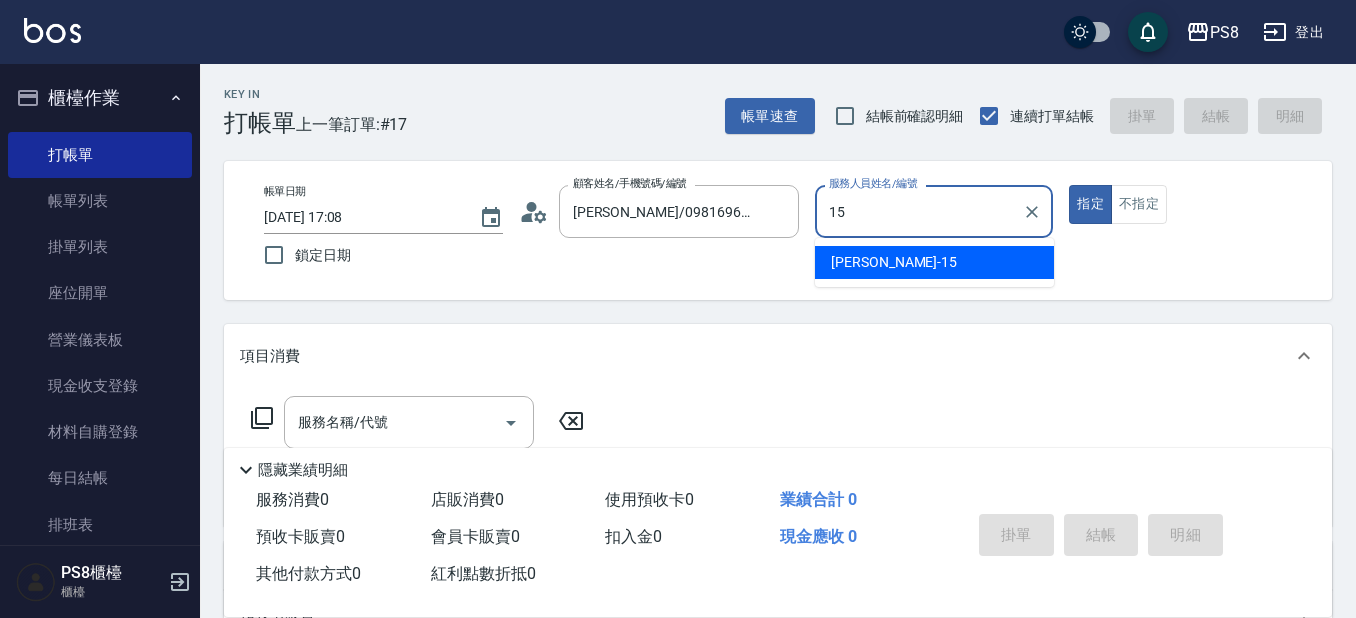 type on "EMMA-15" 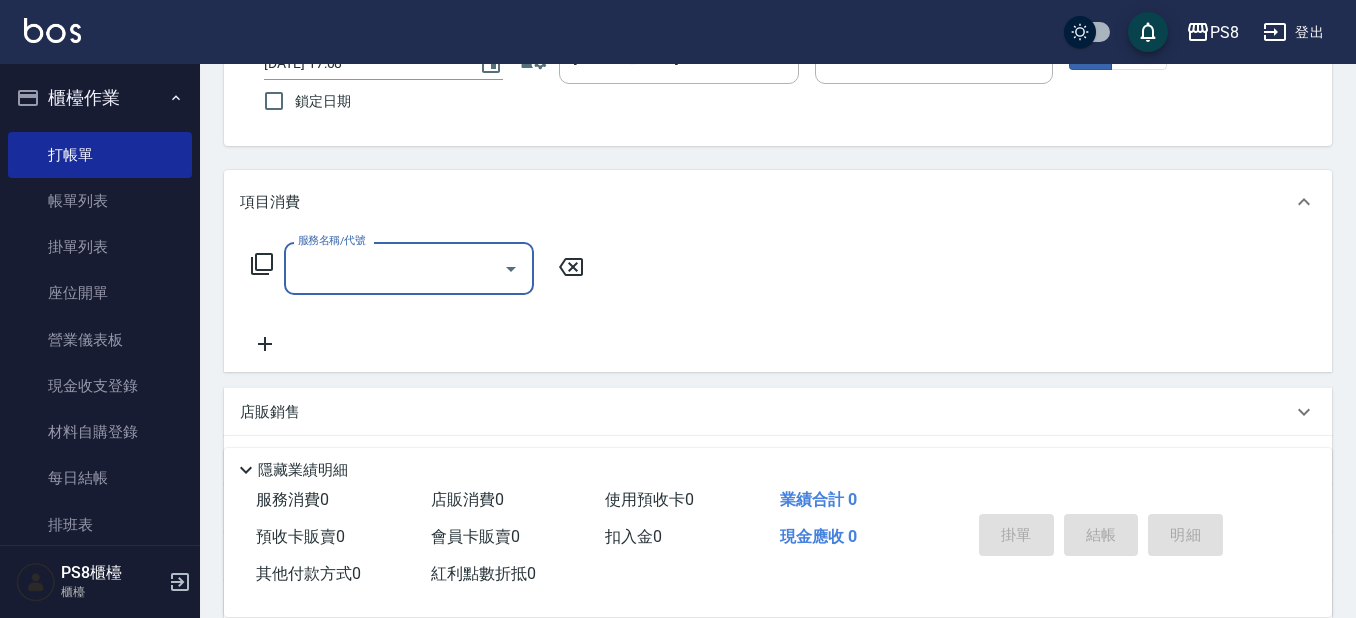 scroll, scrollTop: 200, scrollLeft: 0, axis: vertical 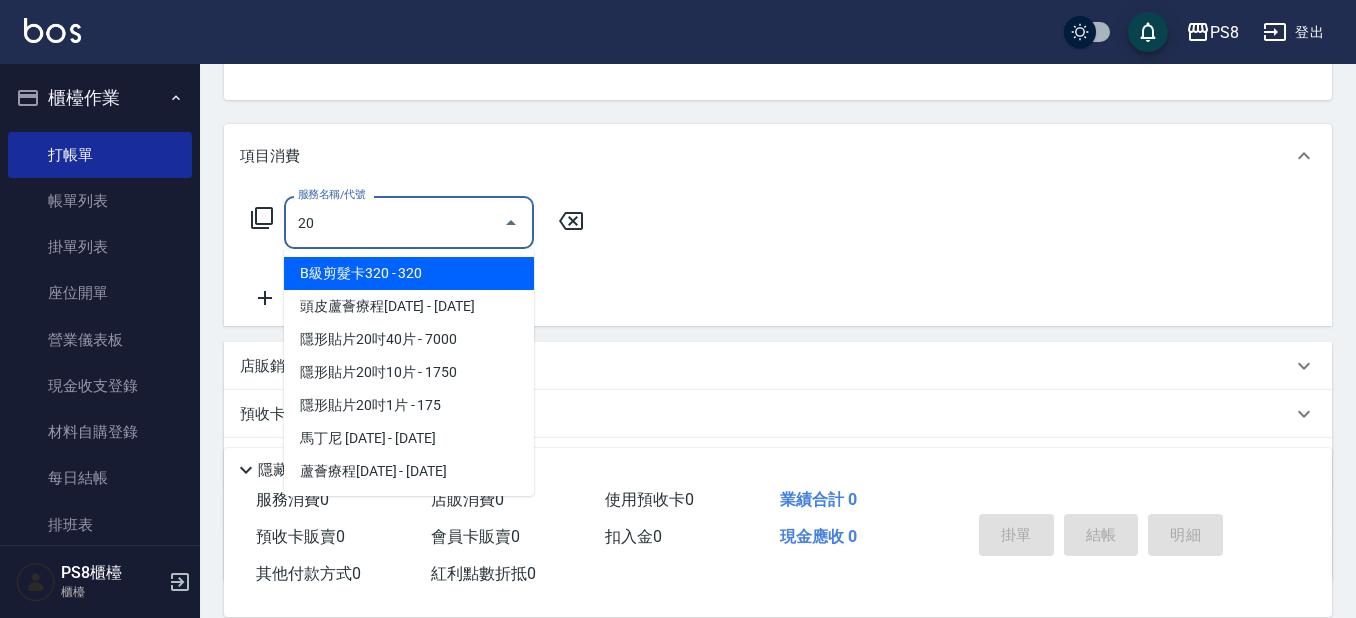 type on "2" 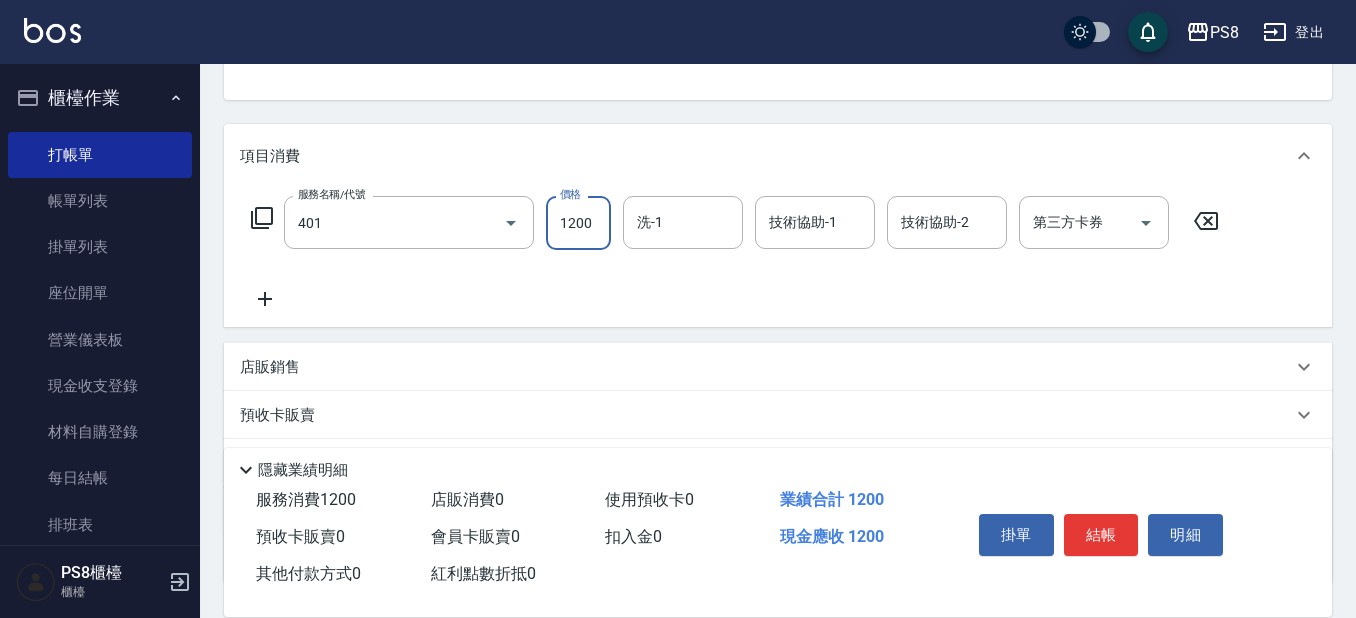 type on "基本染髮(401)" 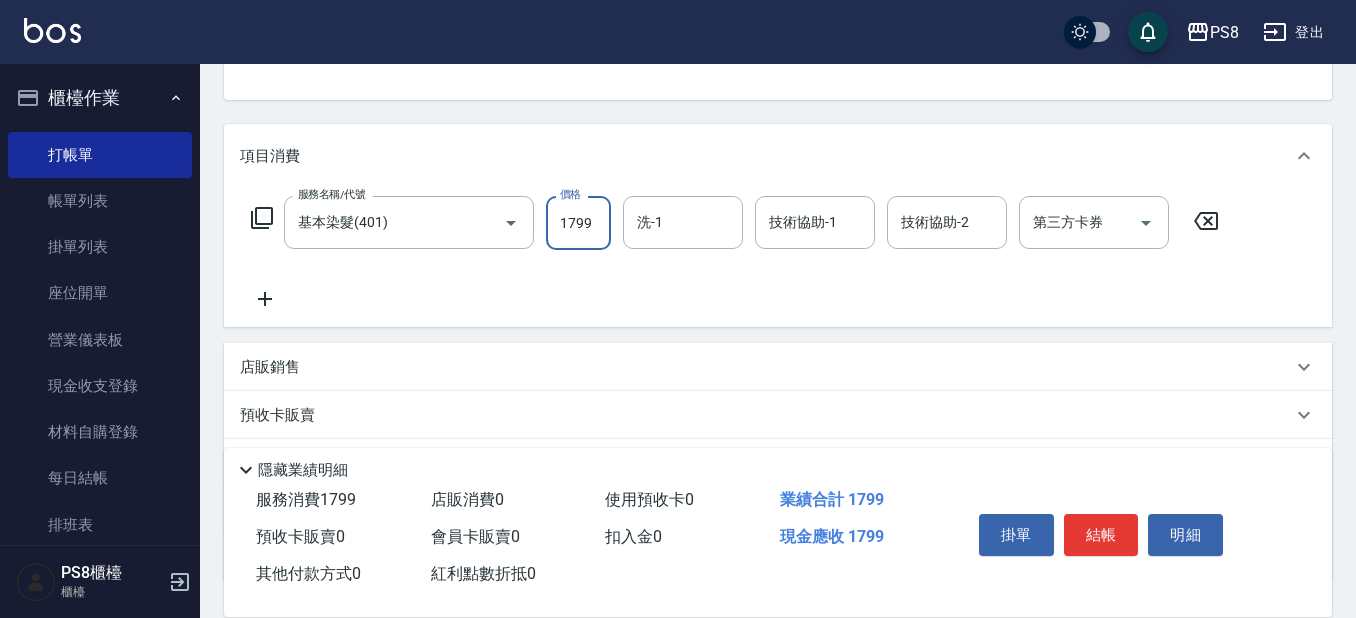 type on "1799" 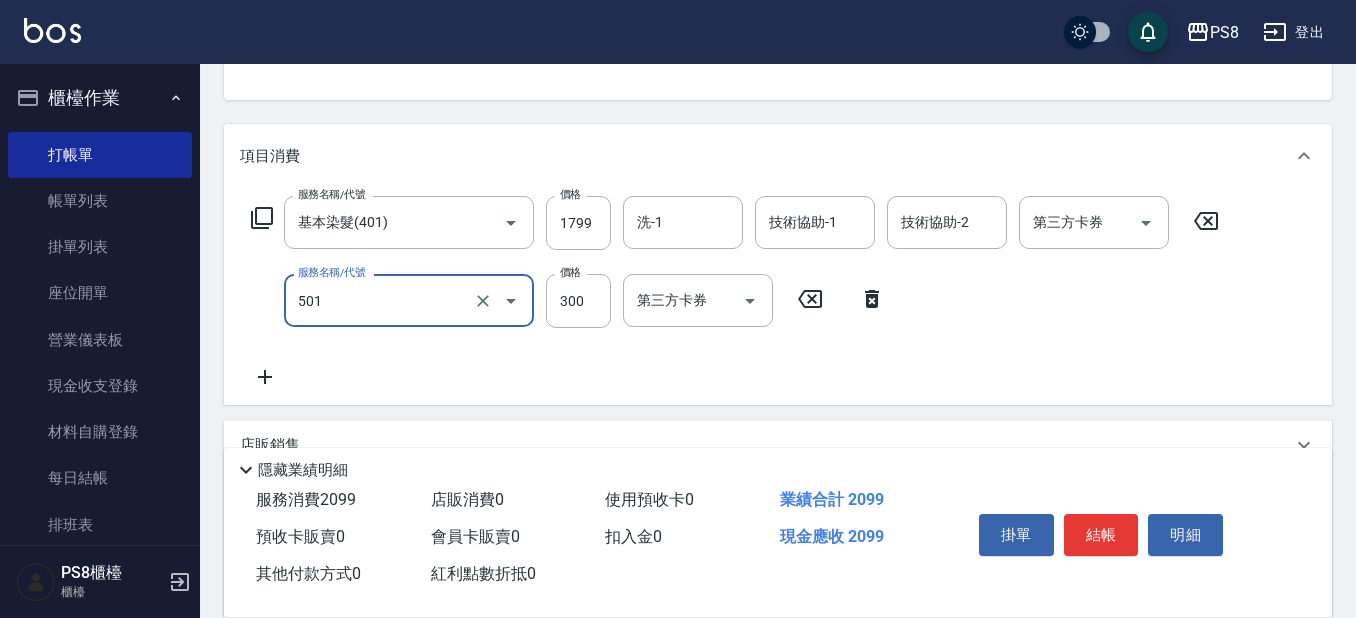 type on "自備護髮(501)" 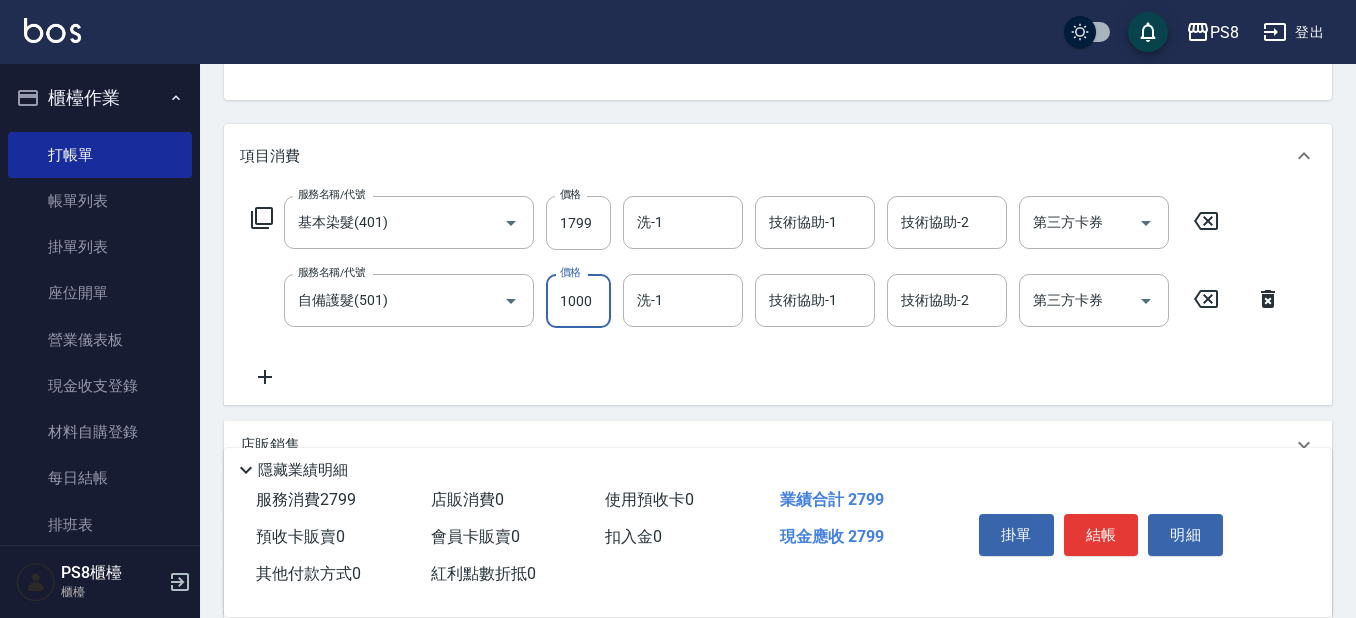 type on "1000" 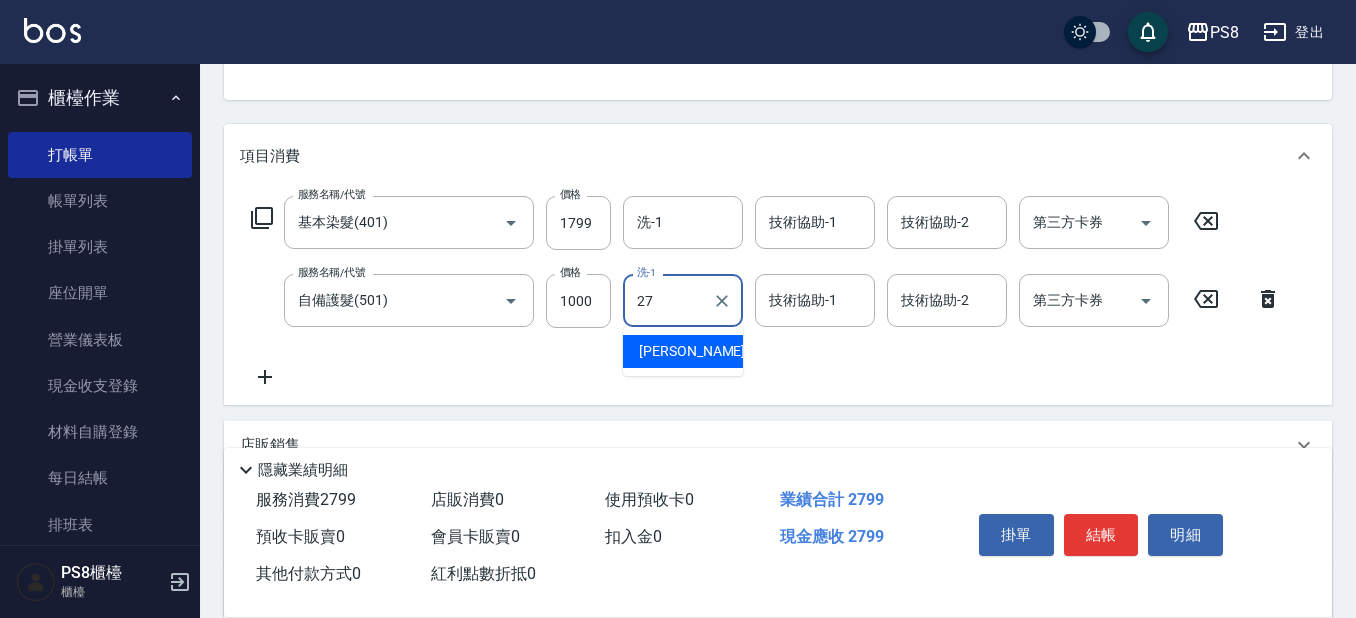 type on "Barry-27" 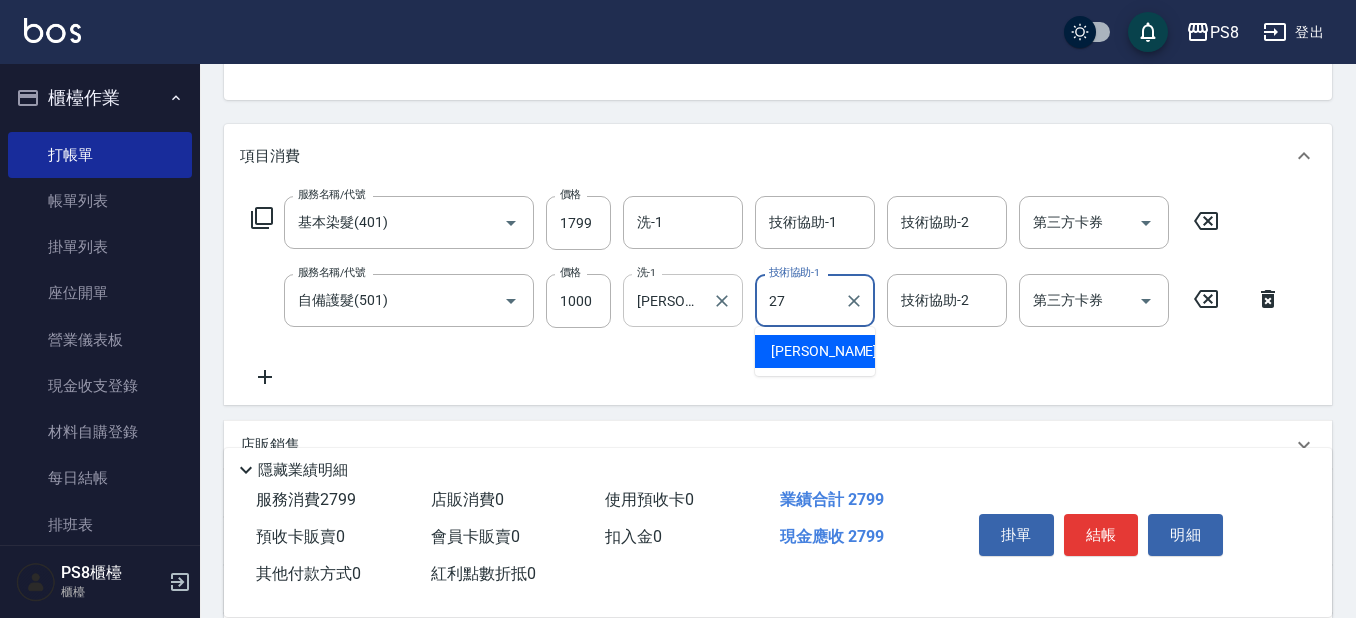 type on "Barry-27" 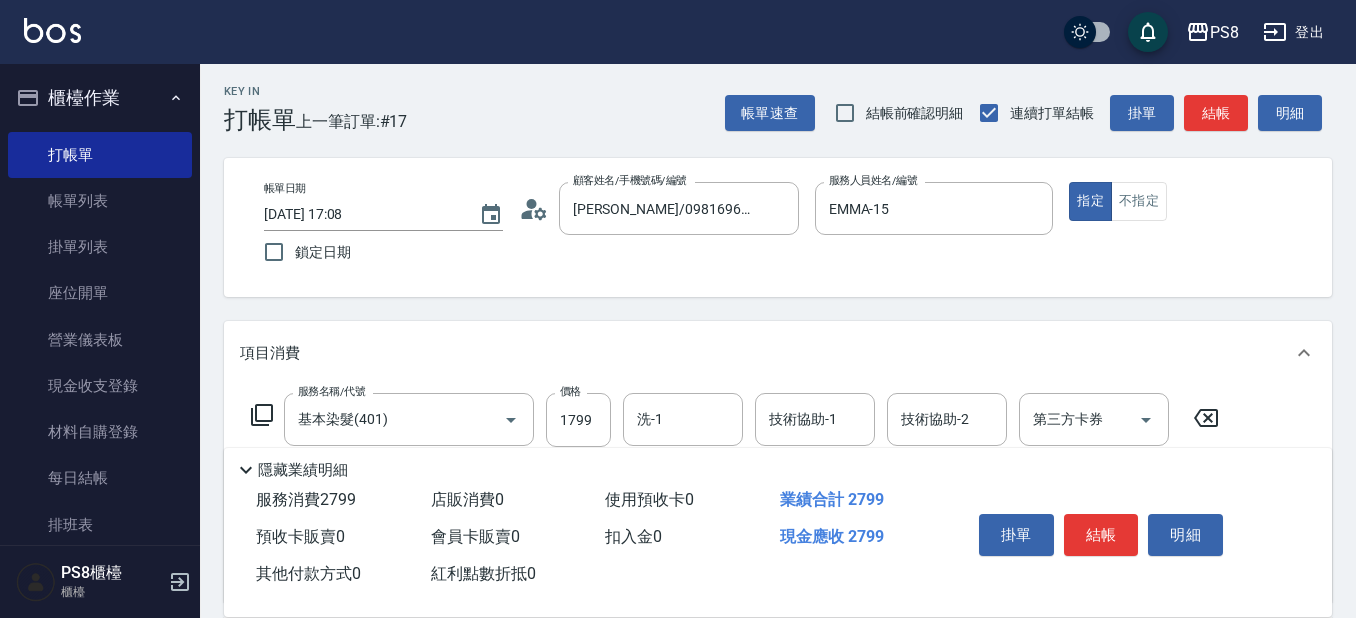 scroll, scrollTop: 0, scrollLeft: 0, axis: both 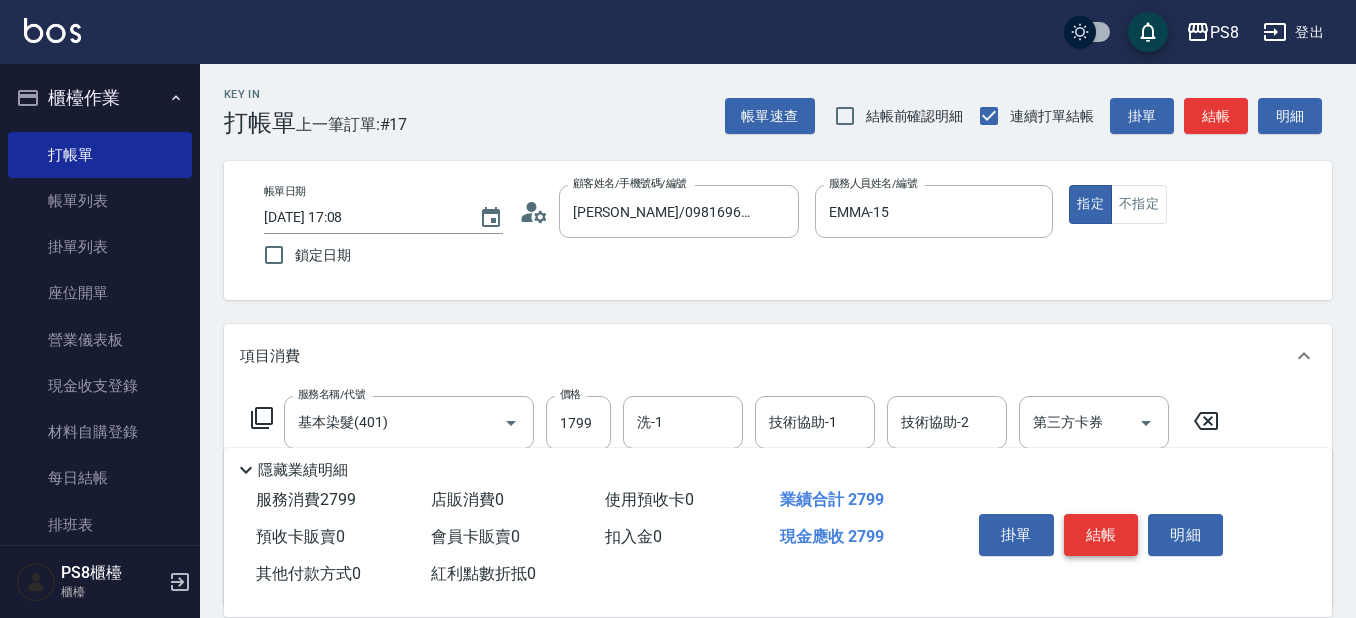 click on "結帳" at bounding box center [1101, 535] 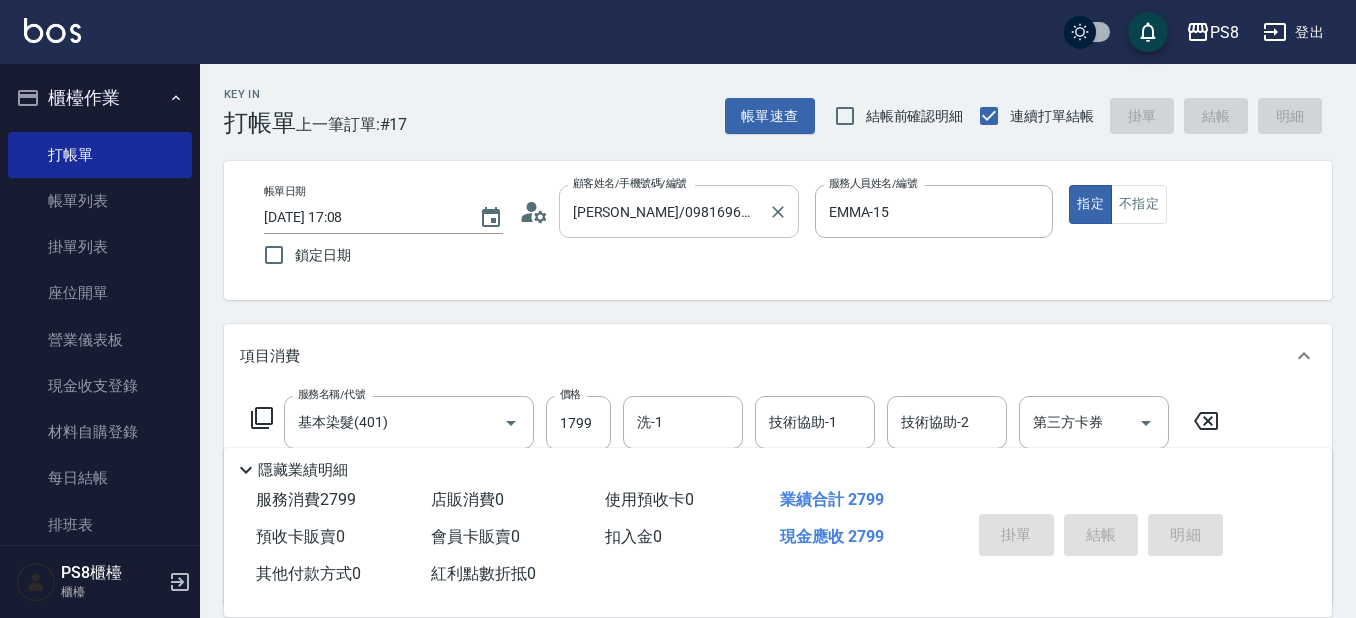 type on "2025/07/15 17:11" 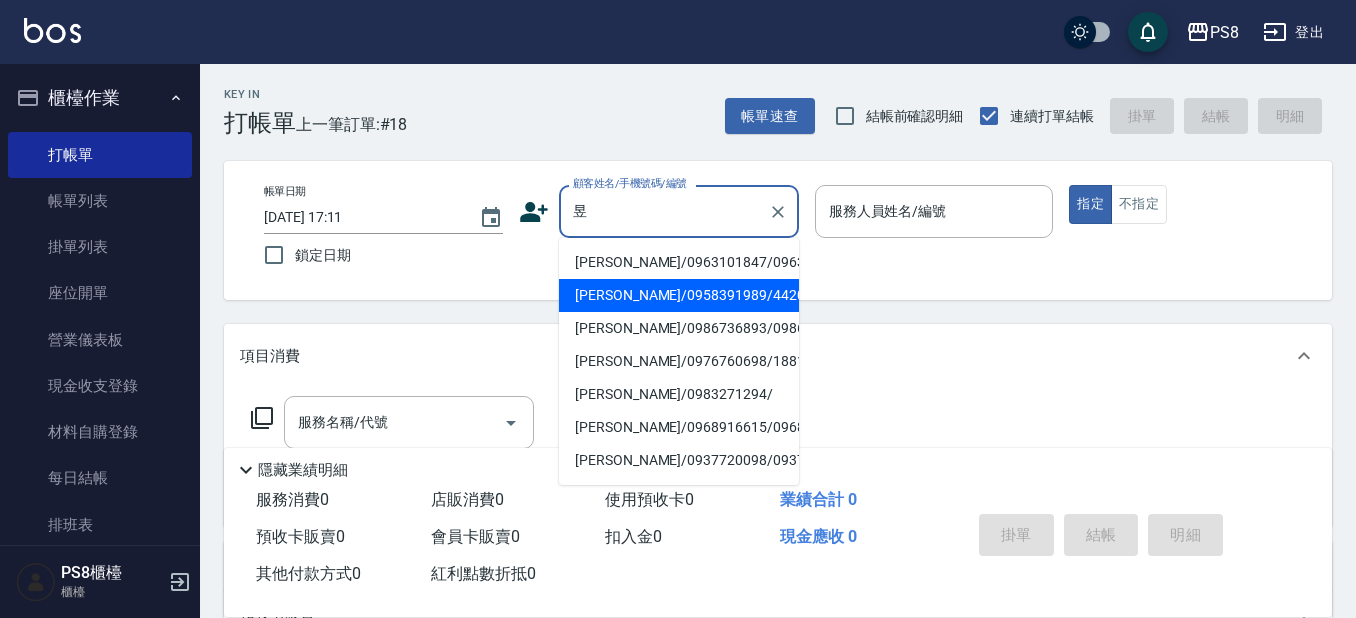 drag, startPoint x: 640, startPoint y: 314, endPoint x: 814, endPoint y: 261, distance: 181.89282 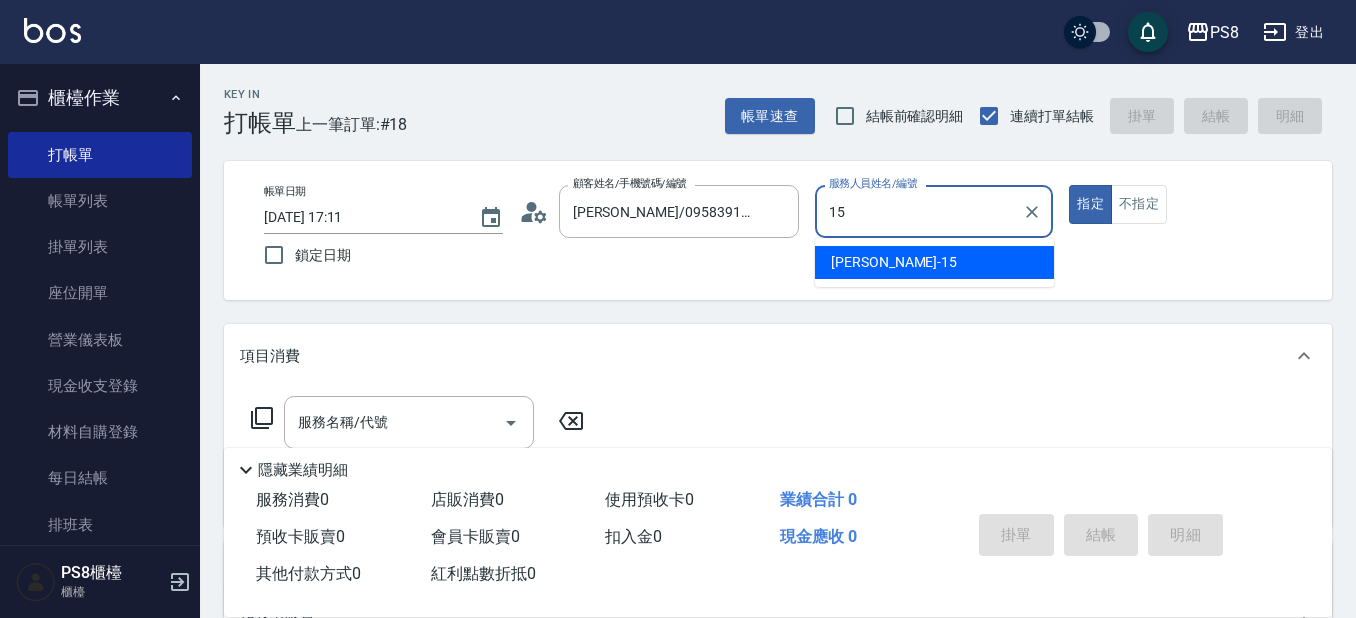 type on "EMMA-15" 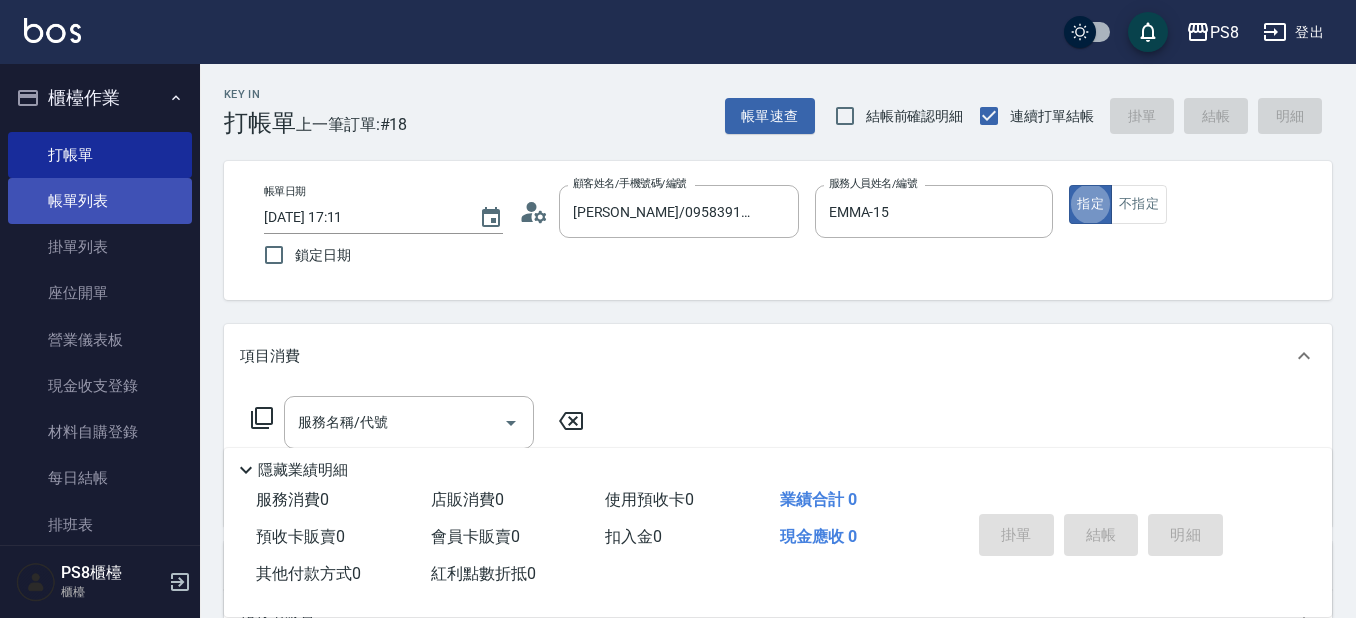 click on "帳單列表" at bounding box center (100, 201) 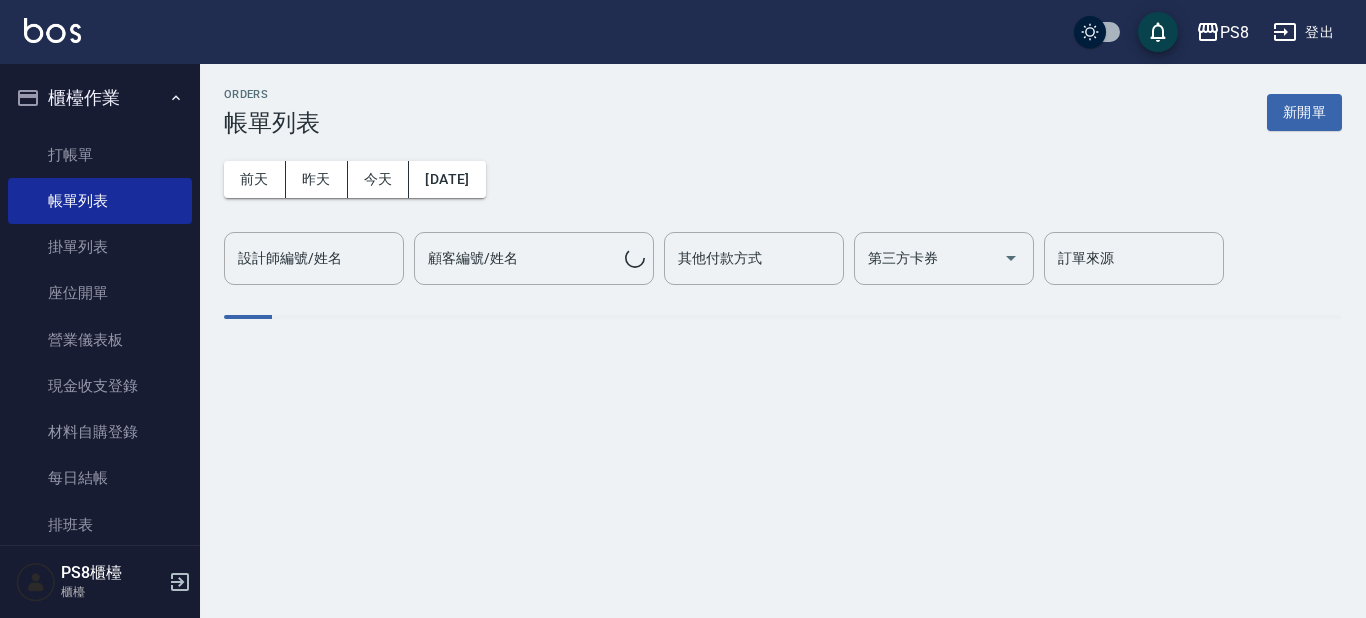 click on "櫃檯作業" at bounding box center (100, 98) 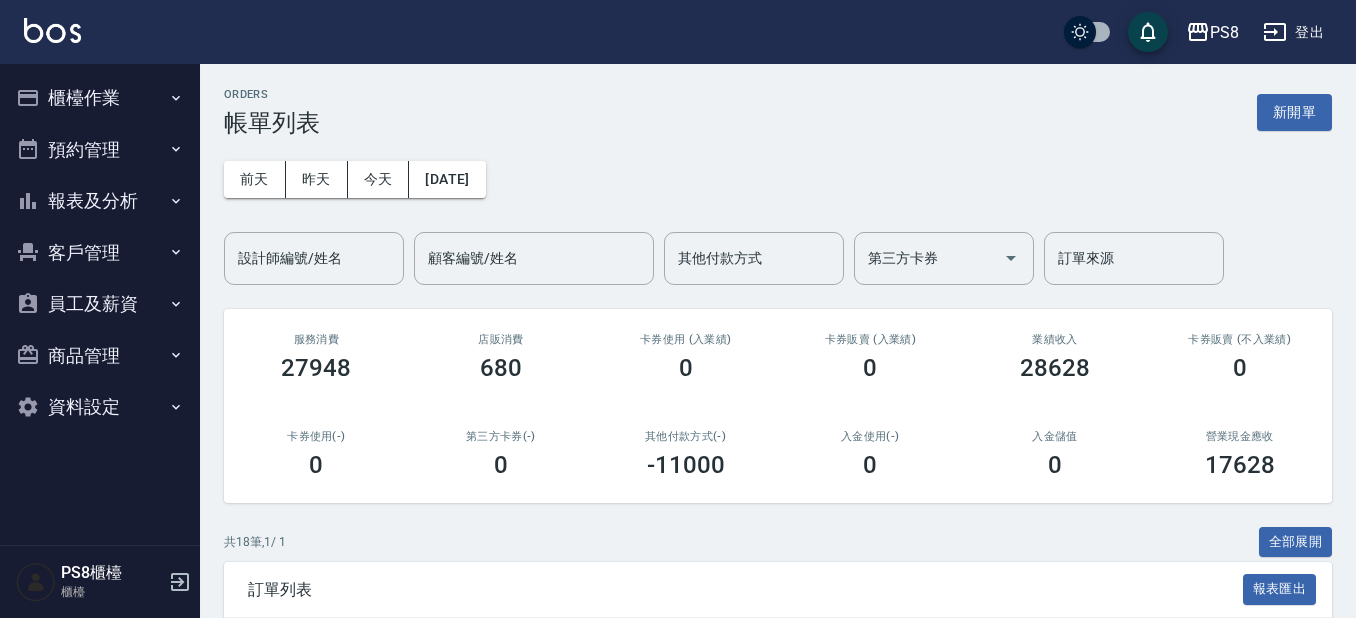 click on "報表及分析" at bounding box center [100, 201] 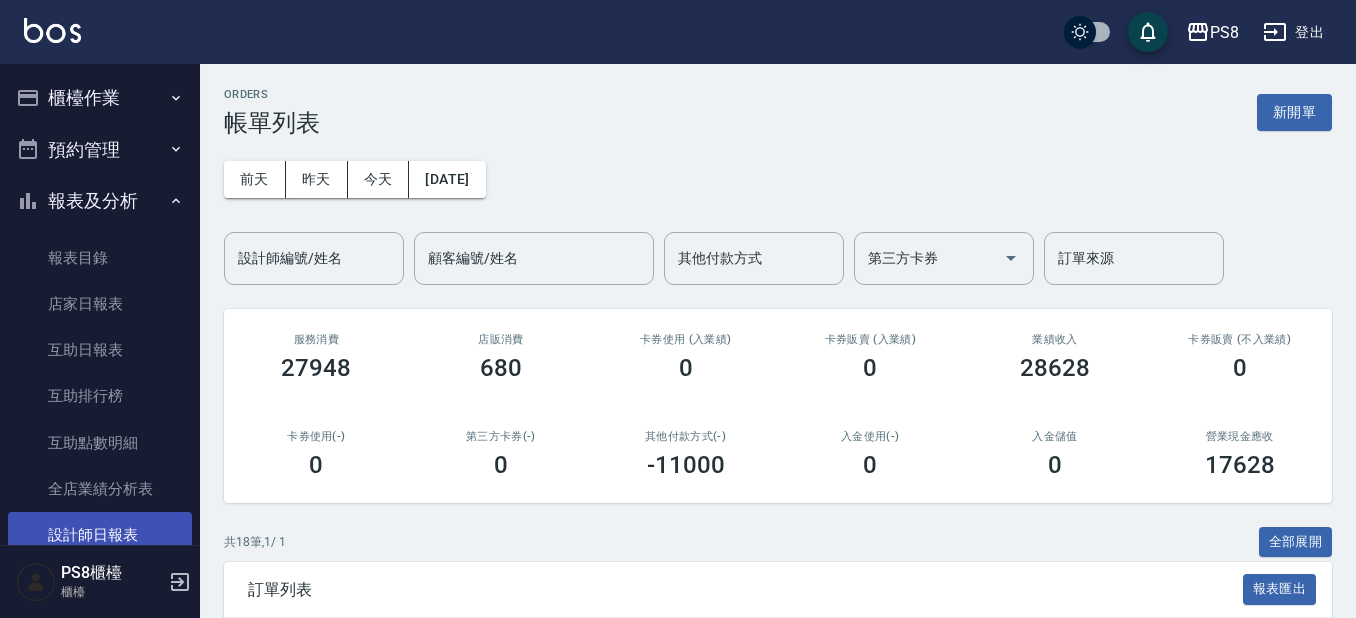 click on "設計師日報表" at bounding box center [100, 535] 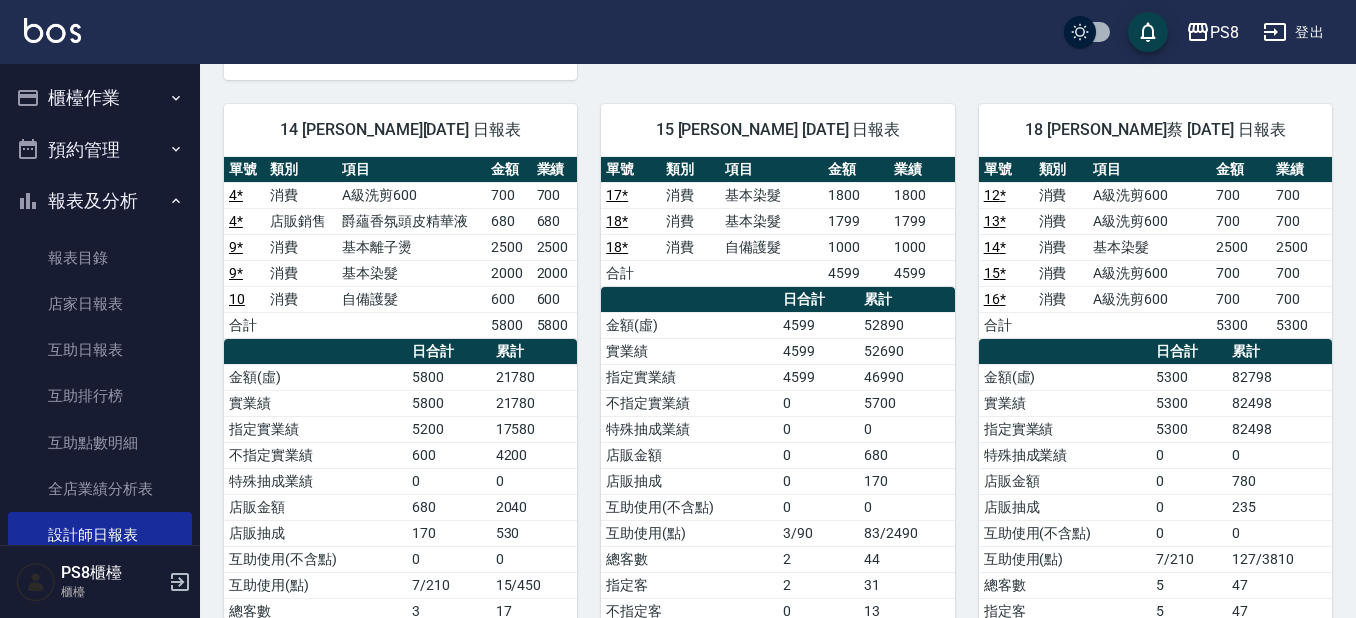 scroll, scrollTop: 800, scrollLeft: 0, axis: vertical 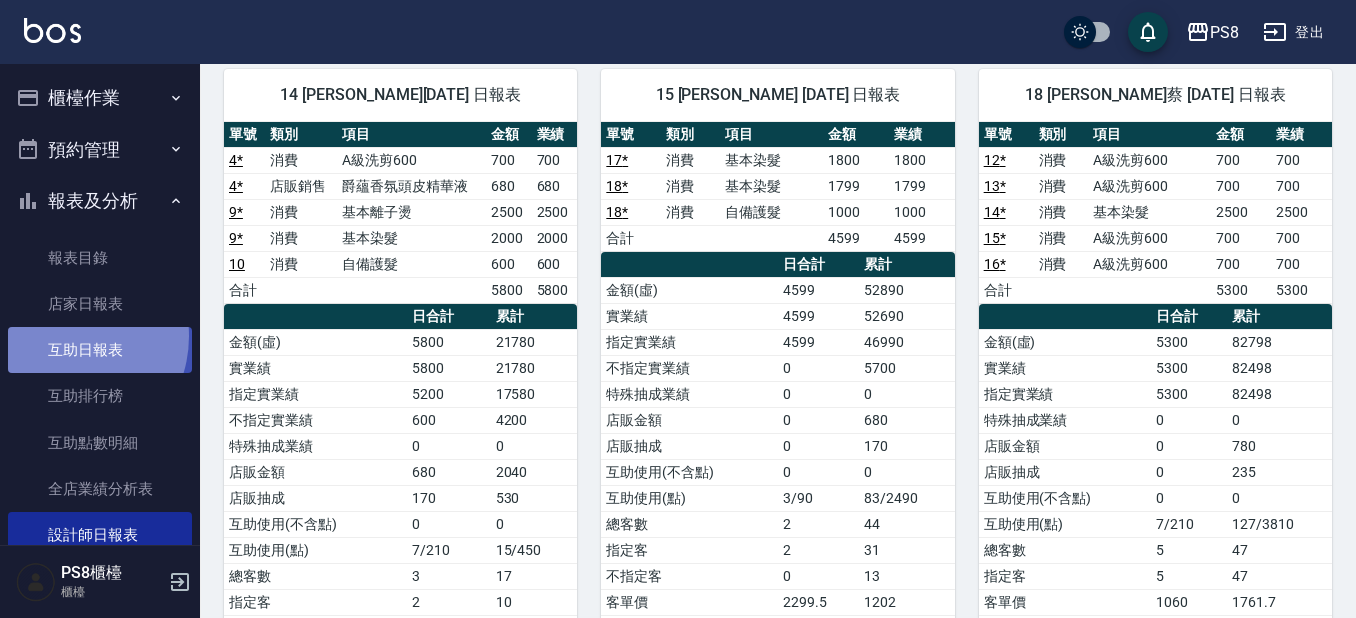 click on "互助日報表" at bounding box center (100, 350) 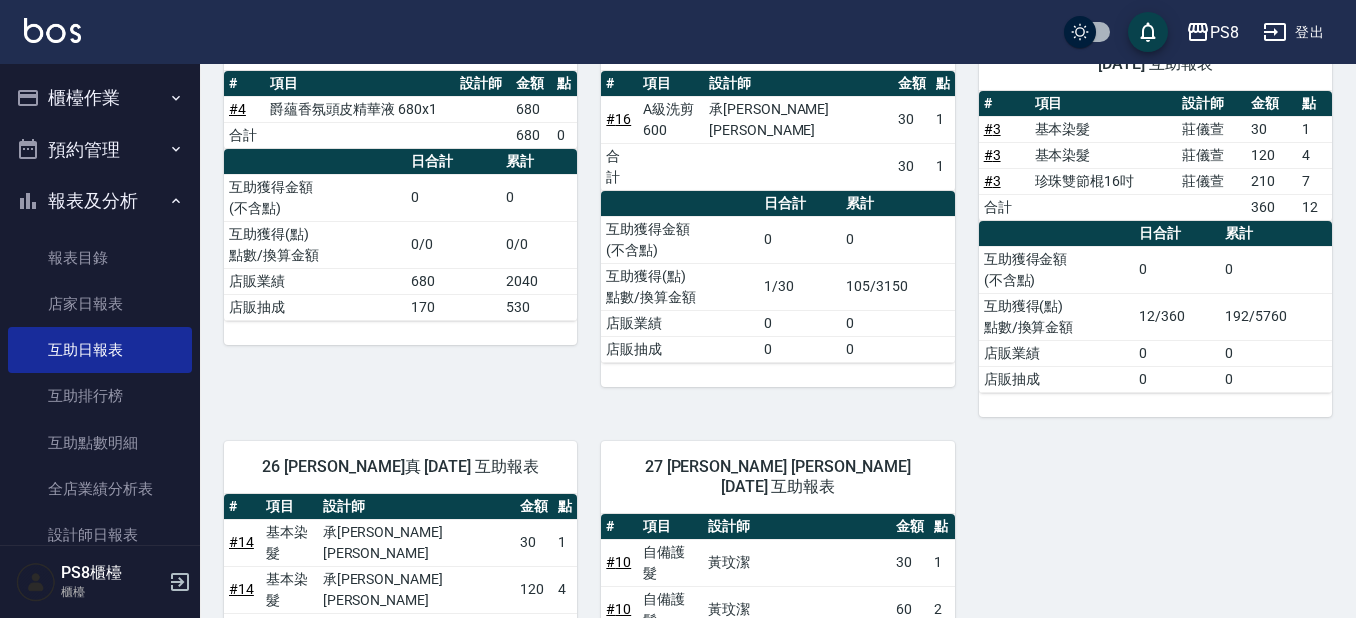 scroll, scrollTop: 0, scrollLeft: 0, axis: both 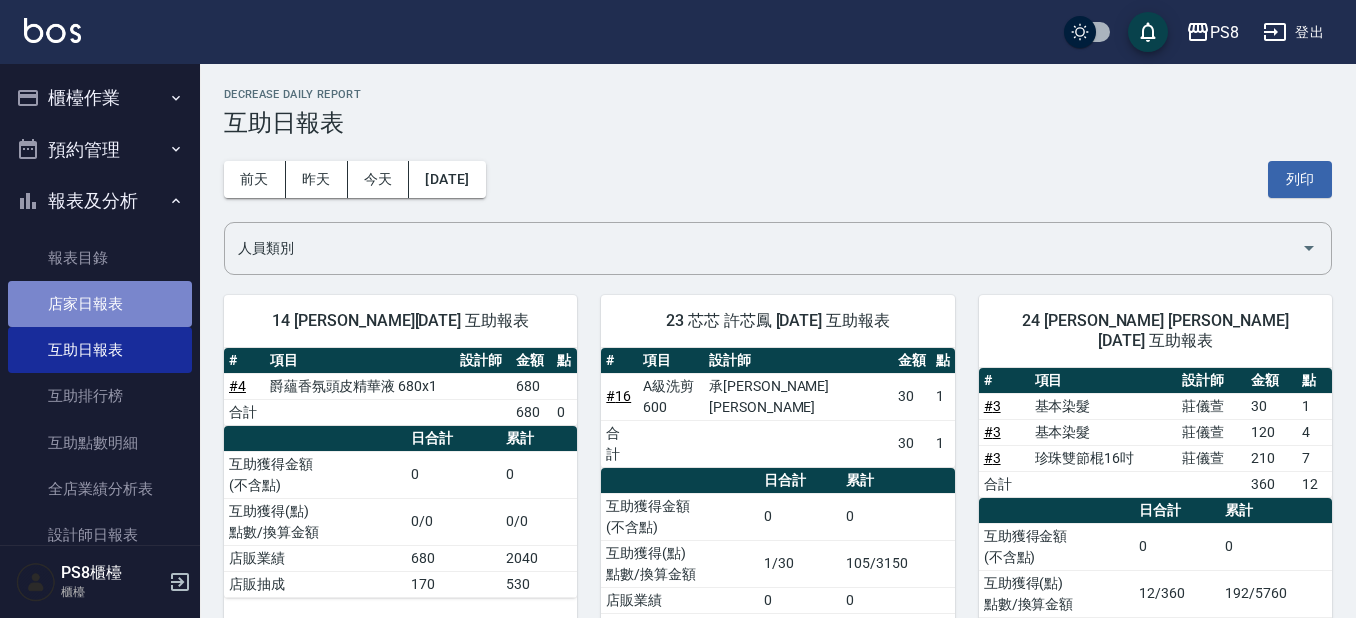 click on "店家日報表" at bounding box center (100, 304) 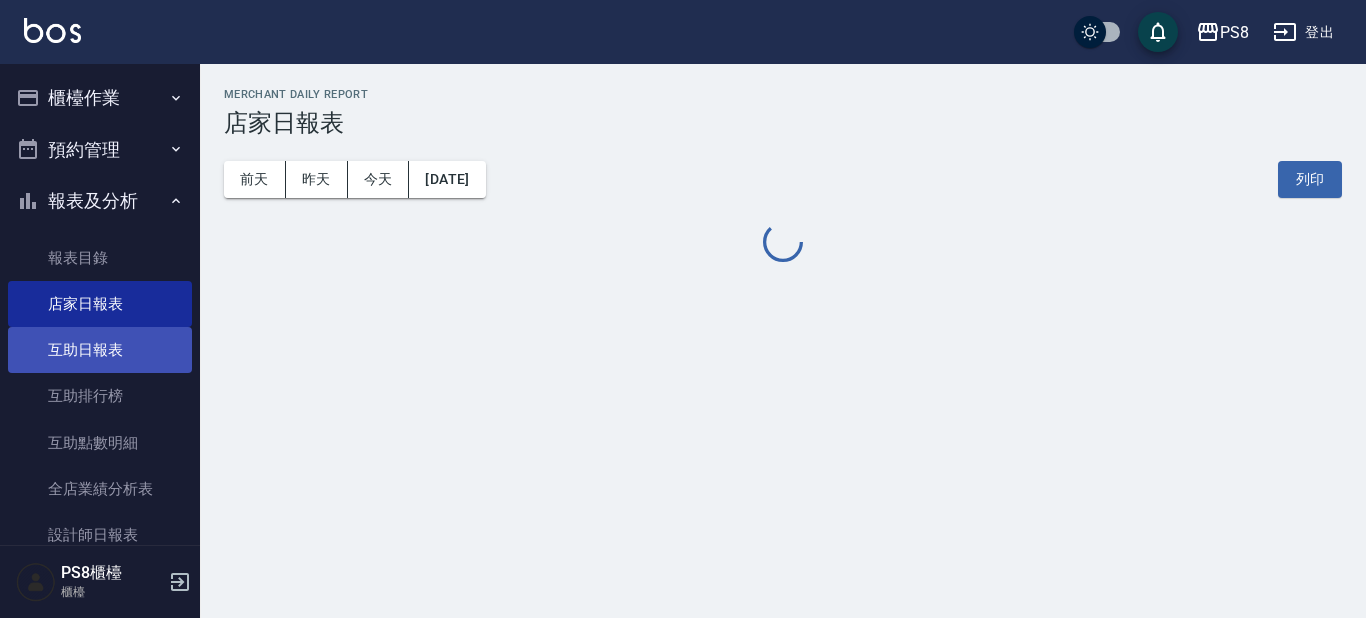 click on "互助日報表" at bounding box center (100, 350) 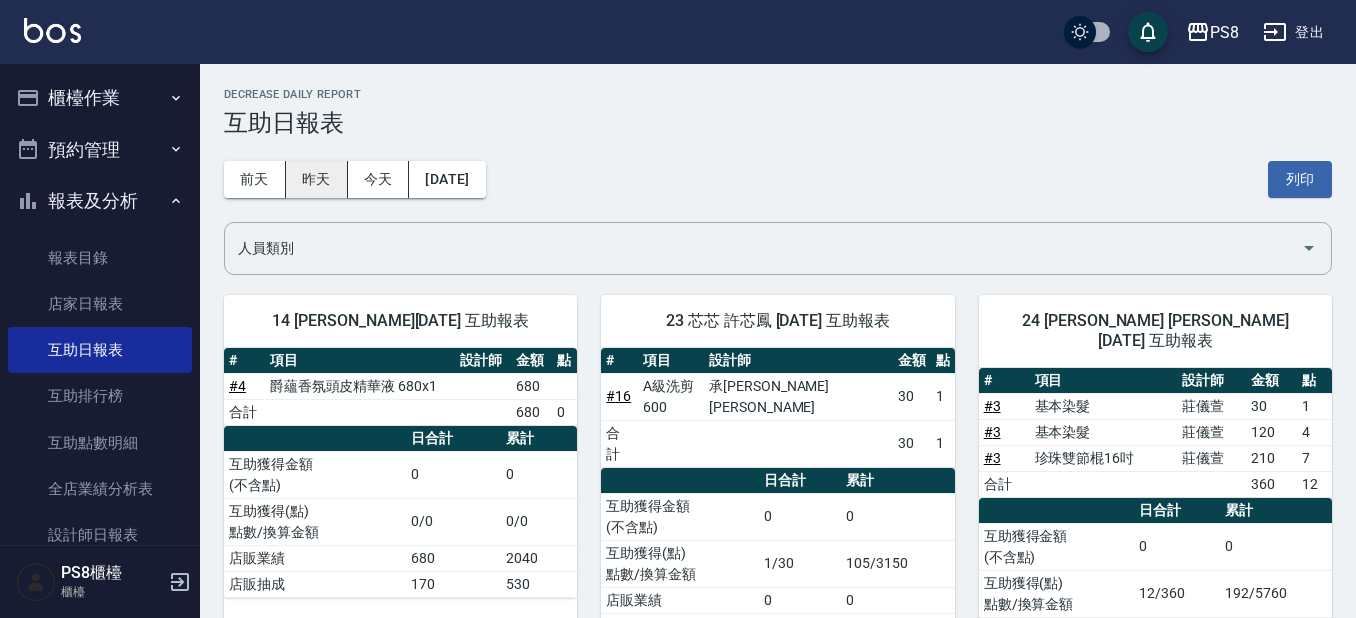 click on "昨天" at bounding box center (317, 179) 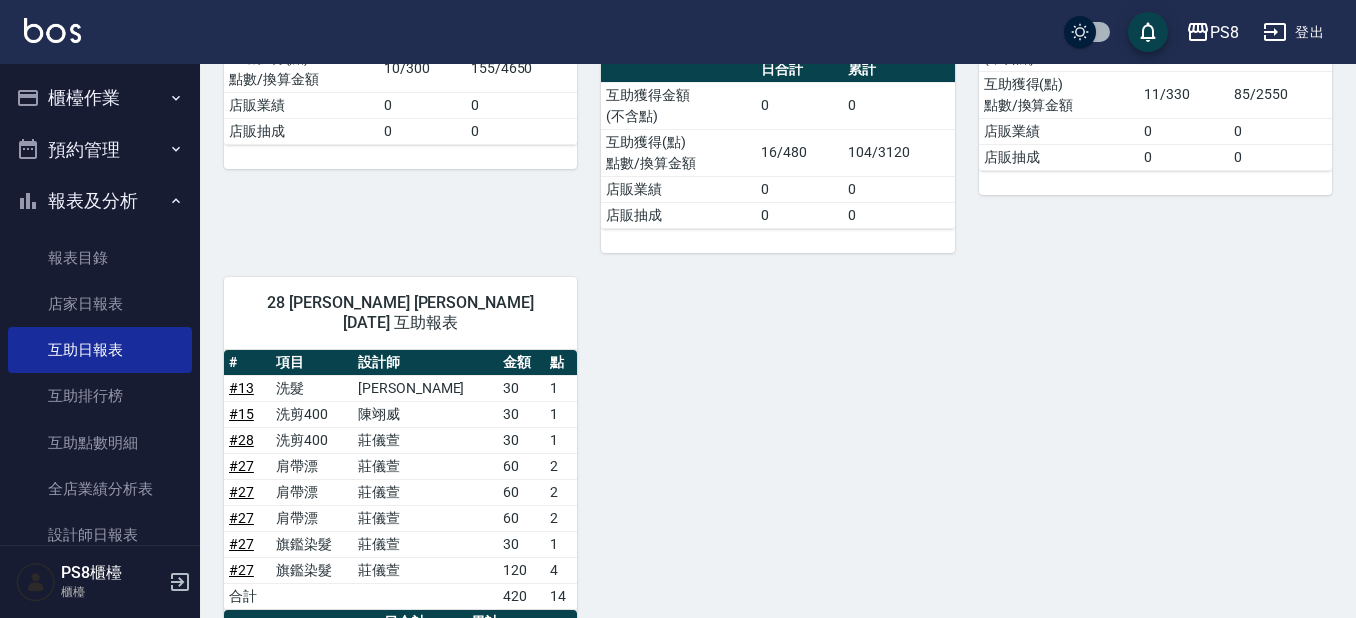 scroll, scrollTop: 1100, scrollLeft: 0, axis: vertical 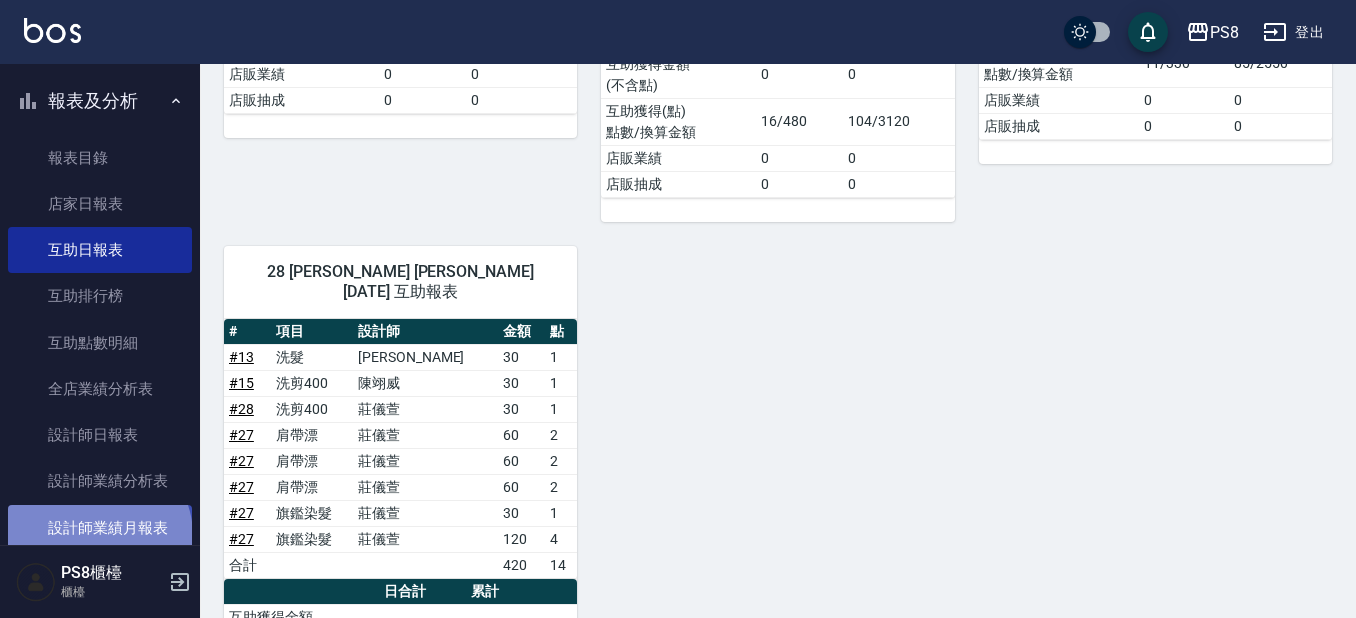 click on "設計師業績月報表" at bounding box center (100, 528) 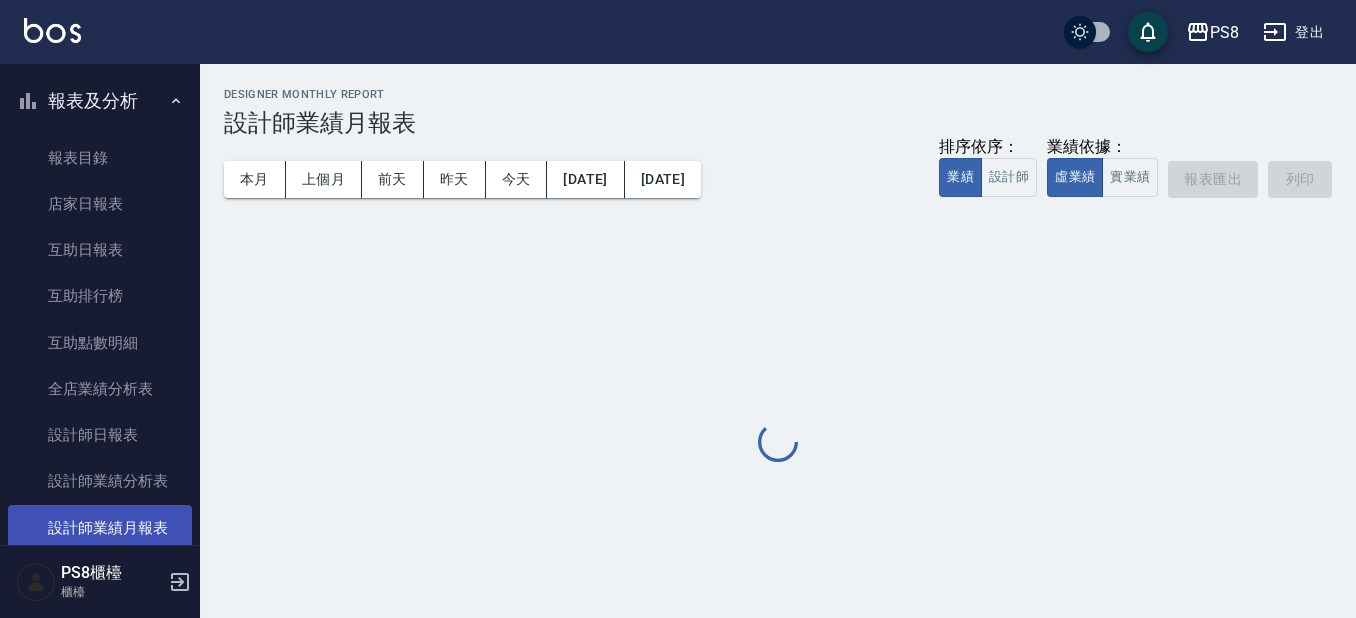 scroll, scrollTop: 0, scrollLeft: 0, axis: both 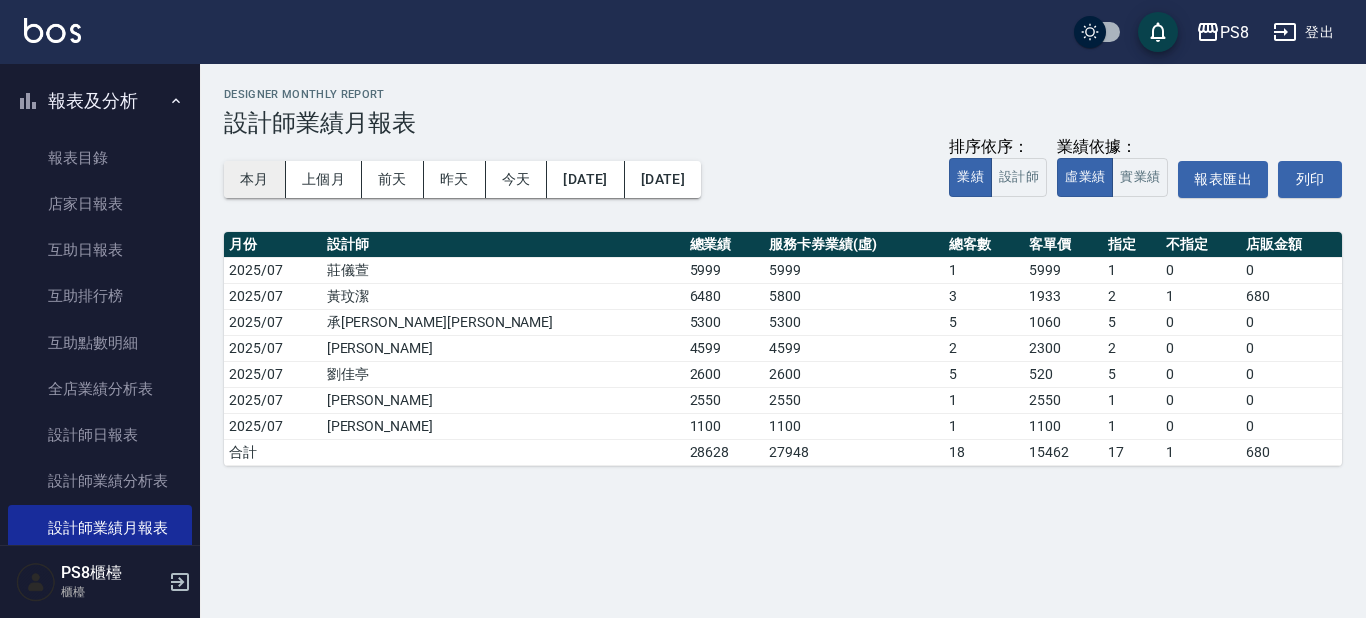 click on "本月" at bounding box center (255, 179) 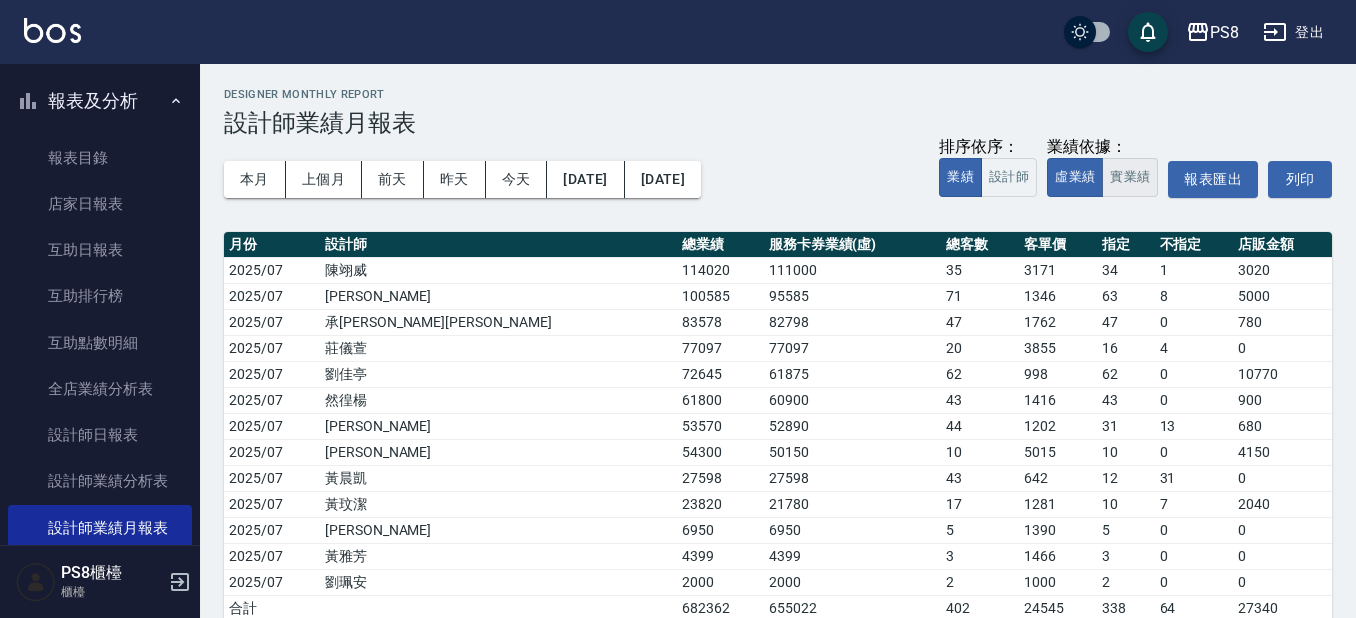 click on "實業績" at bounding box center [1130, 177] 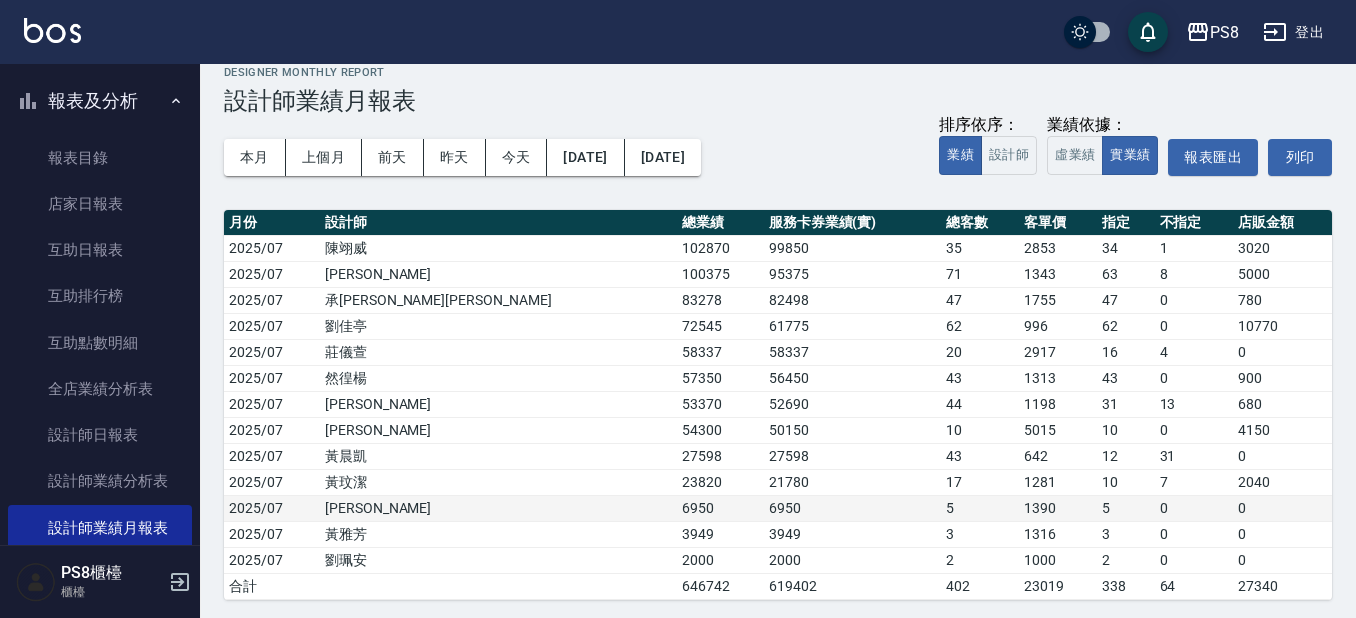 scroll, scrollTop: 28, scrollLeft: 0, axis: vertical 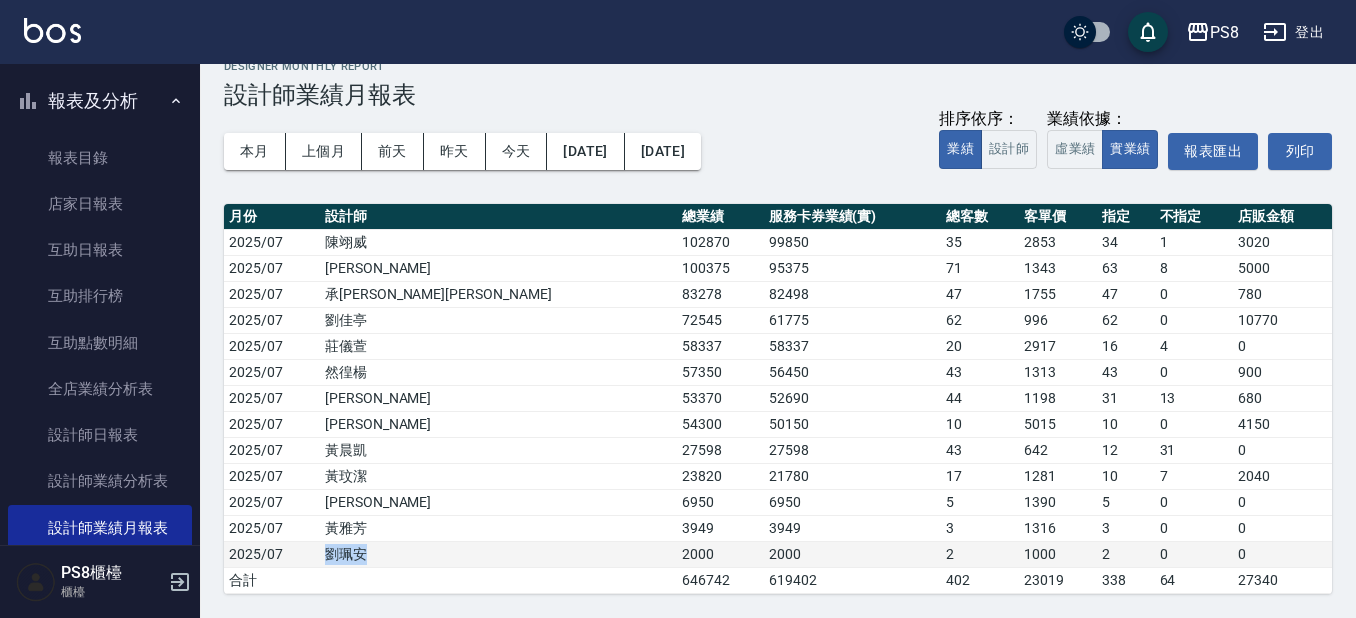 drag, startPoint x: 361, startPoint y: 551, endPoint x: 406, endPoint y: 559, distance: 45.705578 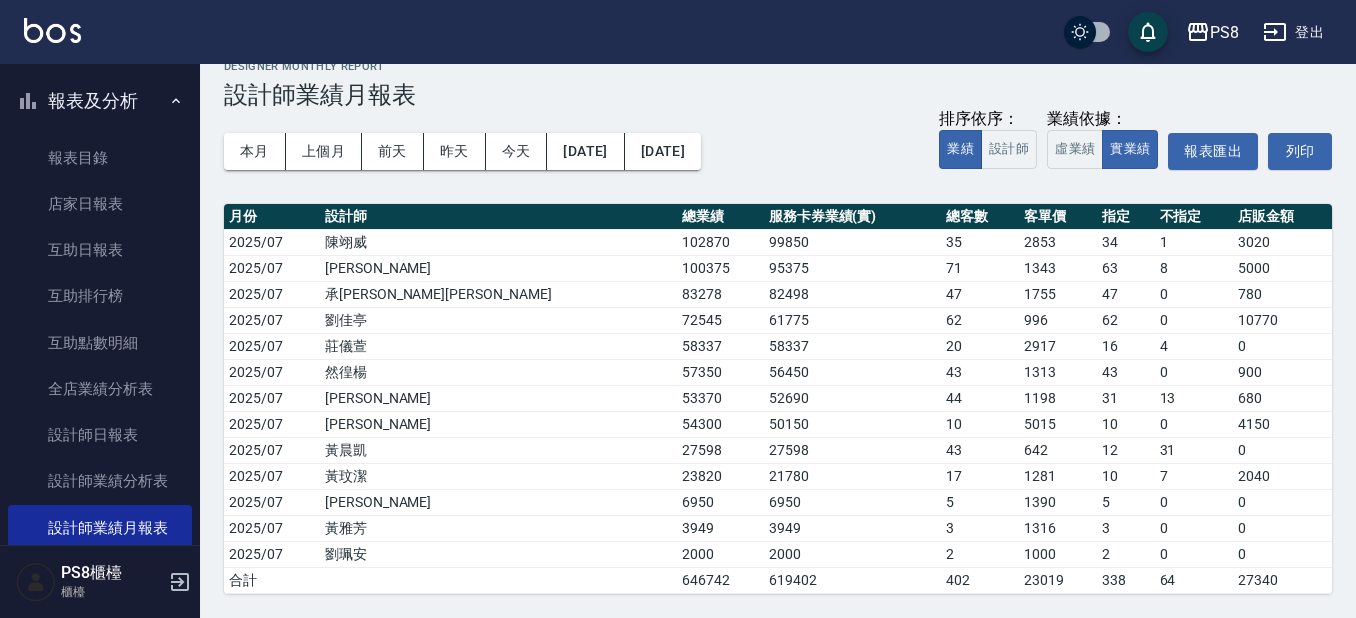click at bounding box center (498, 580) 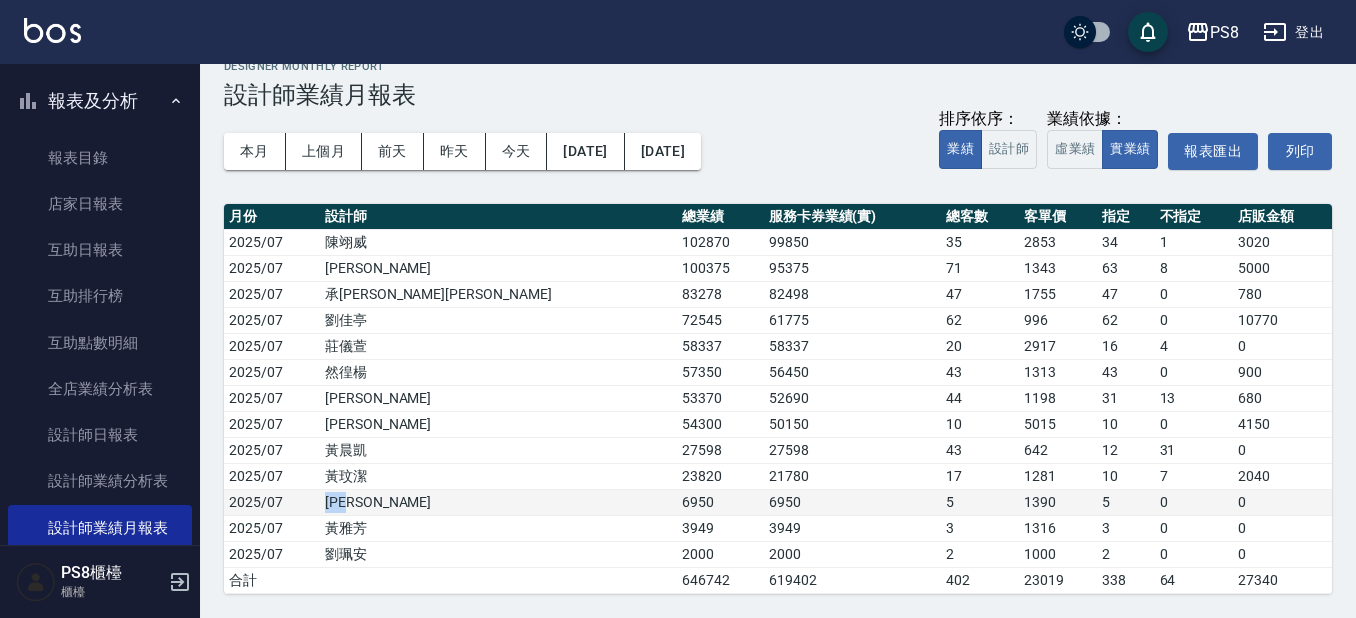 drag, startPoint x: 358, startPoint y: 502, endPoint x: 404, endPoint y: 502, distance: 46 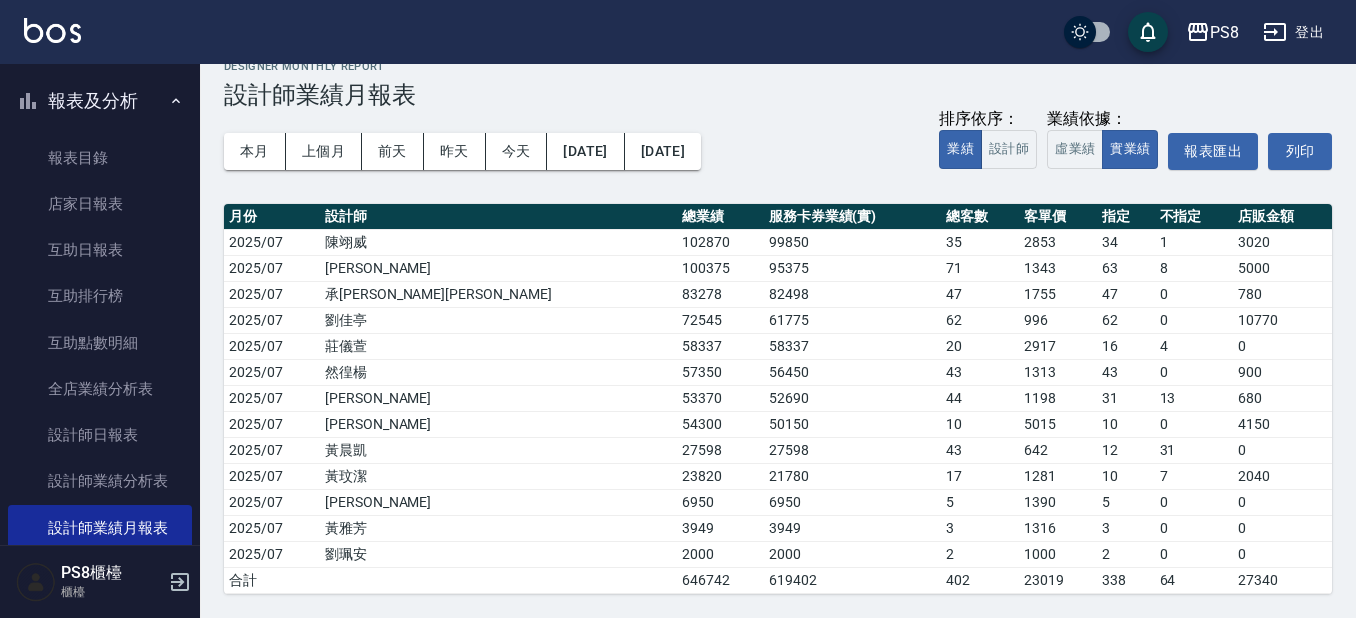 click on "合計" at bounding box center (272, 580) 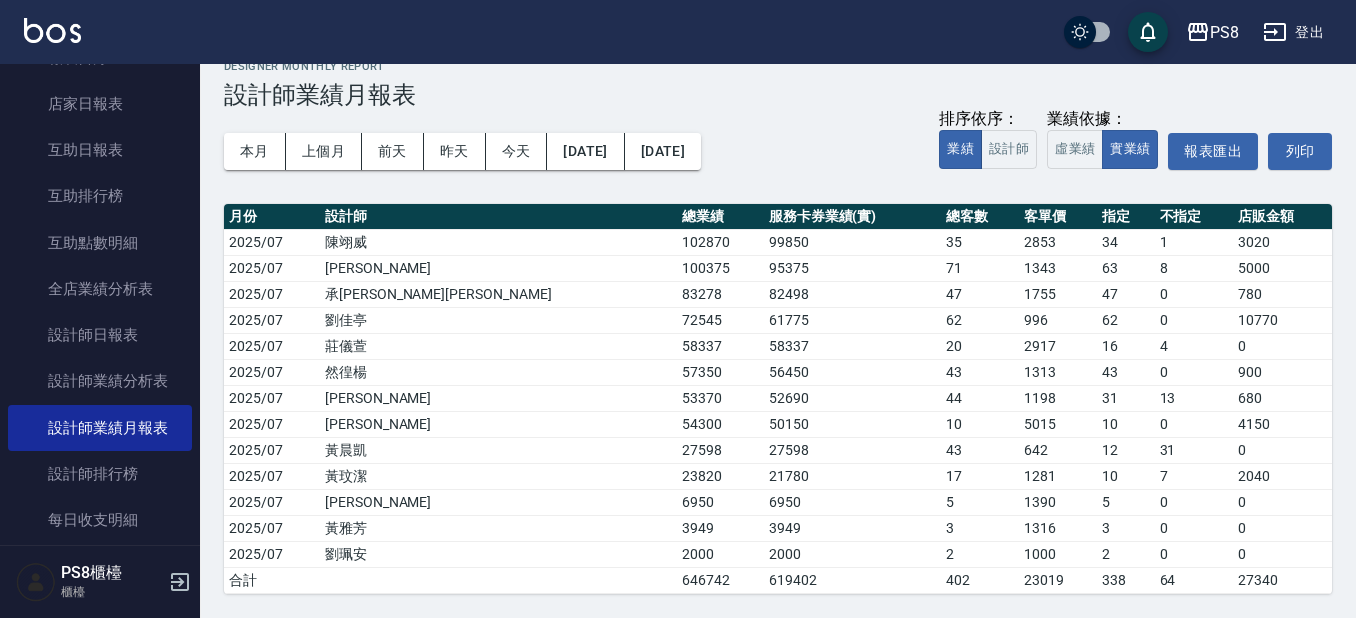 scroll, scrollTop: 300, scrollLeft: 0, axis: vertical 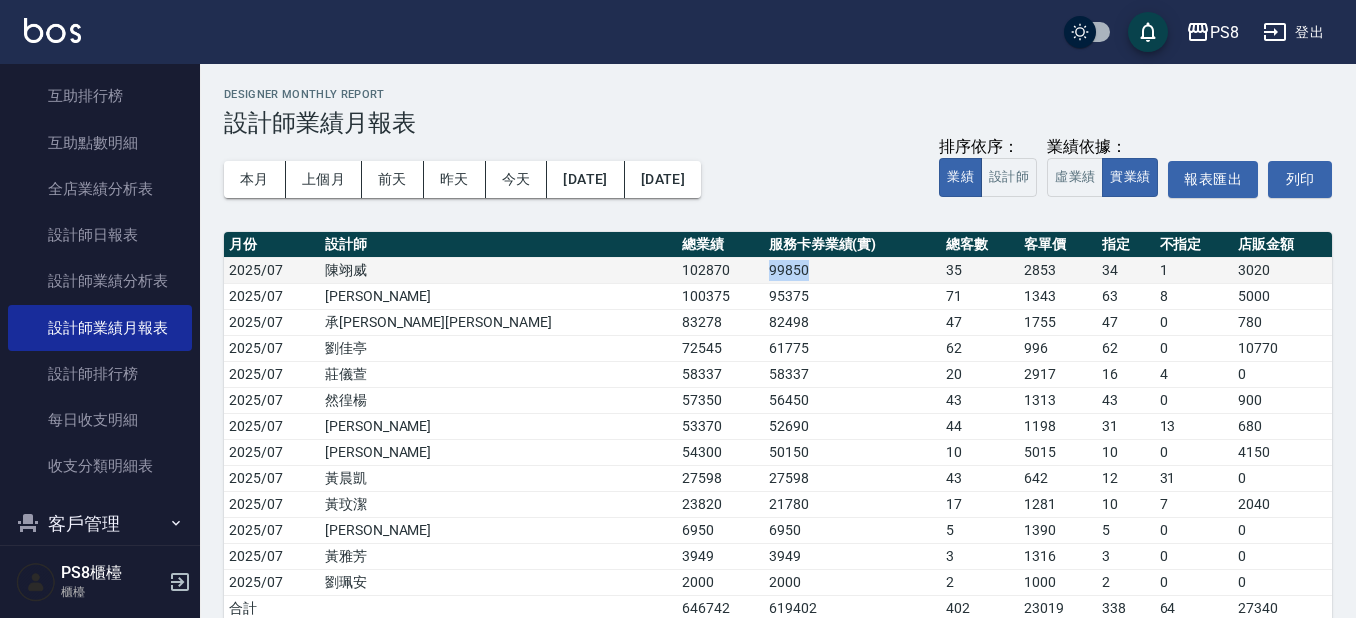 drag, startPoint x: 574, startPoint y: 268, endPoint x: 619, endPoint y: 270, distance: 45.044422 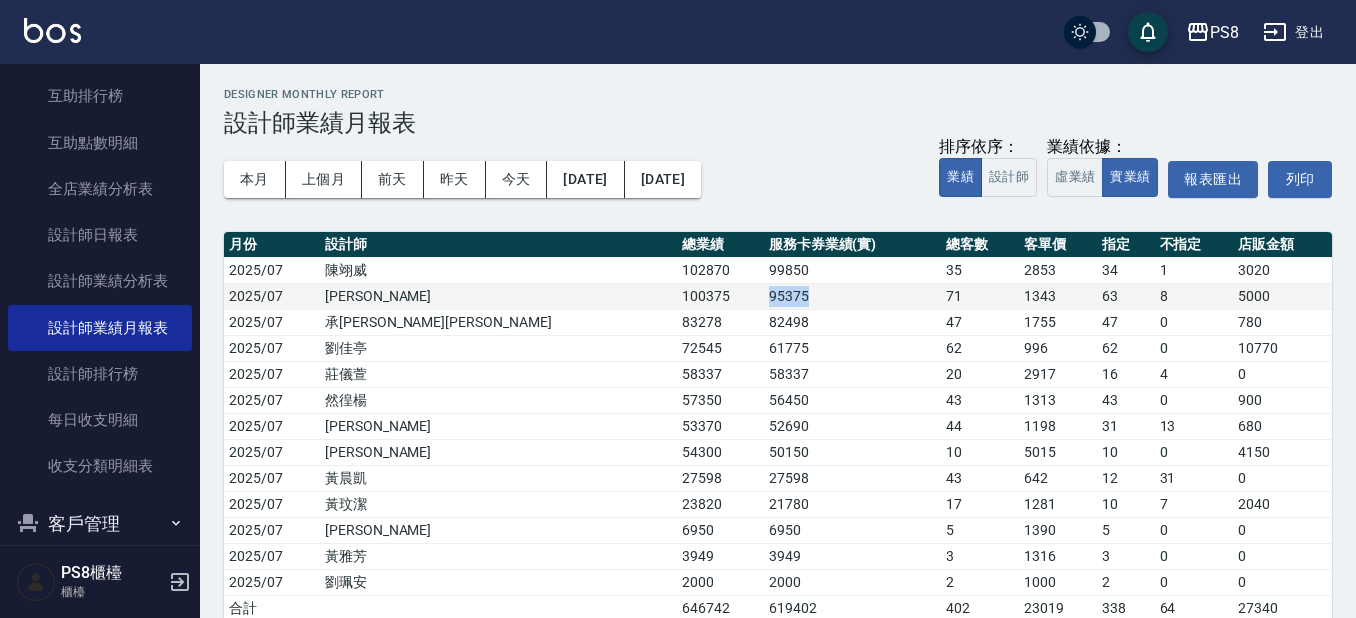 drag, startPoint x: 567, startPoint y: 298, endPoint x: 617, endPoint y: 294, distance: 50.159744 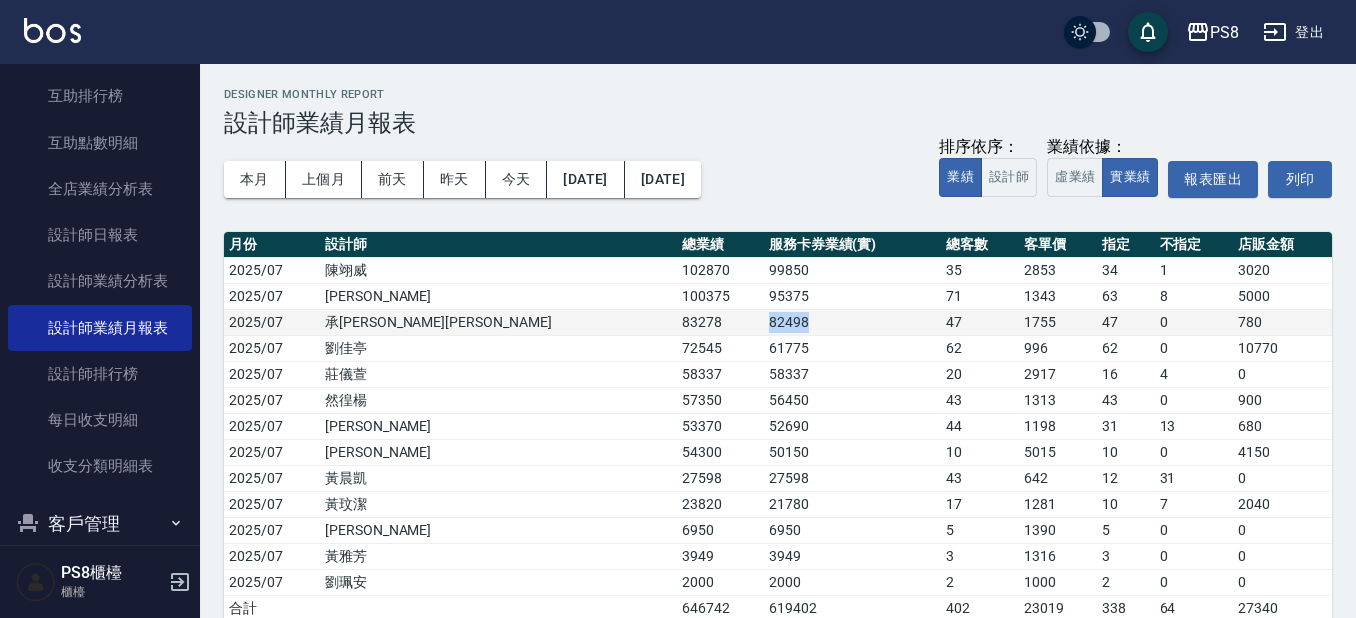 drag, startPoint x: 576, startPoint y: 324, endPoint x: 623, endPoint y: 327, distance: 47.095646 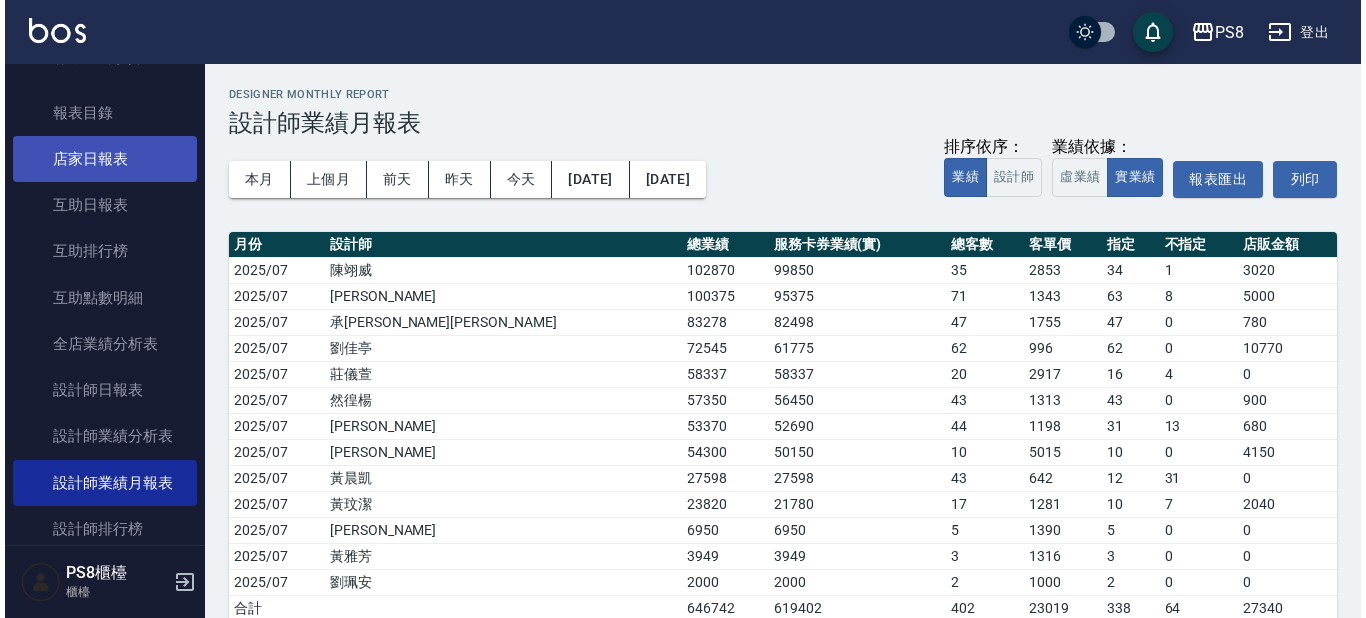 scroll, scrollTop: 0, scrollLeft: 0, axis: both 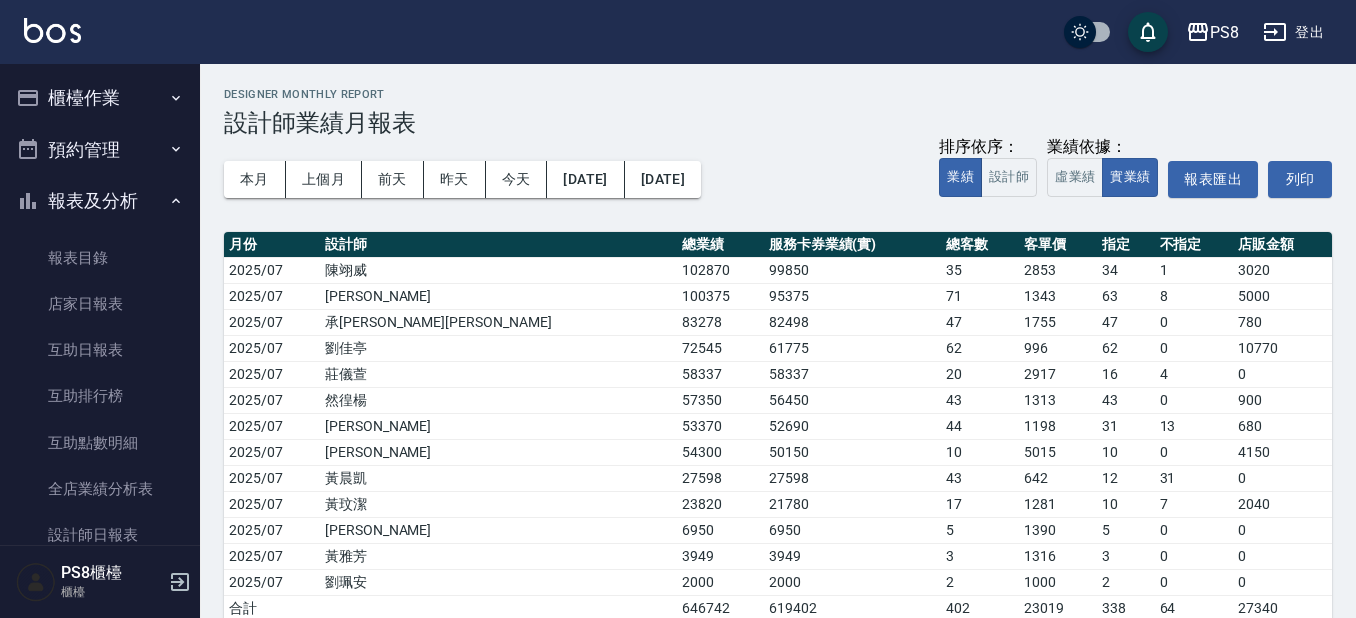 click on "櫃檯作業" at bounding box center [100, 98] 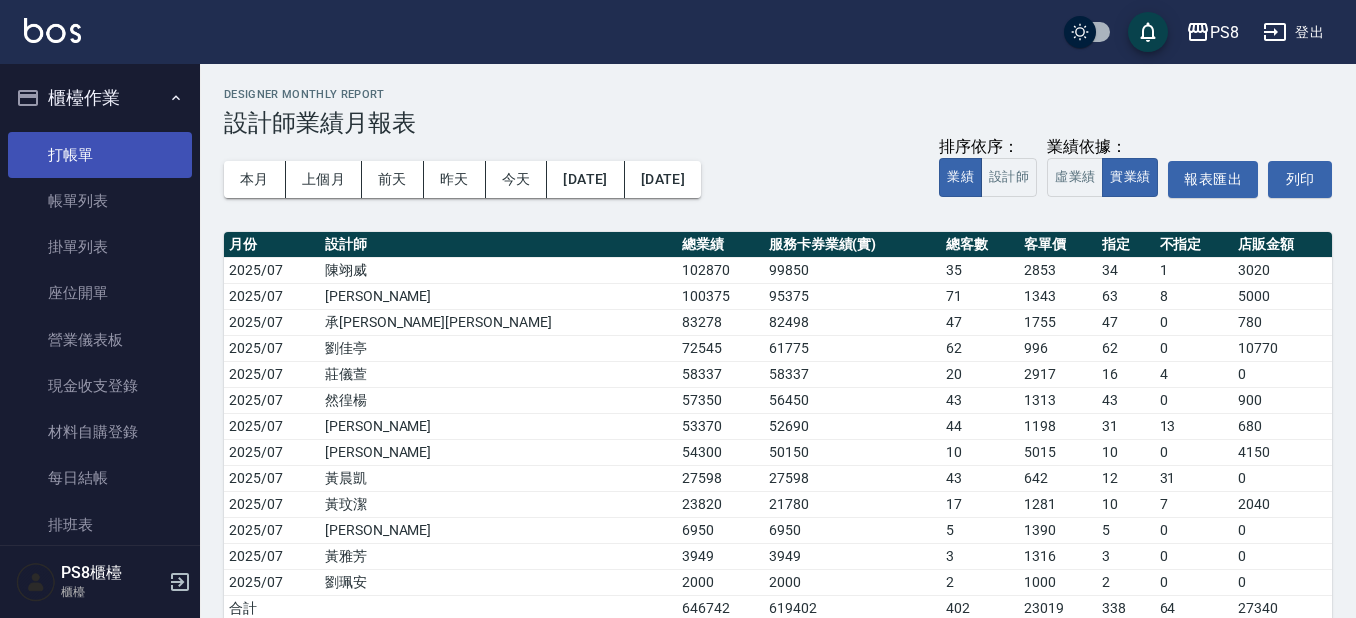 click on "打帳單" at bounding box center [100, 155] 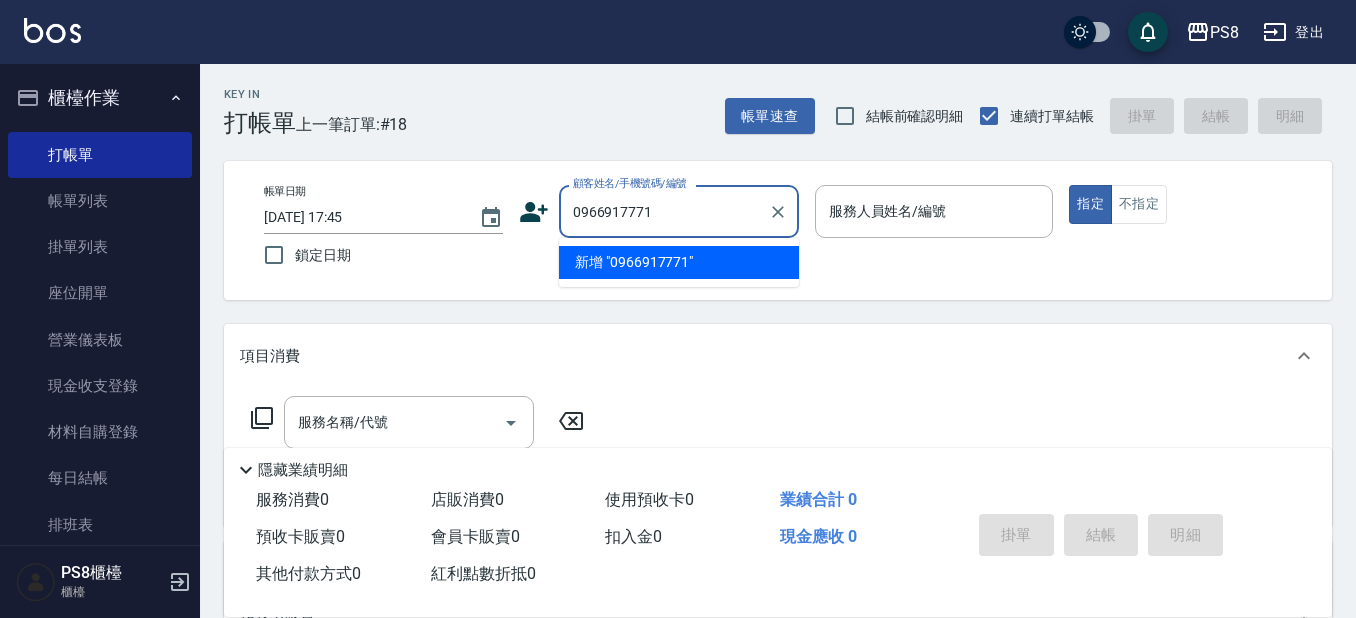 drag, startPoint x: 682, startPoint y: 204, endPoint x: 541, endPoint y: 213, distance: 141.28694 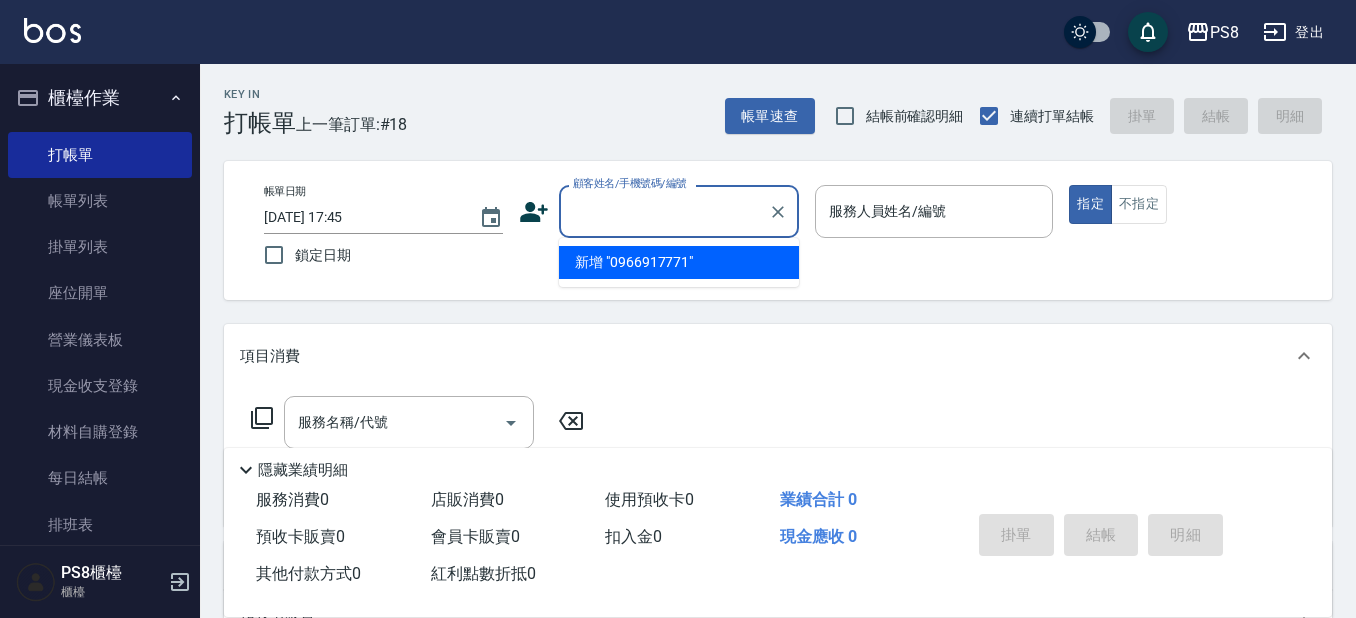 click 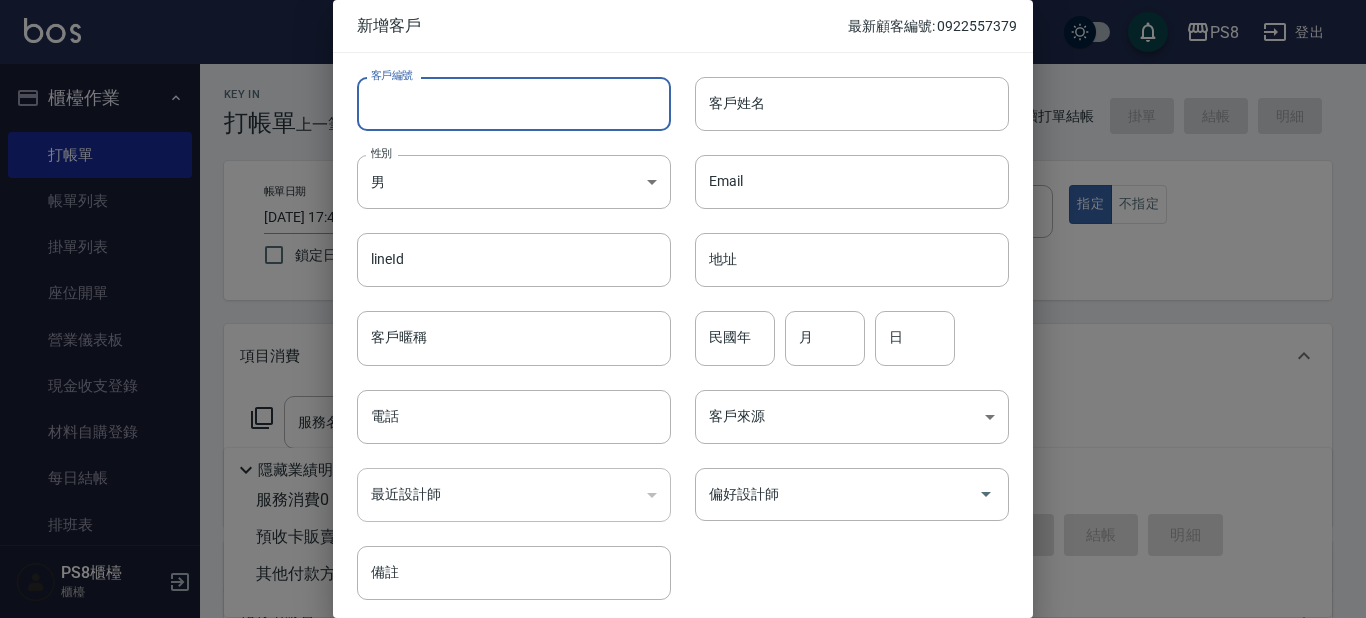click on "客戶編號" at bounding box center [514, 104] 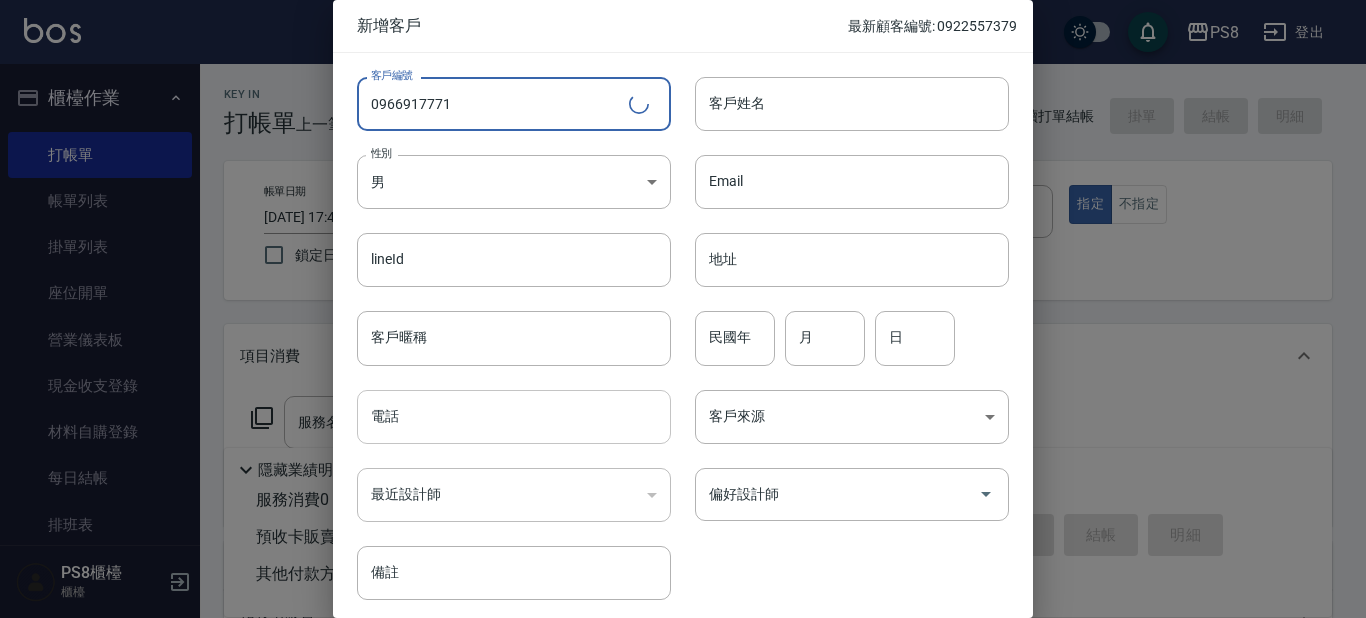 type on "0966917771" 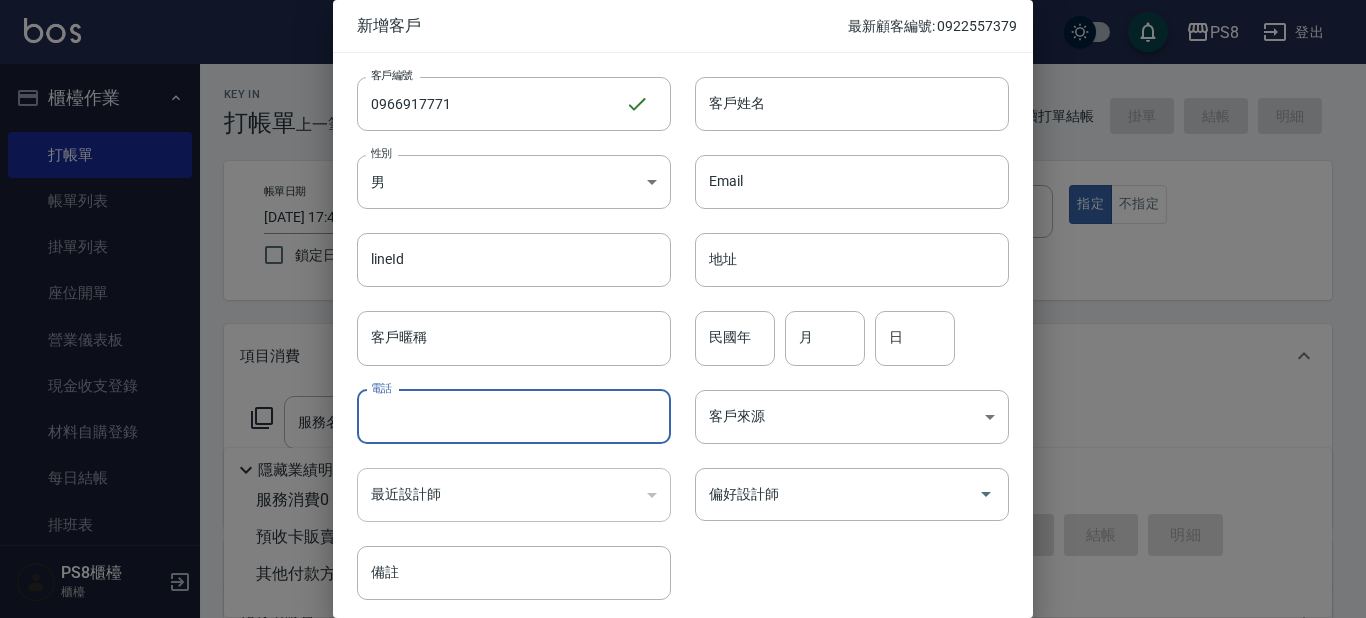 paste on "0966917771" 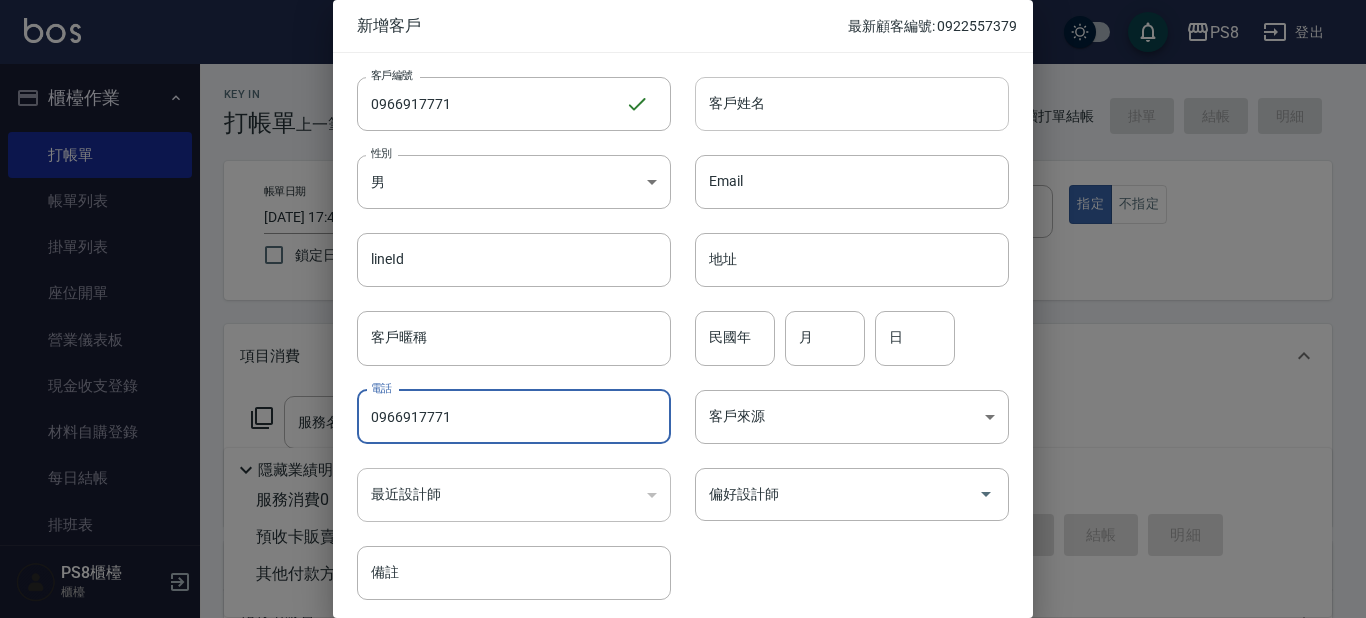 type on "0966917771" 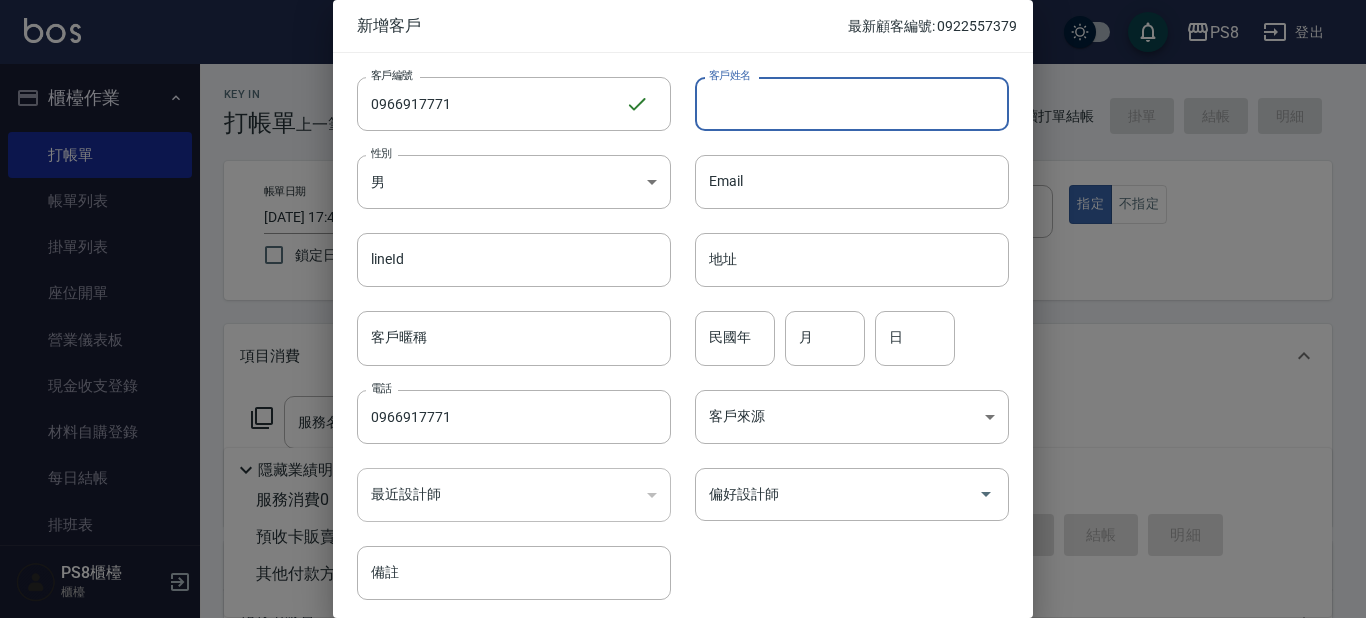 click on "客戶姓名" at bounding box center [852, 104] 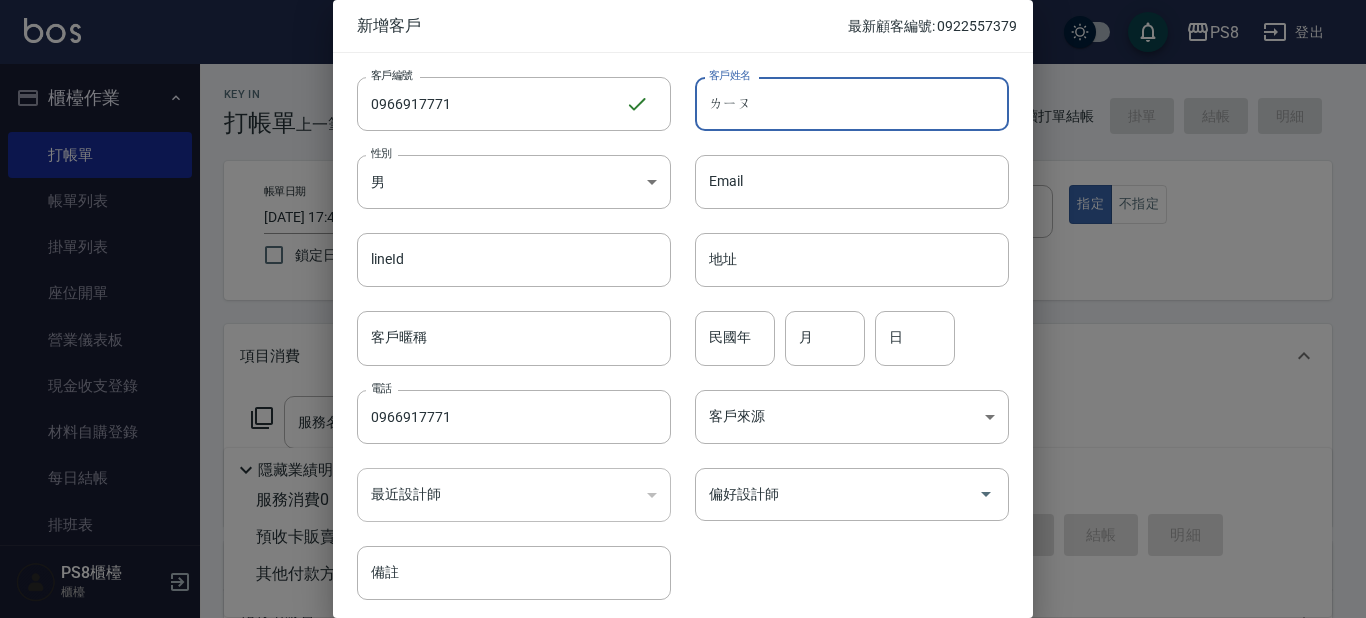 type on "劉" 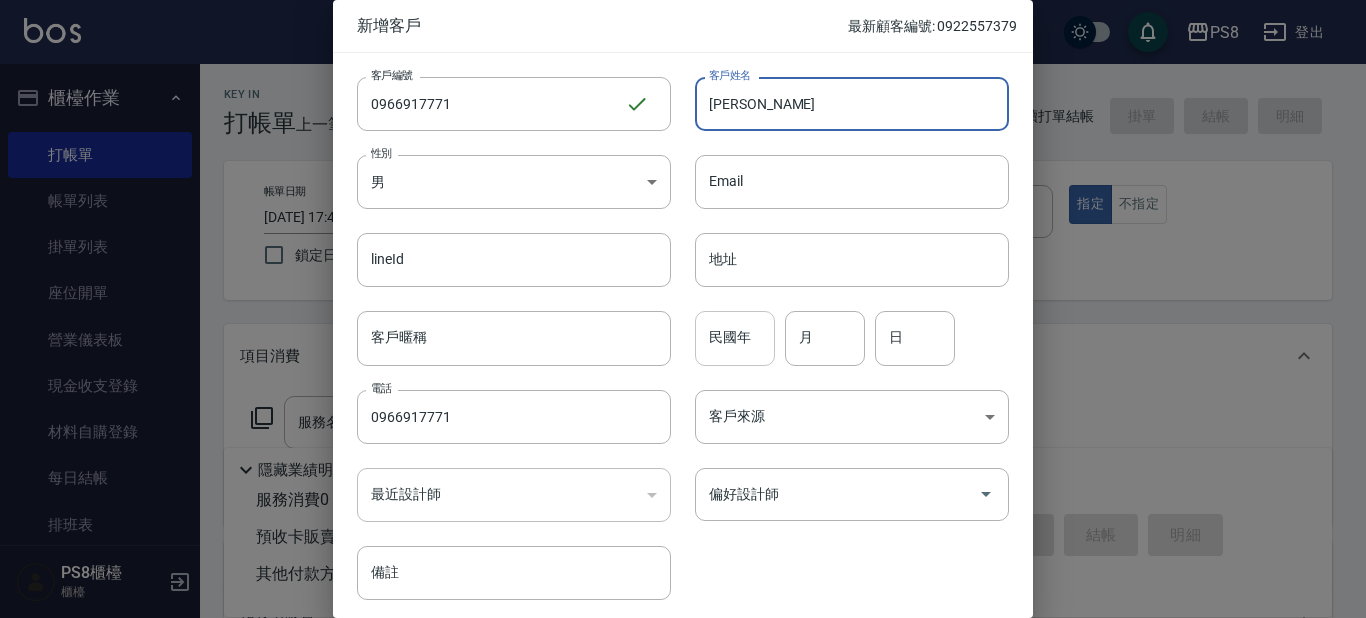 type on "林勇凱" 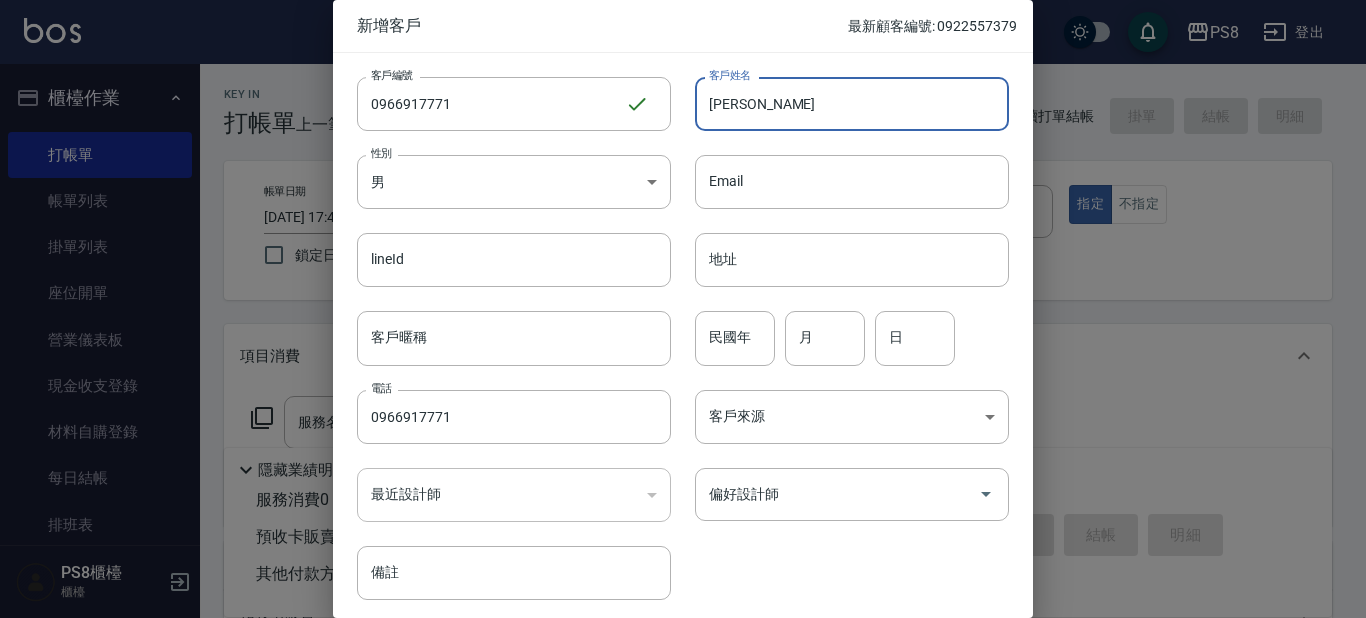click on "民國年" at bounding box center (735, 338) 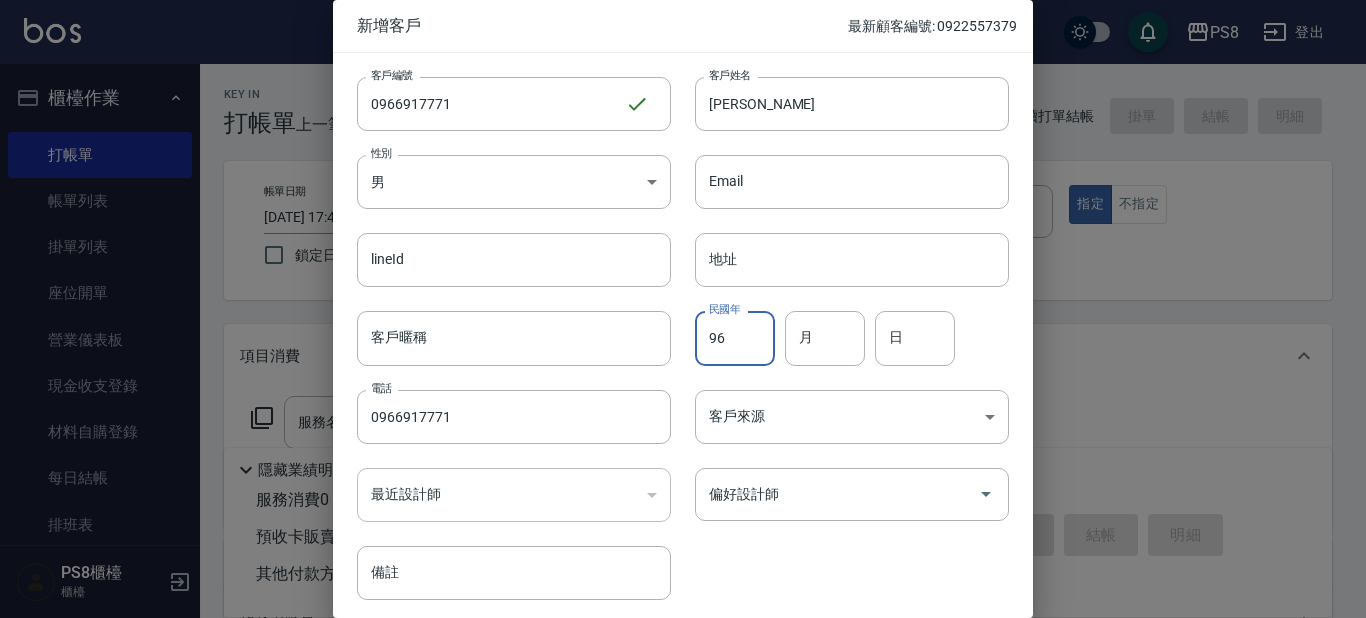 type on "96" 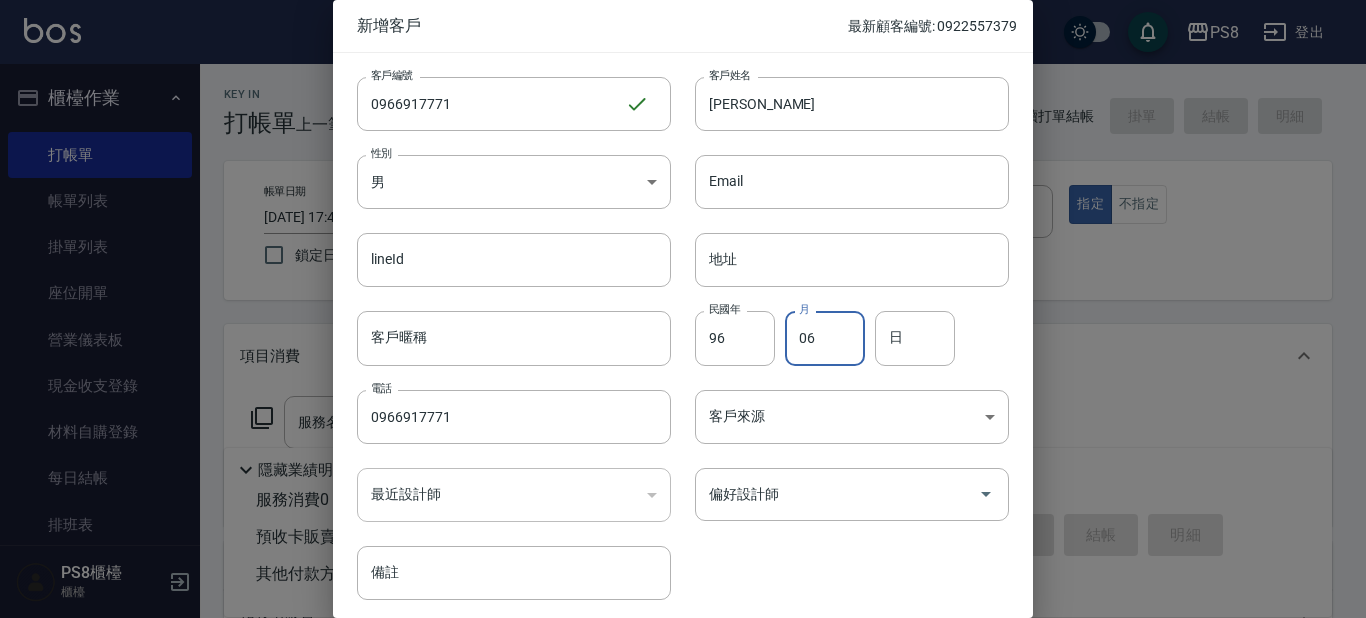 type on "06" 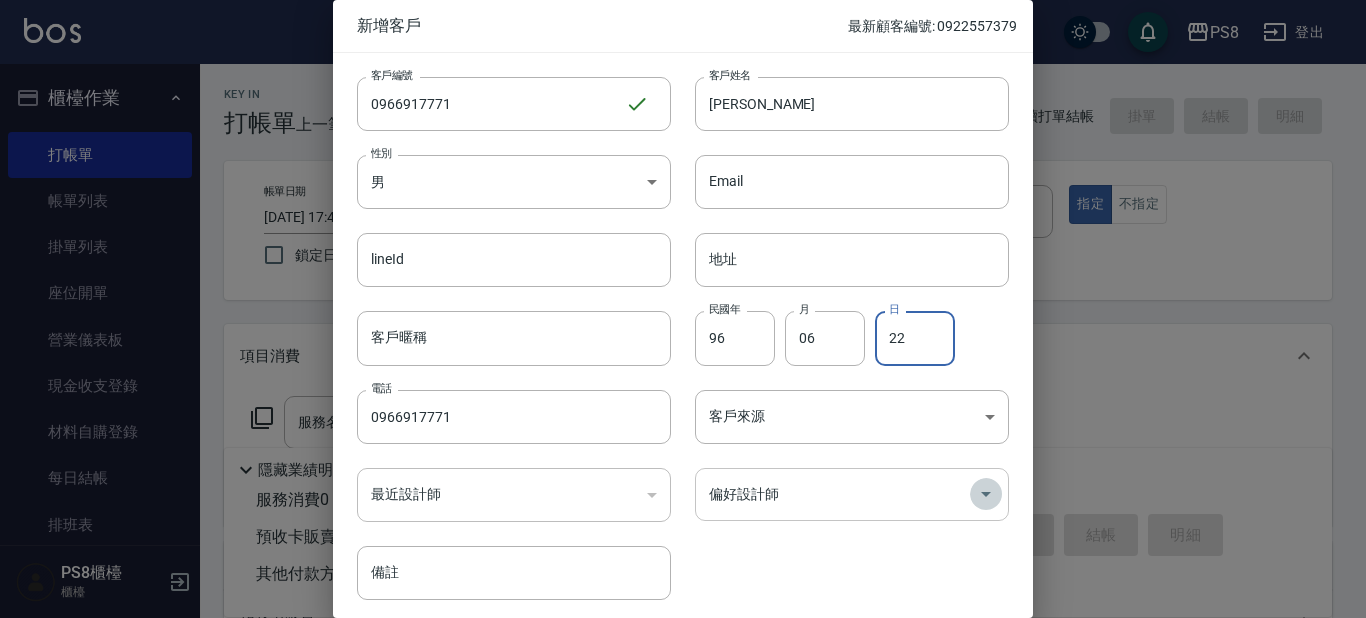 click 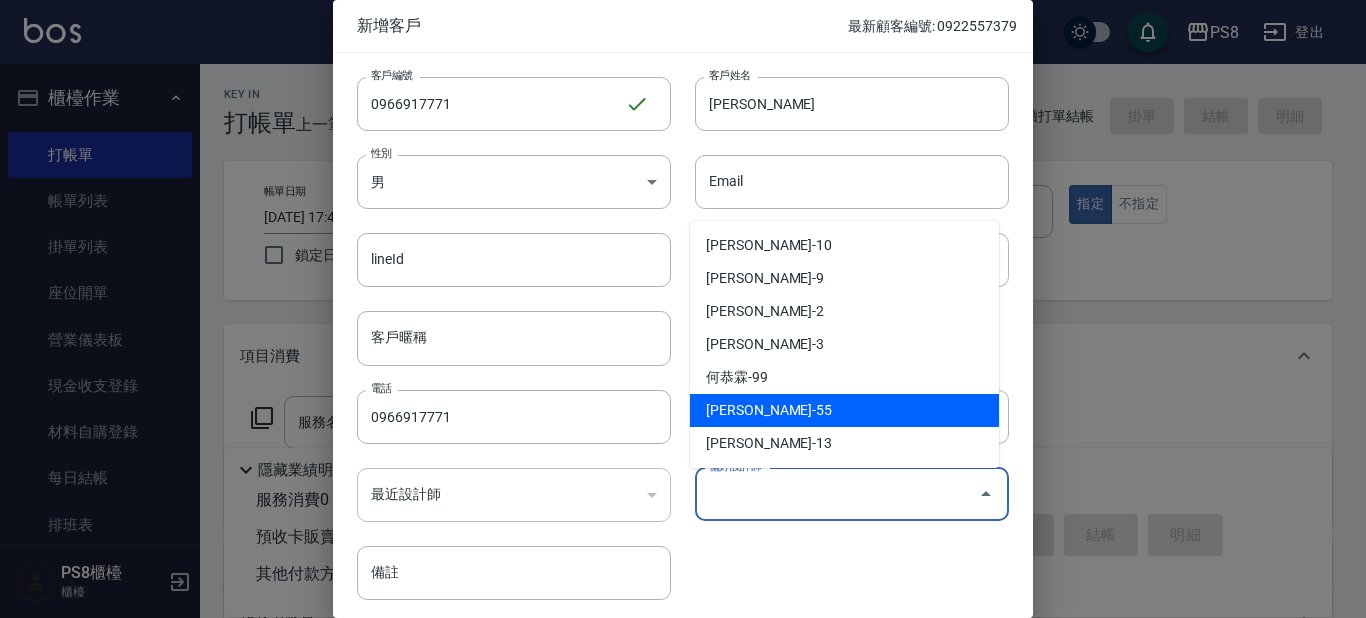 type on "王文筠" 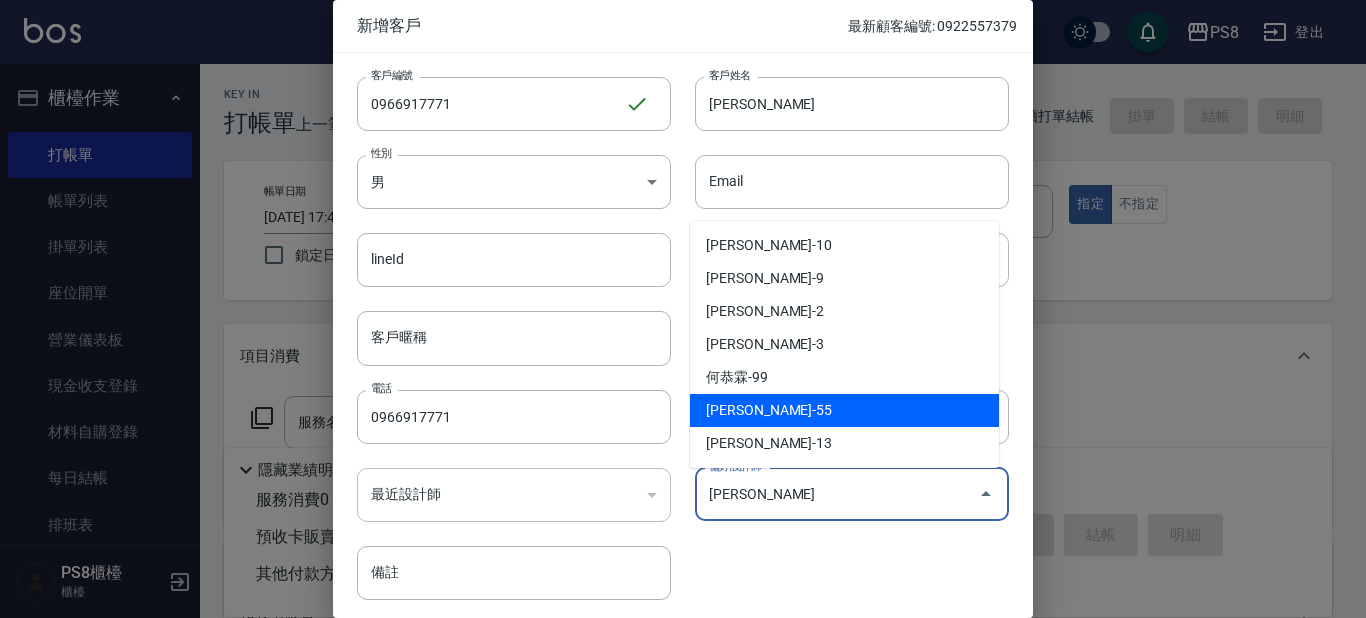 click at bounding box center [683, 309] 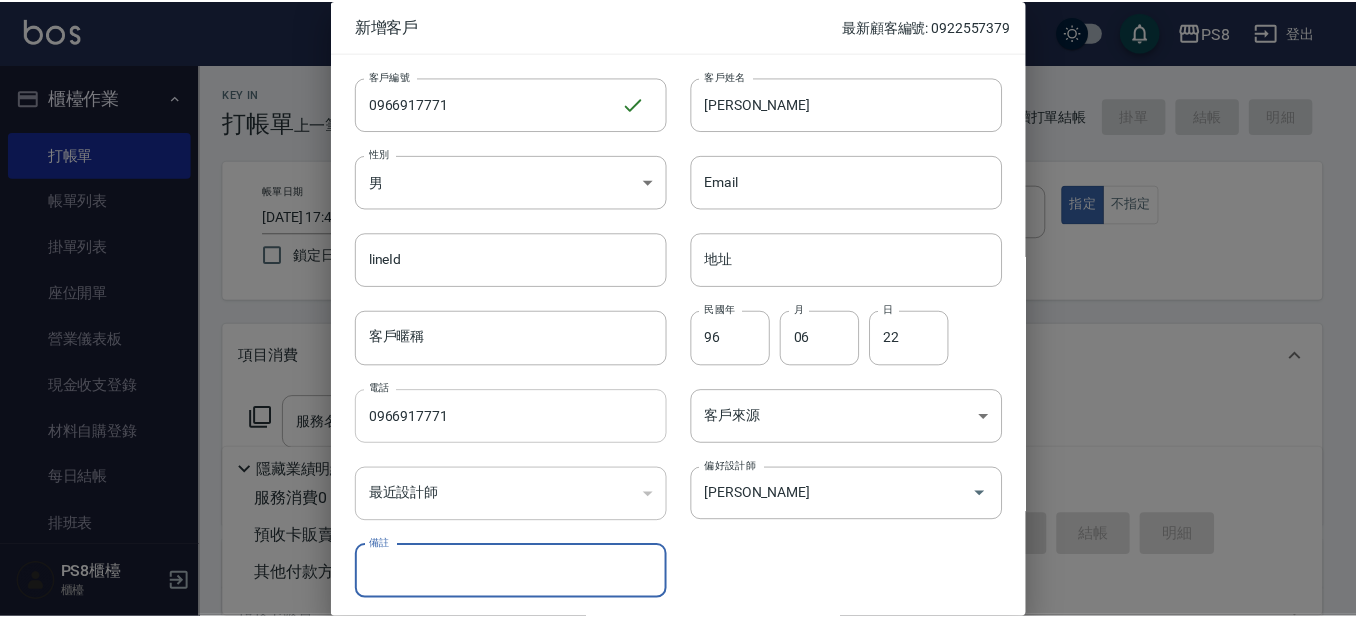 scroll, scrollTop: 75, scrollLeft: 0, axis: vertical 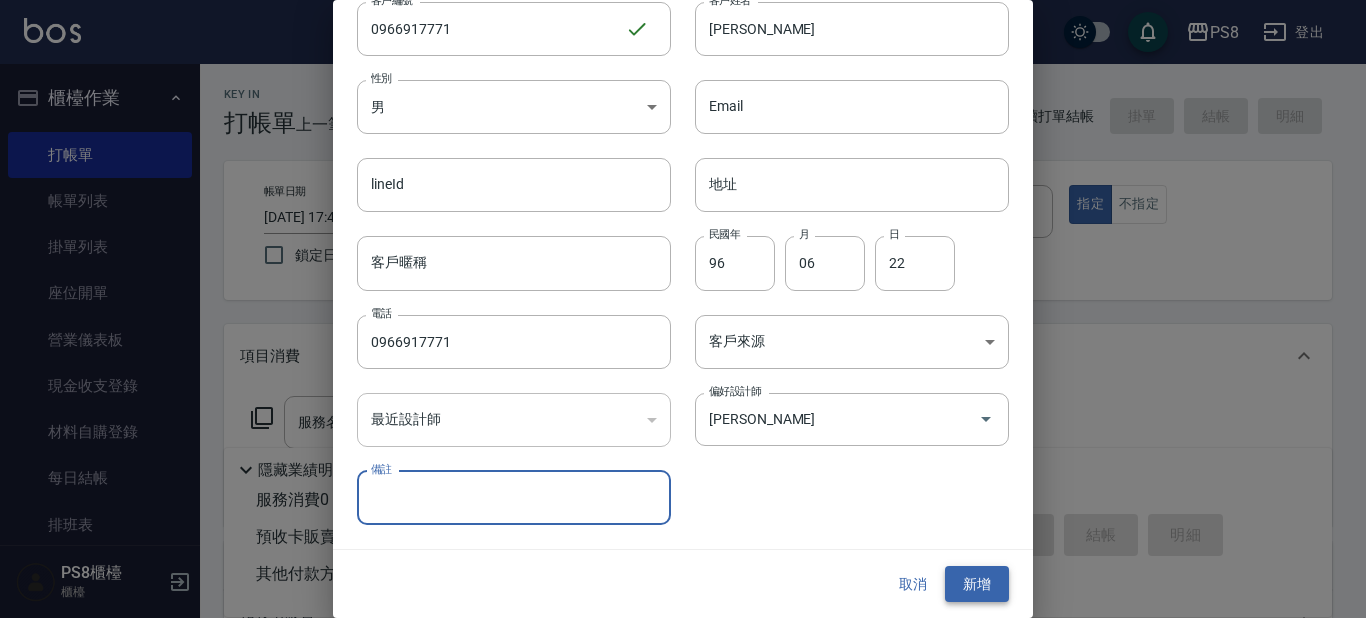 click on "新增" at bounding box center (977, 584) 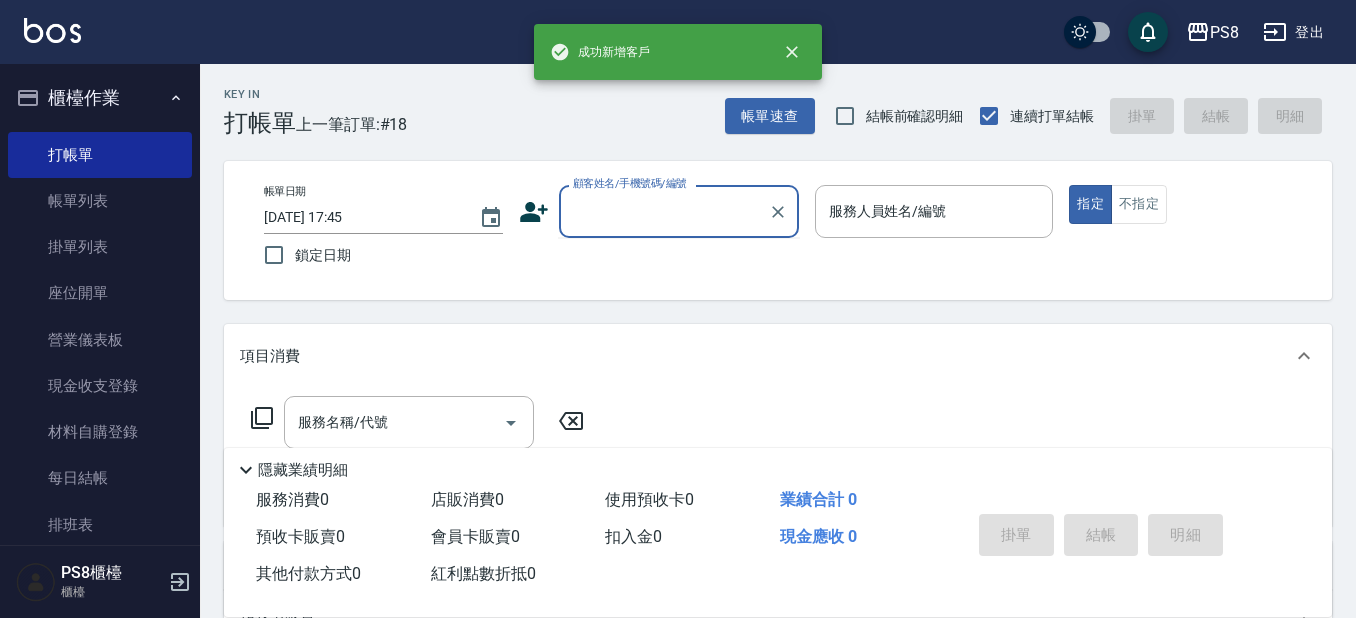 click on "顧客姓名/手機號碼/編號" at bounding box center [664, 211] 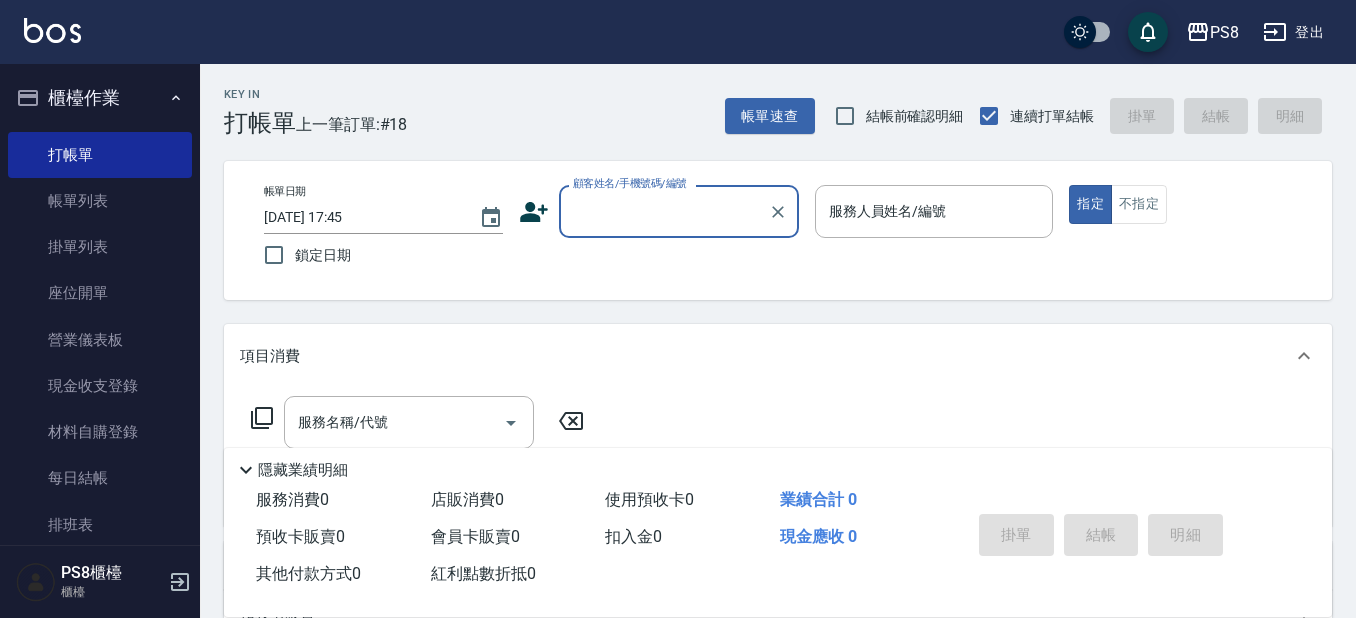 paste on "0966917771" 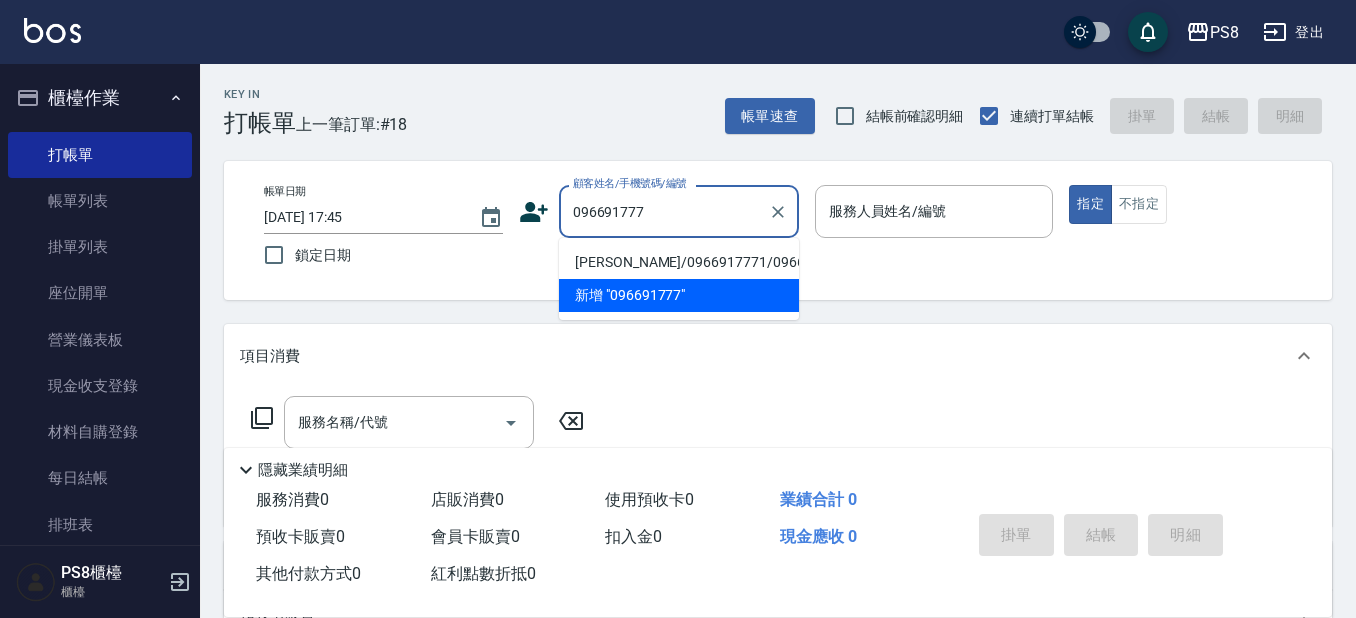 click on "林勇凱/0966917771/0966917771" at bounding box center (679, 262) 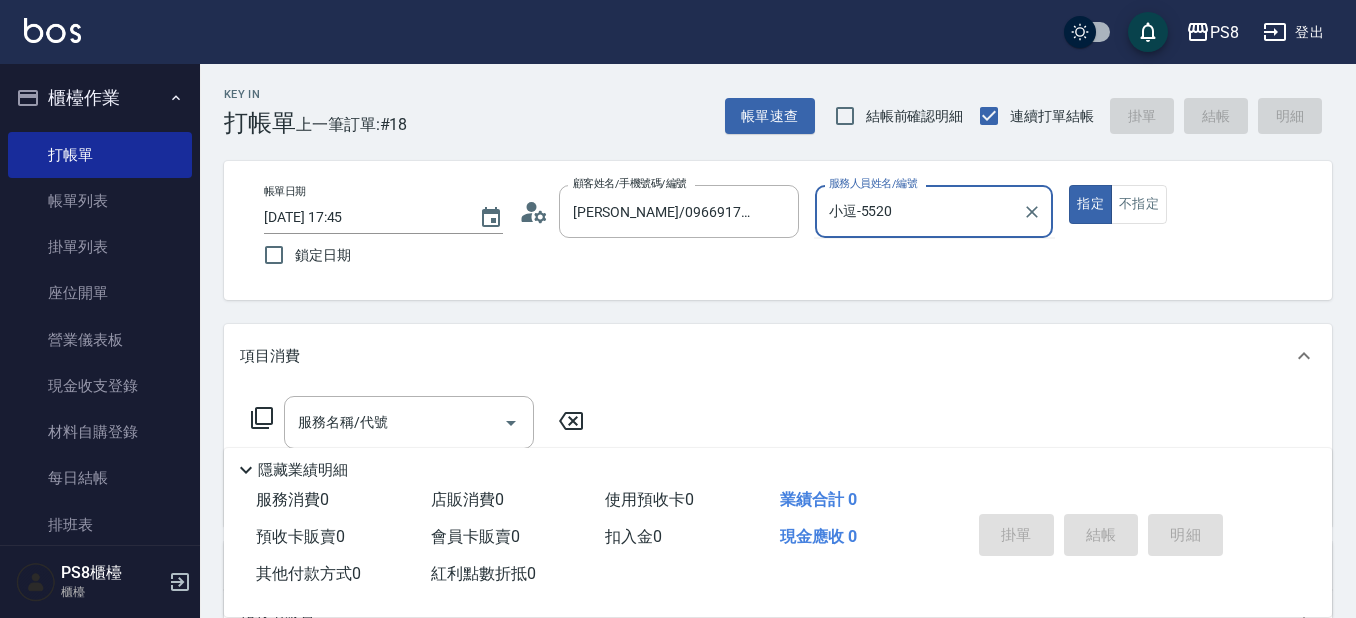 type on "小逗-5520" 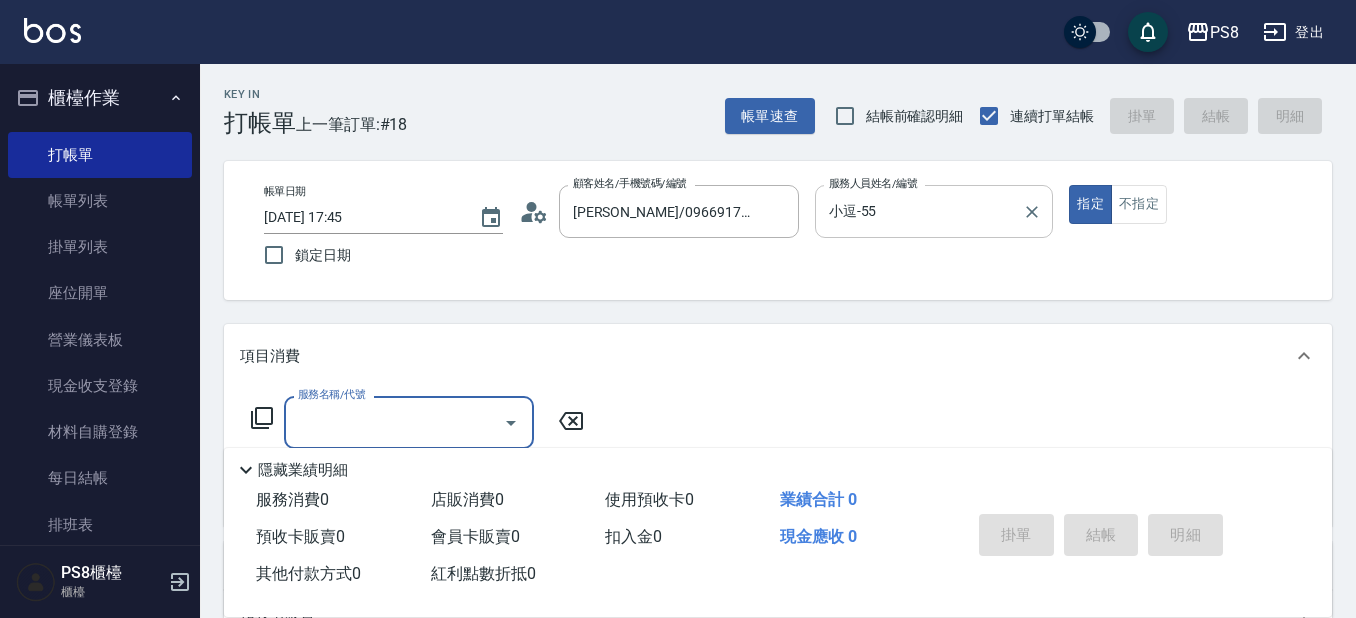 click on "小逗-55" at bounding box center [919, 211] 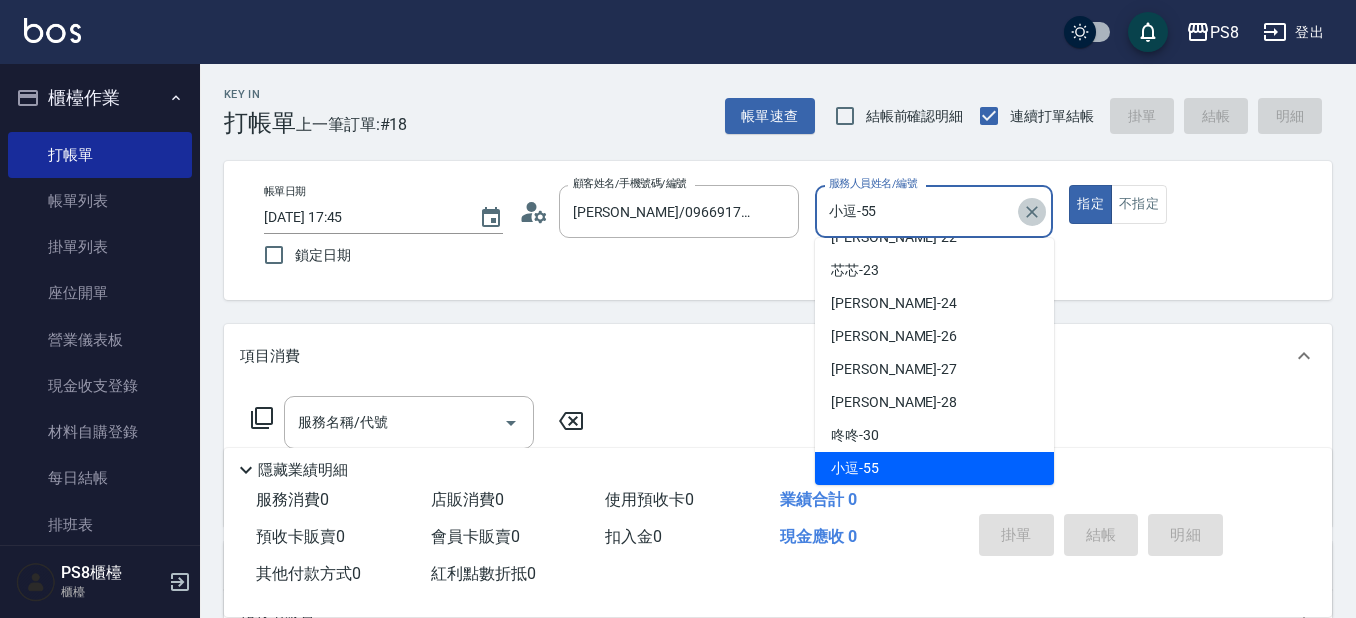 click 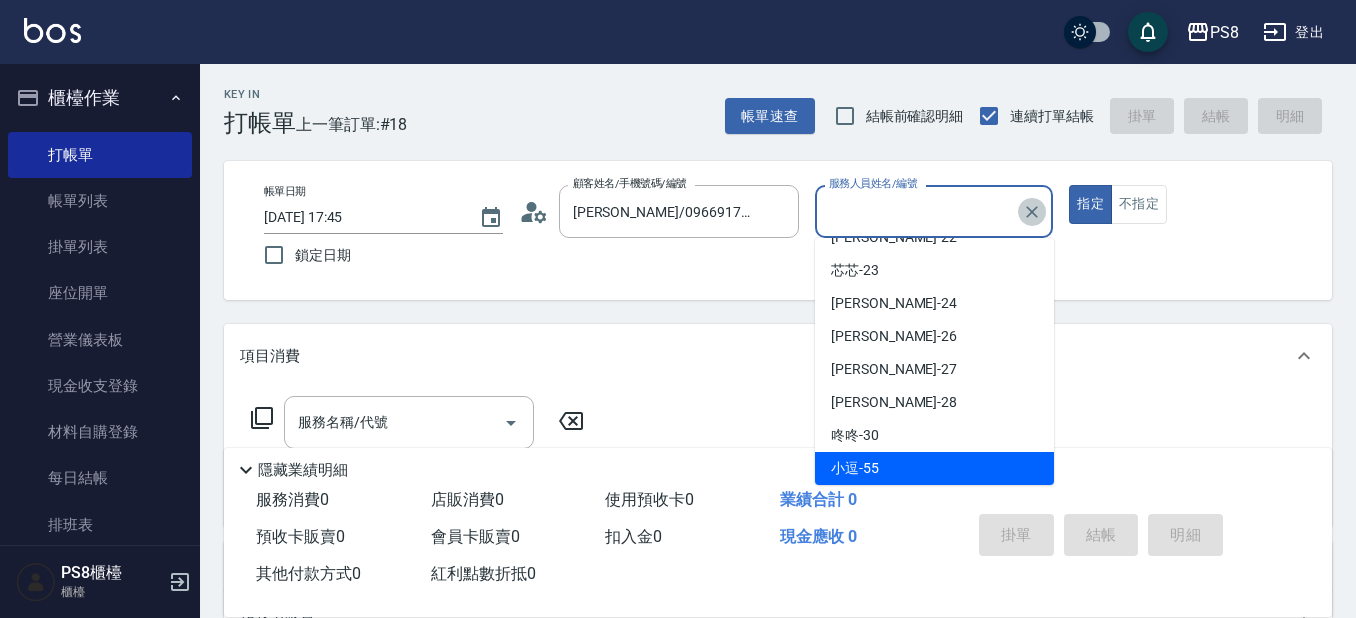 scroll, scrollTop: 8, scrollLeft: 0, axis: vertical 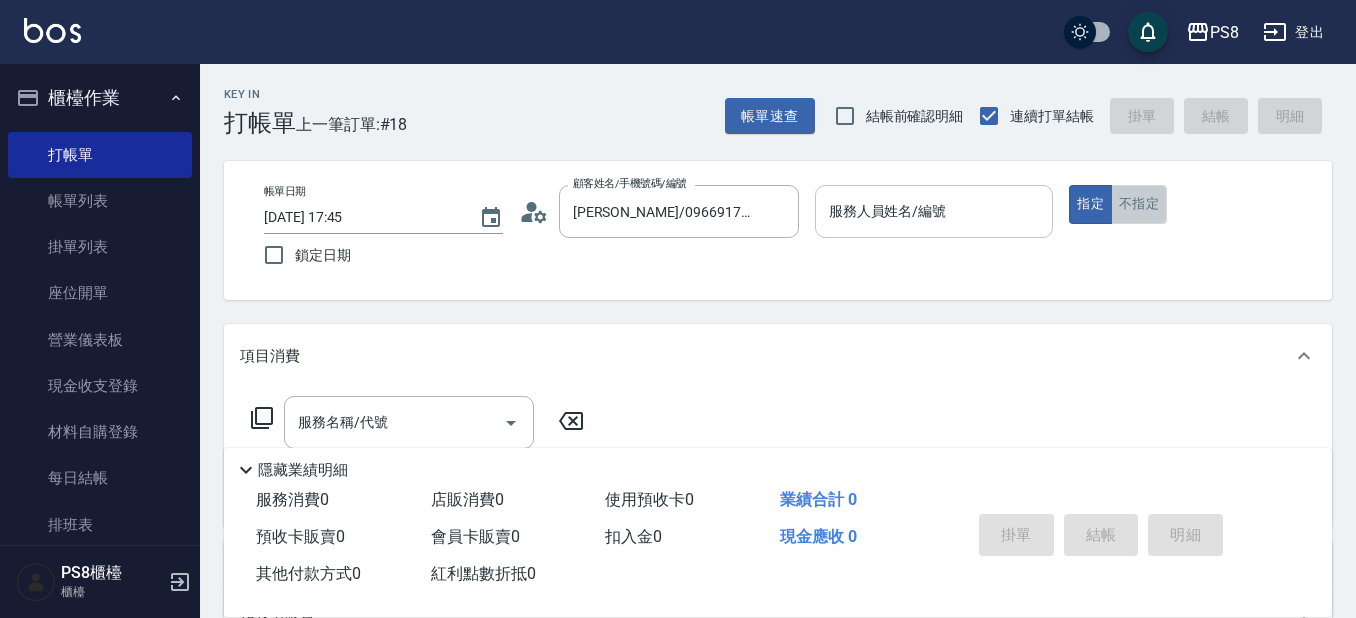click on "不指定" at bounding box center [1139, 204] 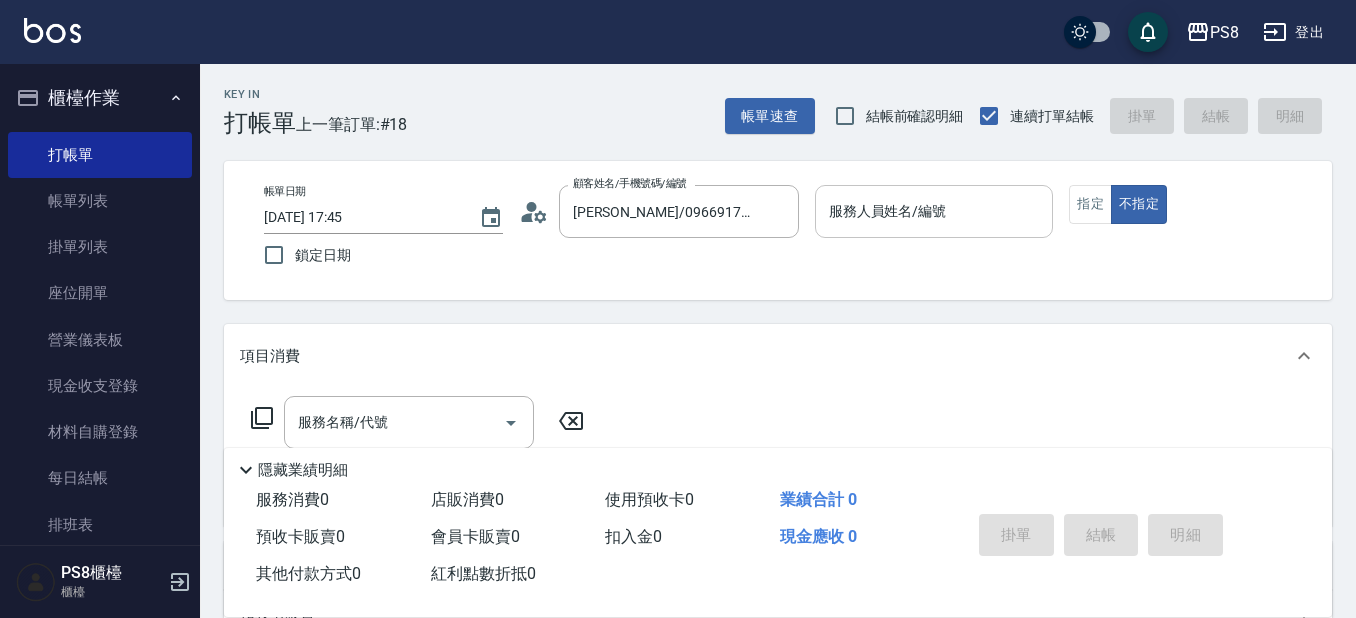 click on "服務人員姓名/編號" at bounding box center (934, 211) 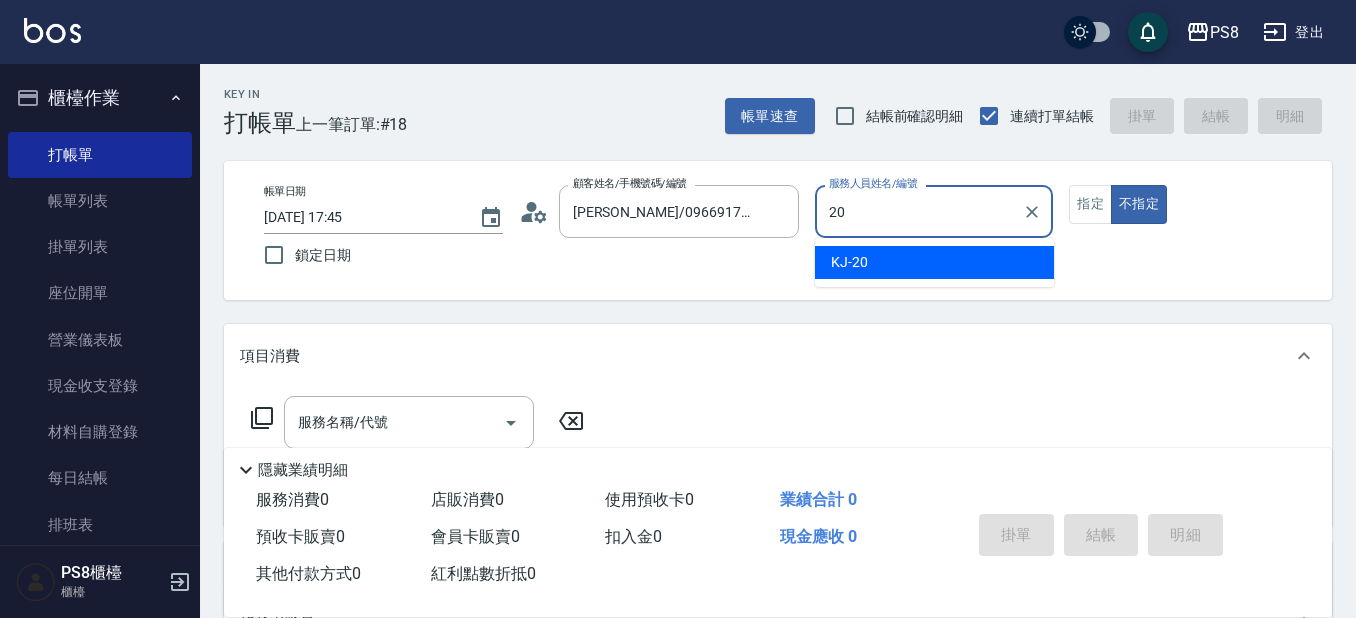 type on "20" 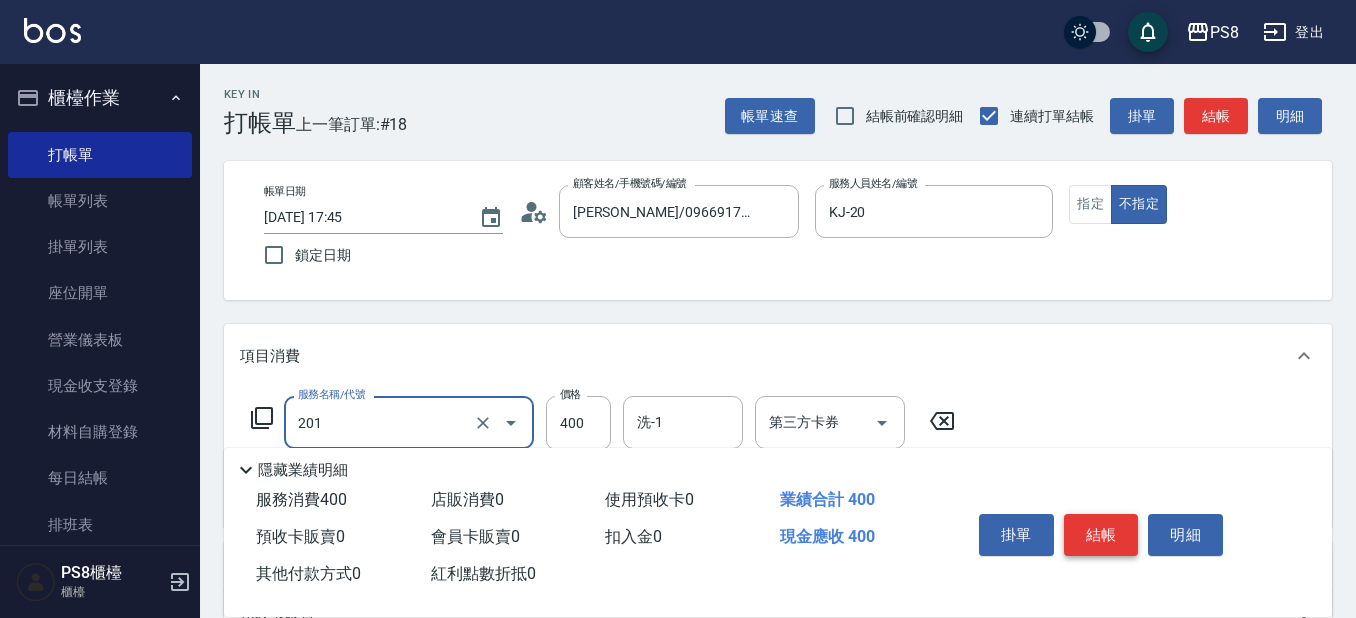 type on "洗剪400(201)" 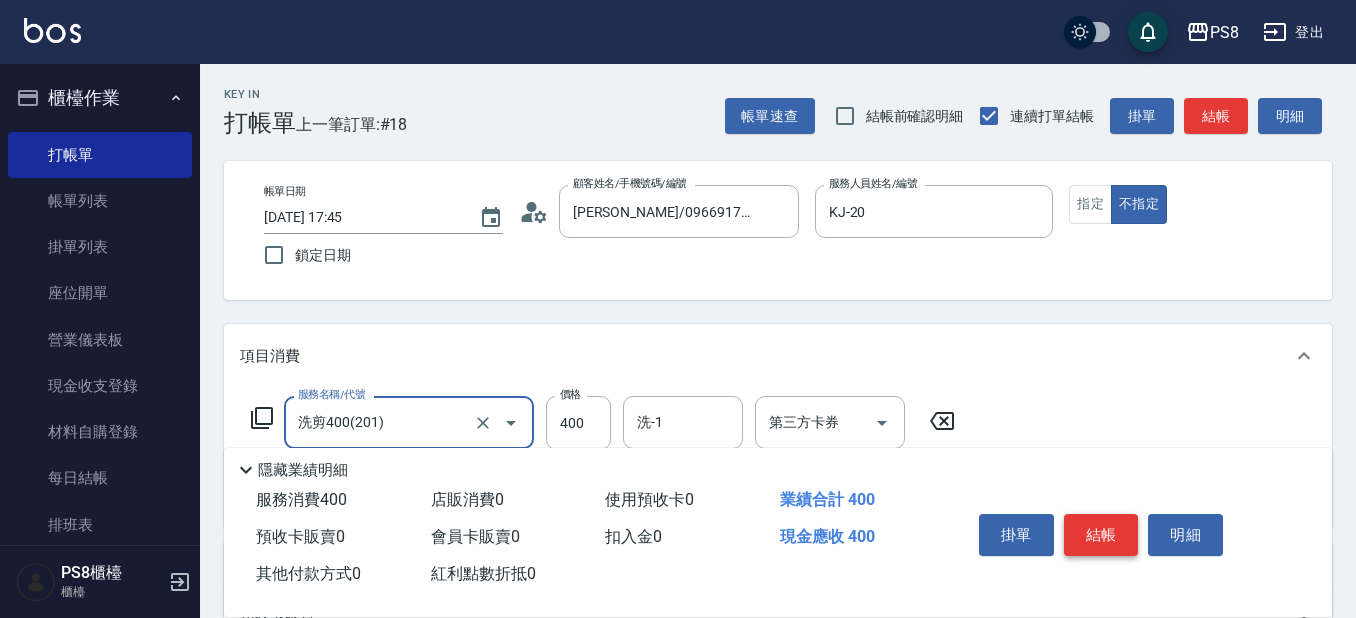 click on "結帳" at bounding box center [1101, 535] 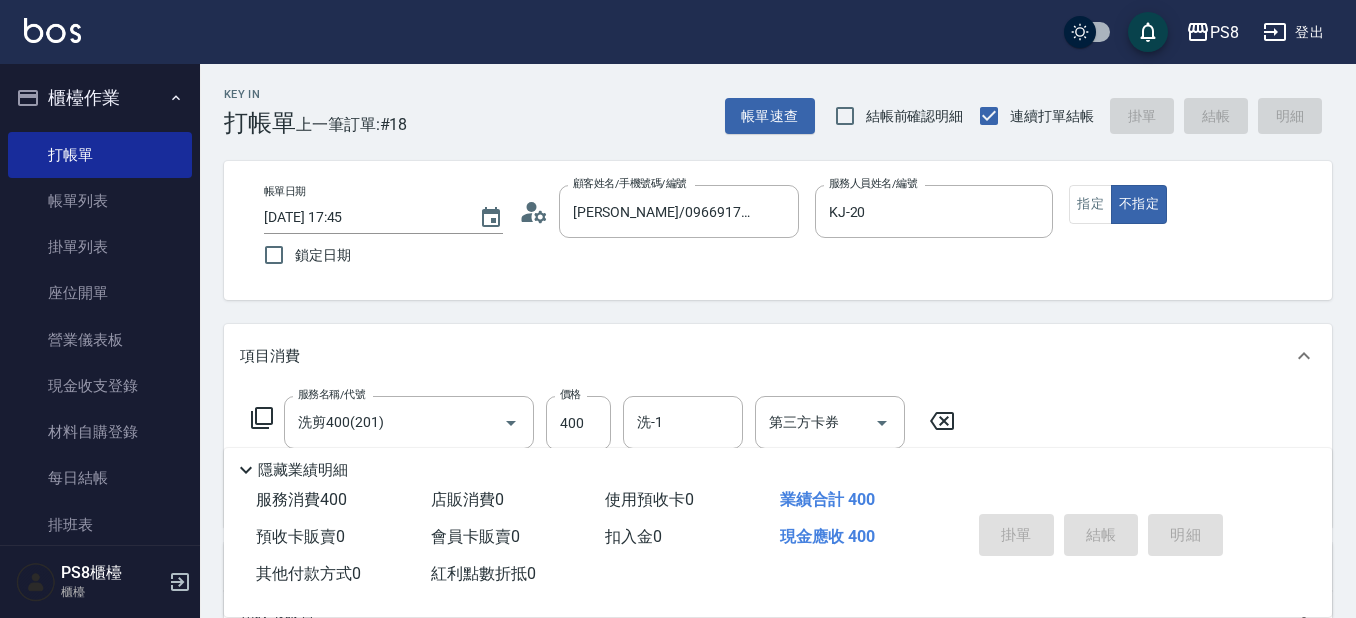 type on "2025/07/15 17:46" 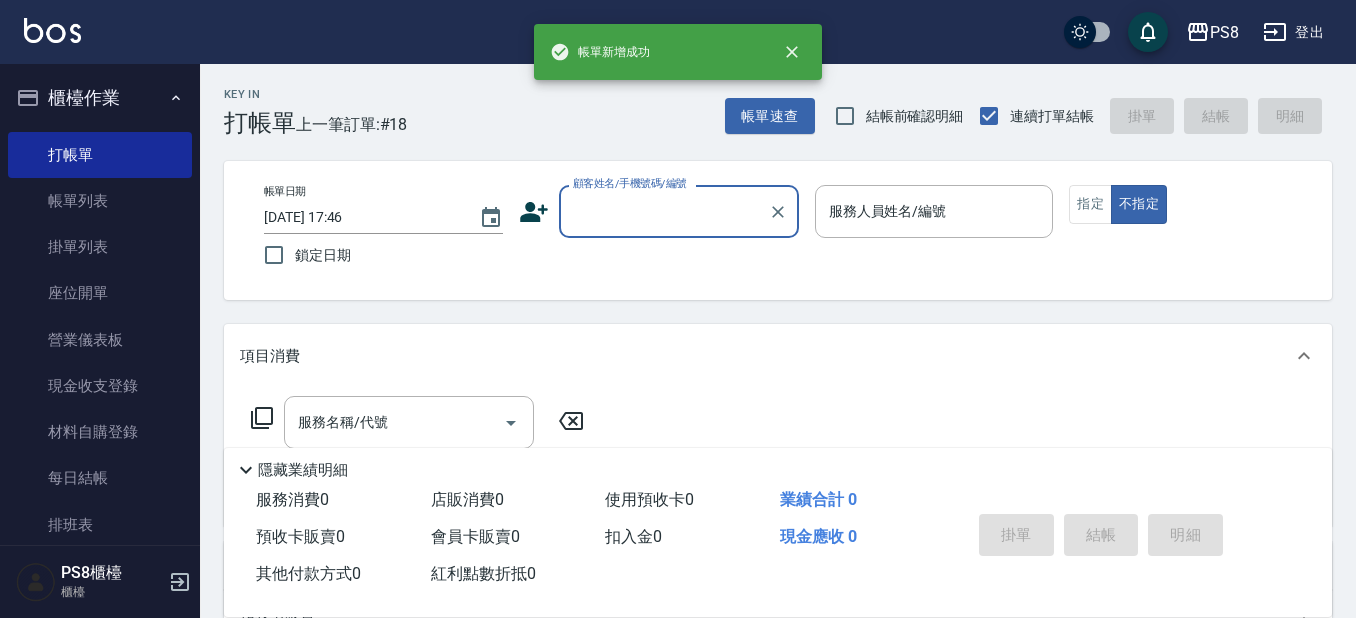 scroll, scrollTop: 0, scrollLeft: 0, axis: both 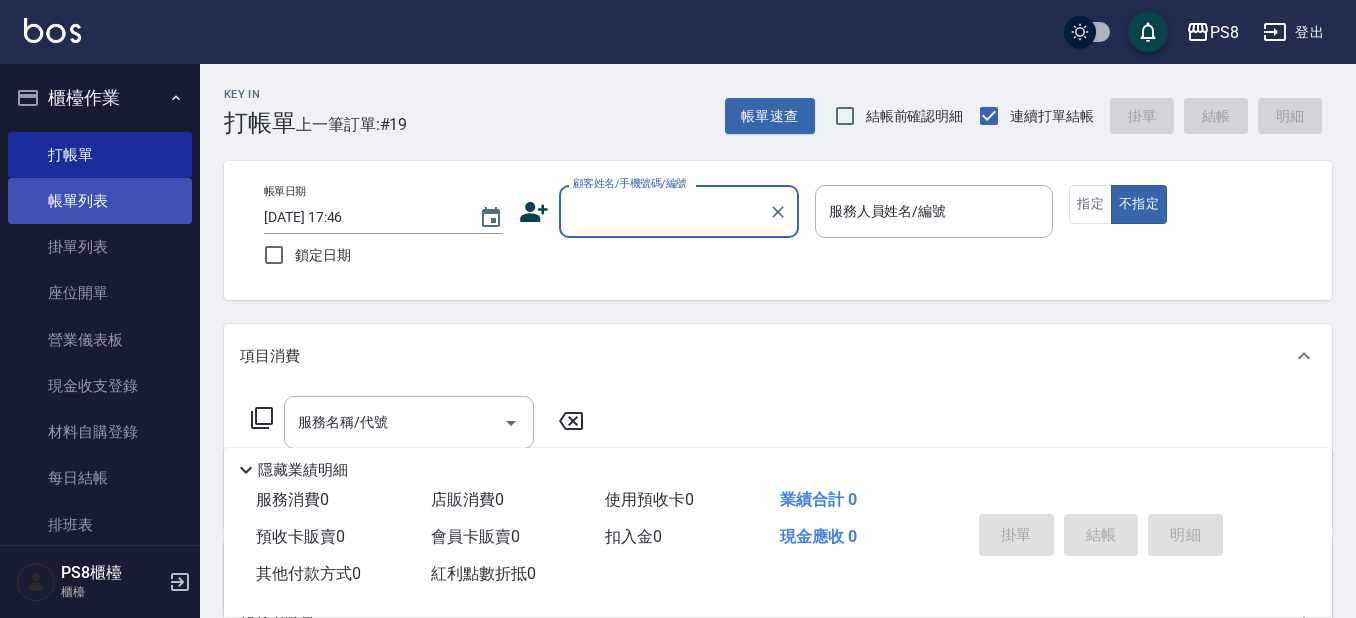 click on "帳單列表" at bounding box center [100, 201] 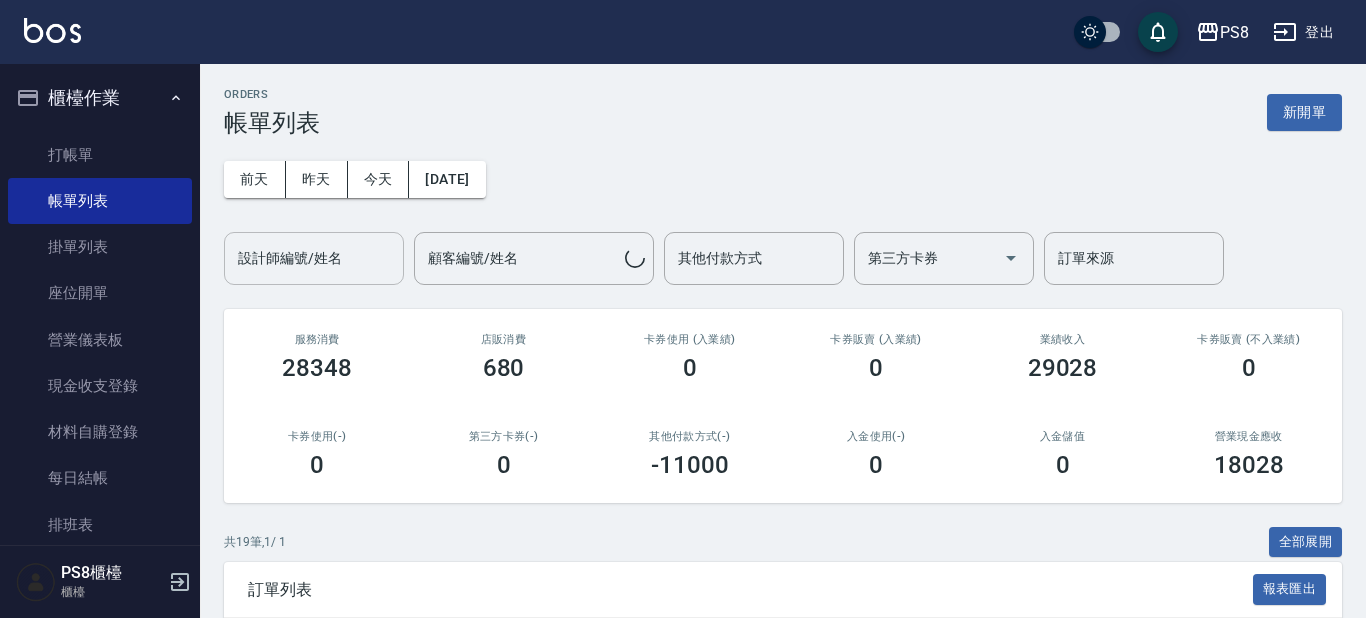 click on "設計師編號/姓名 設計師編號/姓名" at bounding box center (314, 258) 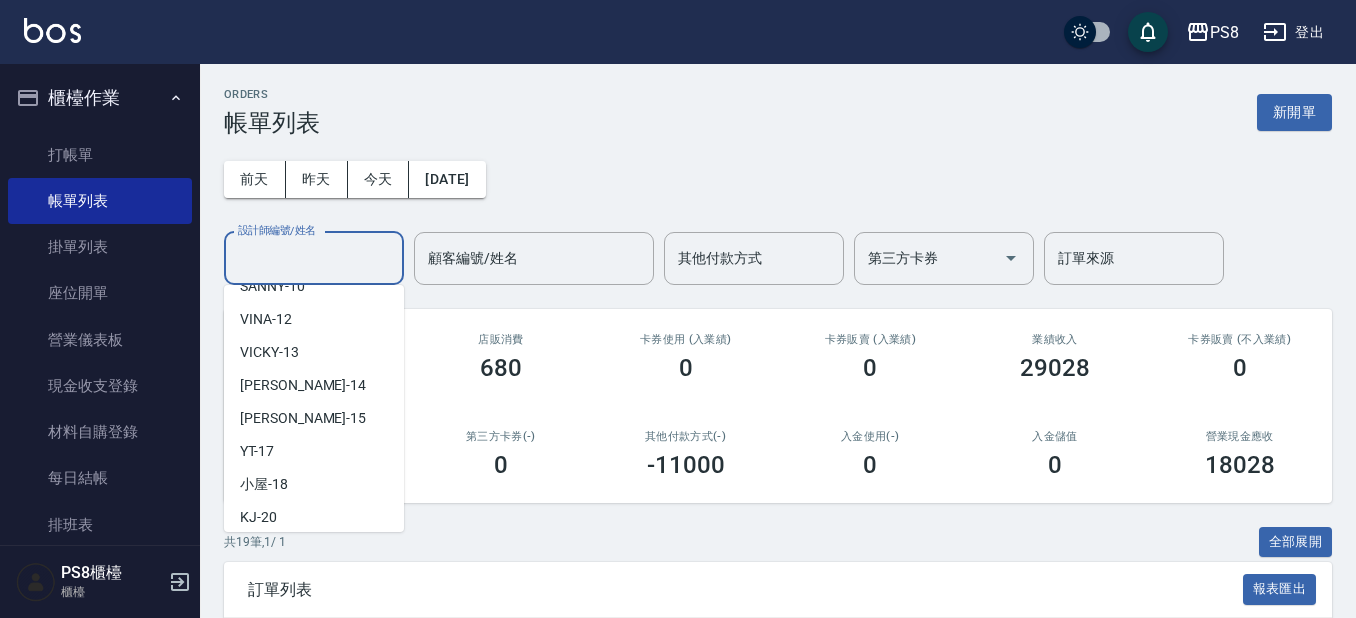 scroll, scrollTop: 300, scrollLeft: 0, axis: vertical 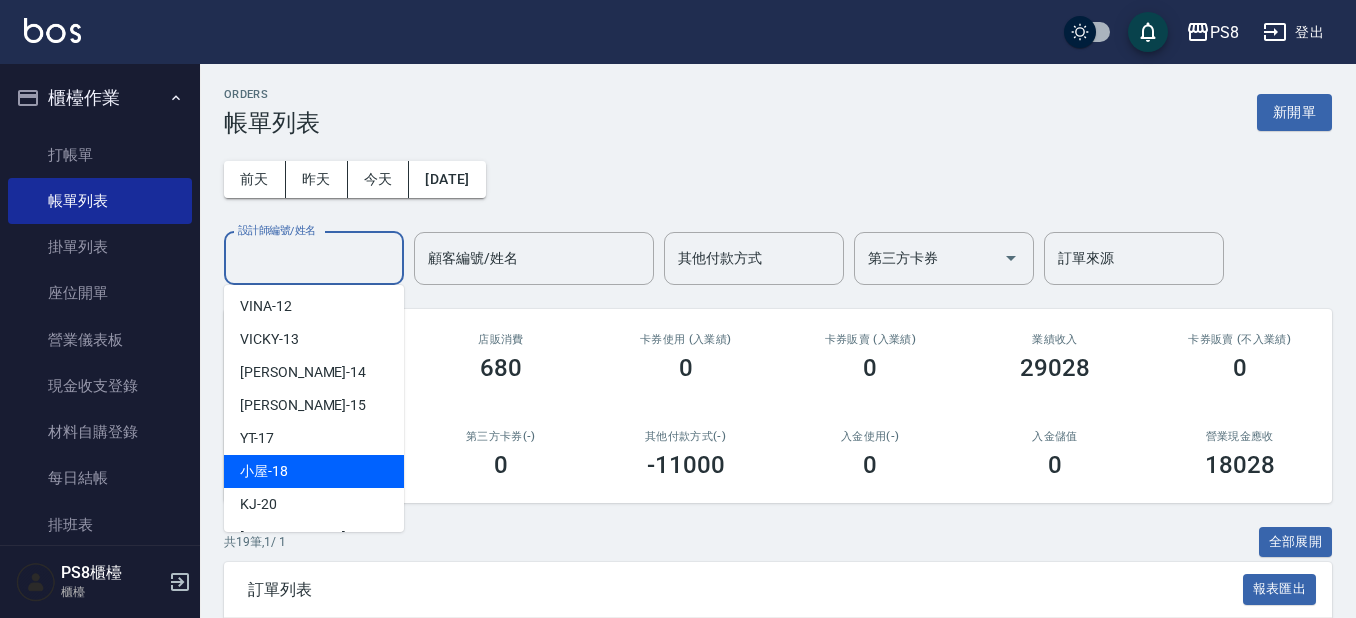 click on "小屋 -18" at bounding box center [314, 471] 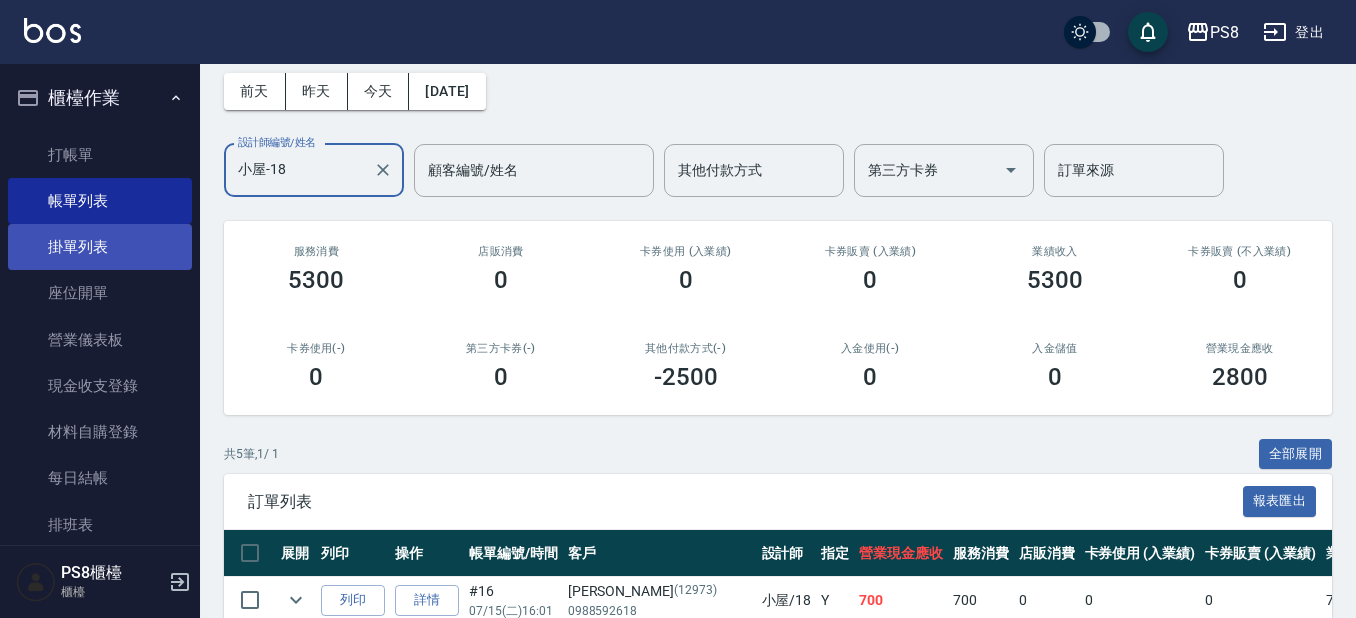 scroll, scrollTop: 0, scrollLeft: 0, axis: both 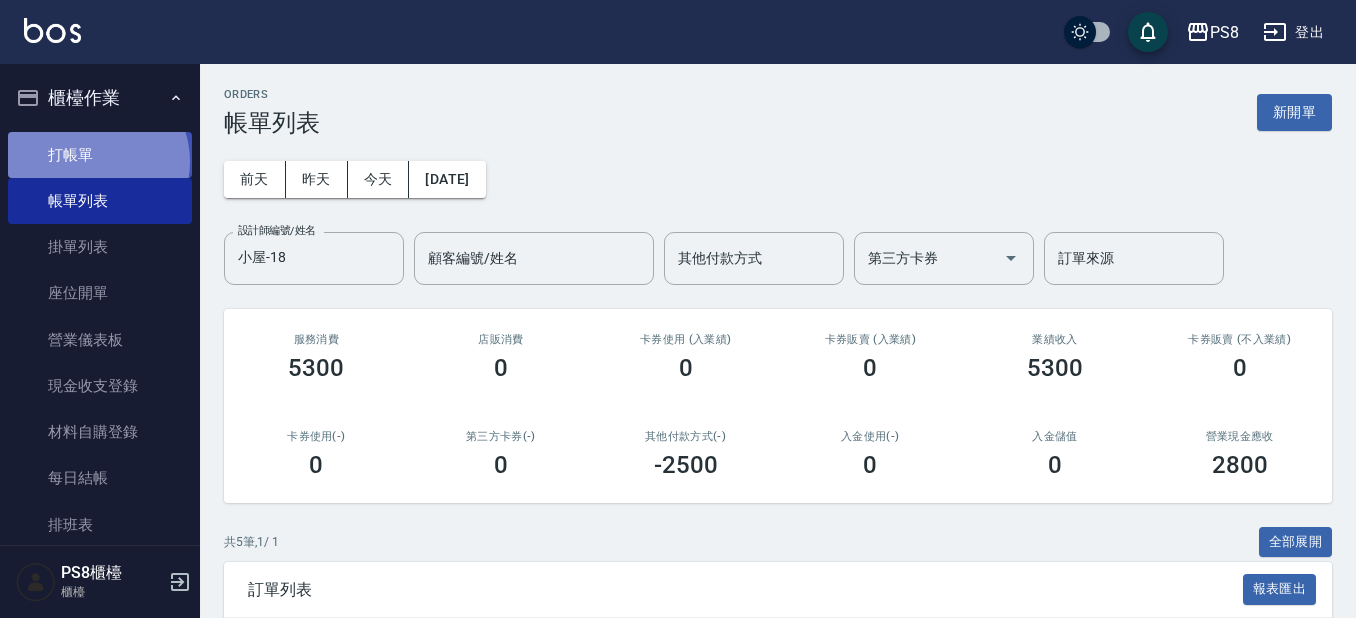 click on "打帳單" at bounding box center (100, 155) 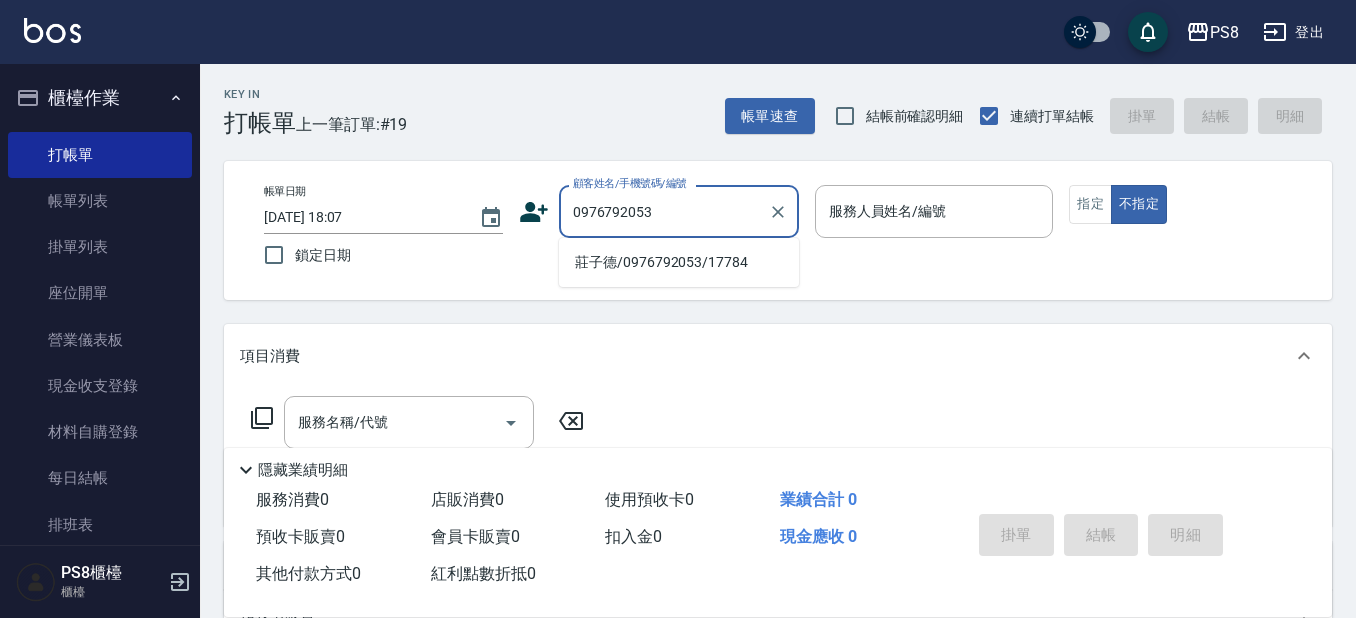 click on "莊子德/0976792053/17784" at bounding box center (679, 262) 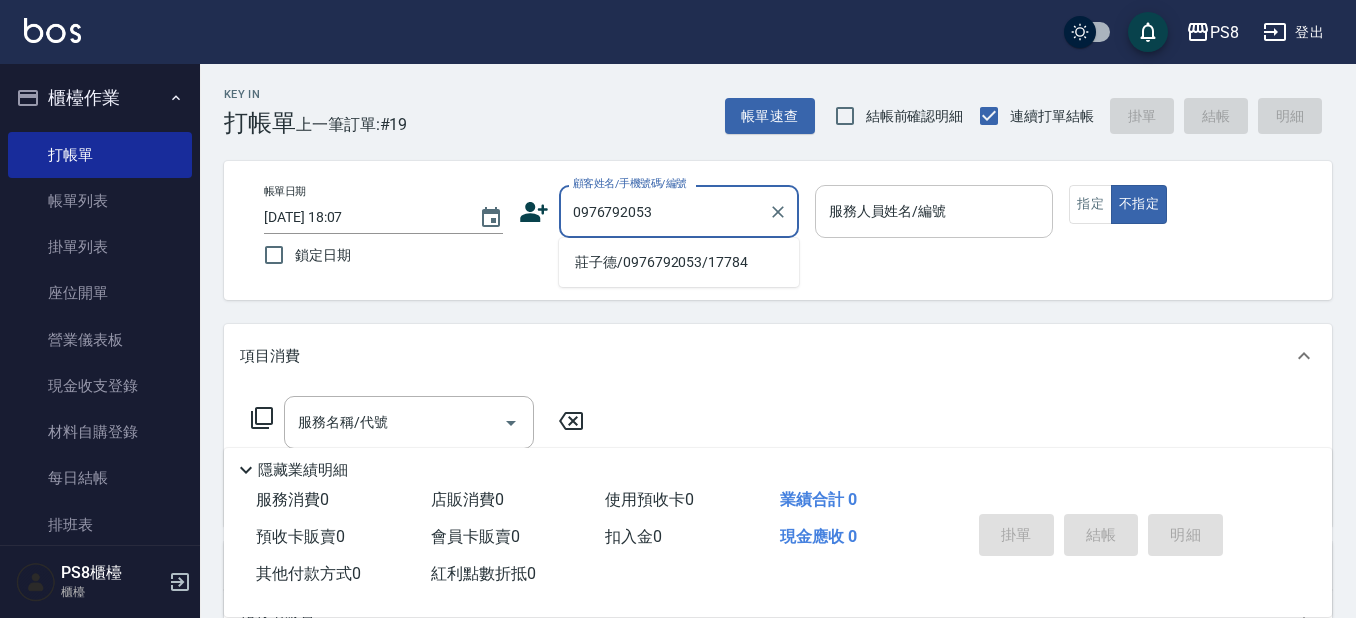 type on "莊子德/0976792053/17784" 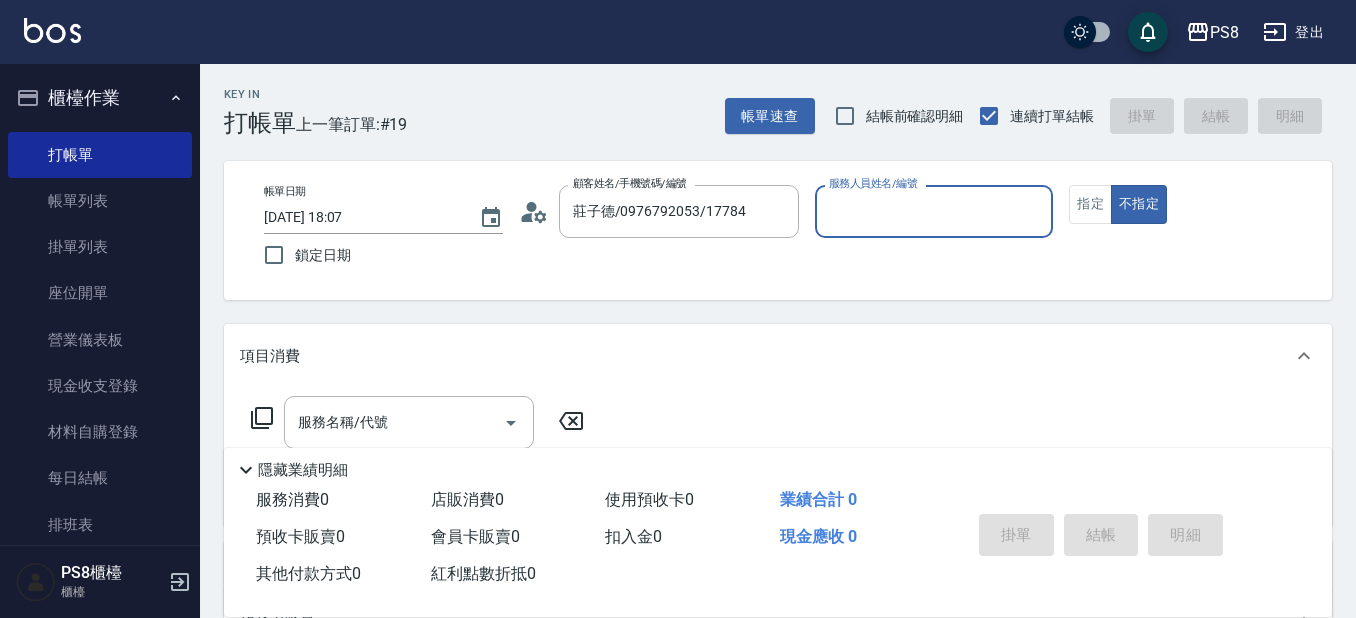 type on "小屋-18" 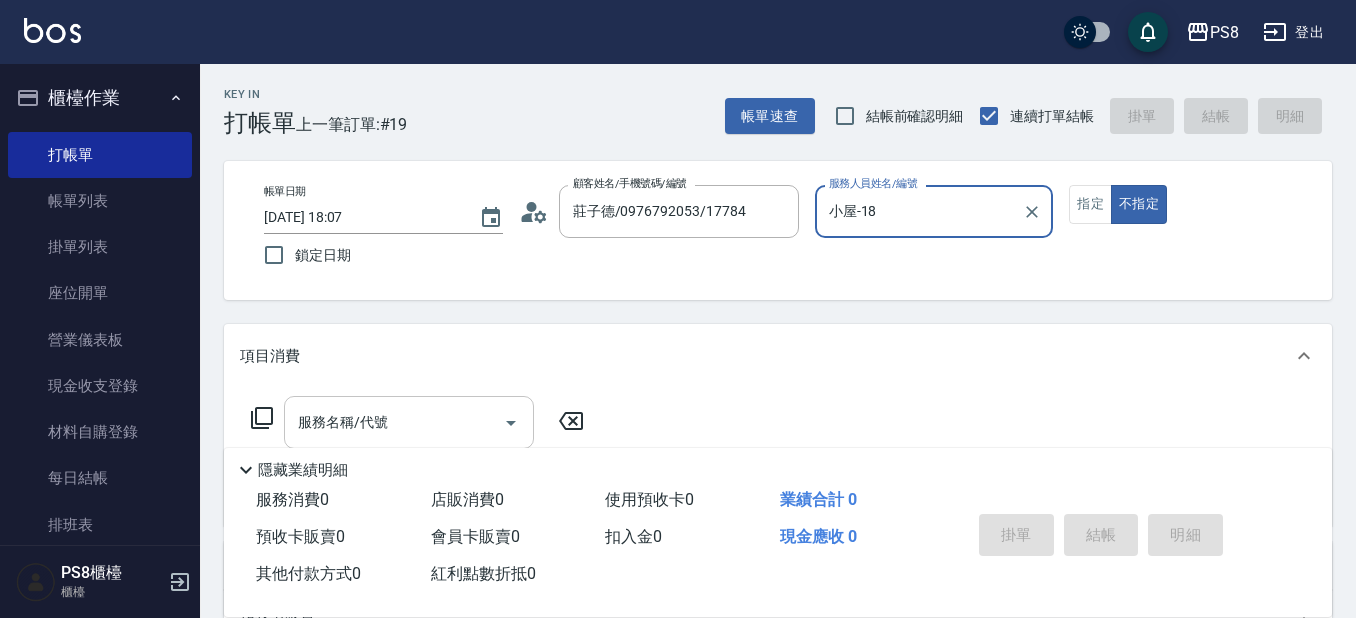 click on "服務名稱/代號" at bounding box center [394, 422] 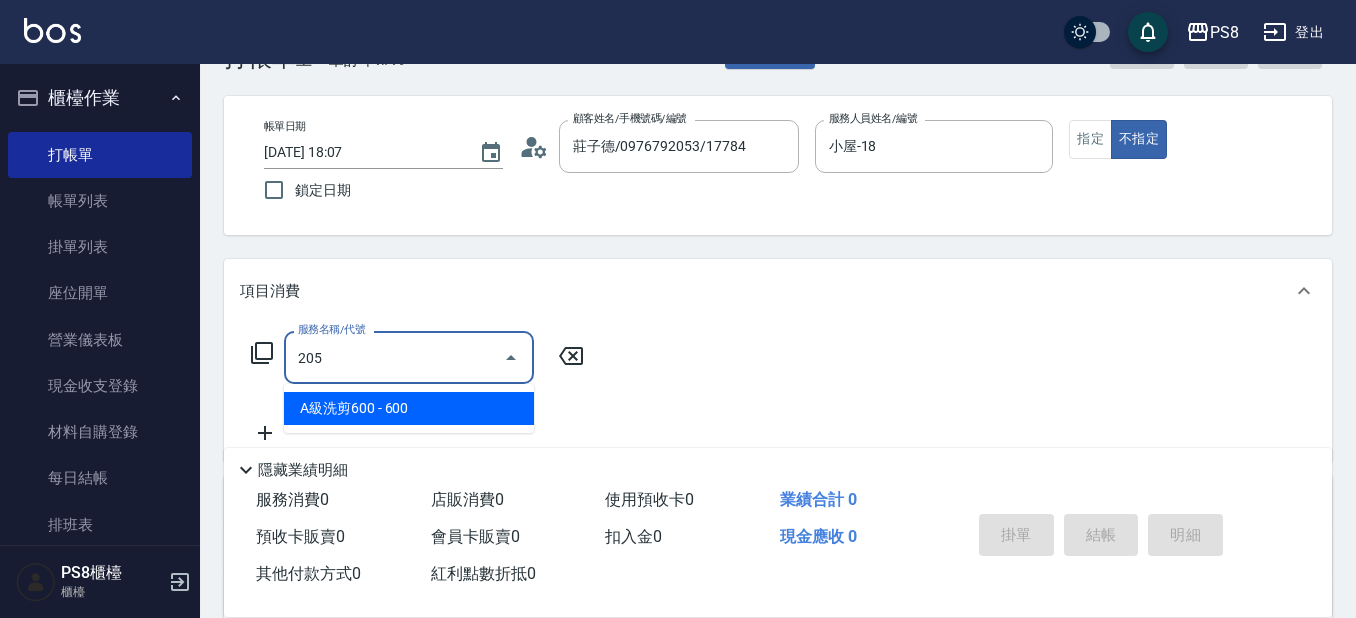 scroll, scrollTop: 100, scrollLeft: 0, axis: vertical 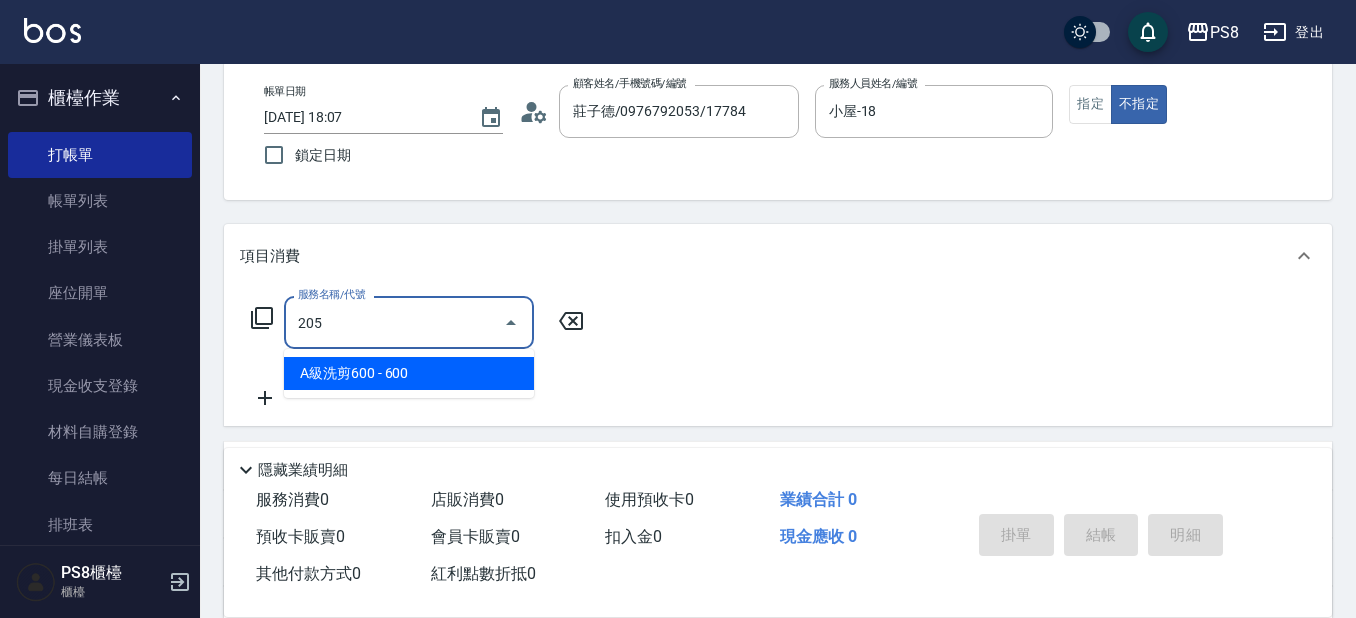 click on "A級洗剪600 - 600" at bounding box center (409, 373) 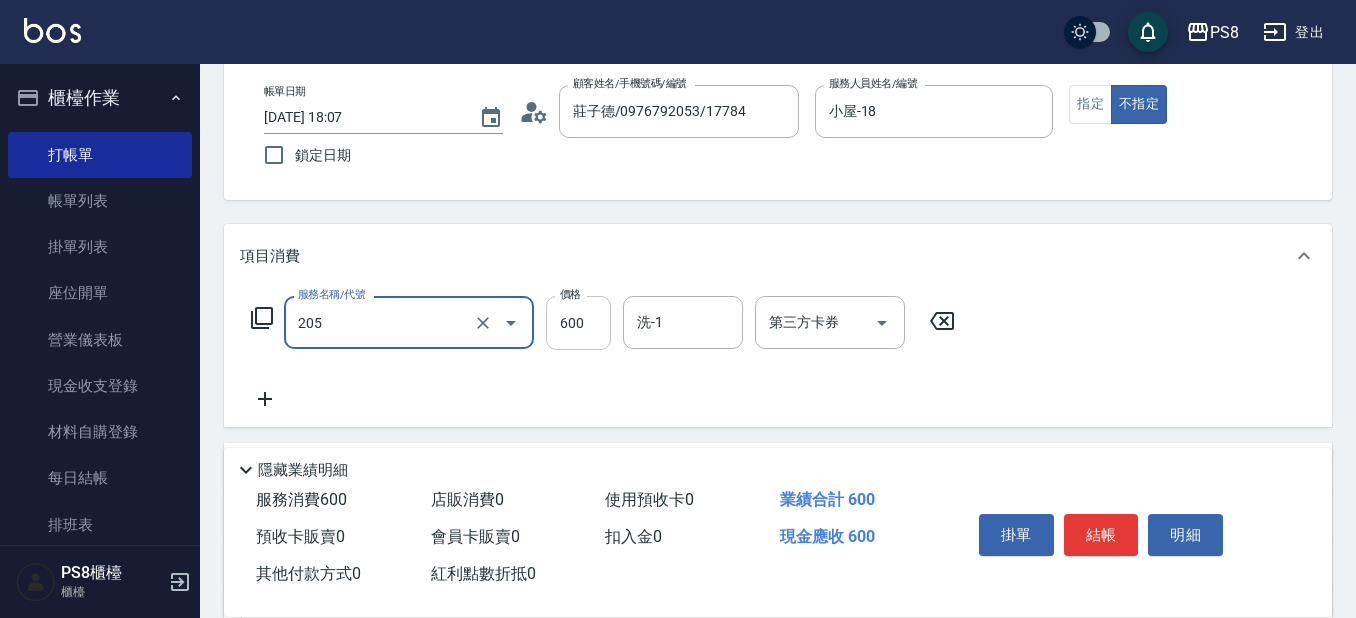type on "A級洗剪600(205)" 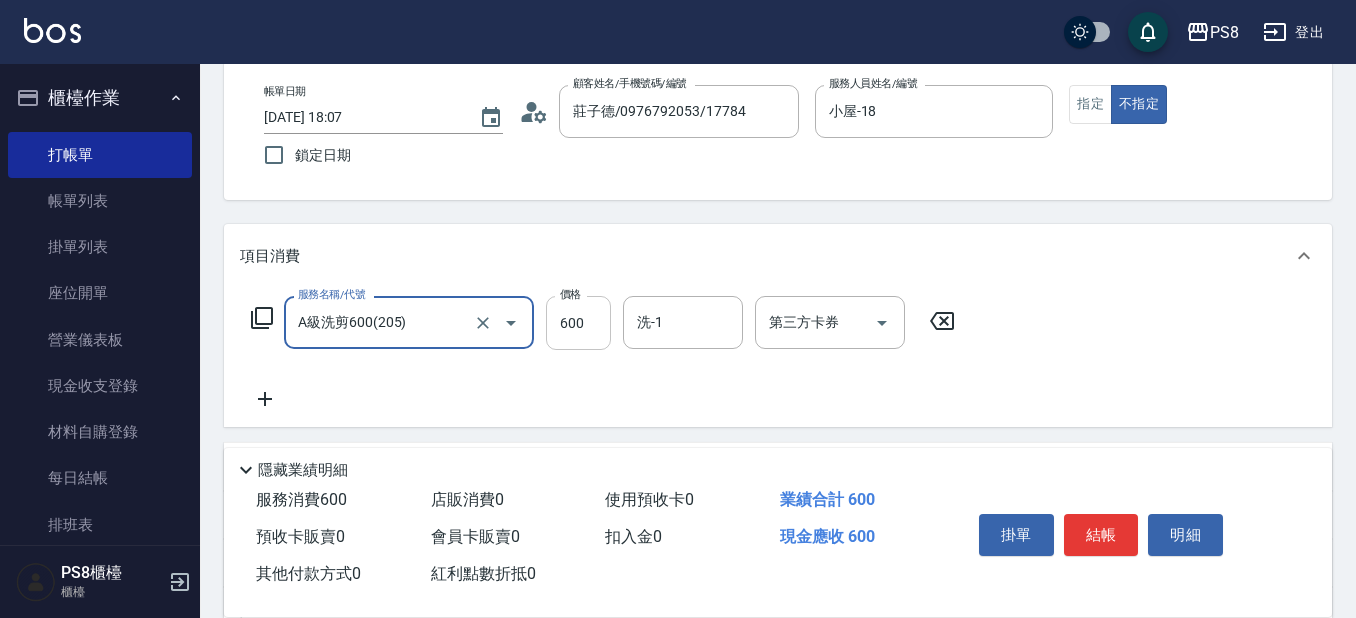 click on "600" at bounding box center (578, 323) 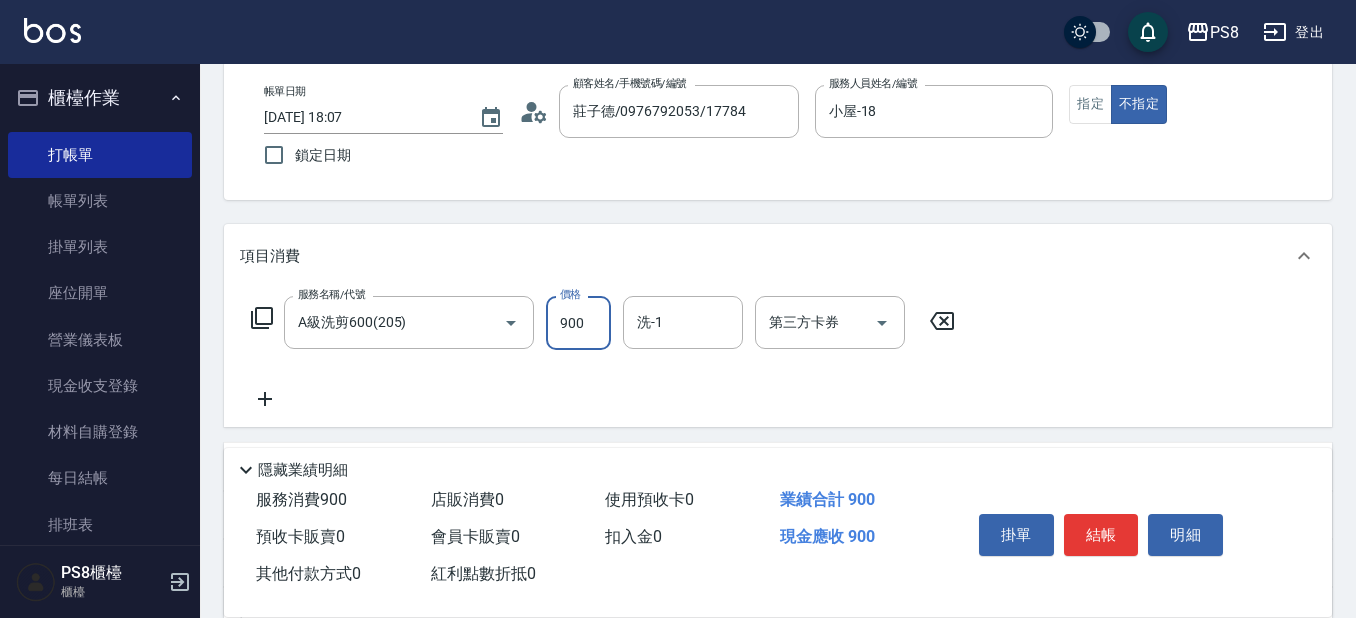 type on "900" 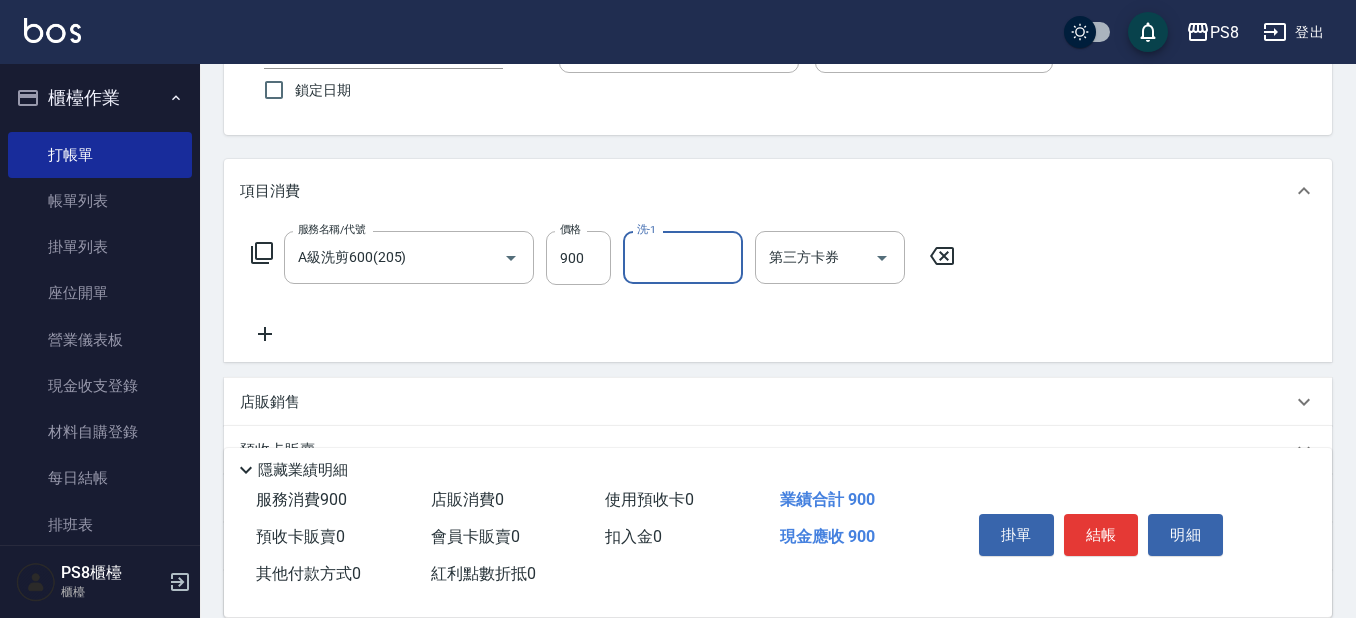 scroll, scrollTop: 200, scrollLeft: 0, axis: vertical 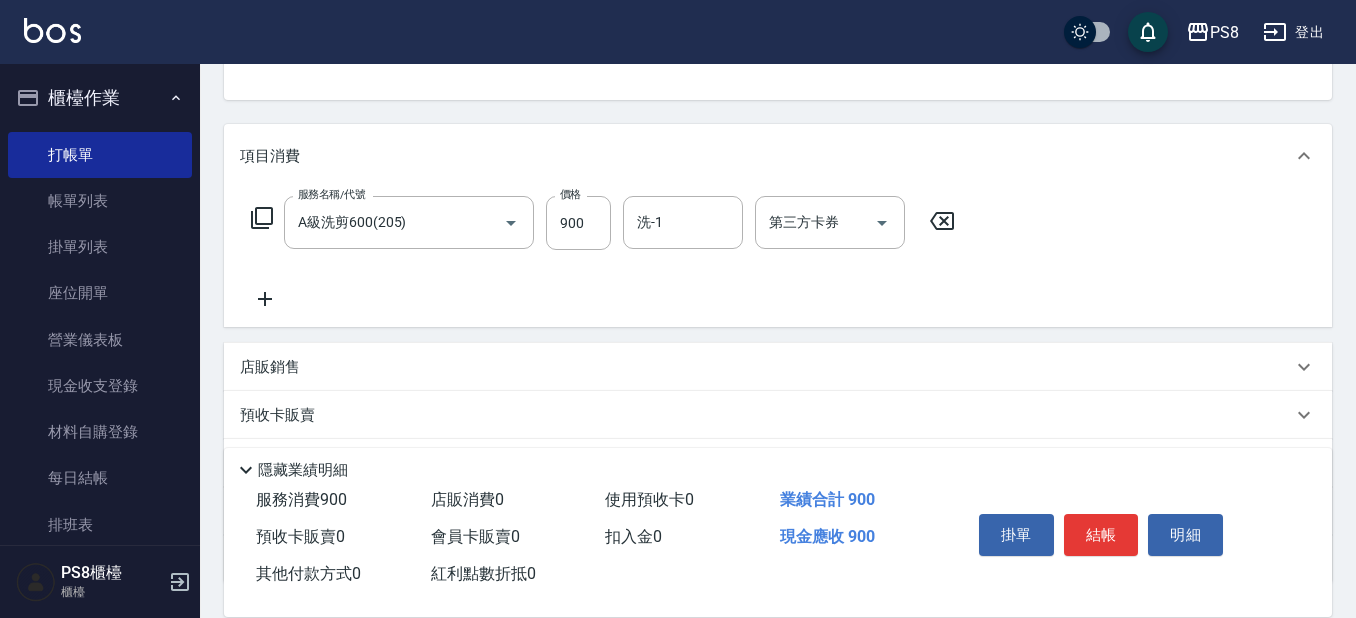 click 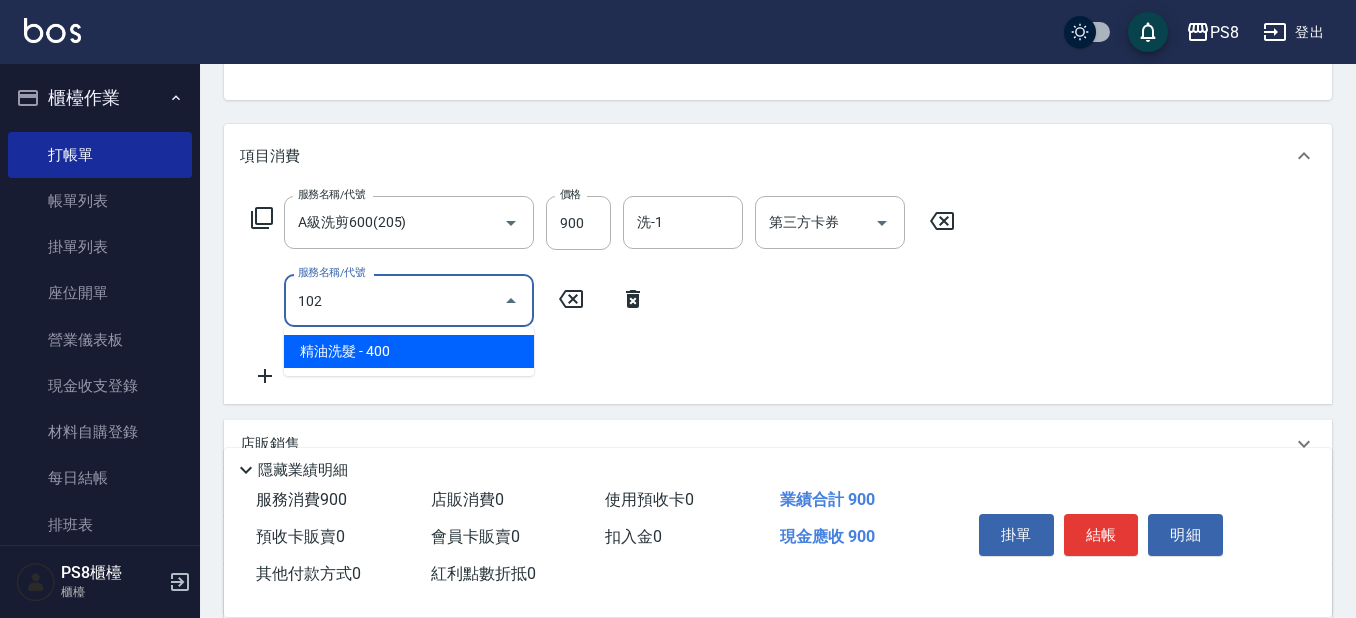 click on "精油洗髮 - 400" at bounding box center [409, 351] 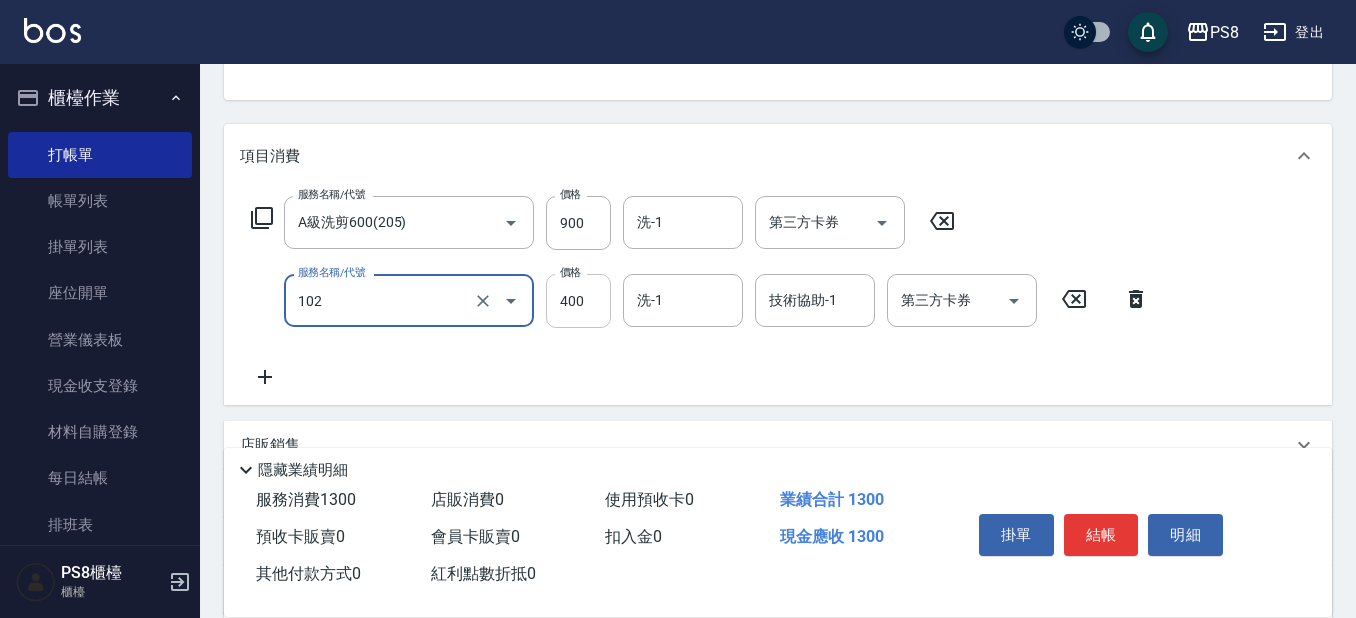 type on "精油洗髮(102)" 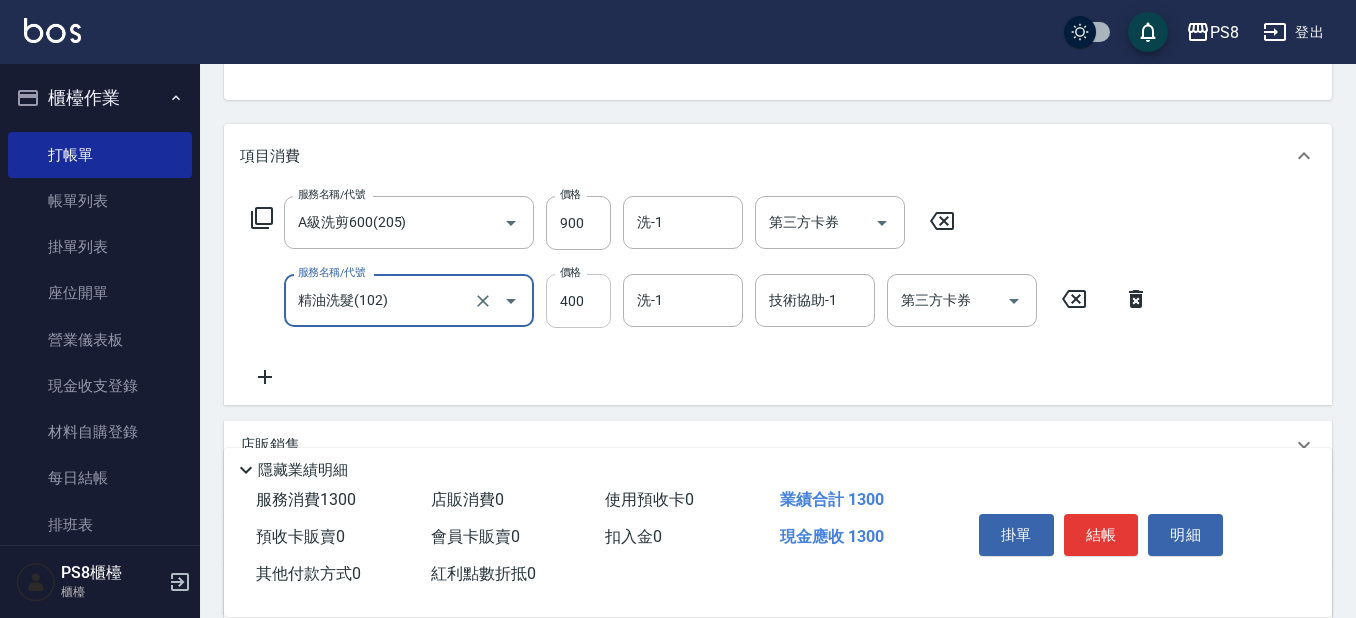 click on "400" at bounding box center [578, 301] 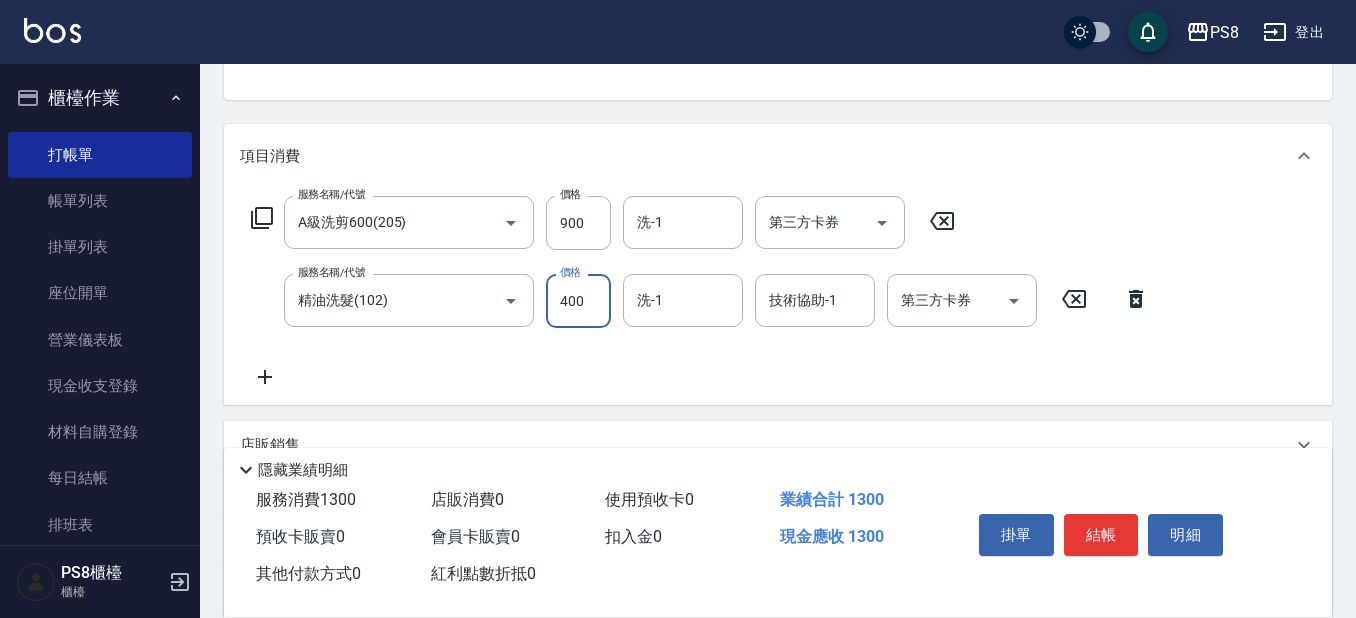 type on "0" 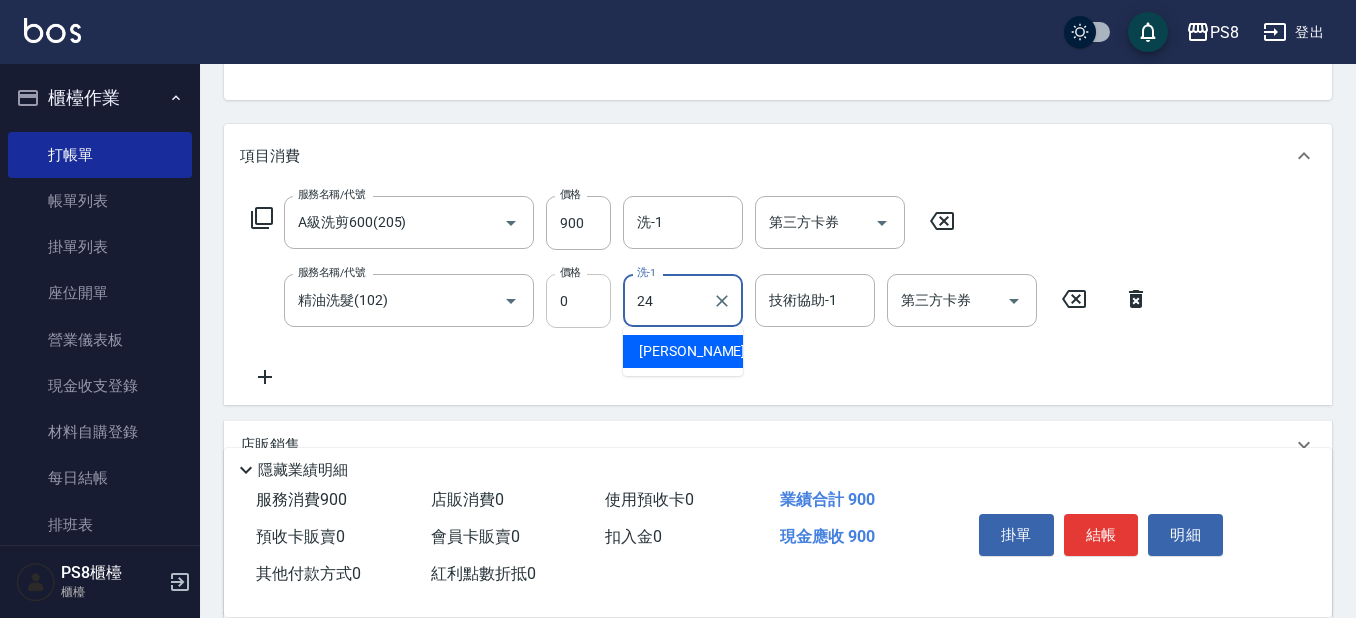 type on "婷婷-24" 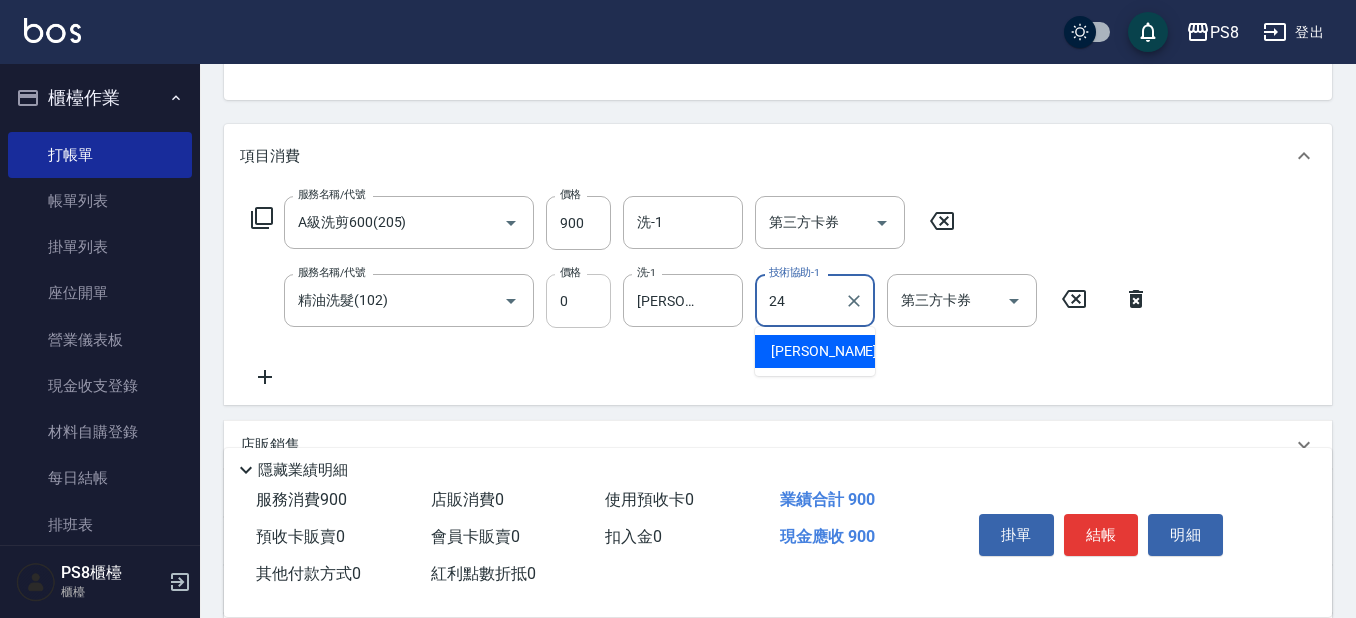 type on "婷婷-24" 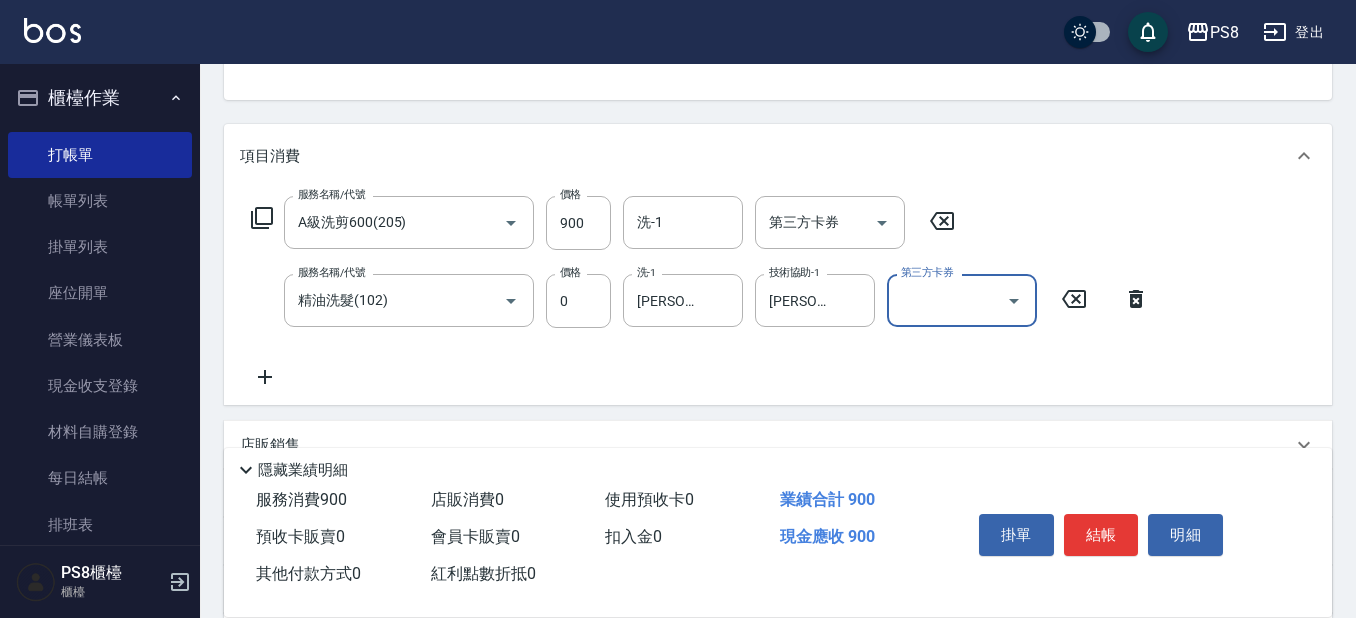 scroll, scrollTop: 0, scrollLeft: 0, axis: both 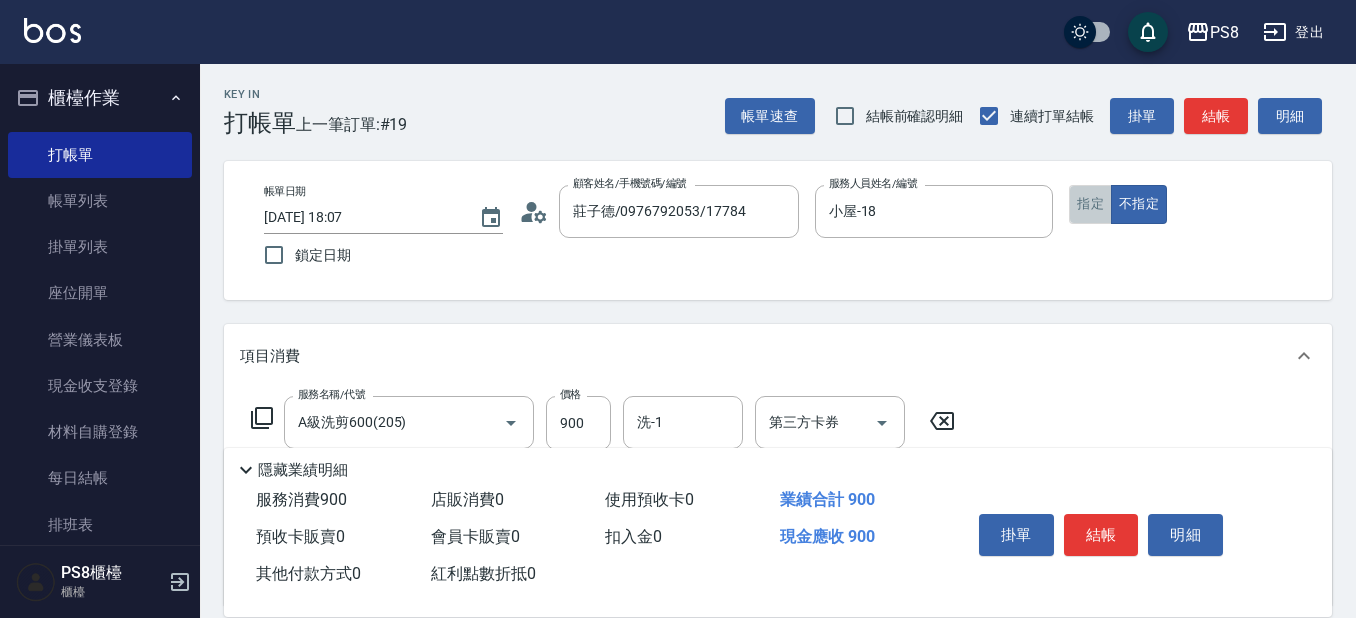 click on "指定" at bounding box center (1090, 204) 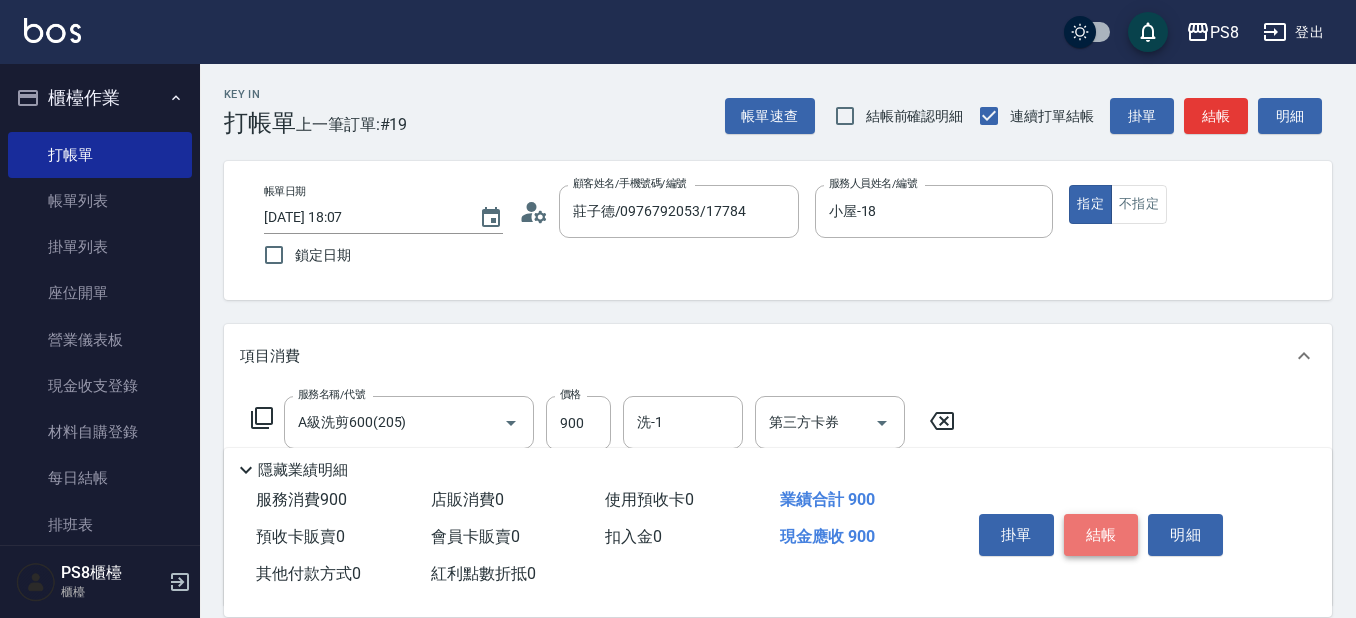 click on "結帳" at bounding box center (1101, 535) 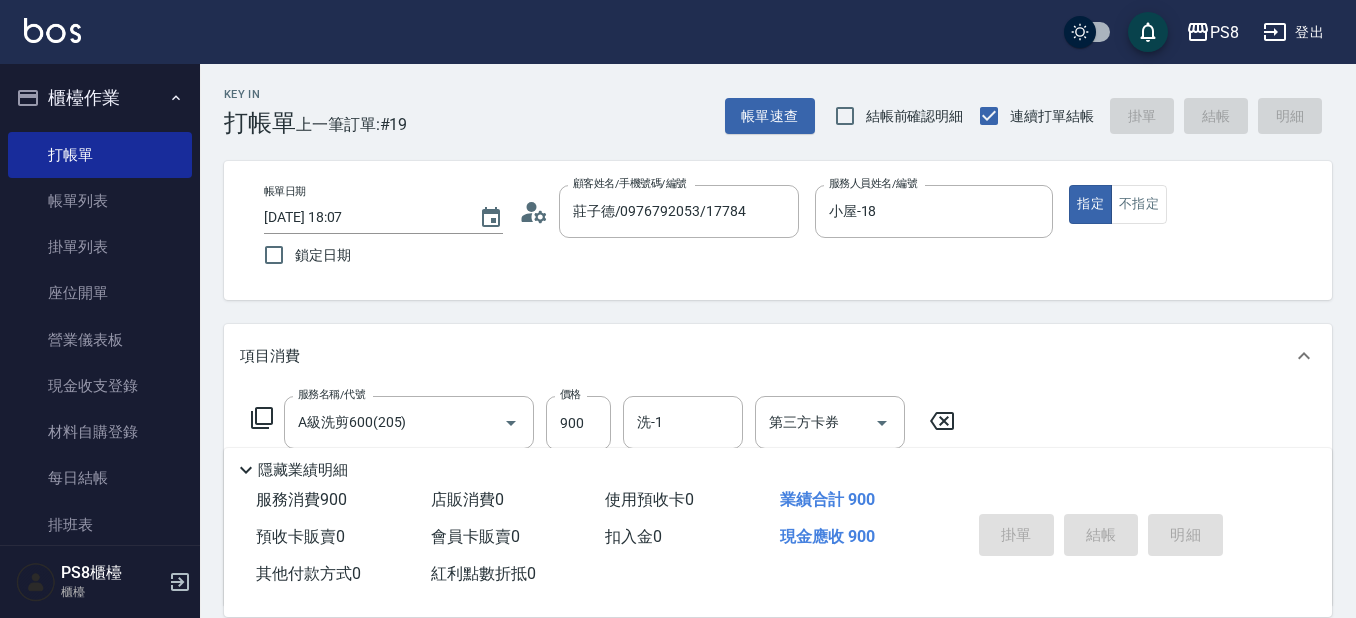 type 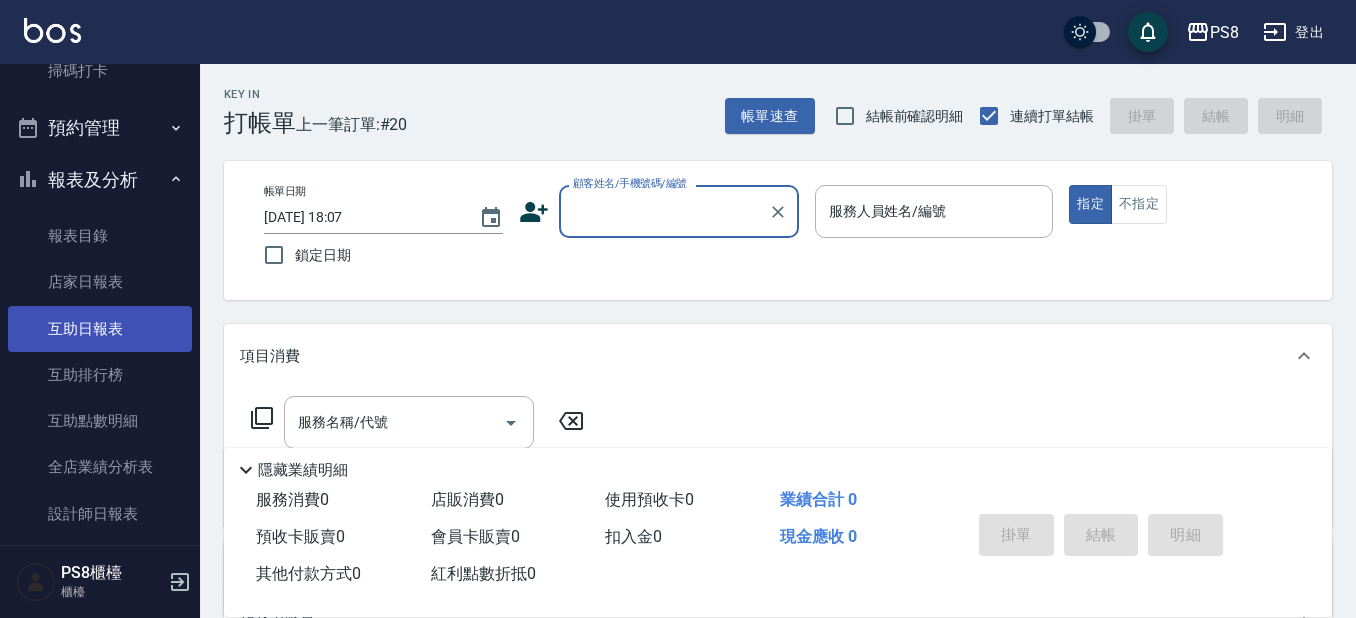 scroll, scrollTop: 700, scrollLeft: 0, axis: vertical 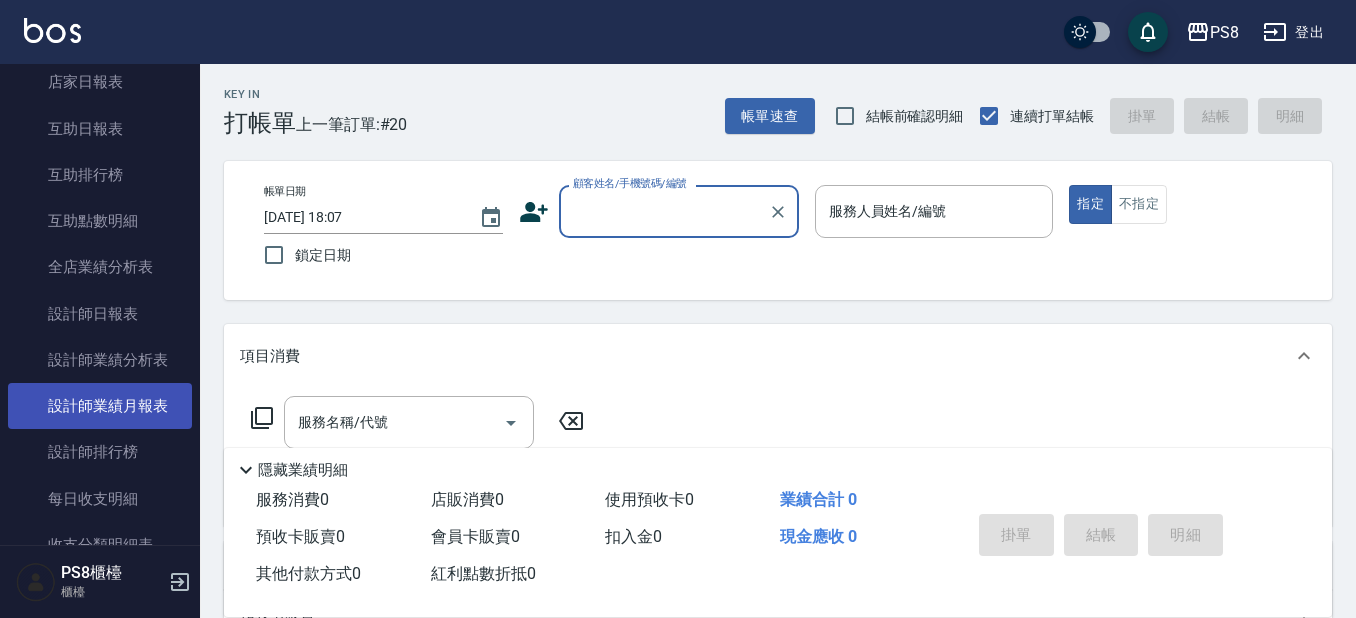 click on "設計師業績月報表" at bounding box center (100, 406) 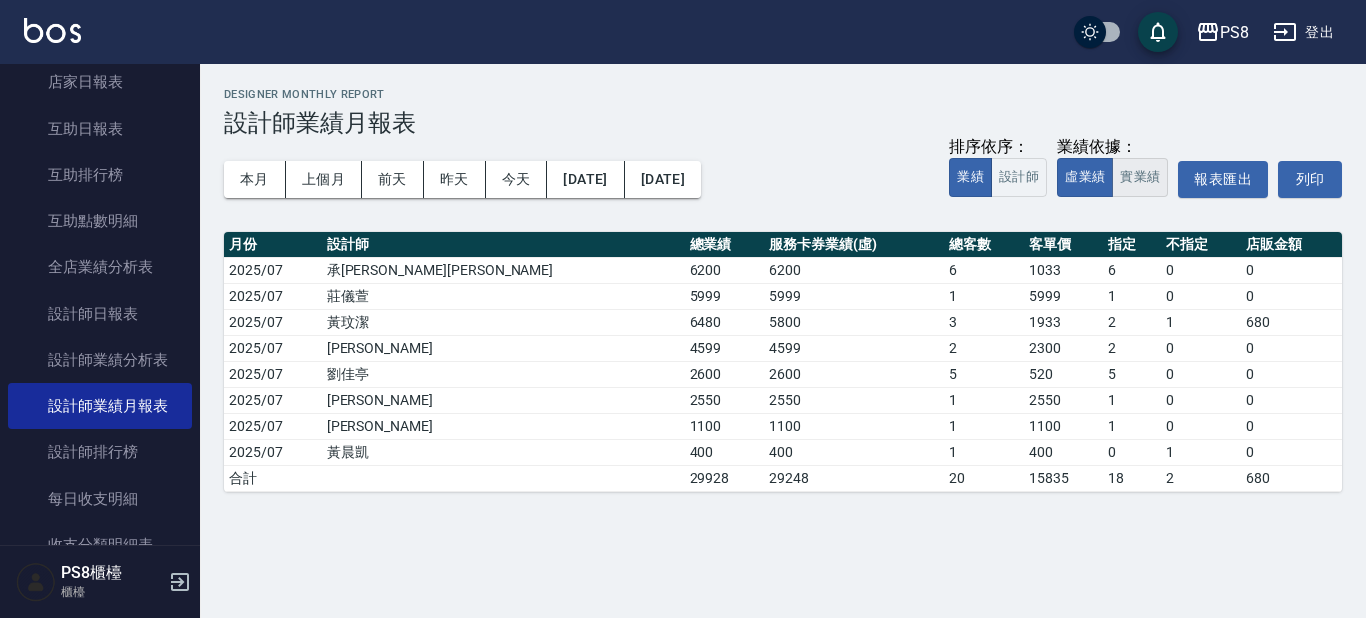 click on "實業績" at bounding box center (1140, 177) 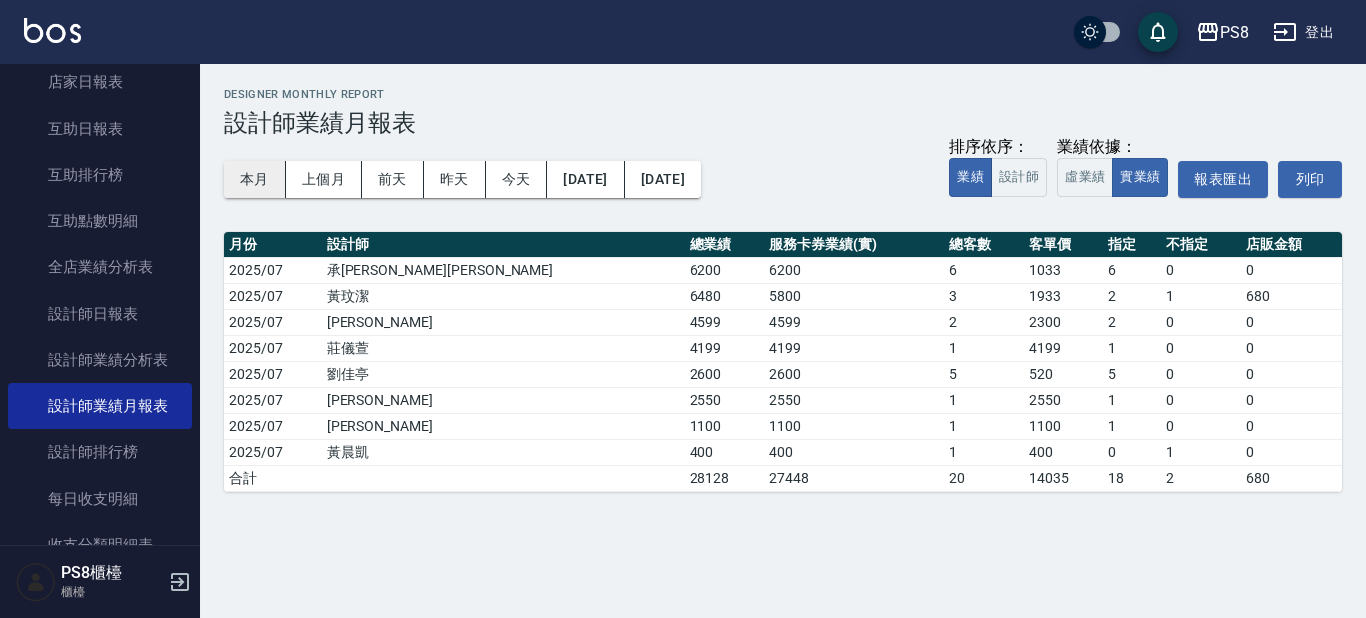 click on "本月" at bounding box center (255, 179) 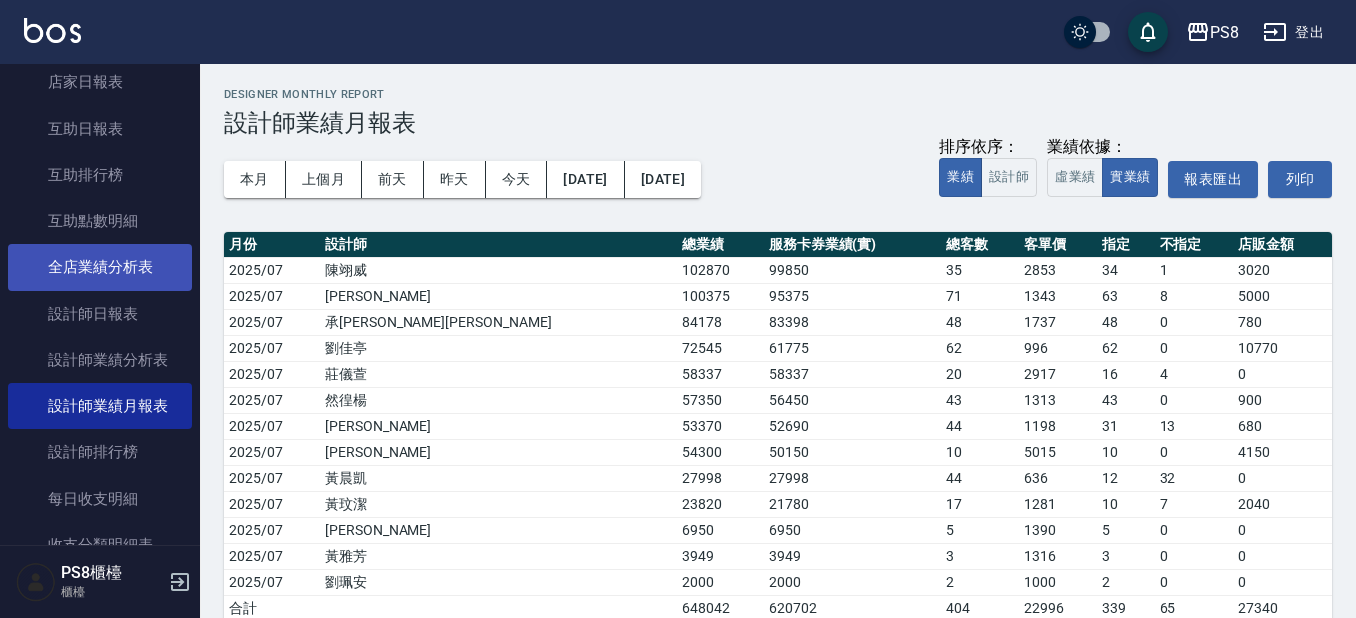 scroll, scrollTop: 0, scrollLeft: 0, axis: both 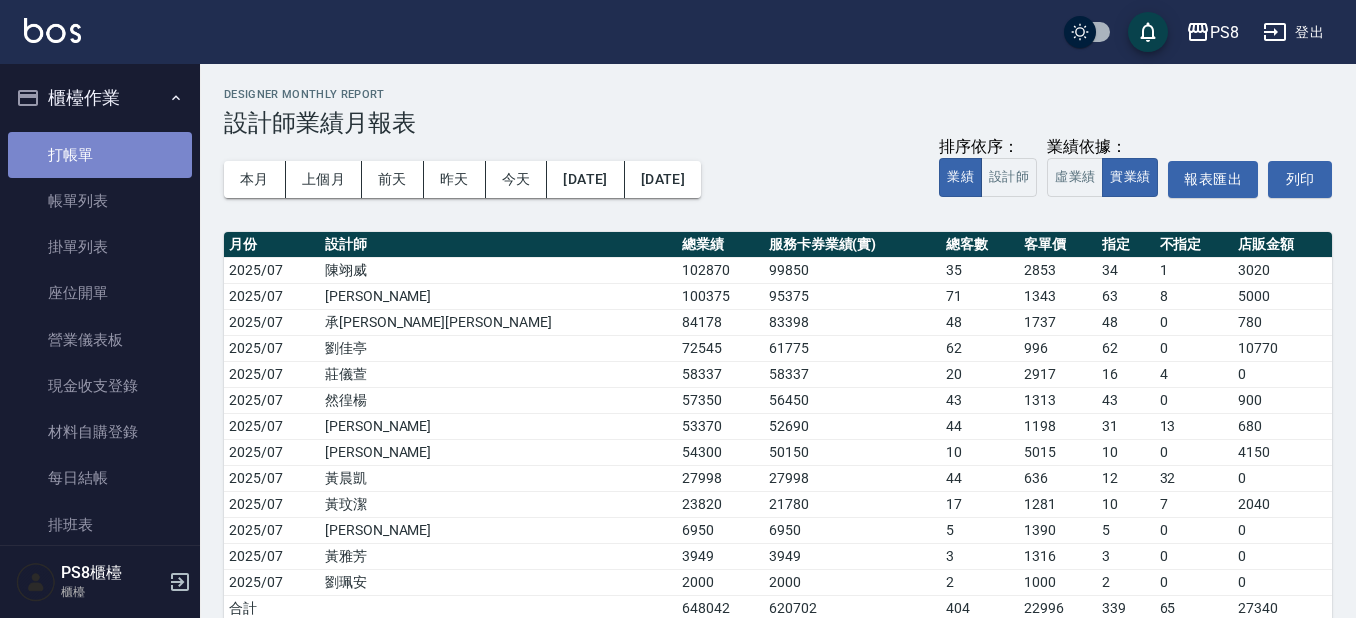 click on "打帳單" at bounding box center (100, 155) 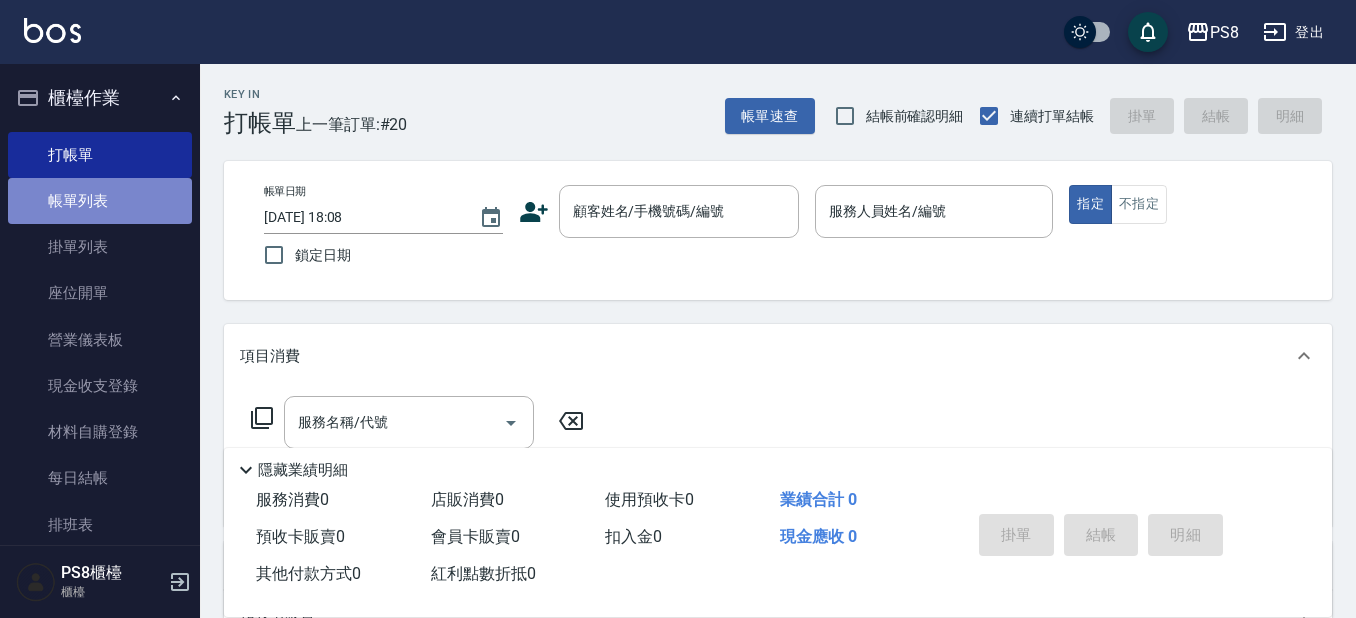 click on "帳單列表" at bounding box center [100, 201] 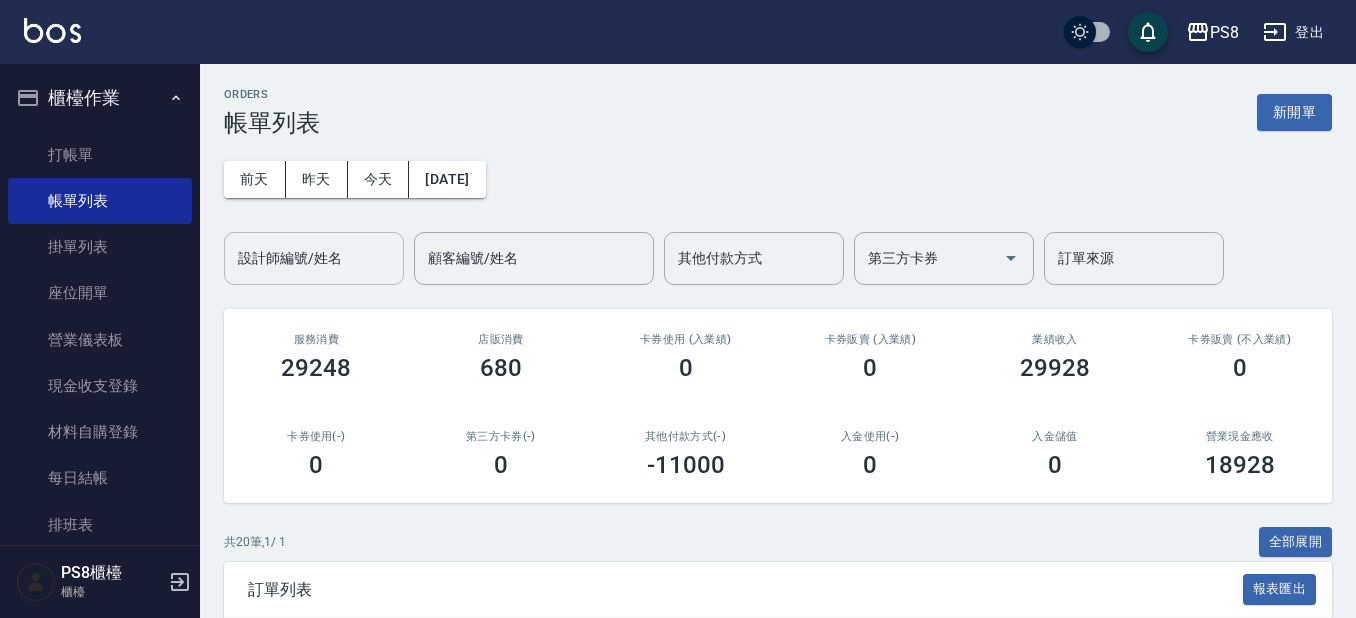 click on "設計師編號/姓名" at bounding box center (314, 258) 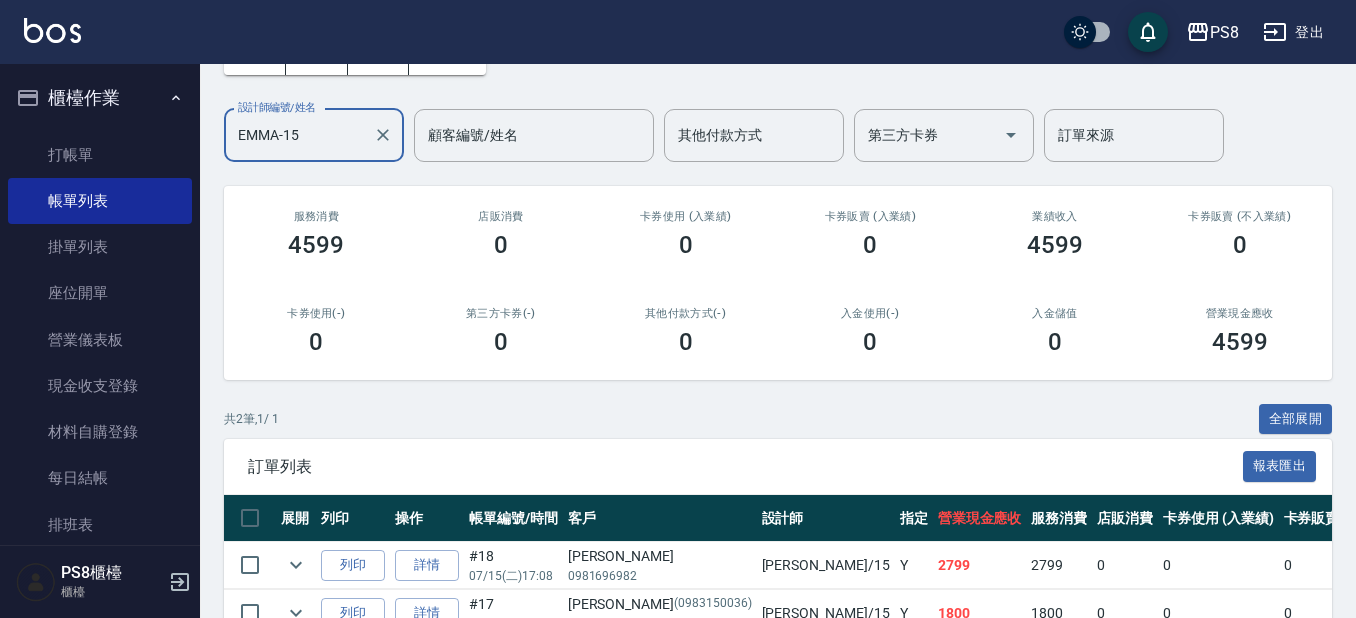 scroll, scrollTop: 238, scrollLeft: 0, axis: vertical 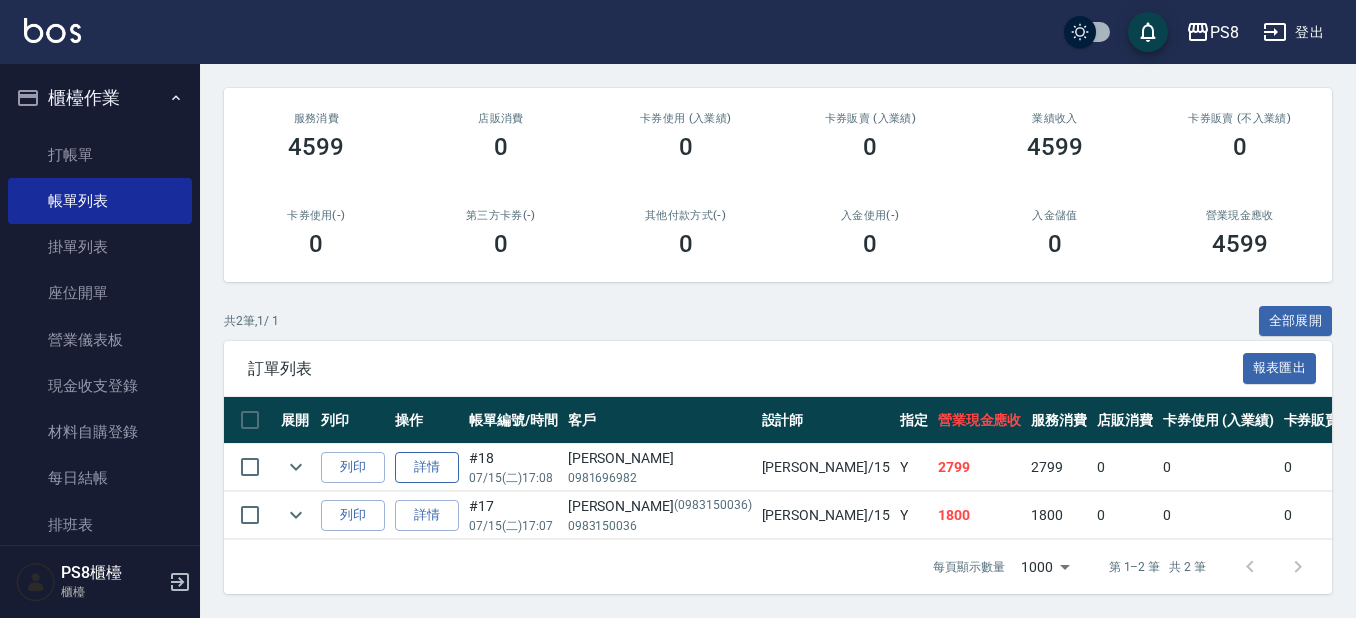 type on "EMMA-15" 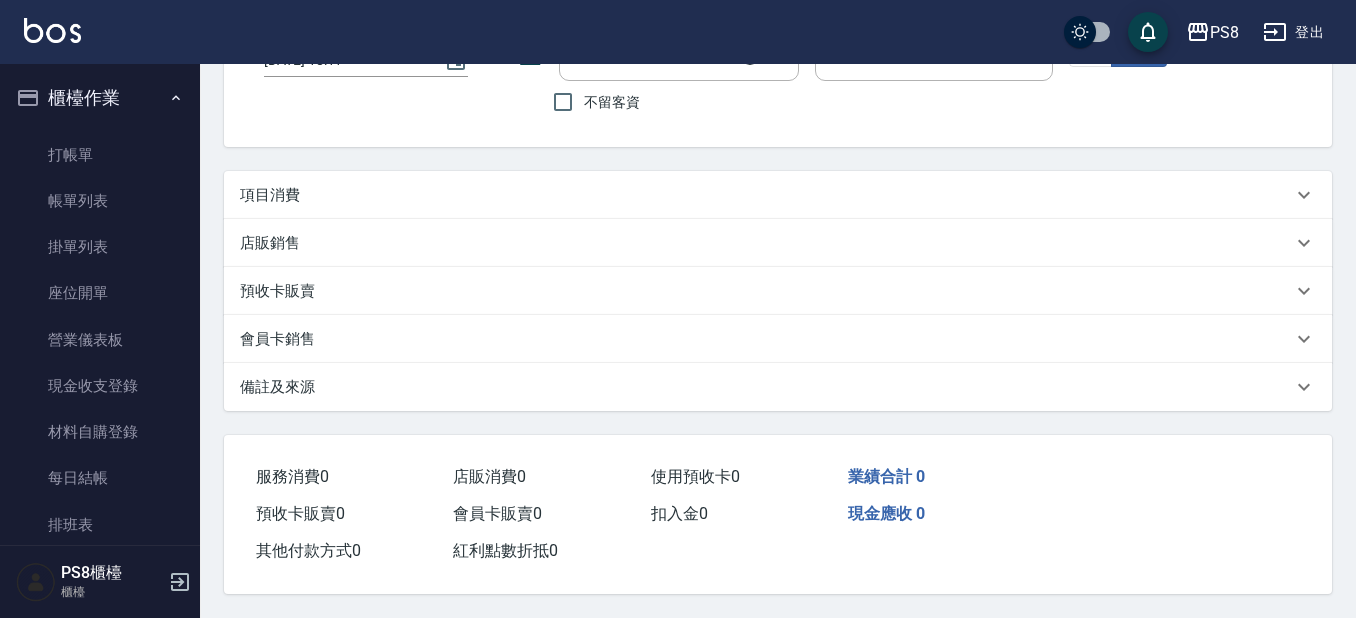 scroll, scrollTop: 0, scrollLeft: 0, axis: both 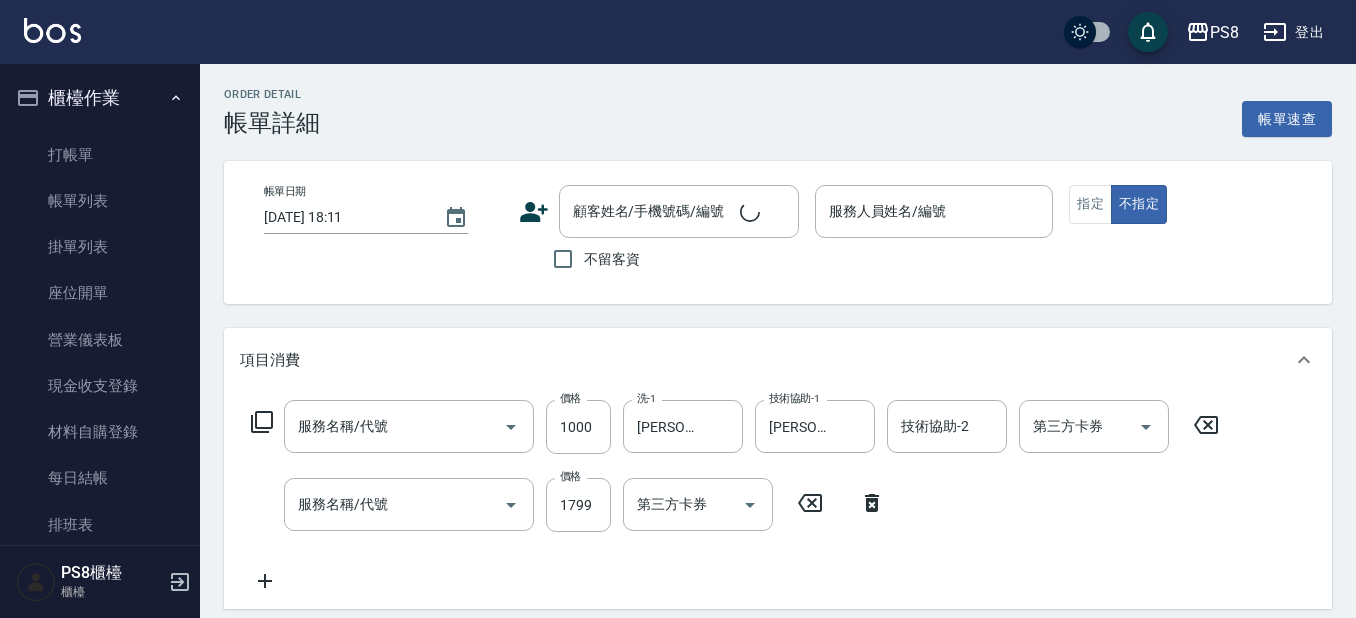type on "自備護髮(501)" 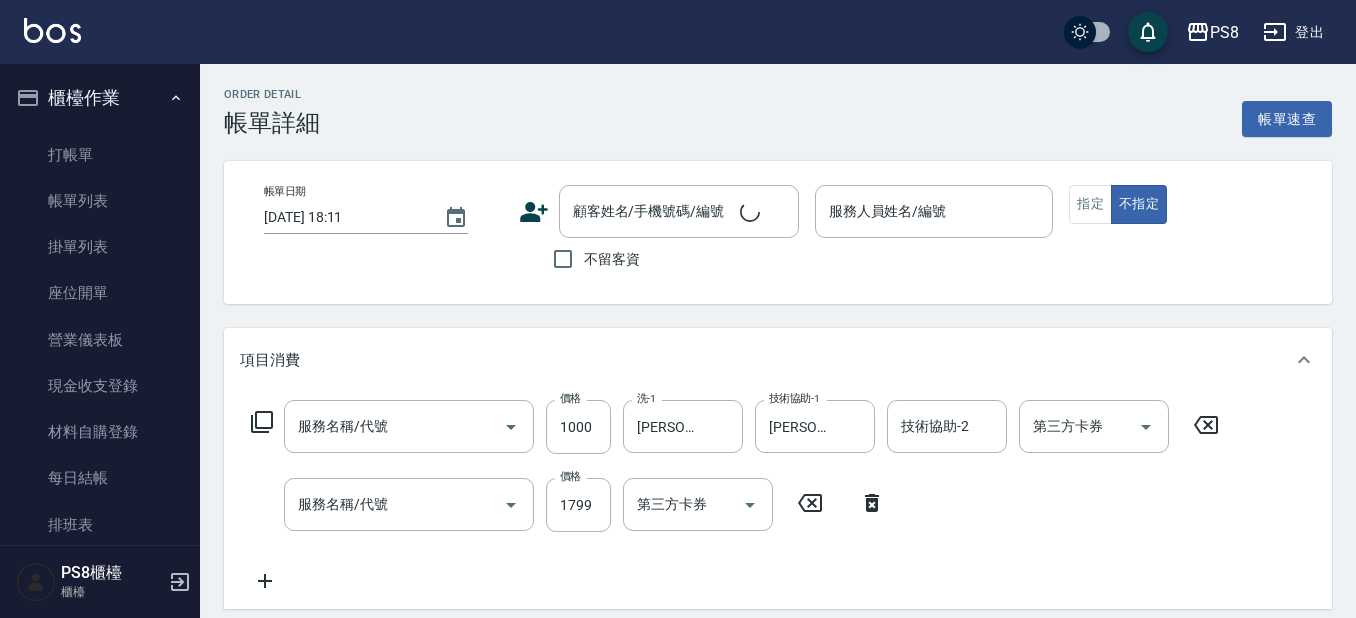 type on "基本染髮(401)" 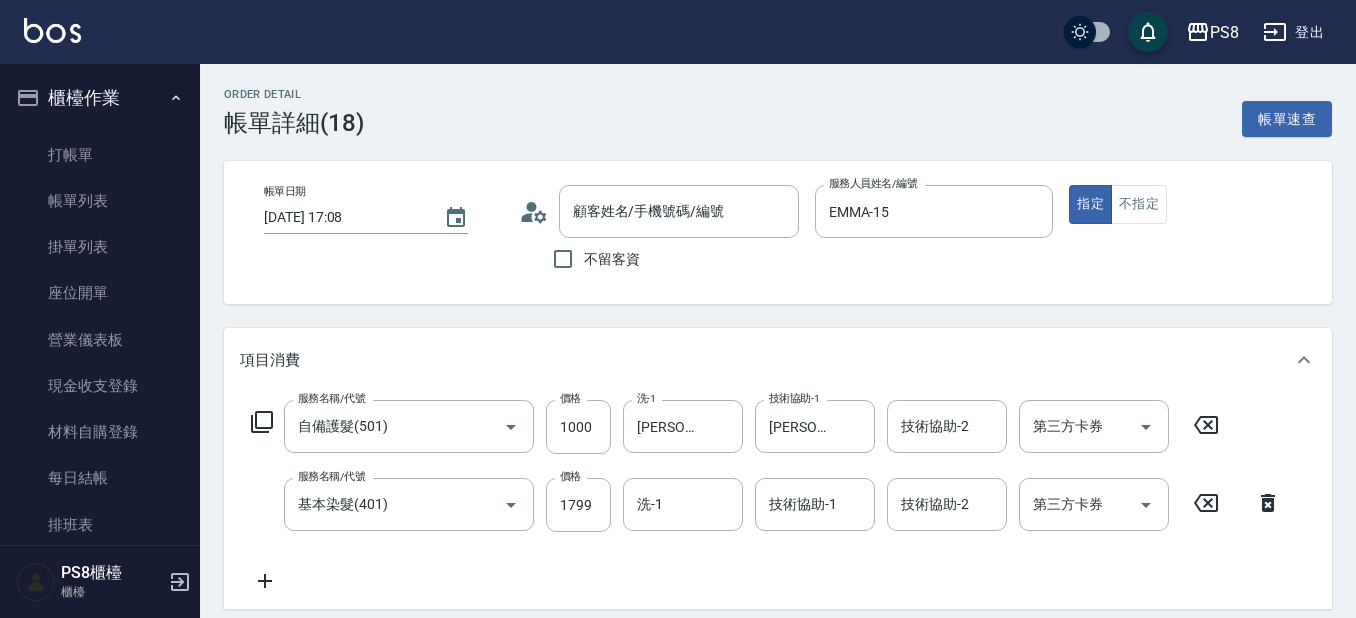 type on "2025/07/15 17:08" 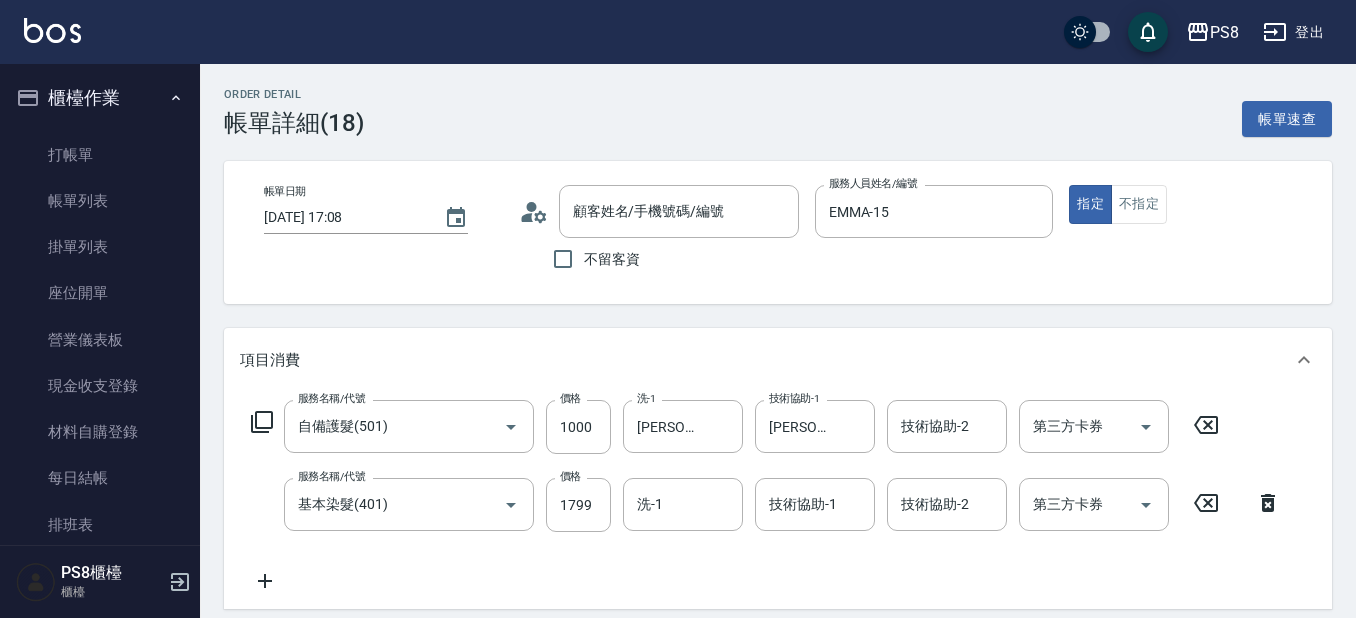 type on "EMMA-15" 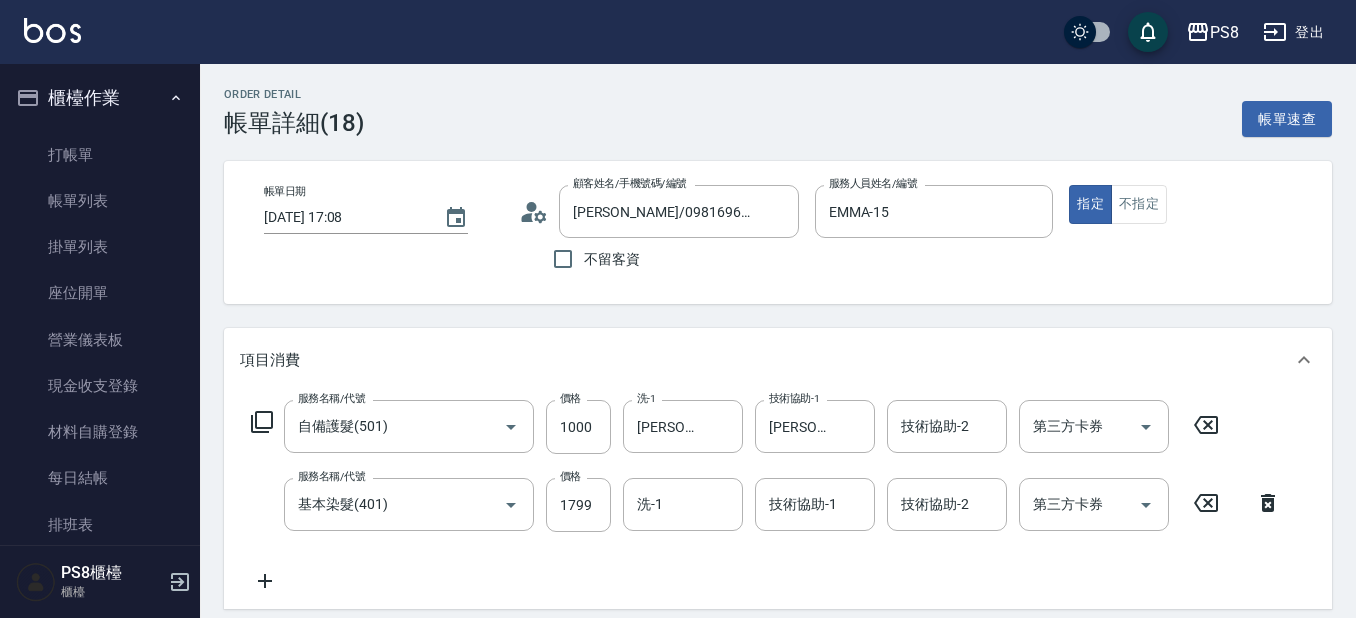 type on "李佾凌/0981696982/" 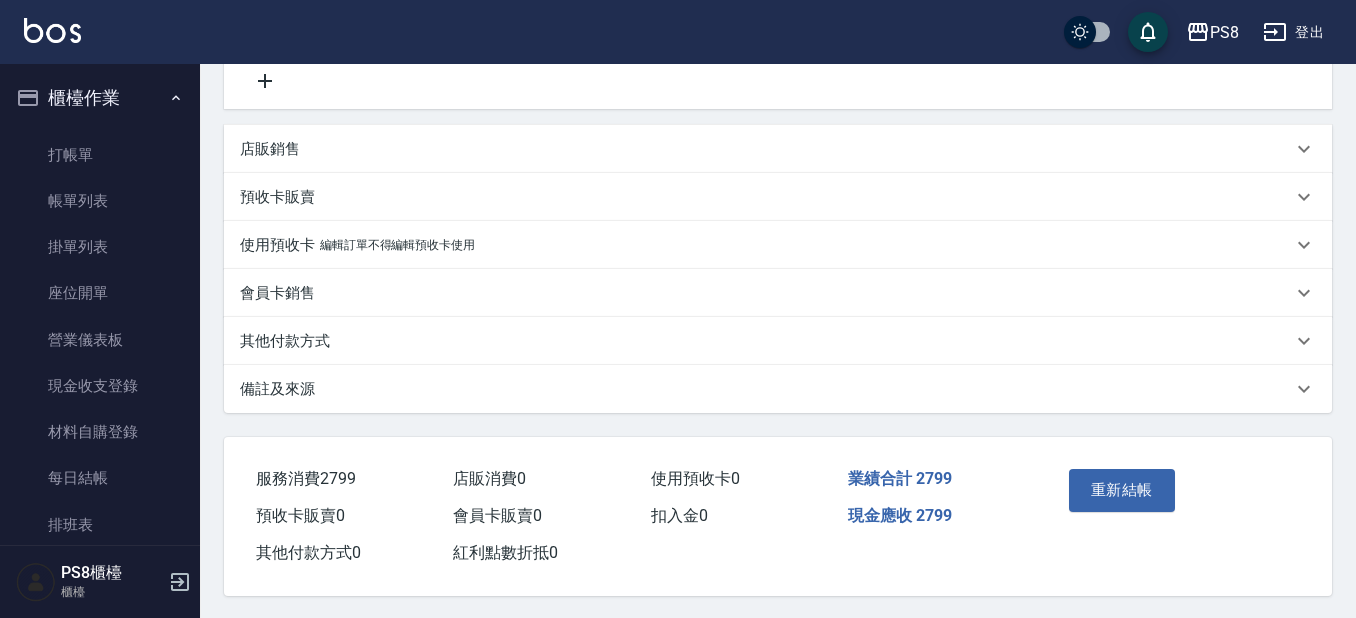 scroll, scrollTop: 511, scrollLeft: 0, axis: vertical 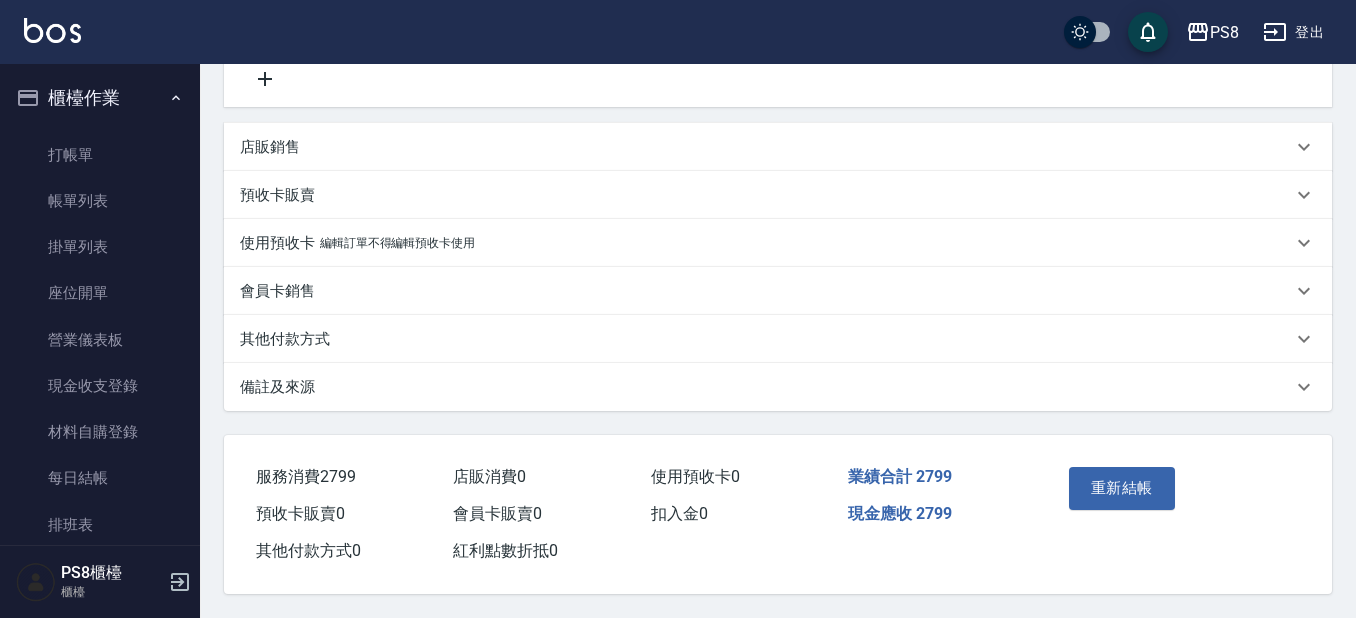 click on "其他付款方式" at bounding box center [766, 339] 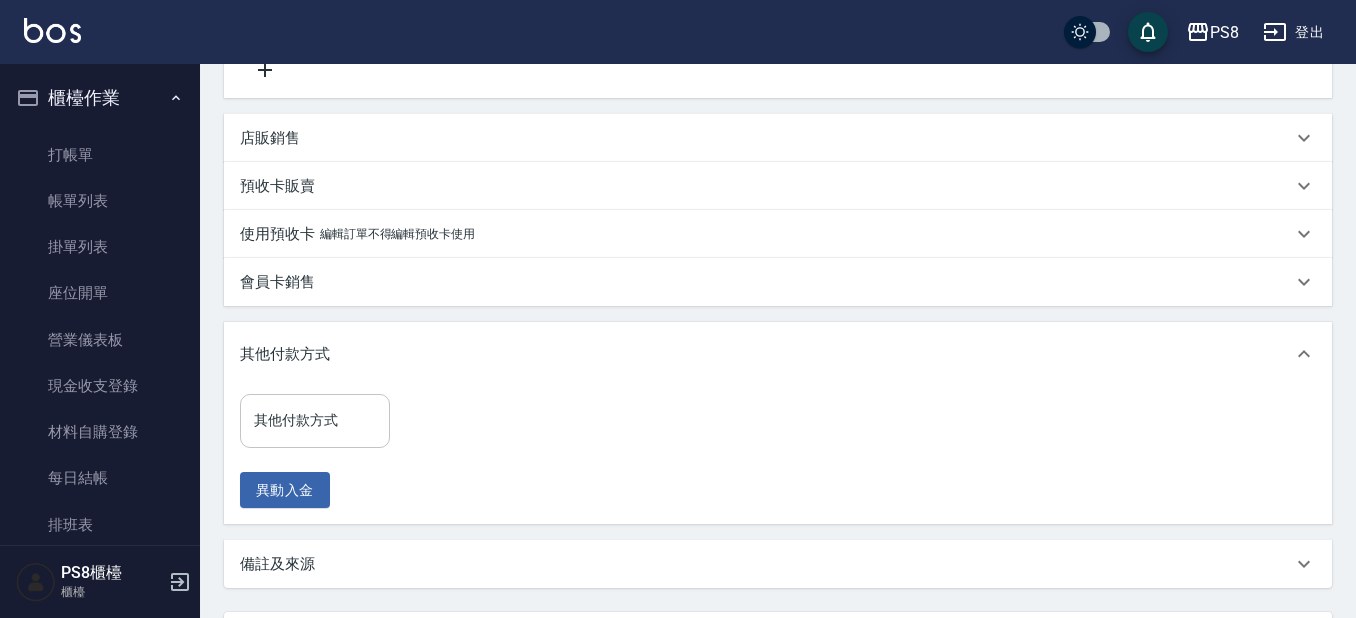click on "其他付款方式" at bounding box center [315, 420] 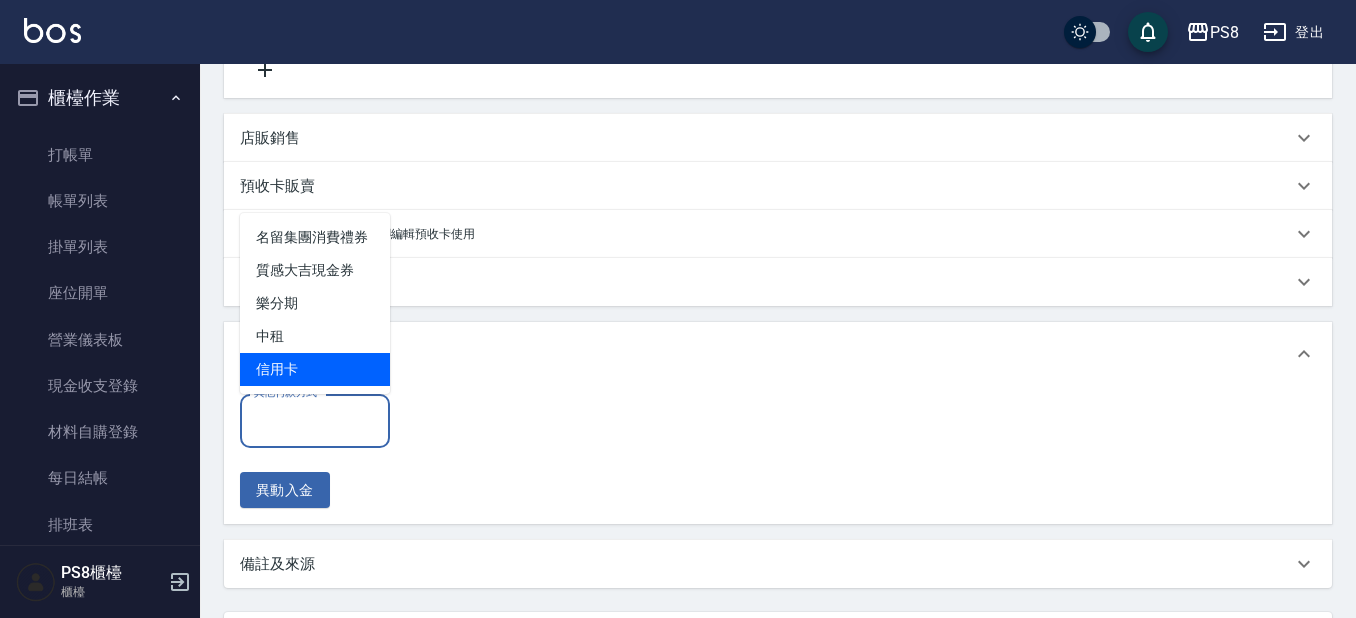 click on "信用卡" at bounding box center (315, 369) 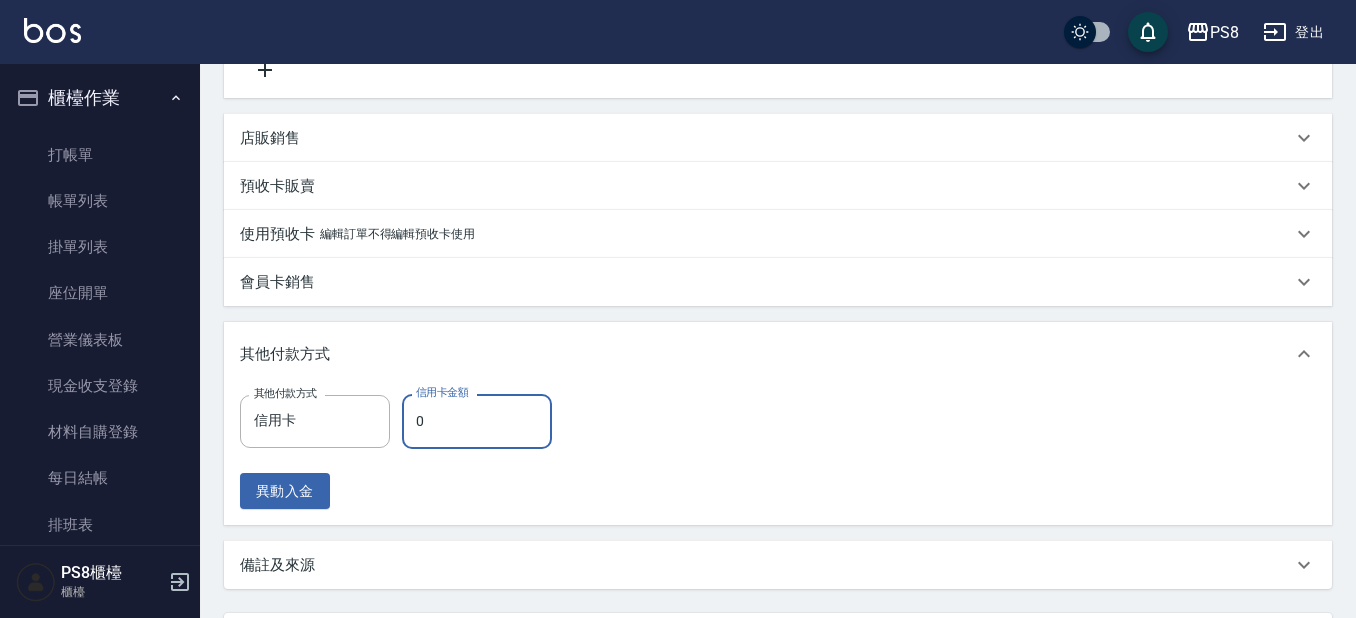click on "0" at bounding box center (477, 421) 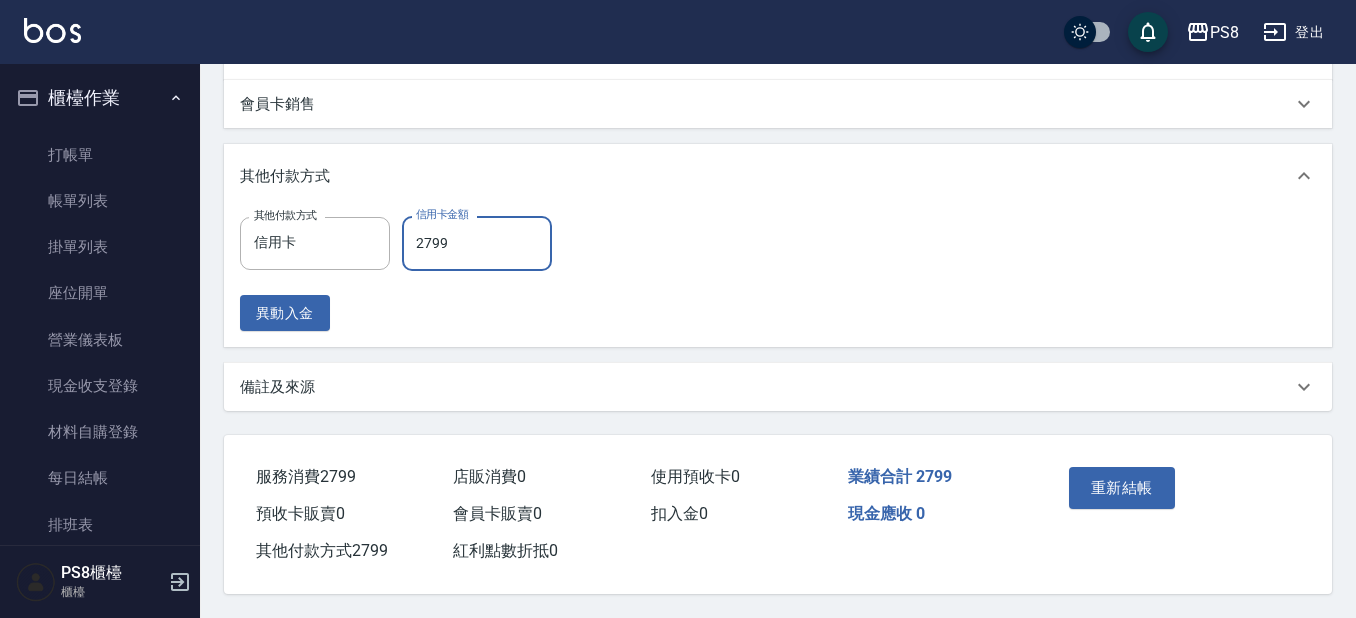 scroll, scrollTop: 698, scrollLeft: 0, axis: vertical 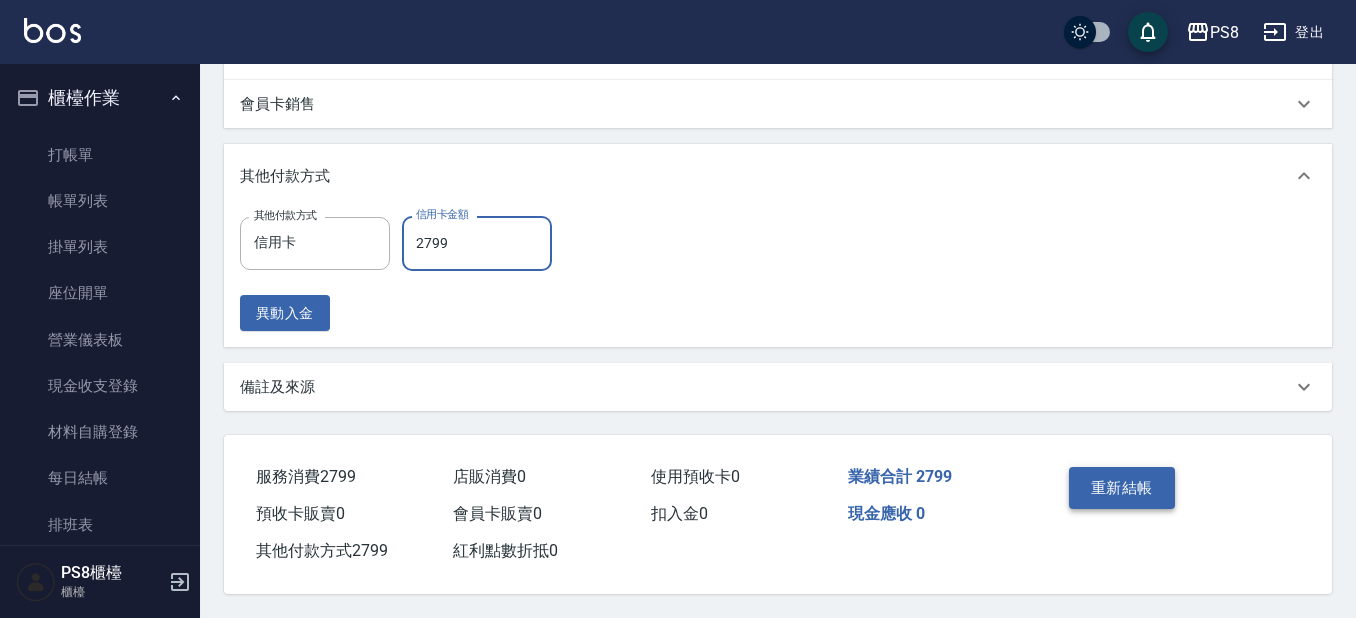 type on "2799" 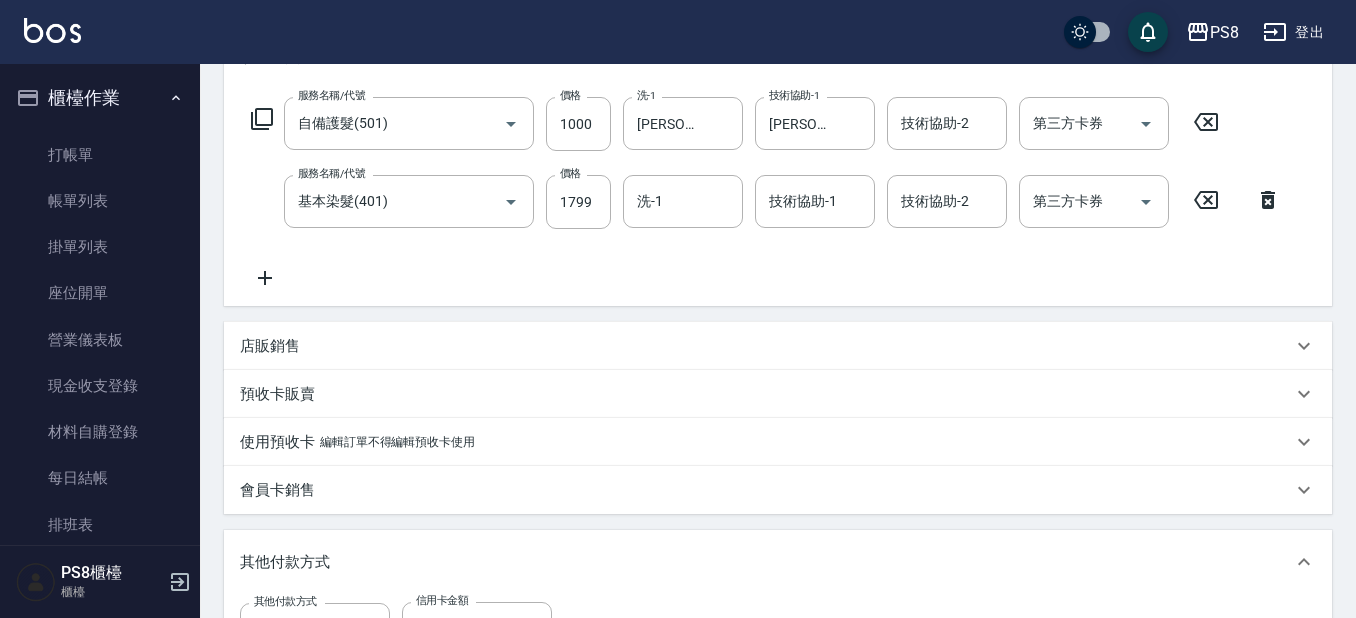 scroll, scrollTop: 298, scrollLeft: 0, axis: vertical 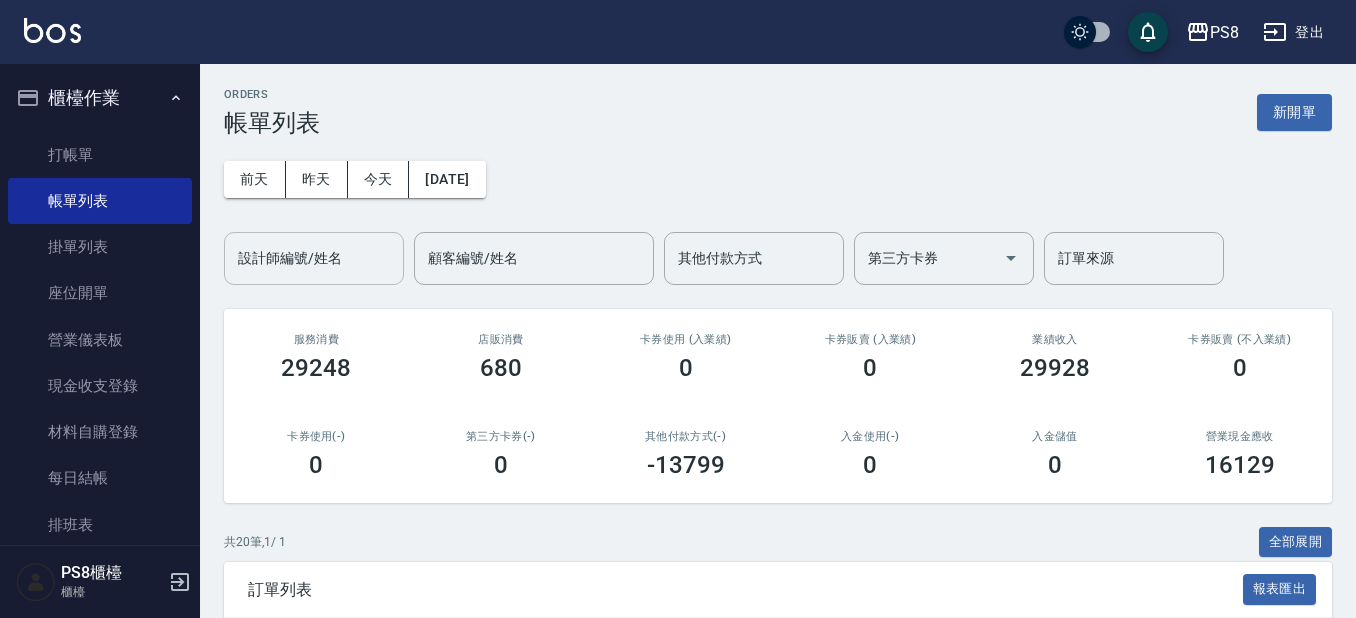 click on "設計師編號/姓名" at bounding box center [314, 258] 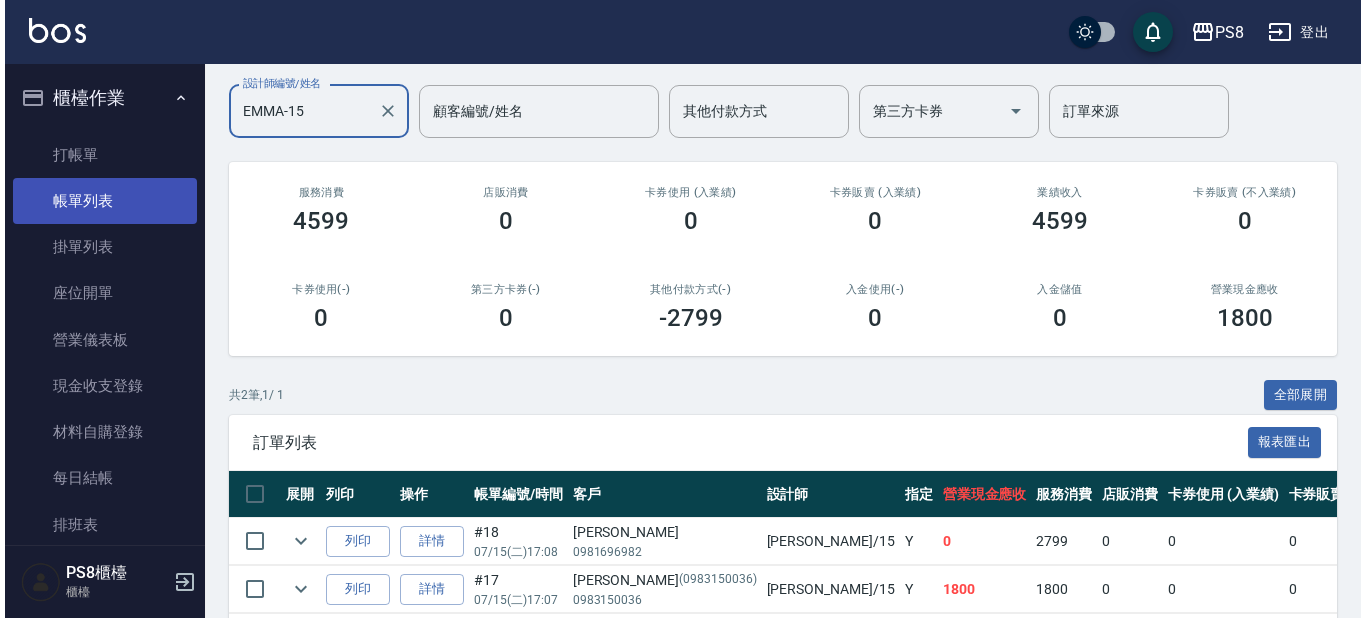 scroll, scrollTop: 0, scrollLeft: 0, axis: both 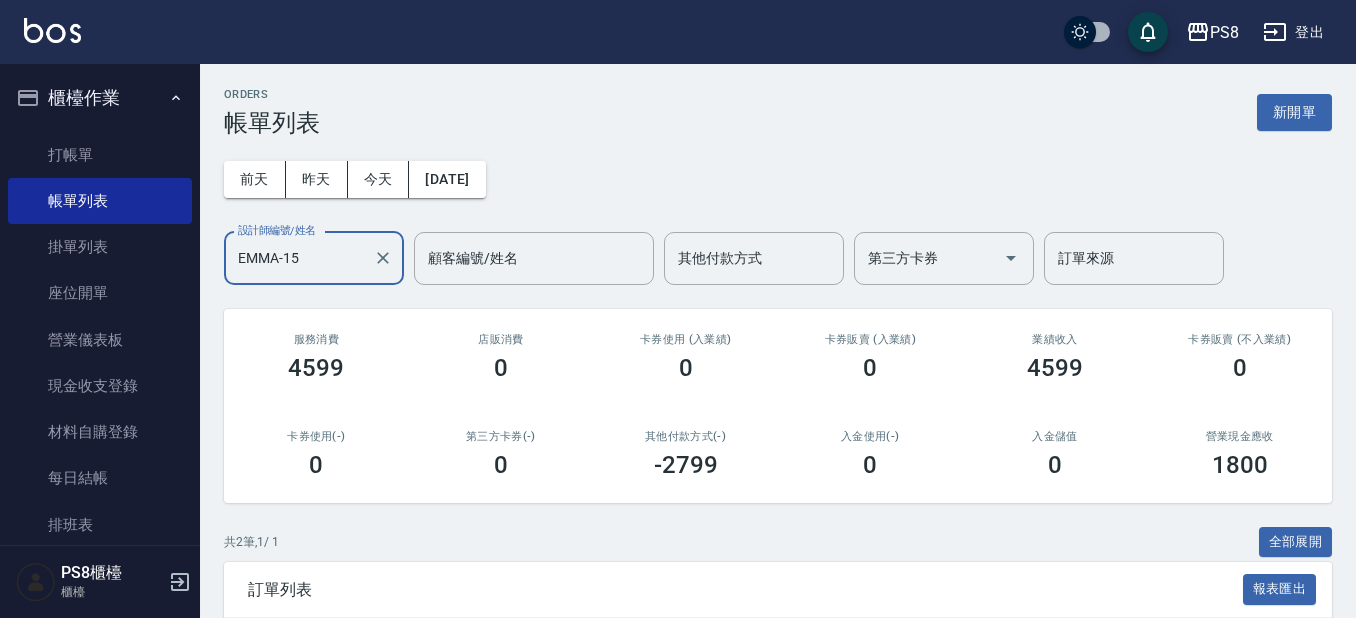 type on "EMMA-15" 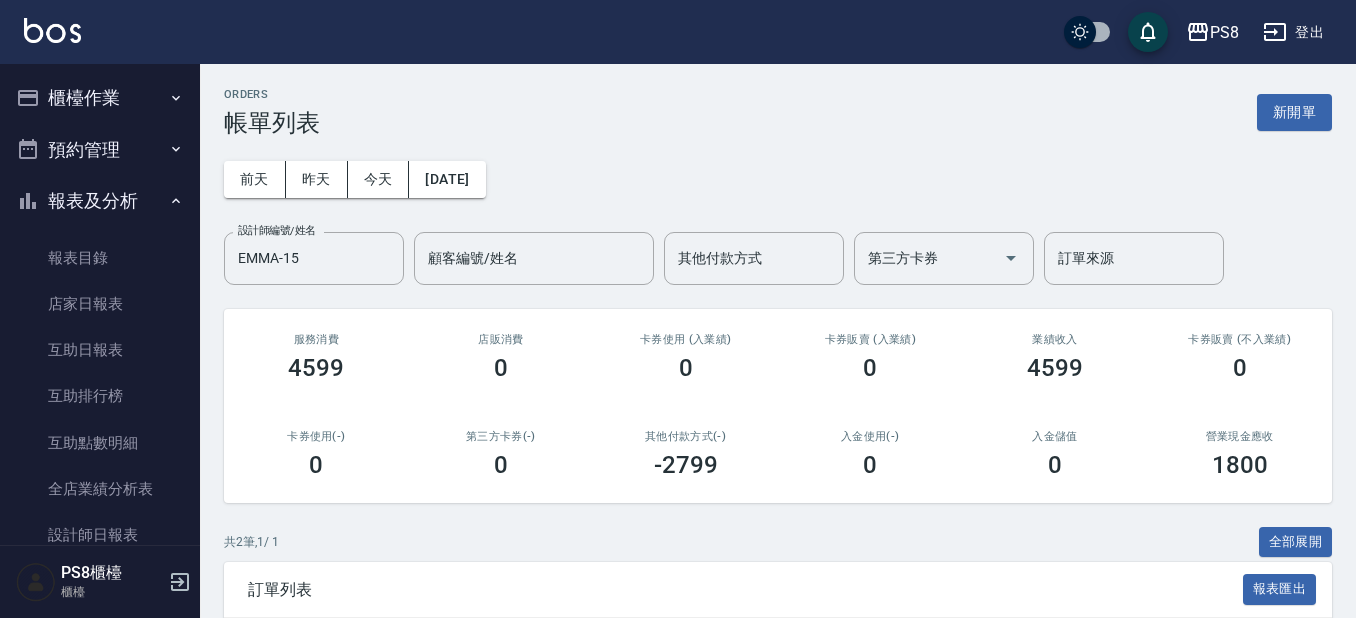 click on "報表及分析" at bounding box center [100, 201] 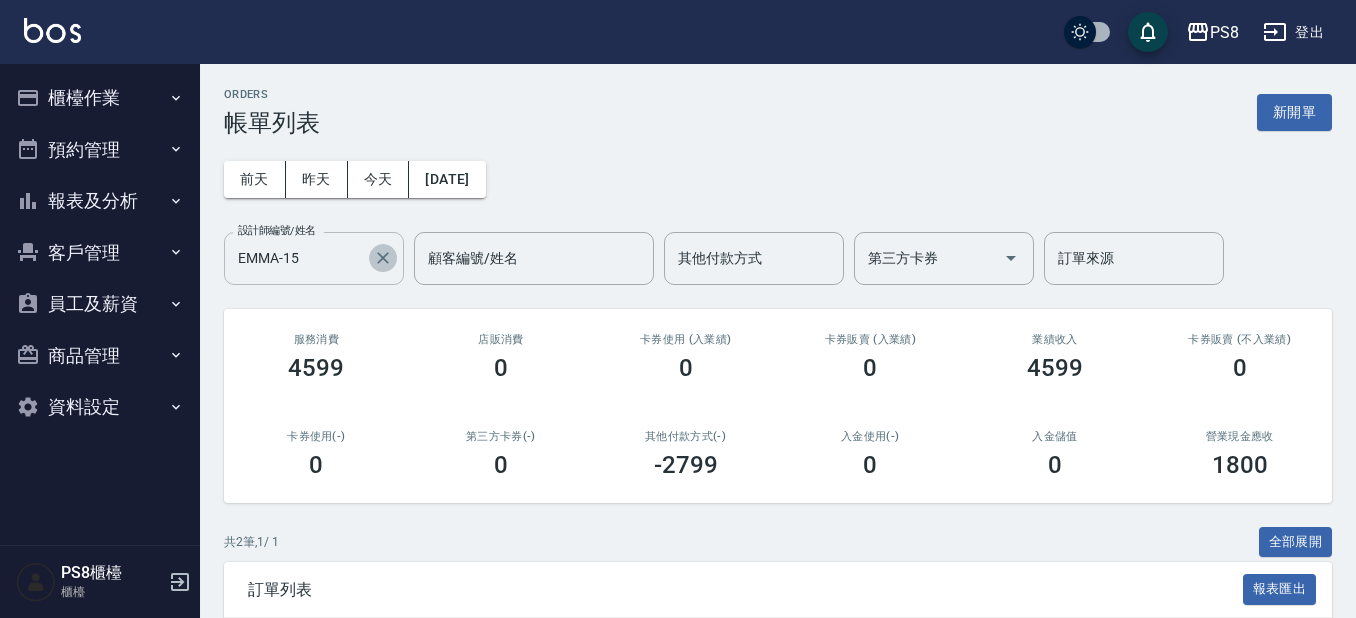 click 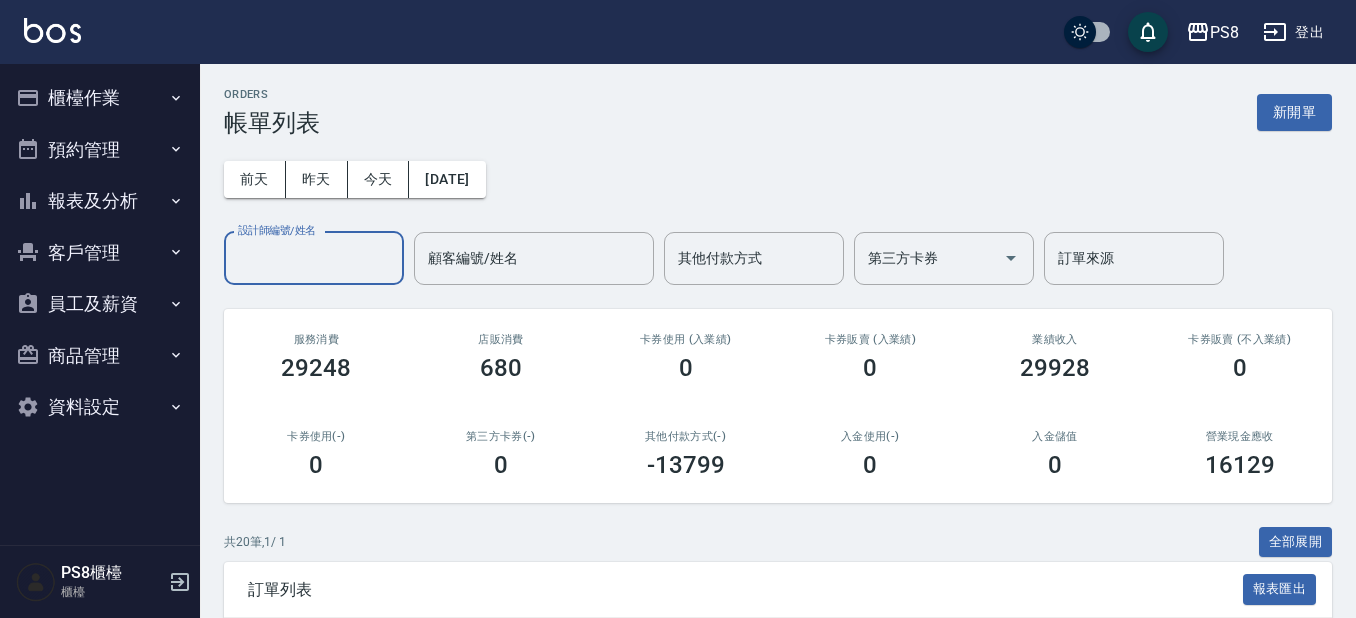 click on "ORDERS 帳單列表 新開單" at bounding box center [778, 112] 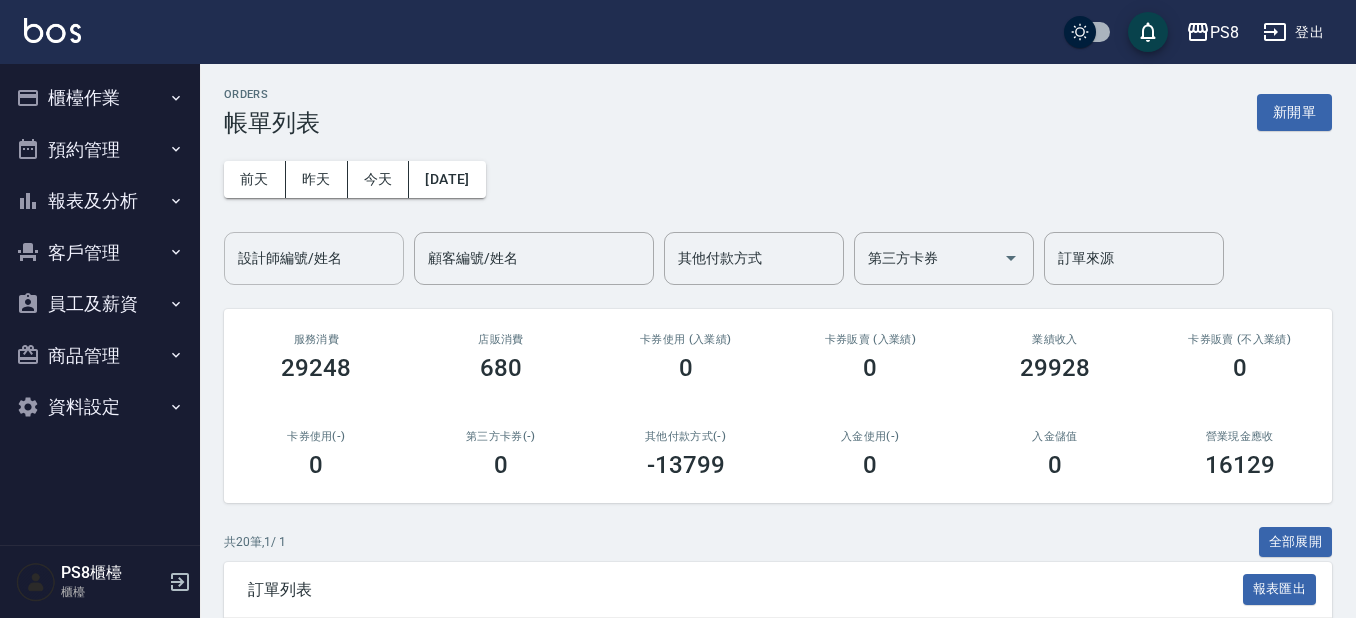 click on "設計師編號/姓名" at bounding box center [314, 258] 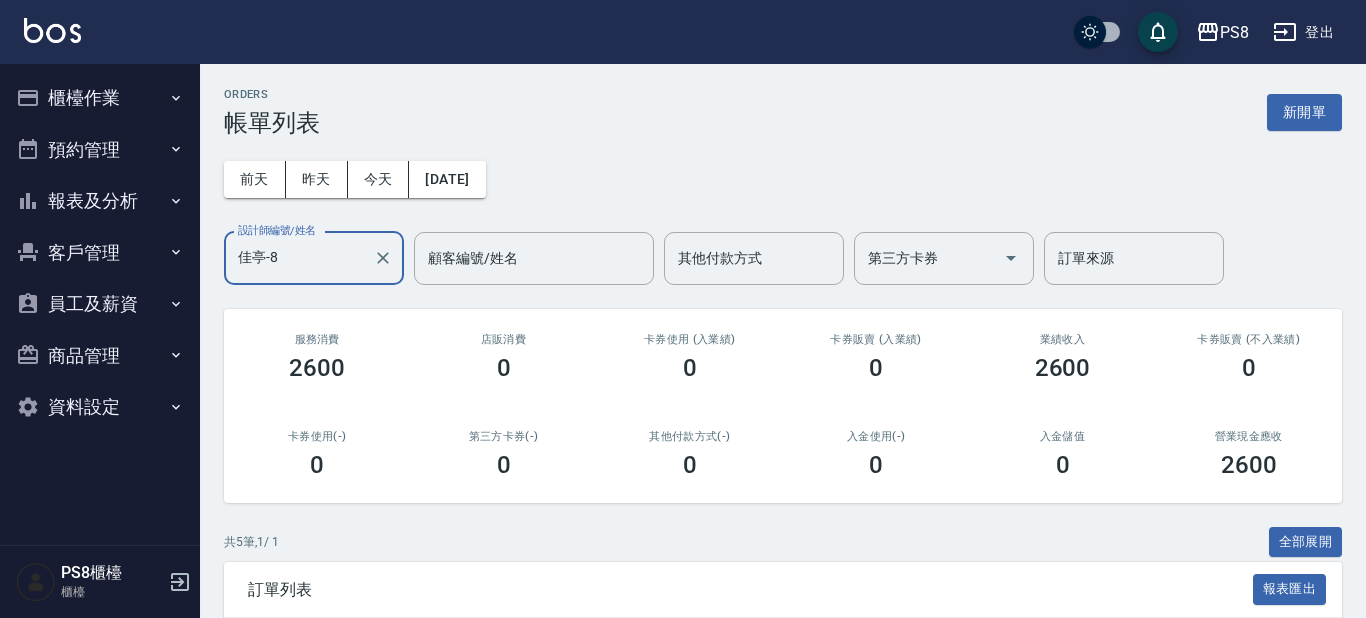 scroll, scrollTop: 382, scrollLeft: 0, axis: vertical 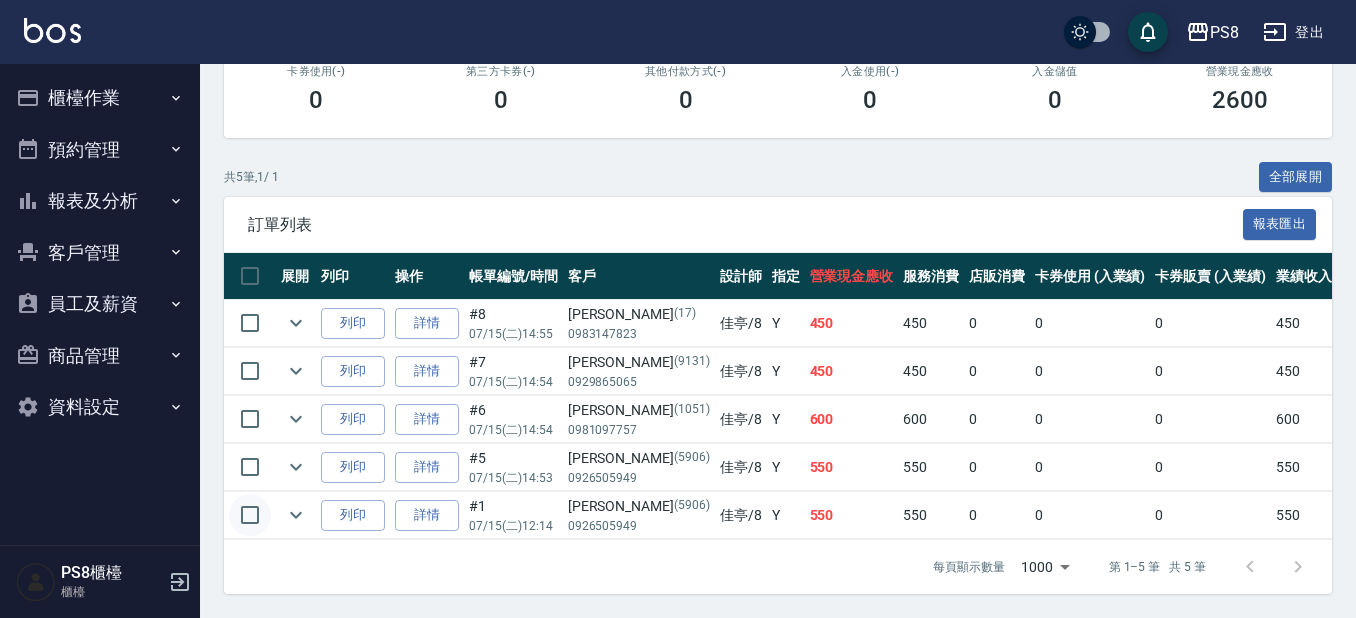 type on "佳亭-8" 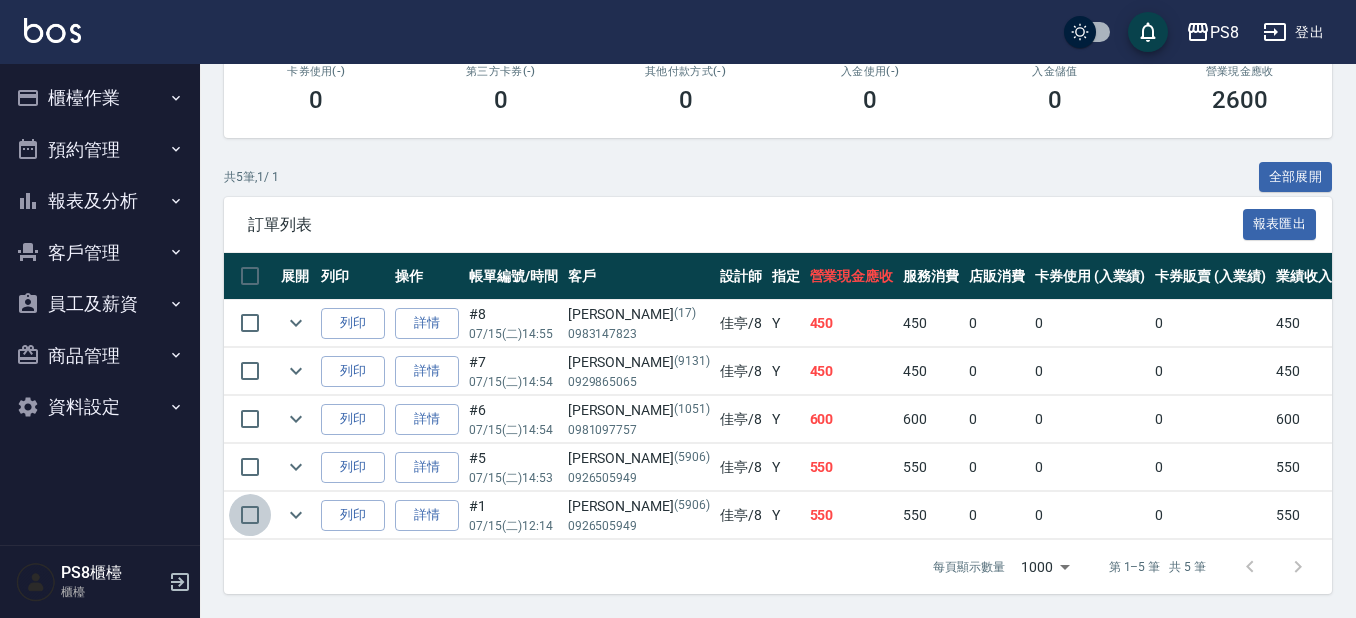 click at bounding box center (250, 515) 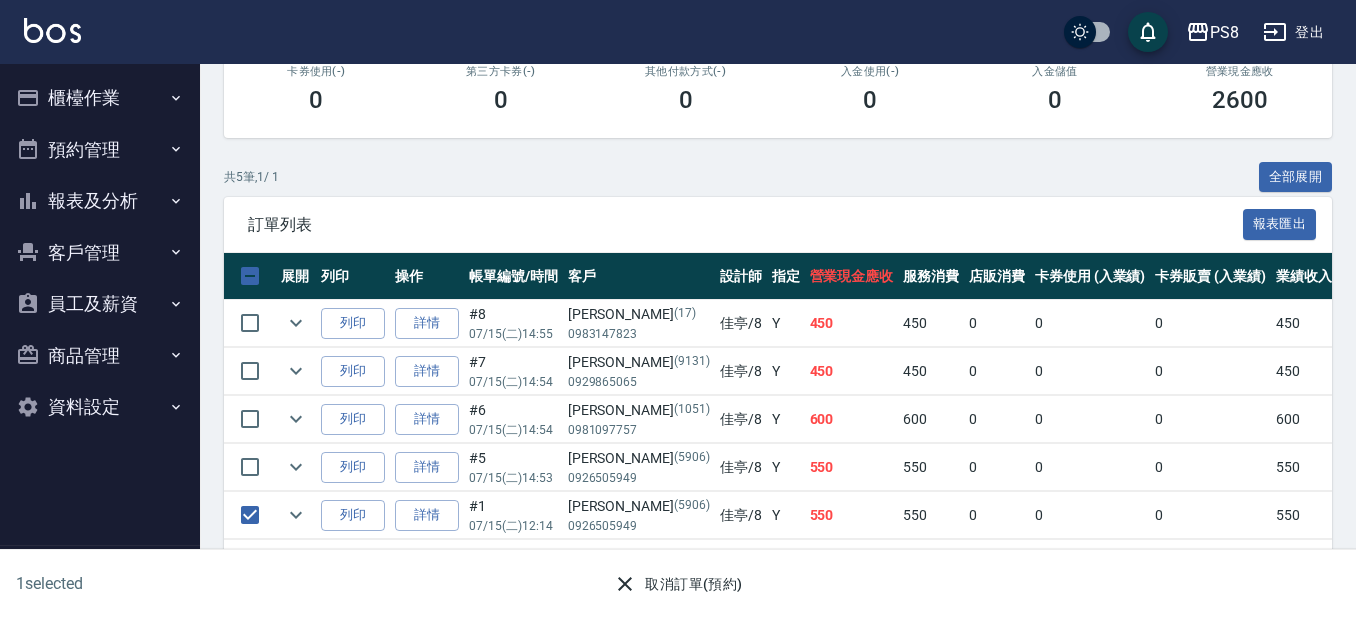 click on "取消訂單(預約)" at bounding box center [677, 584] 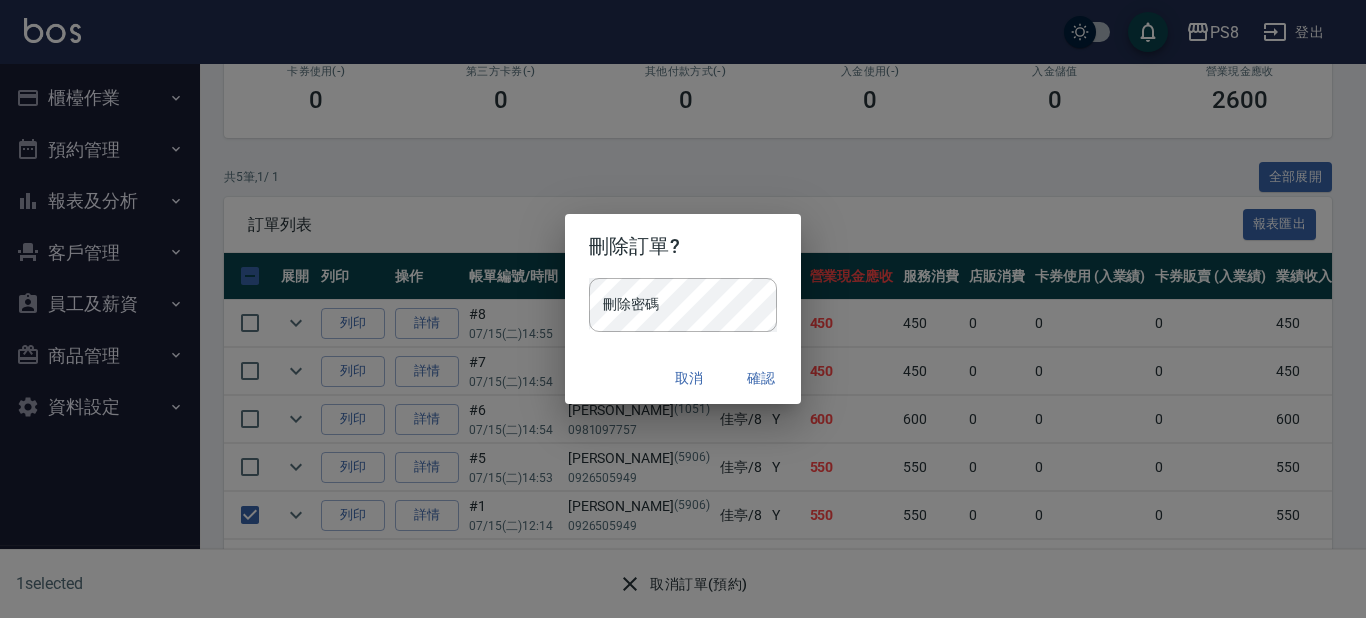 type 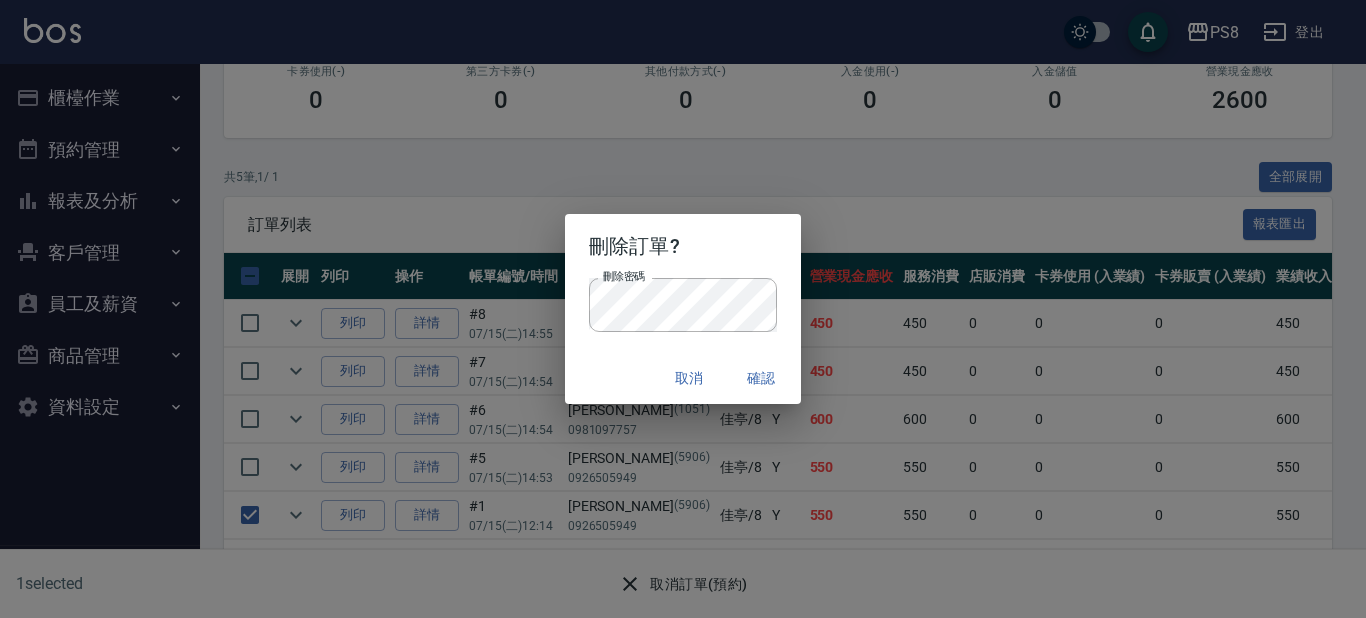 click on "確認" at bounding box center [761, 378] 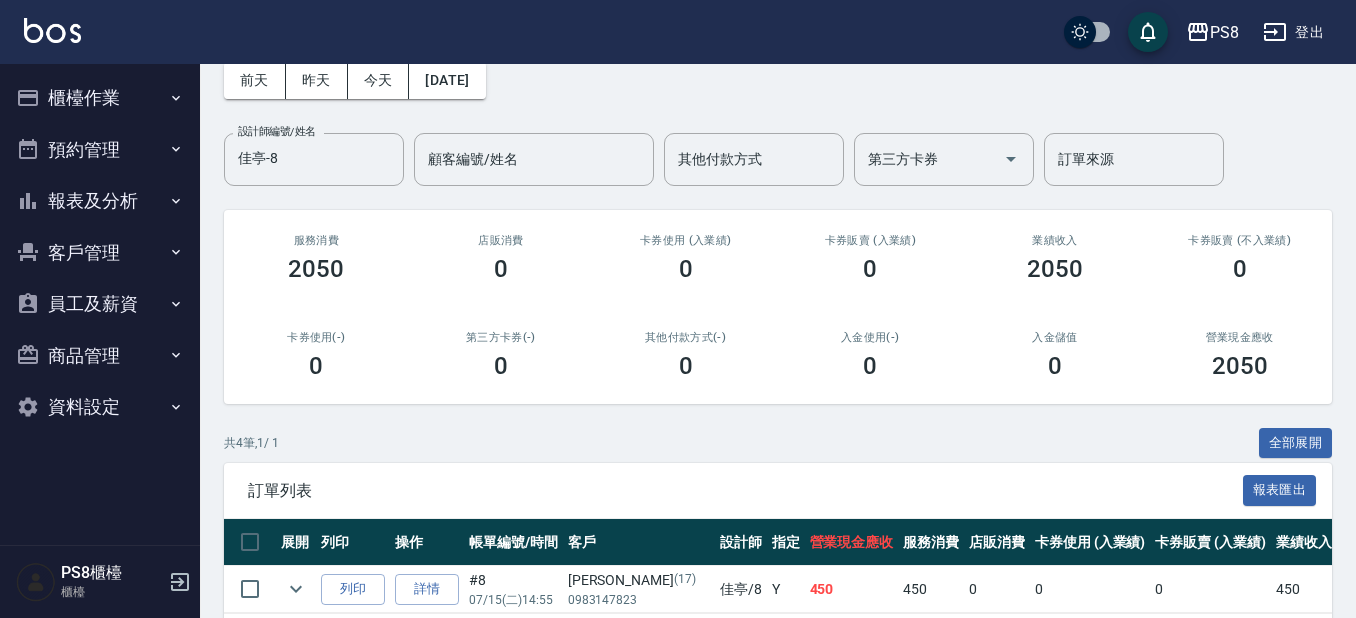 scroll, scrollTop: 34, scrollLeft: 0, axis: vertical 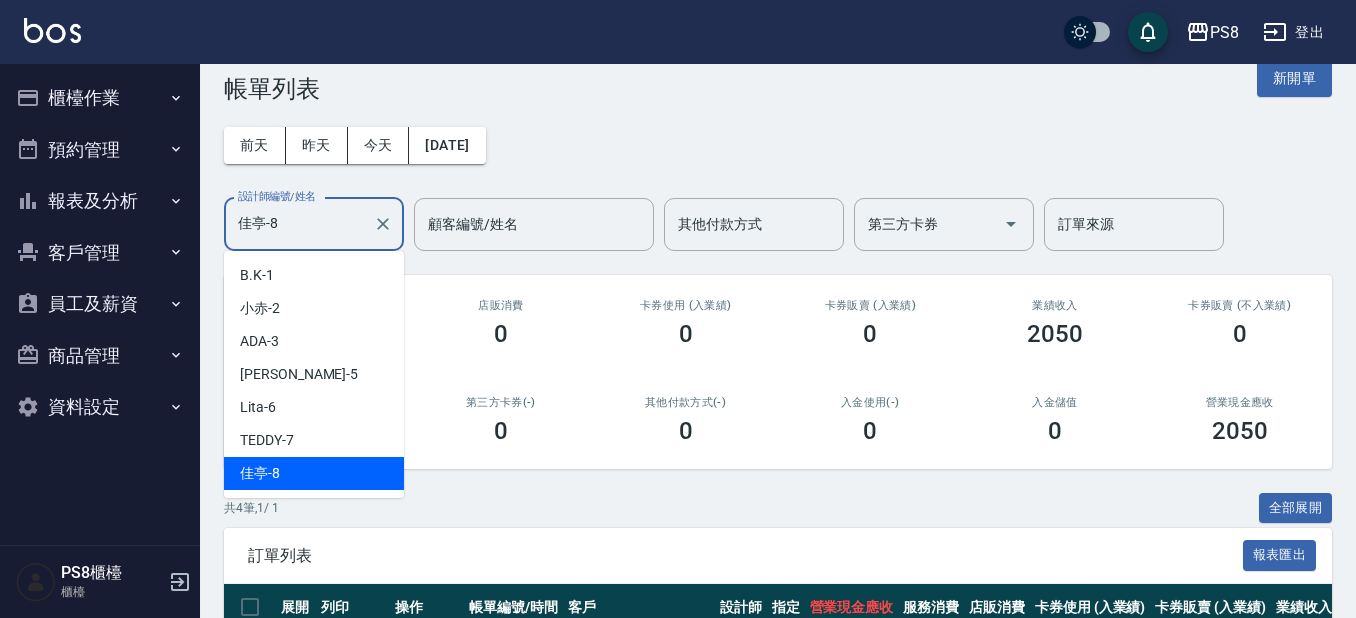 drag, startPoint x: 275, startPoint y: 224, endPoint x: 180, endPoint y: 229, distance: 95.131485 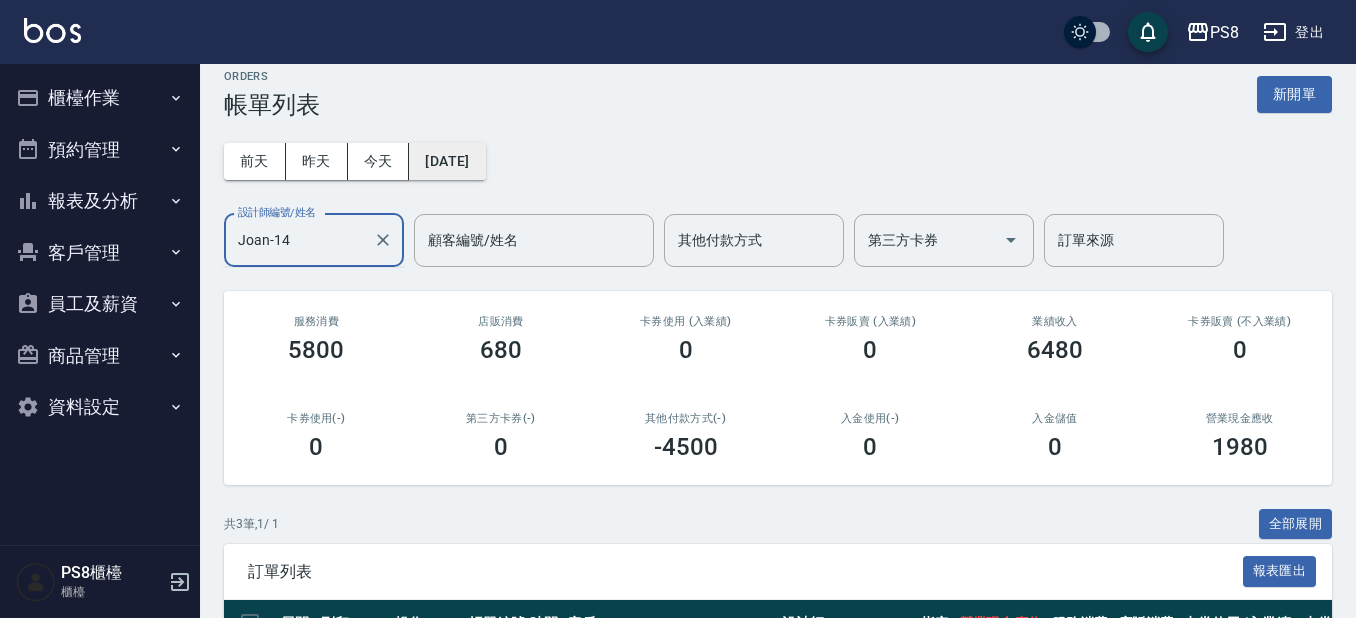 scroll, scrollTop: 0, scrollLeft: 0, axis: both 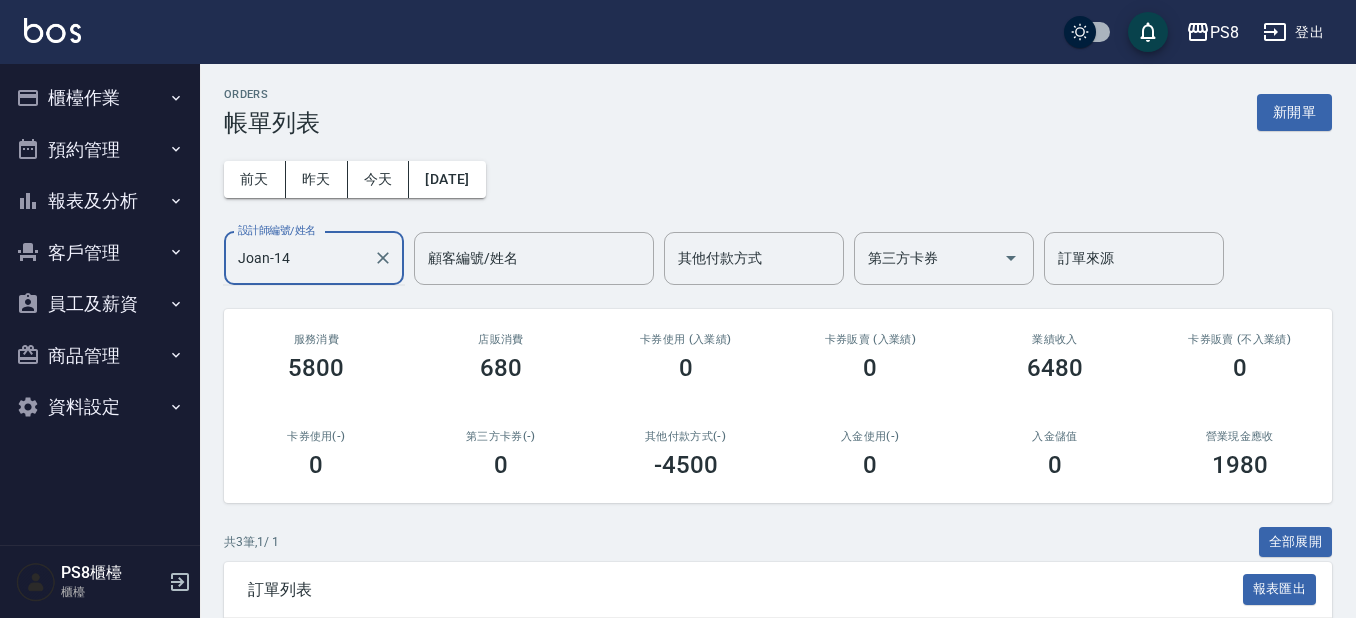 type on "Joan-14" 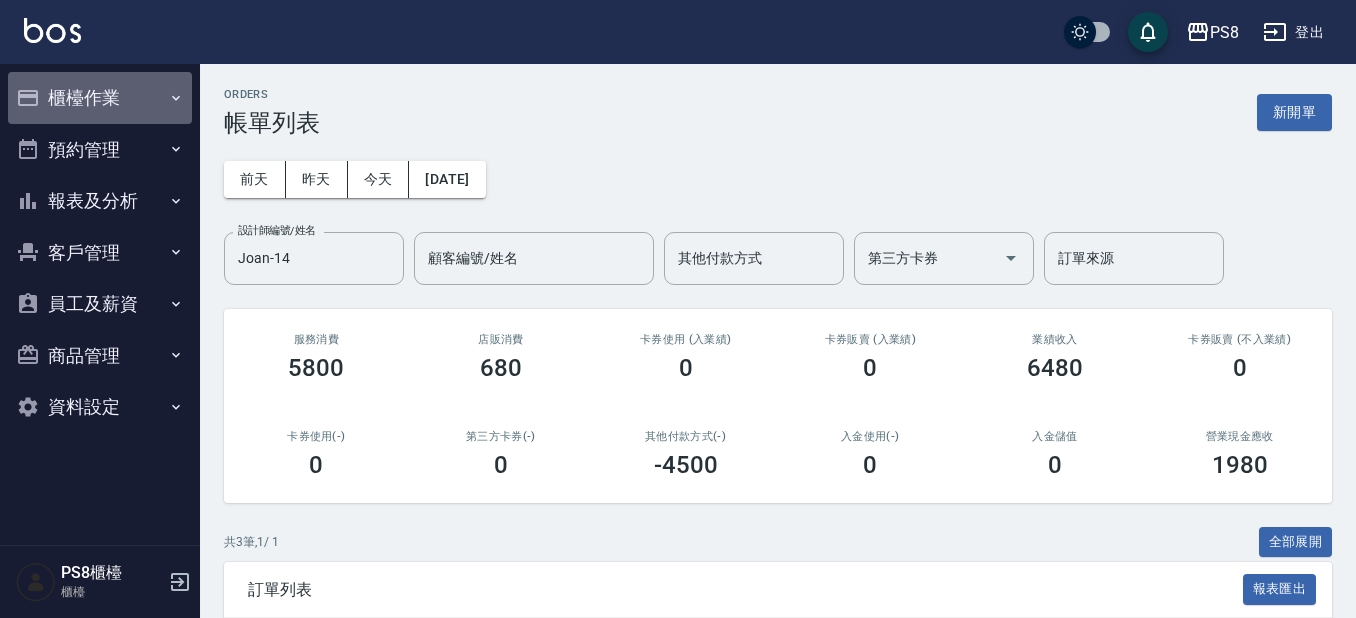 click on "櫃檯作業" at bounding box center (100, 98) 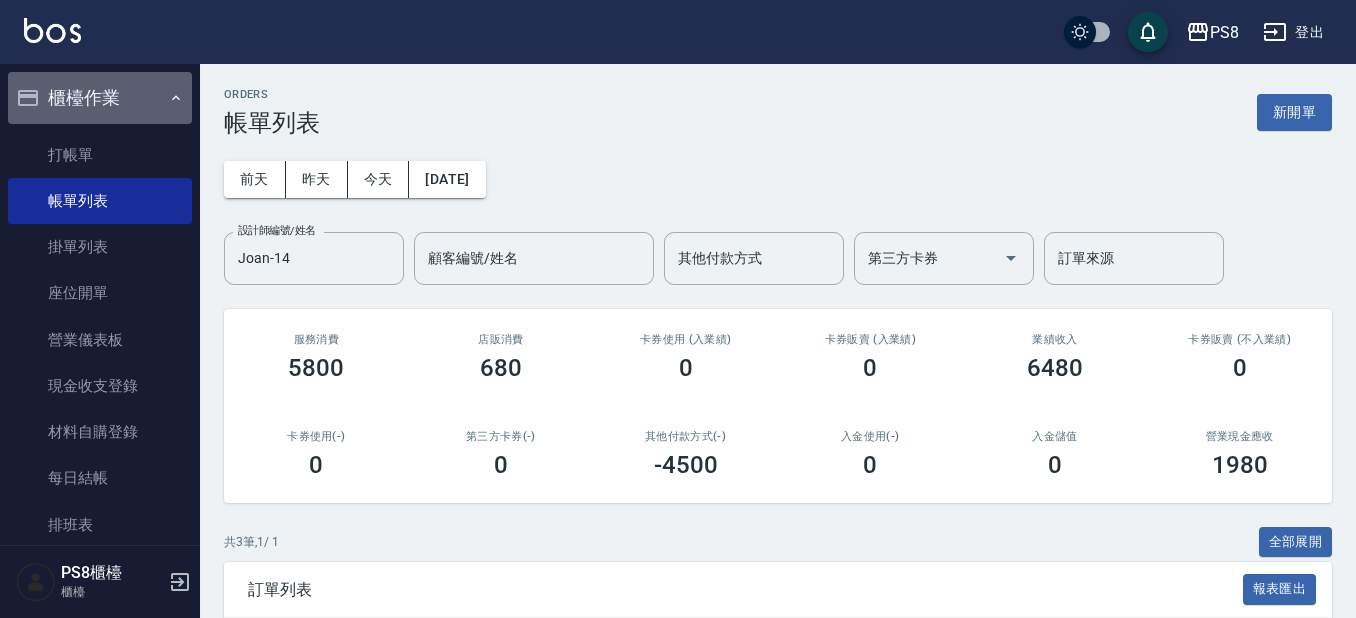 click on "櫃檯作業" at bounding box center (100, 98) 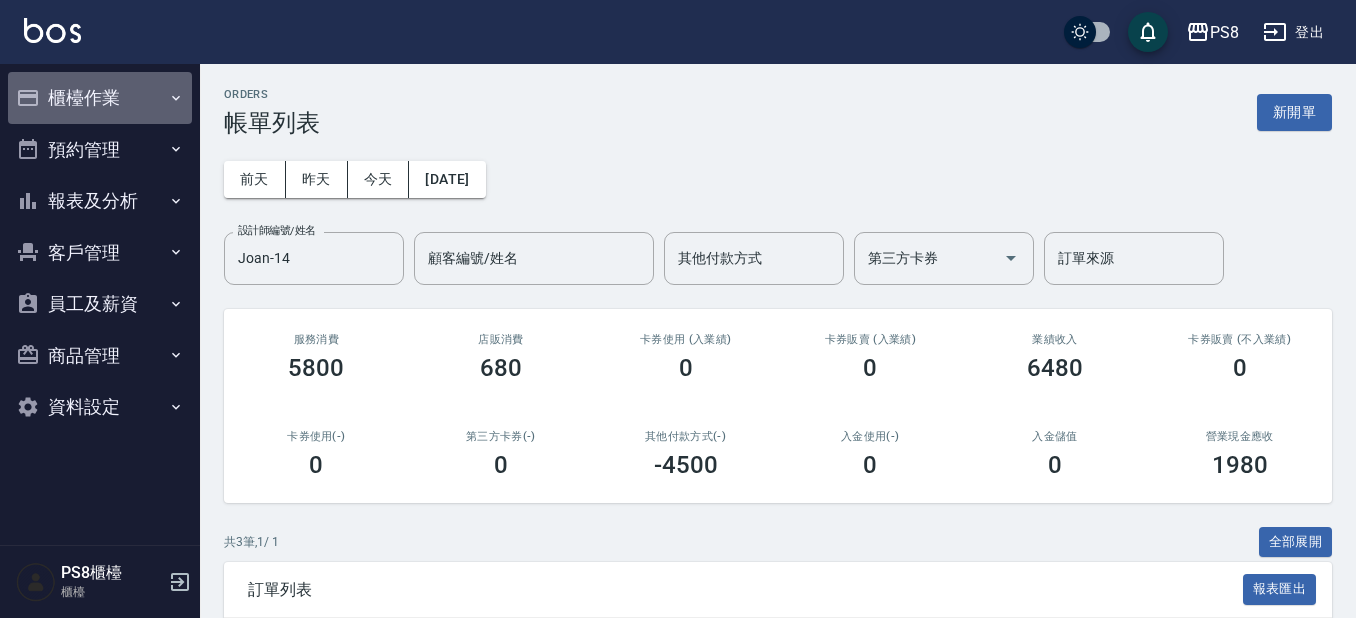 click on "櫃檯作業" at bounding box center [100, 98] 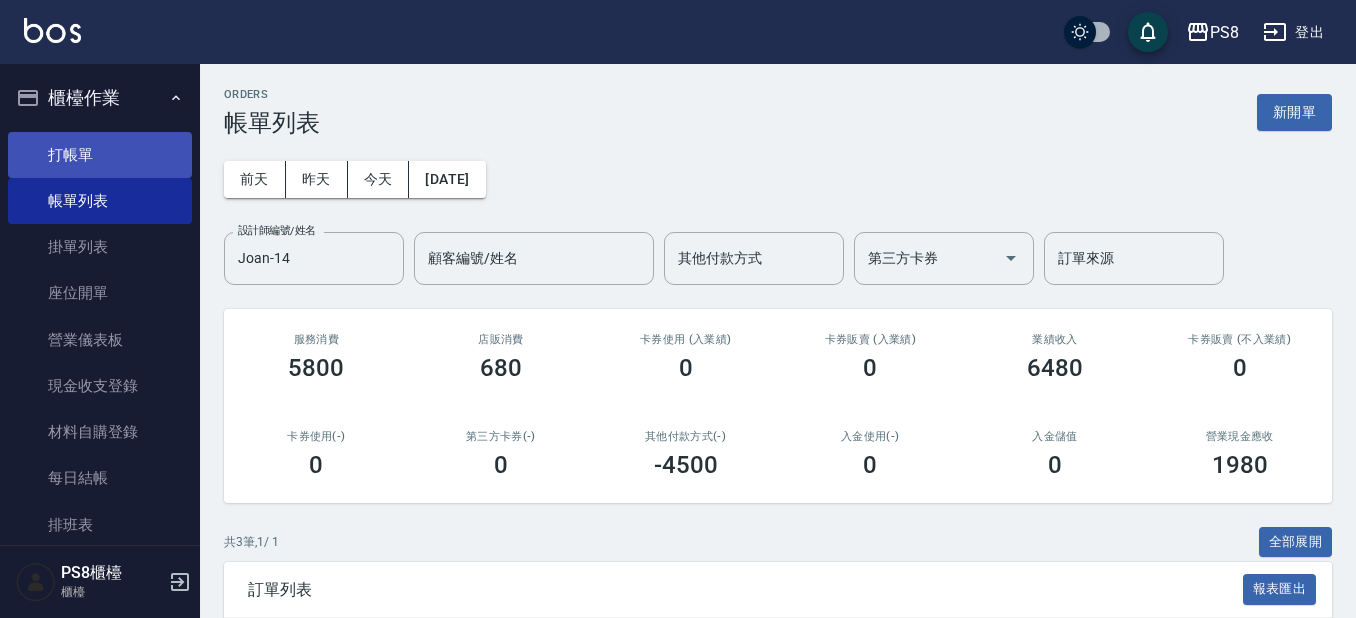 click on "打帳單" at bounding box center (100, 155) 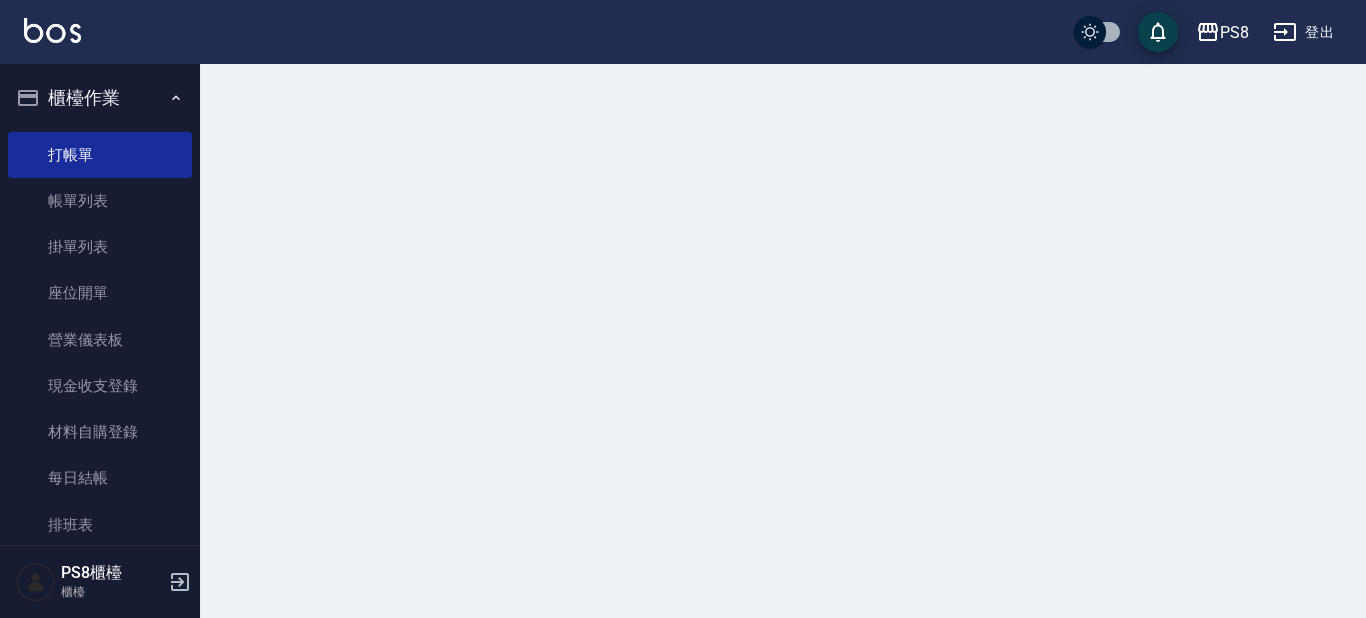 click on "櫃檯作業" at bounding box center [100, 98] 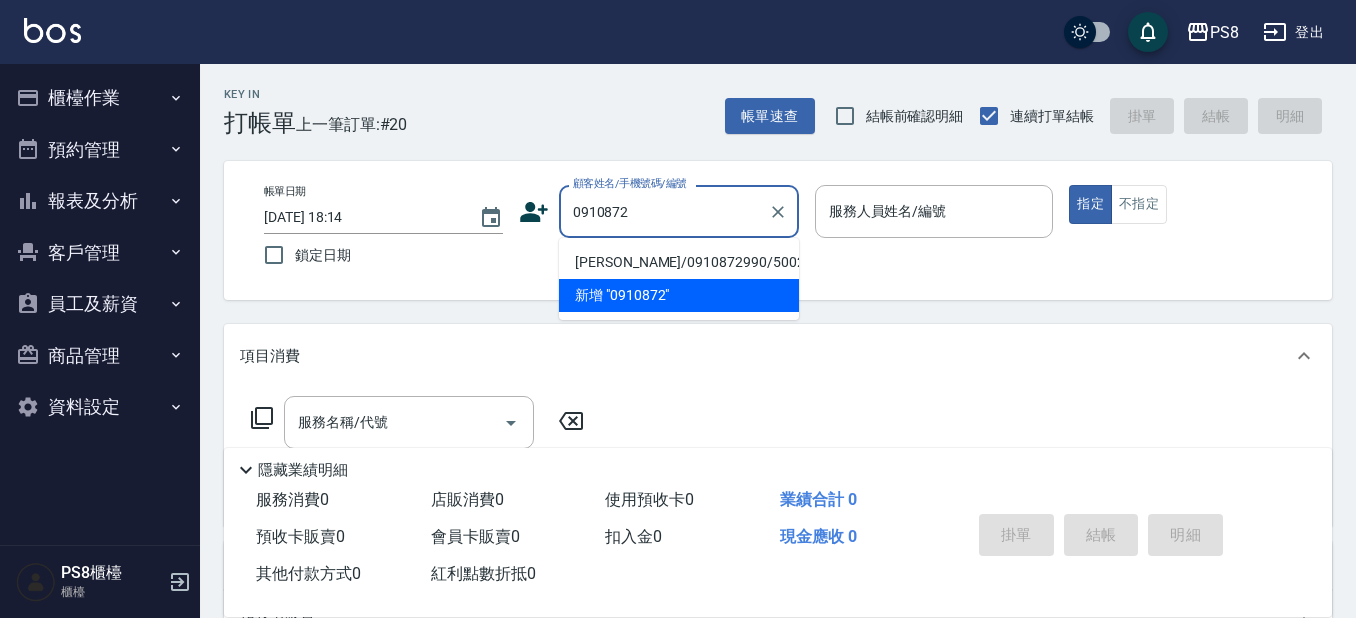 click on "鍾郁萱/0910872990/5002" at bounding box center (679, 262) 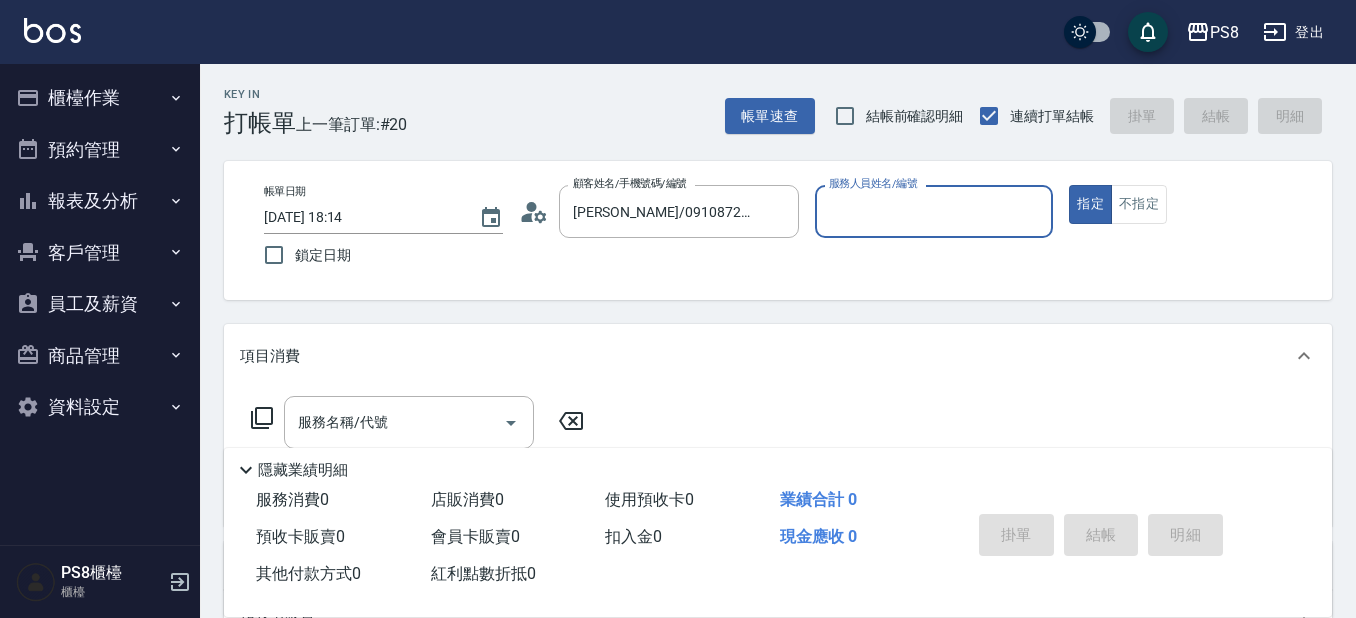 type on "小赤-2" 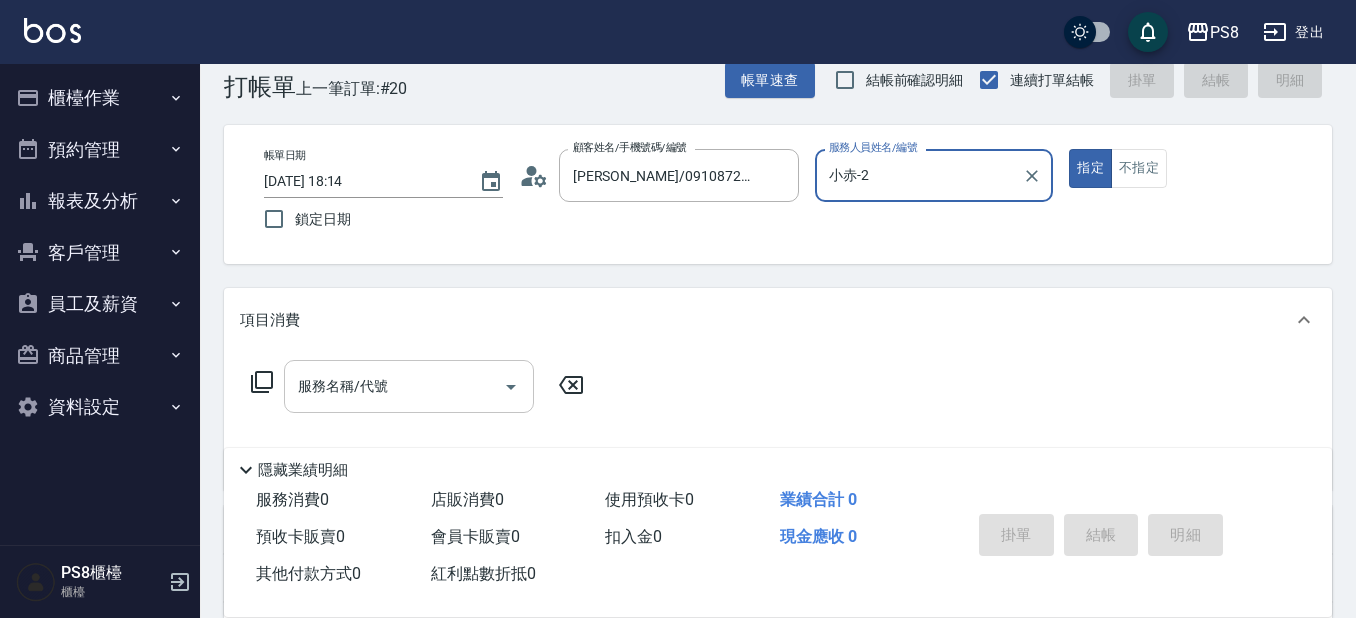 scroll, scrollTop: 100, scrollLeft: 0, axis: vertical 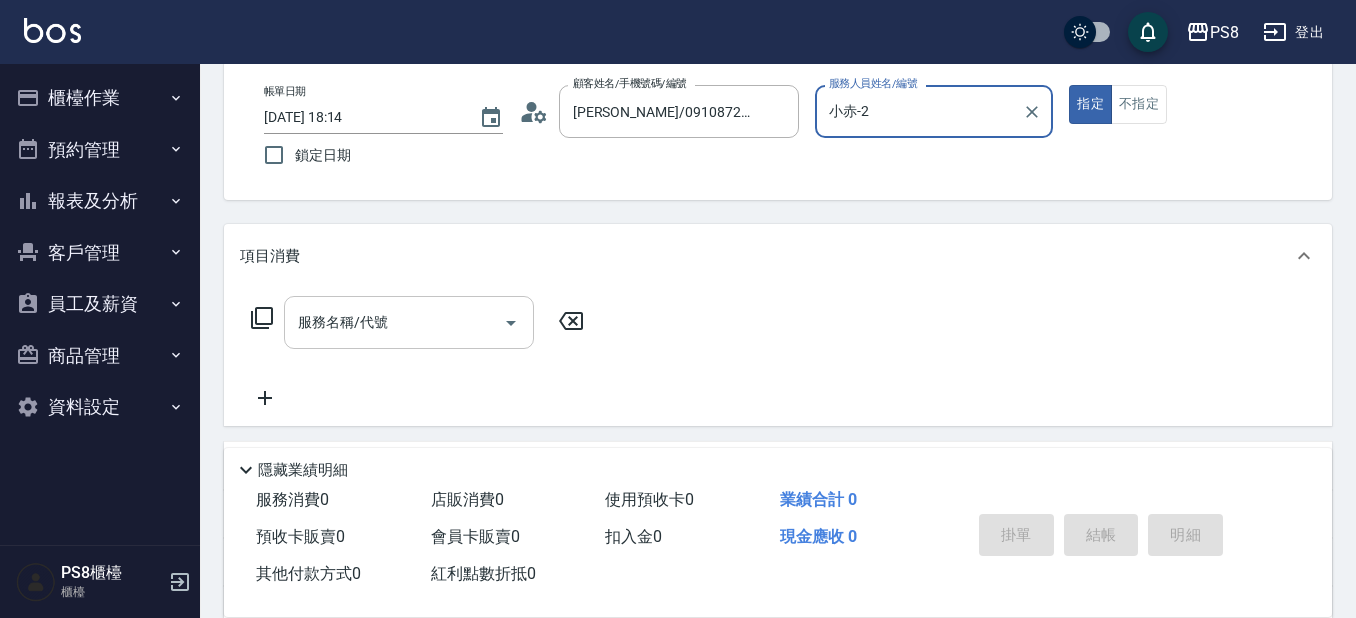 click on "服務名稱/代號 服務名稱/代號" at bounding box center [409, 322] 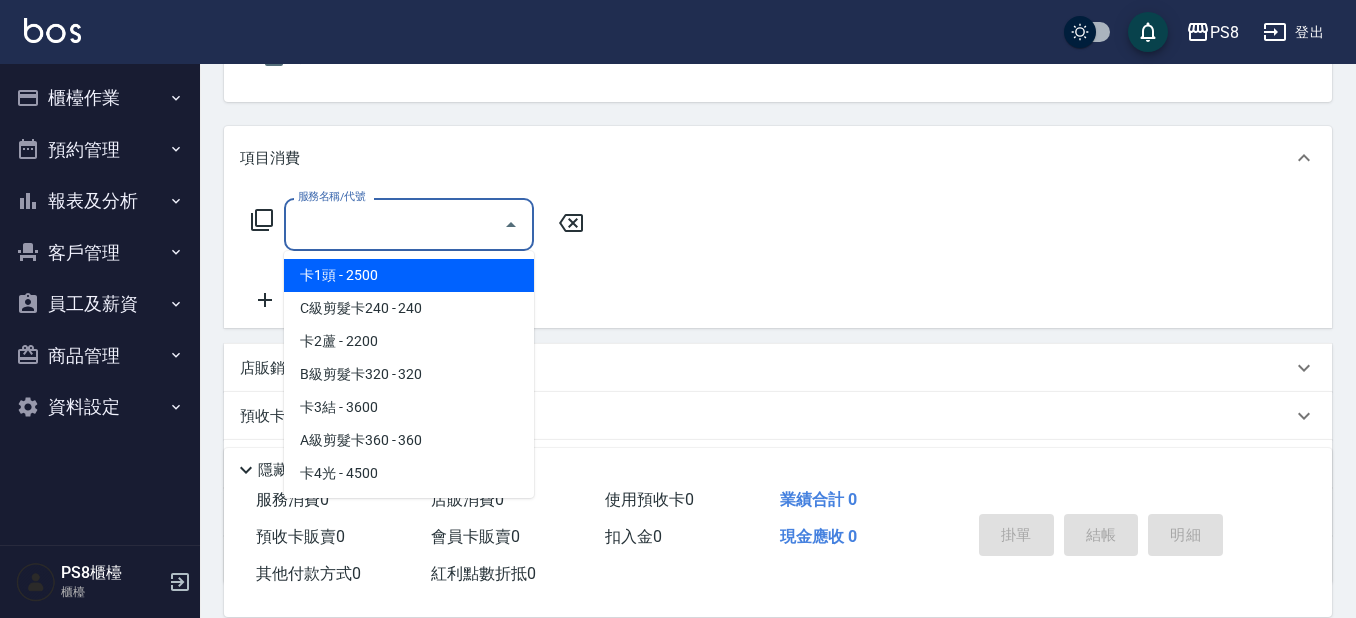 scroll, scrollTop: 356, scrollLeft: 0, axis: vertical 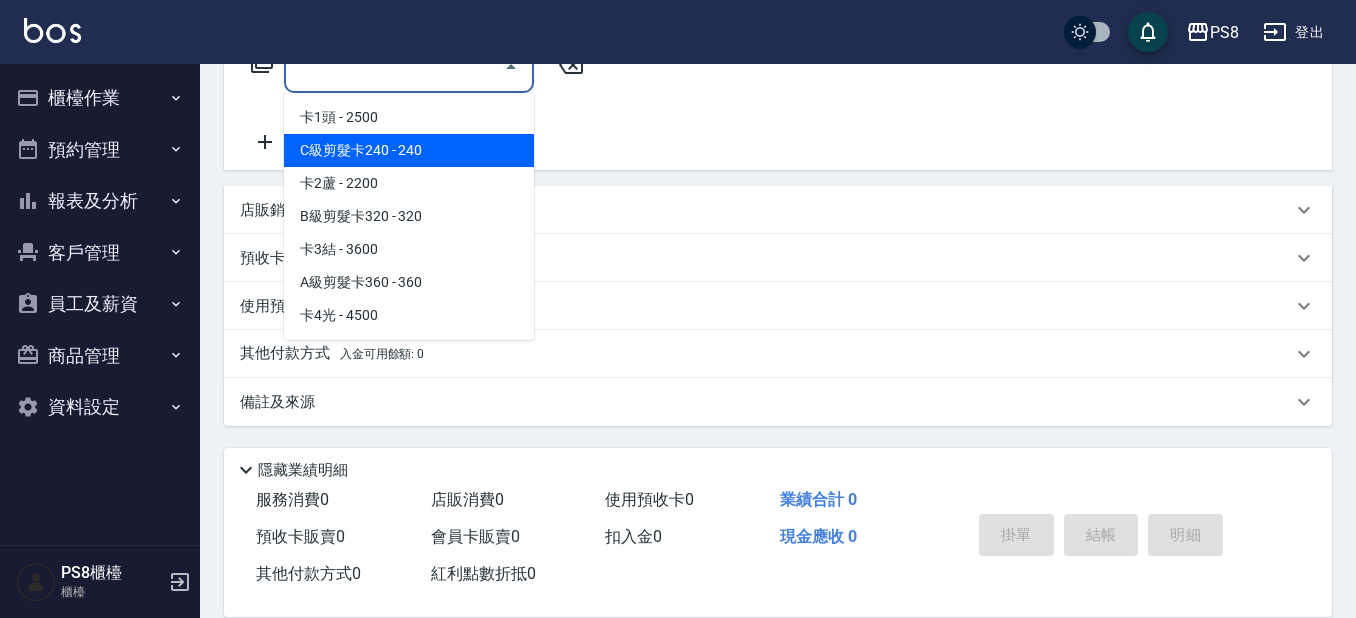 click on "店販銷售" at bounding box center [766, 210] 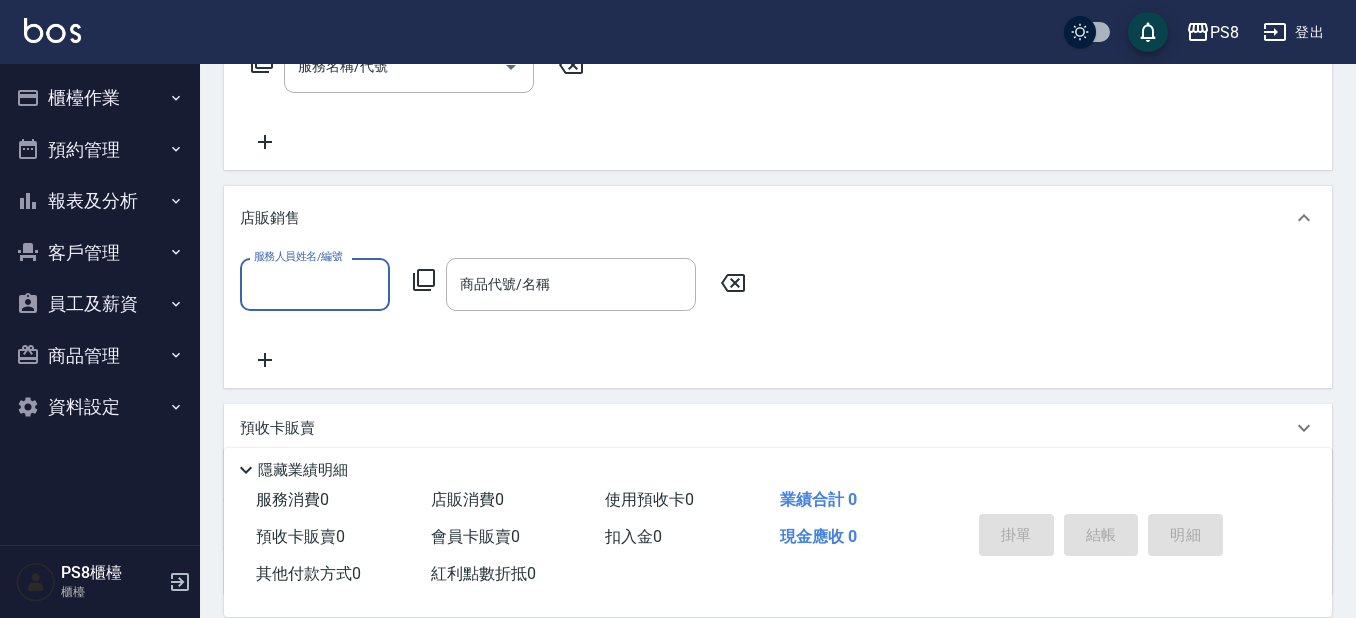scroll, scrollTop: 0, scrollLeft: 0, axis: both 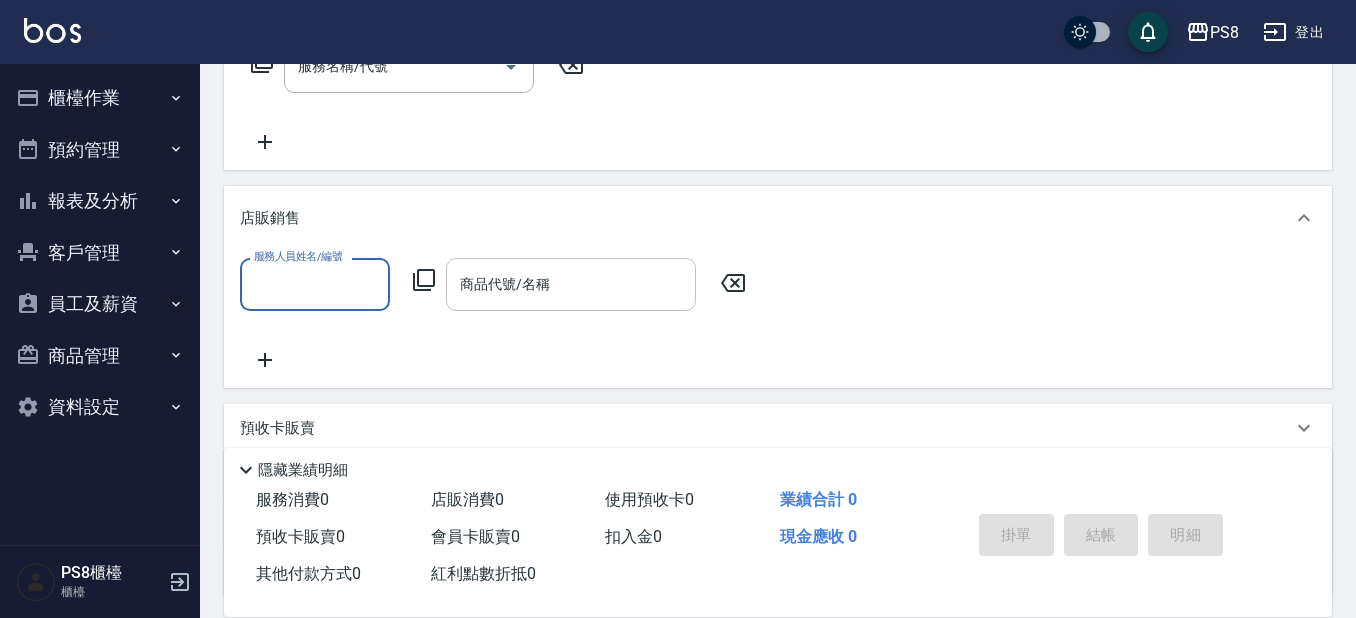 click on "商品代號/名稱" at bounding box center (571, 284) 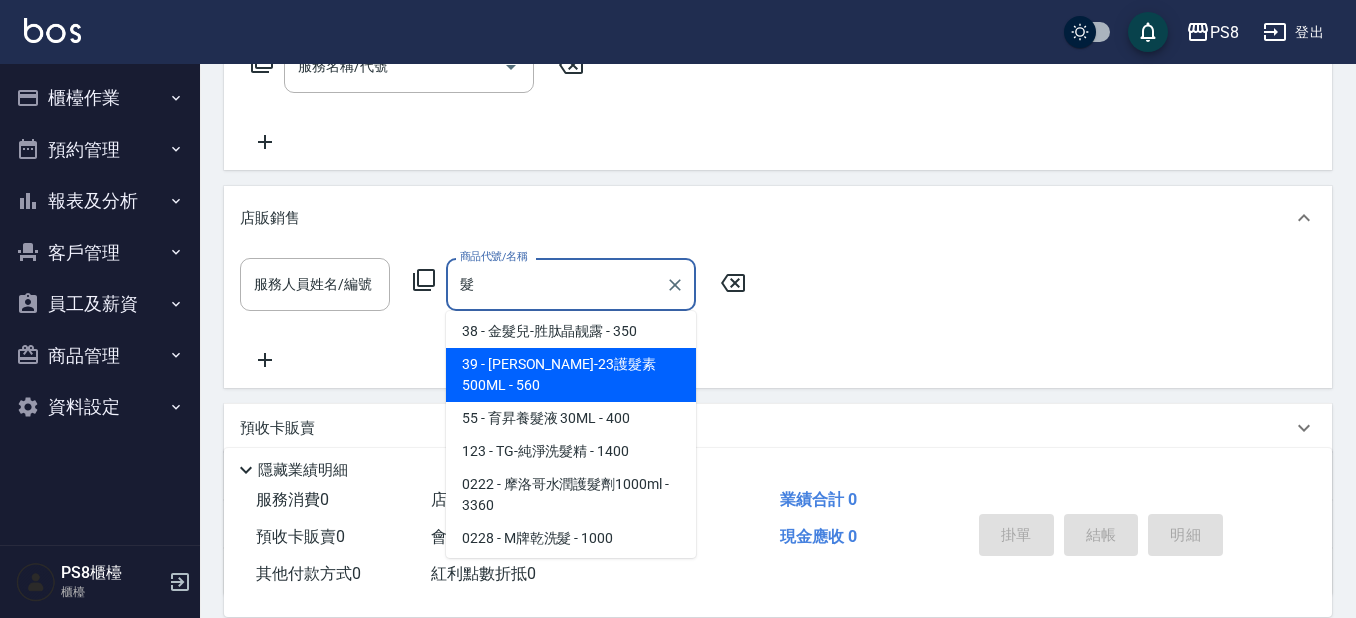 scroll, scrollTop: 500, scrollLeft: 0, axis: vertical 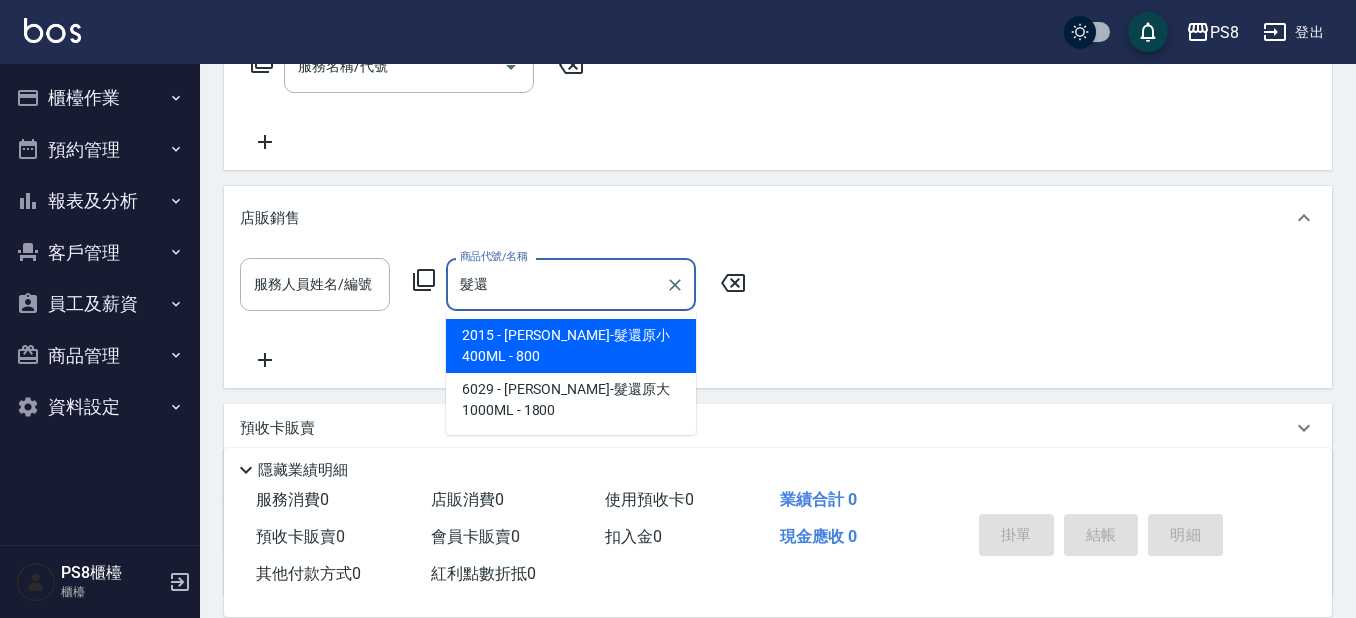 click on "2015 - 里歐-髮還原小 400ML - 800" at bounding box center (571, 346) 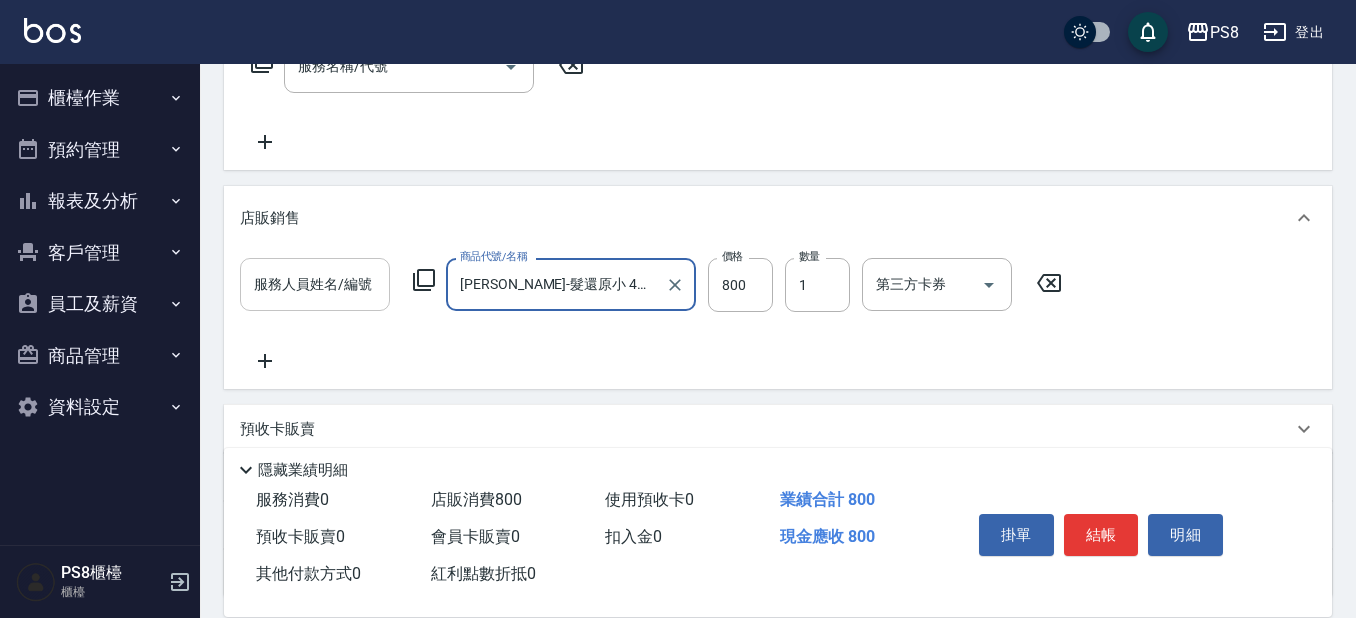 type on "里歐-髮還原小 400ML" 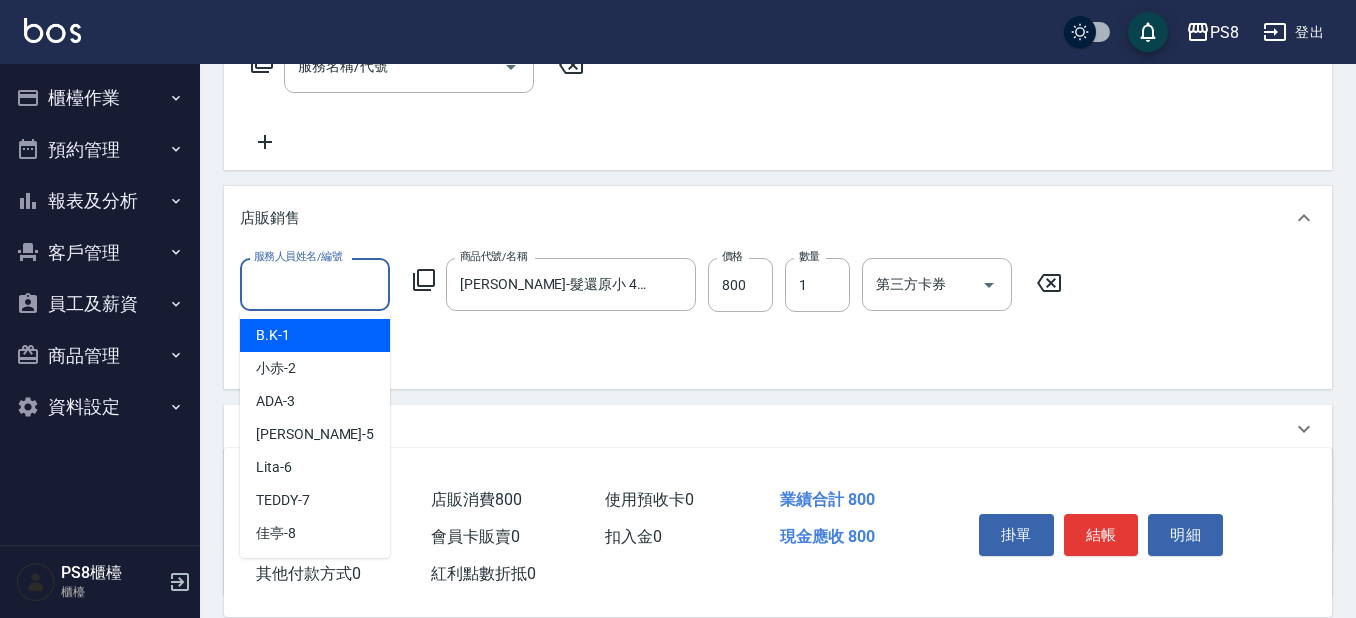 click on "服務人員姓名/編號" at bounding box center [315, 284] 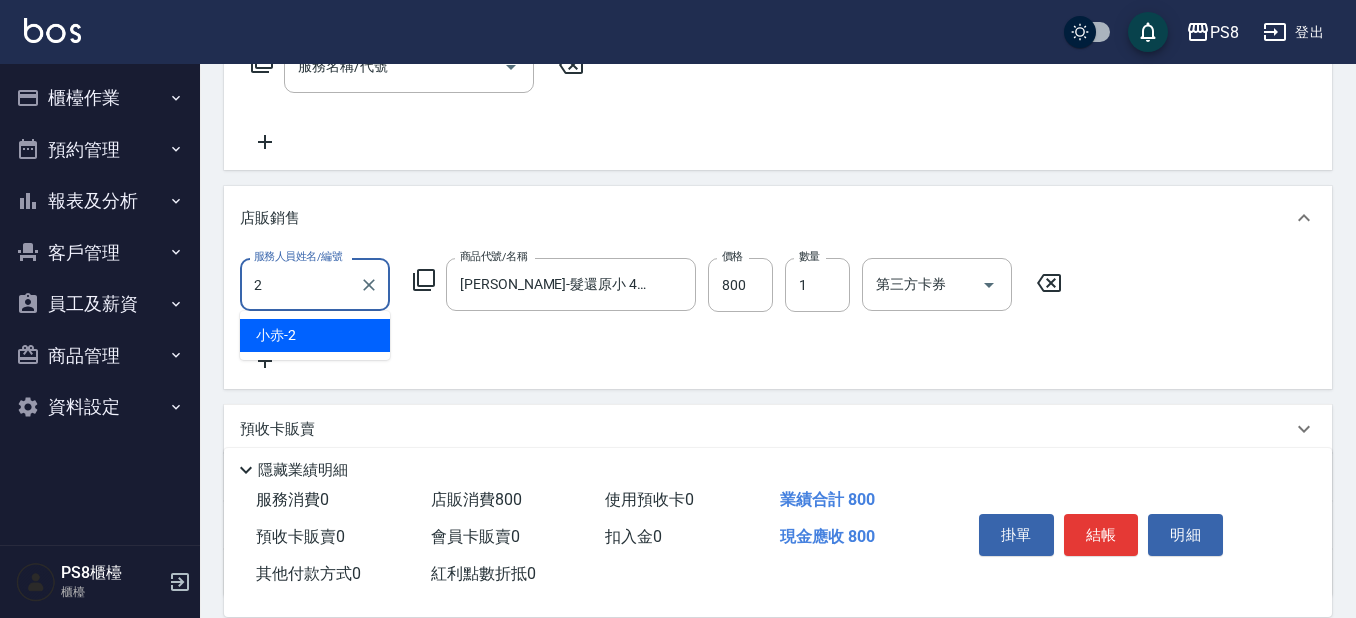 type on "小赤-2" 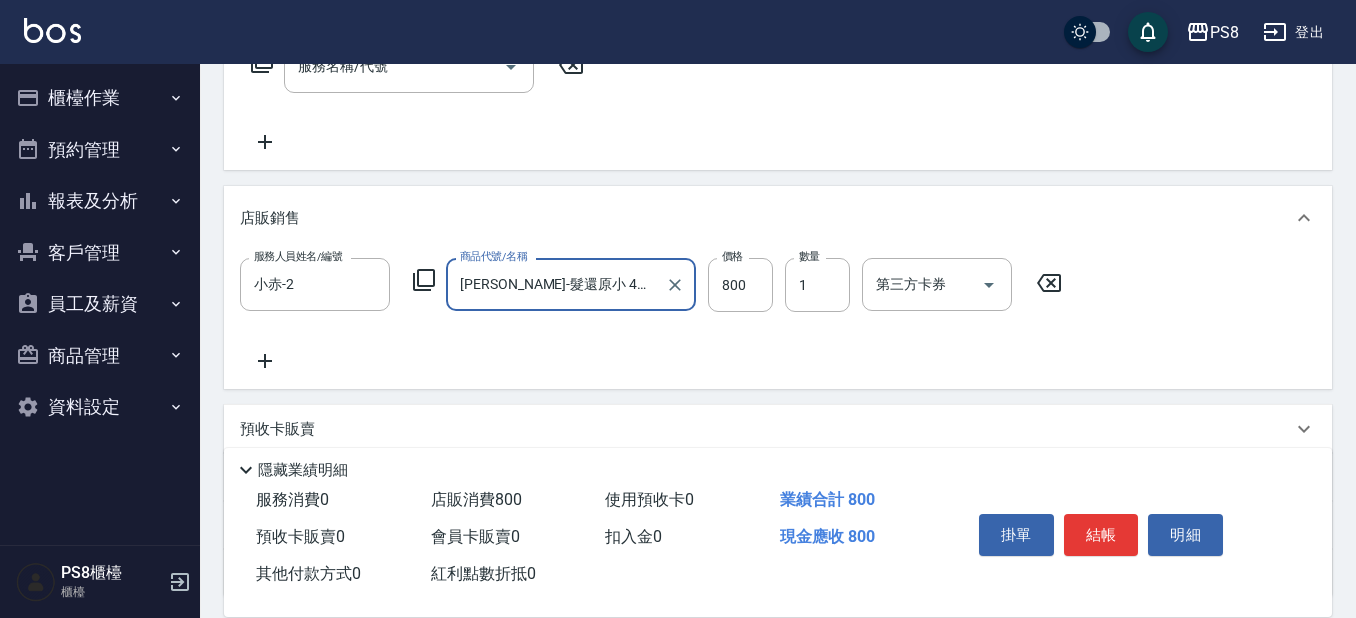 click 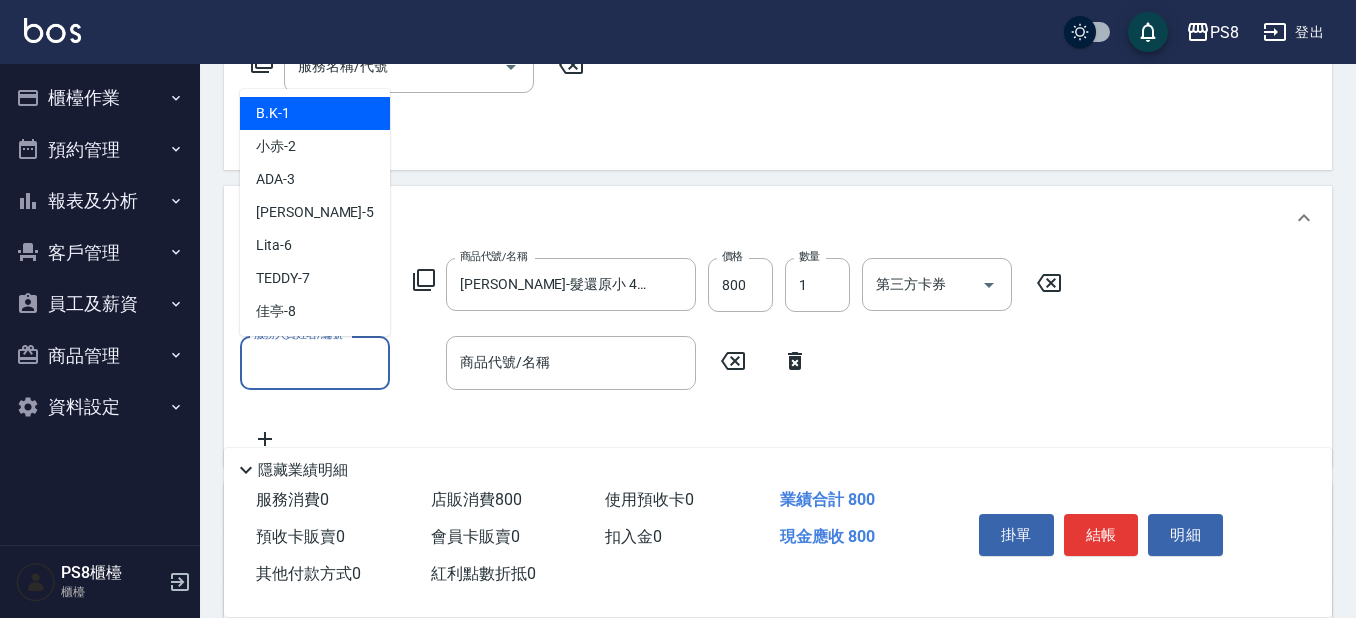 click on "服務人員姓名/編號" at bounding box center [315, 362] 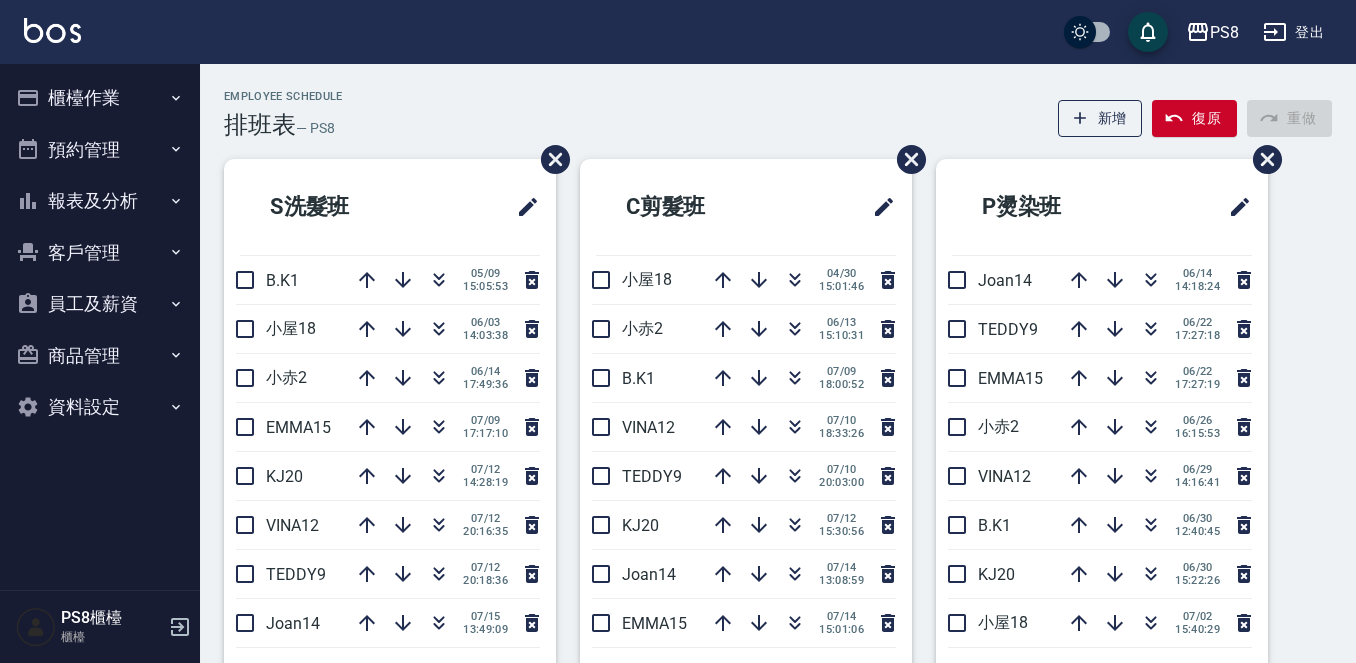 scroll, scrollTop: 0, scrollLeft: 0, axis: both 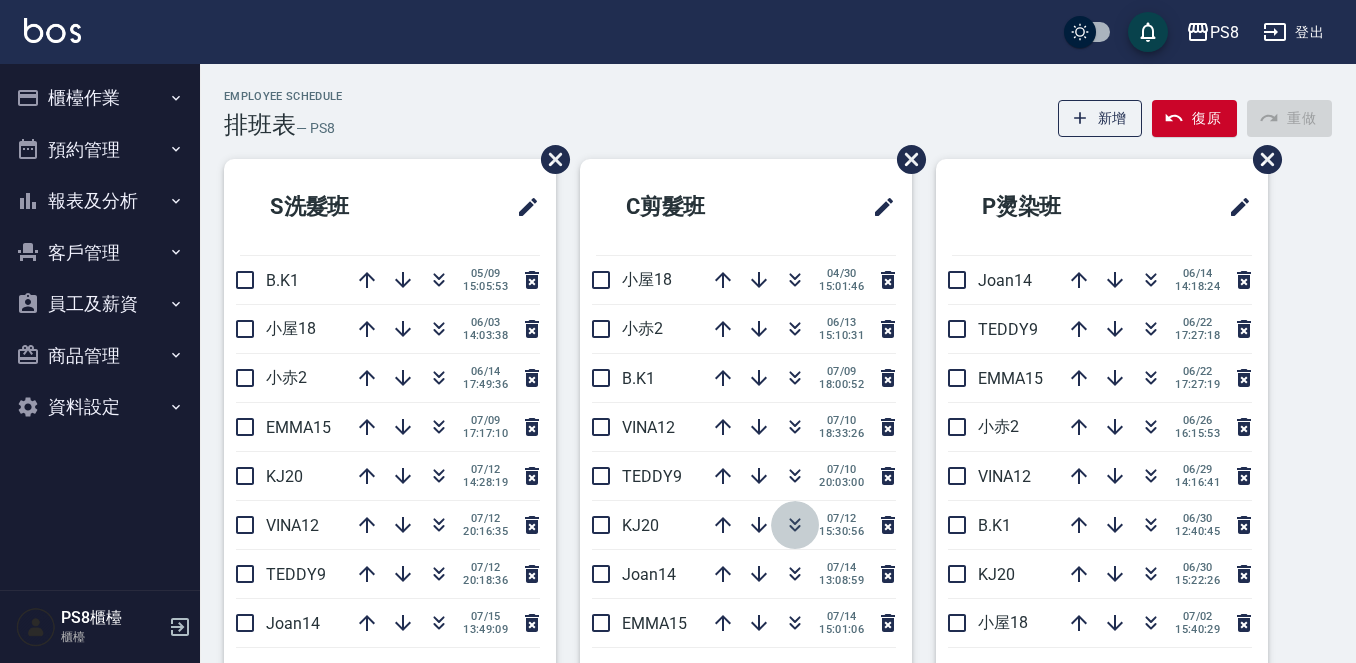 click 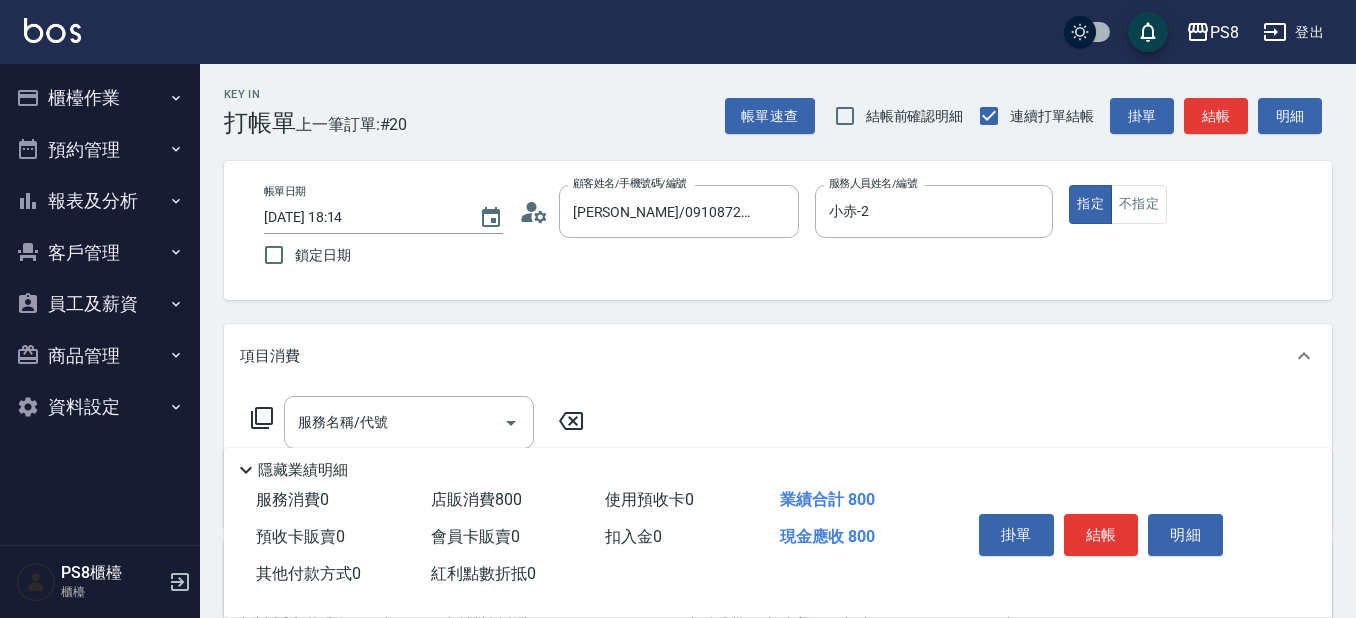 scroll, scrollTop: 356, scrollLeft: 0, axis: vertical 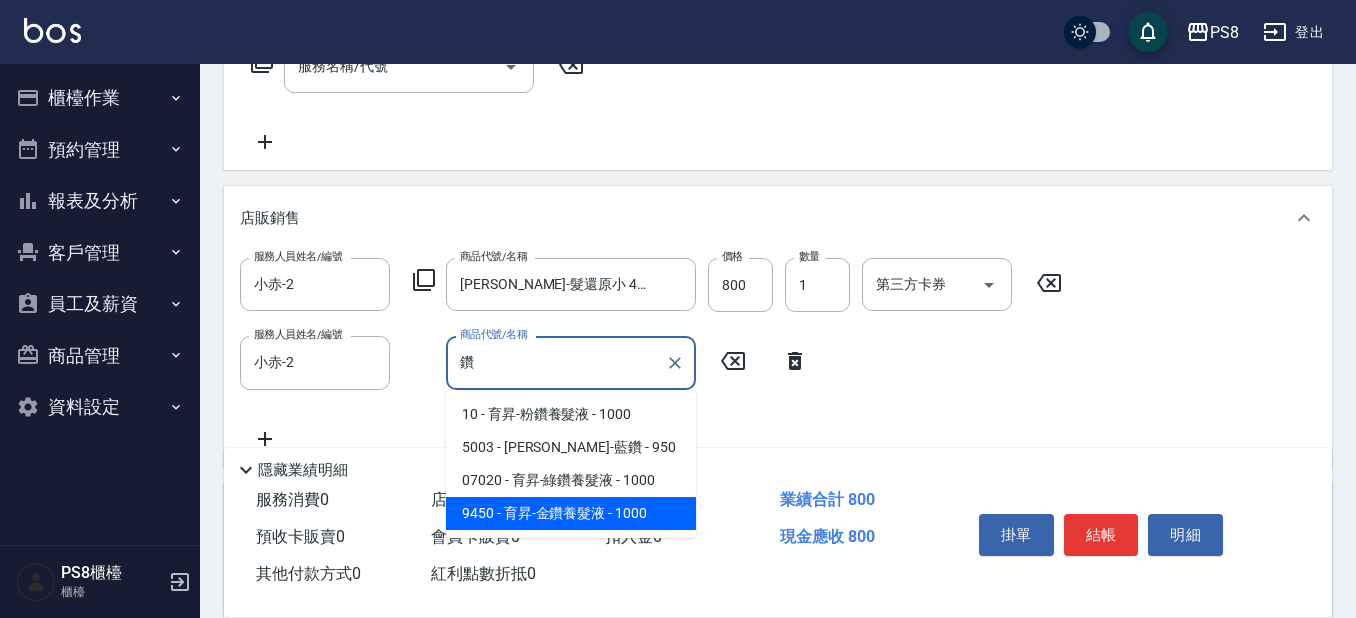 click on "9450 - 育昇-金鑽養髮液 - 1000" at bounding box center [571, 513] 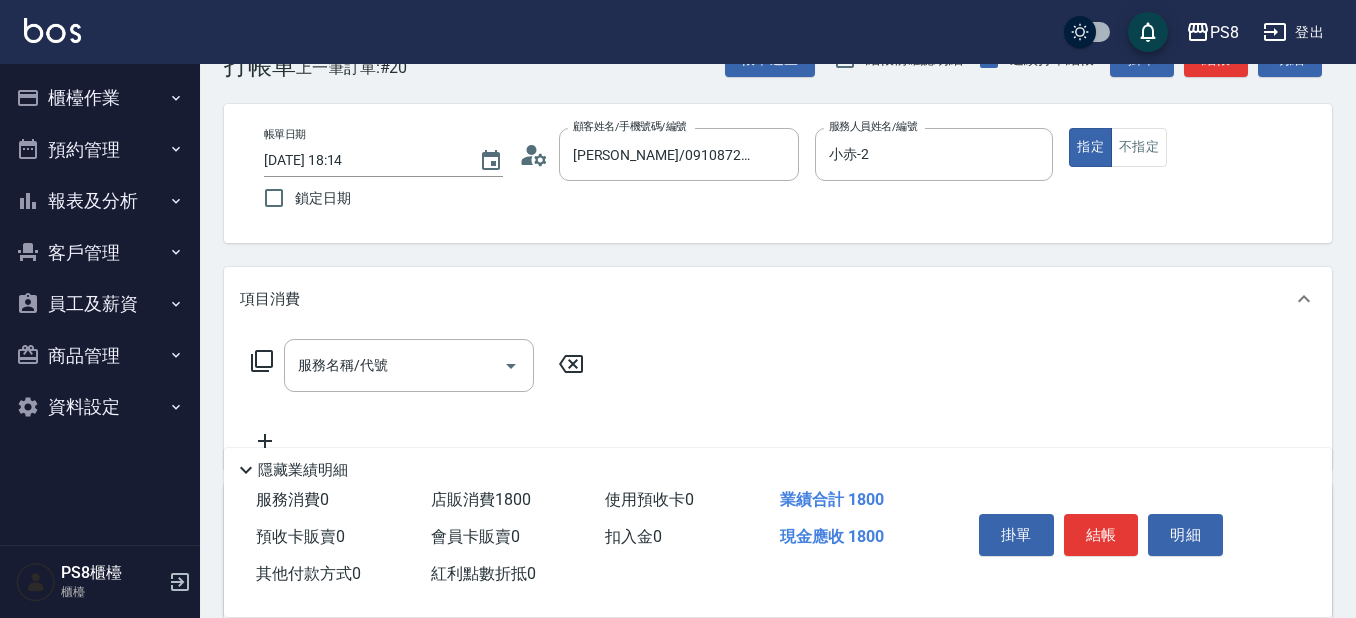 scroll, scrollTop: 56, scrollLeft: 0, axis: vertical 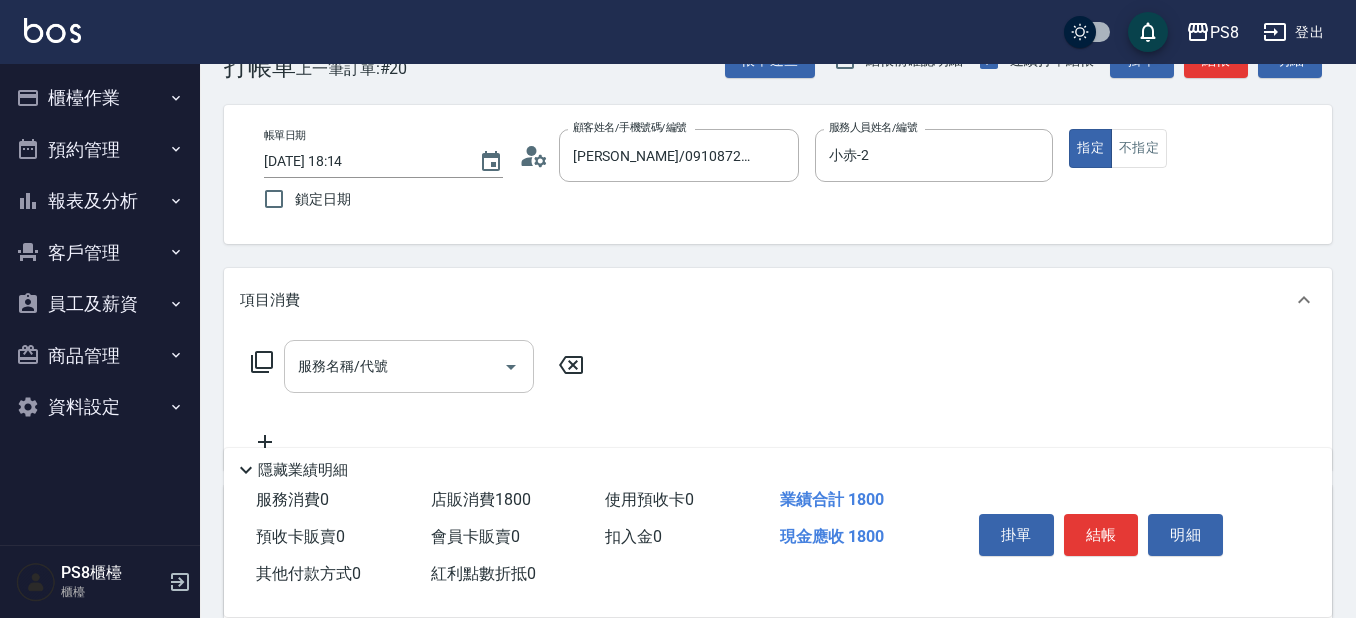 type on "育昇-金鑽養髮液" 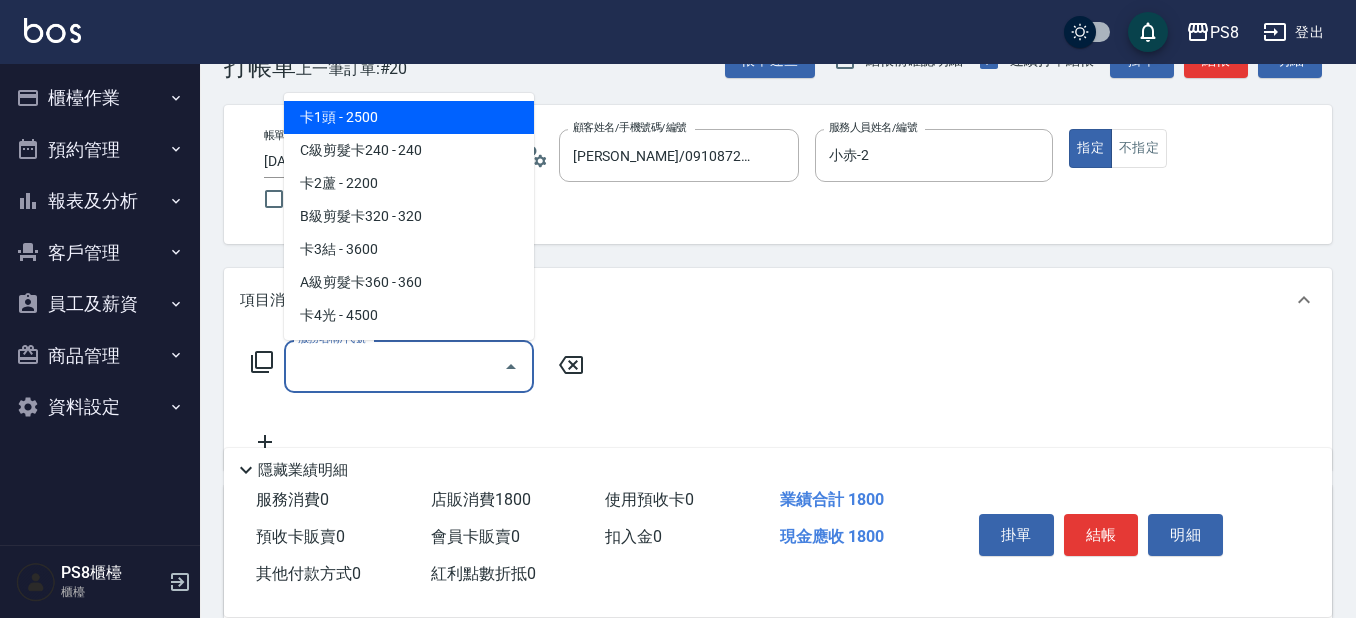 click on "服務名稱/代號 服務名稱/代號" at bounding box center (409, 366) 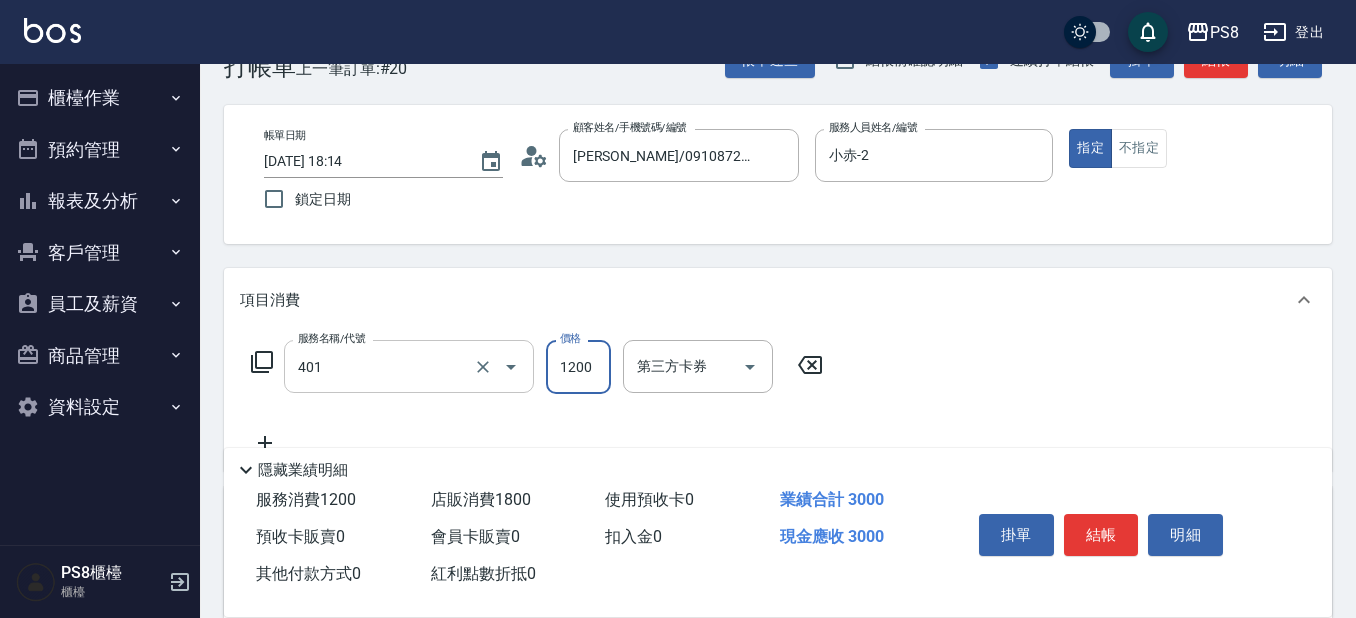 type on "基本染髮(401)" 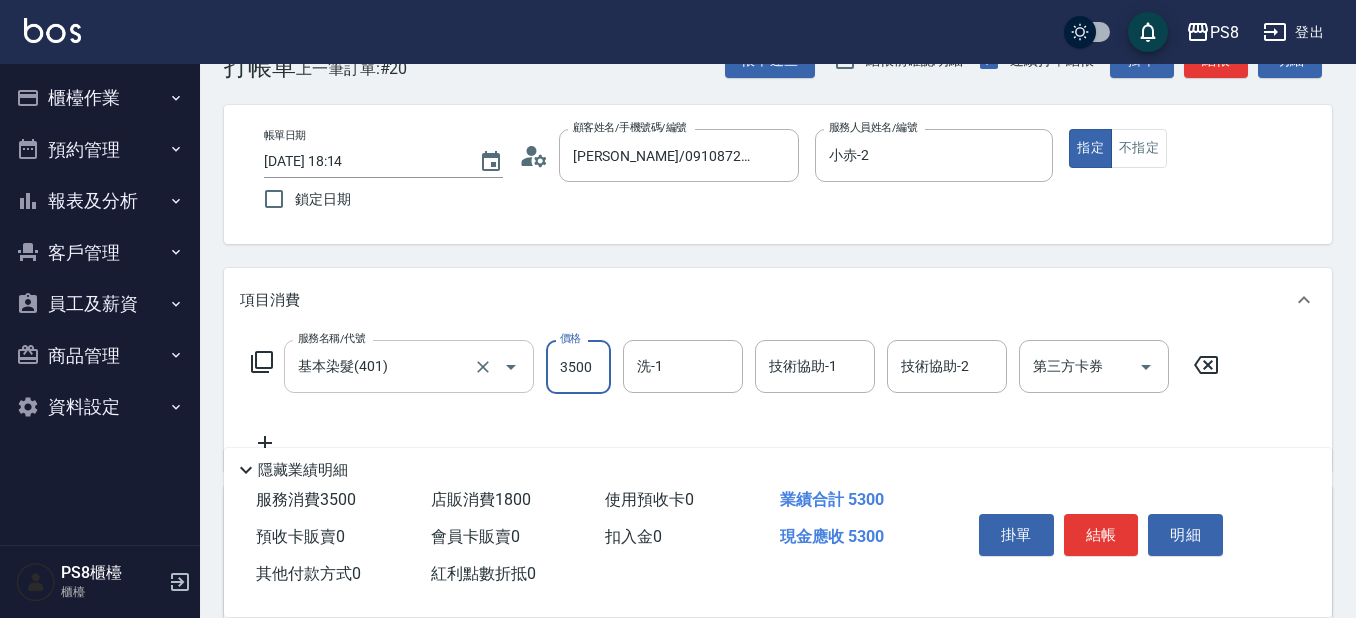 type on "3500" 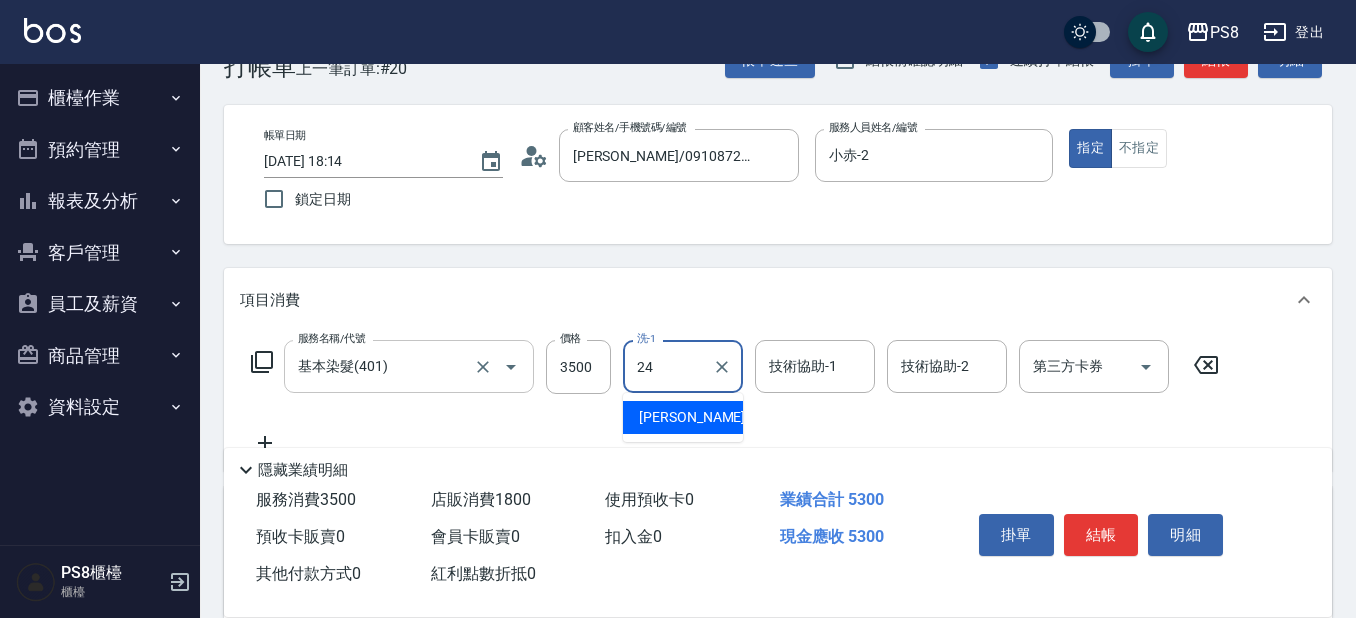 type on "2" 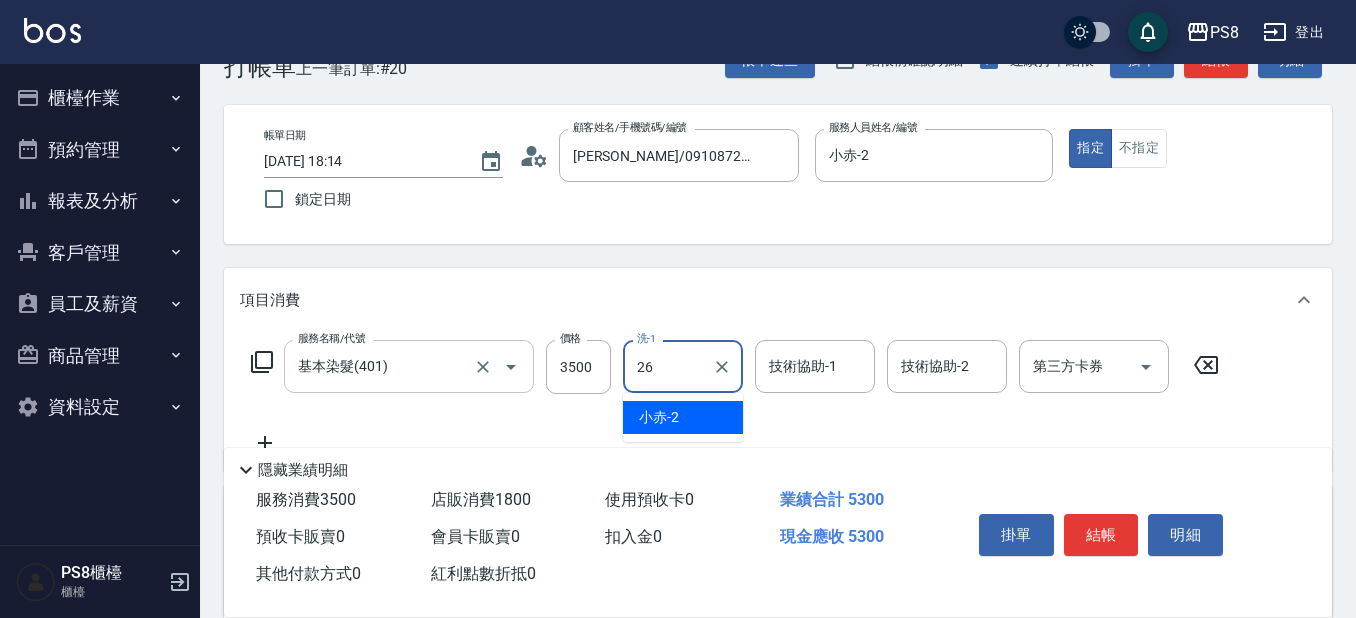 type on "苡真-26" 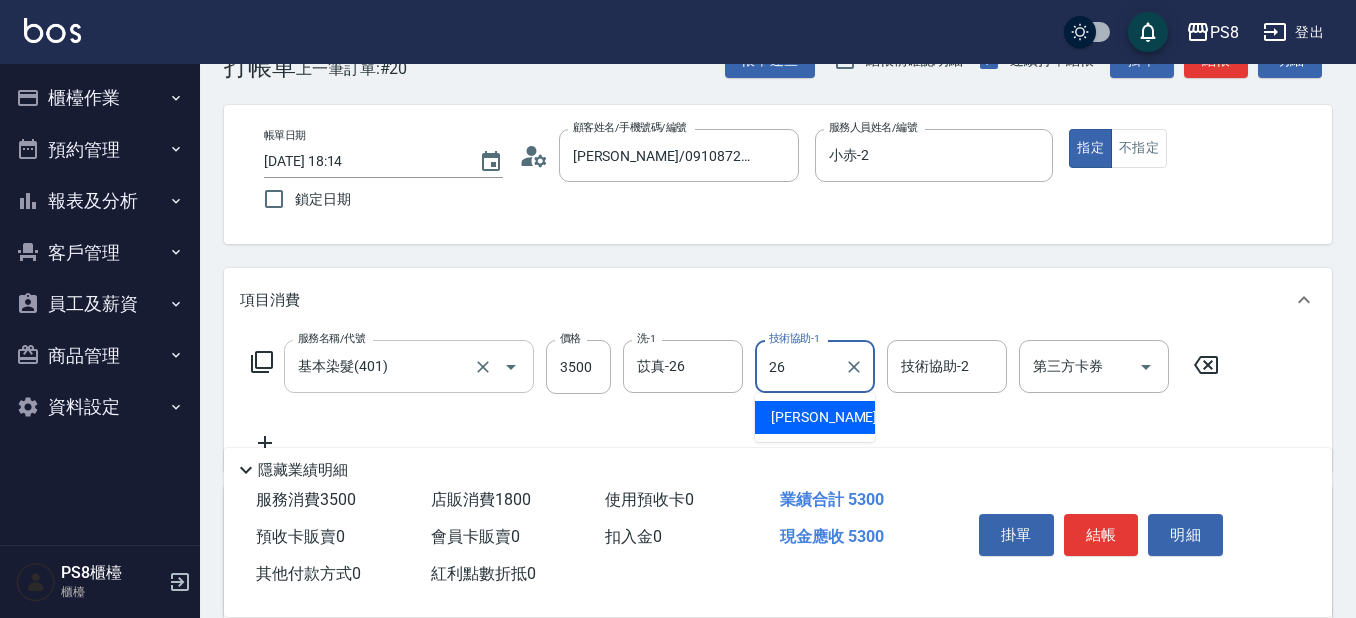 type on "苡真-26" 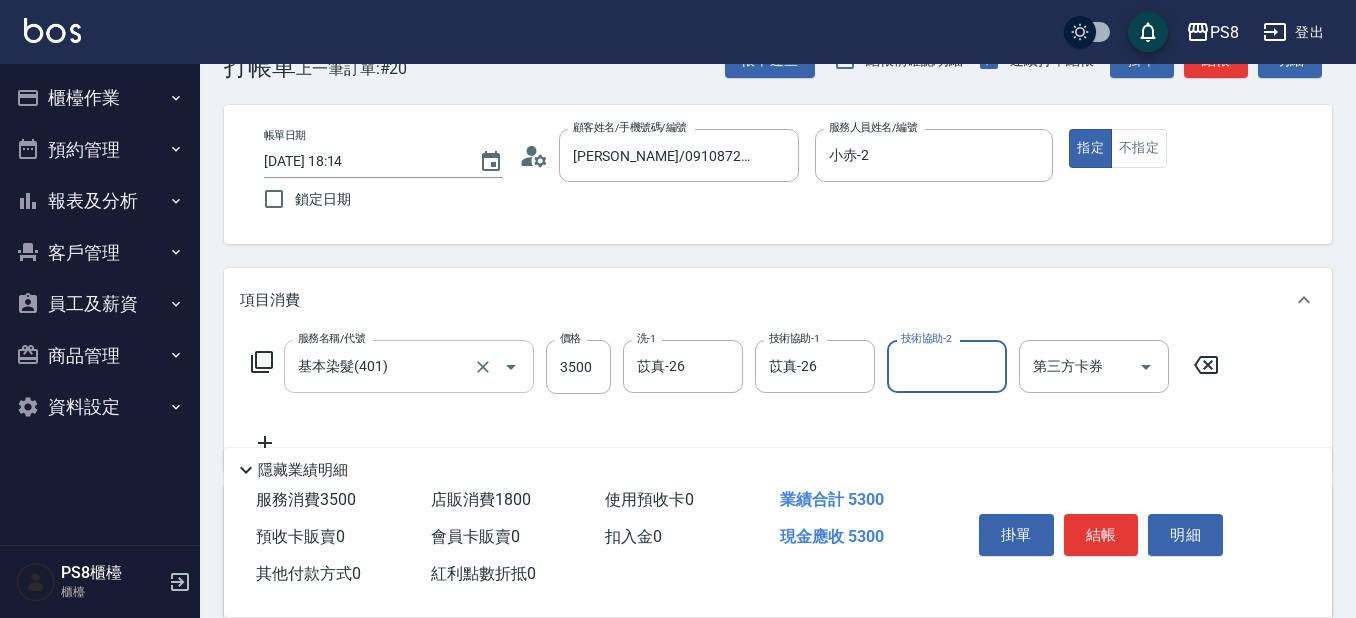 scroll, scrollTop: 156, scrollLeft: 0, axis: vertical 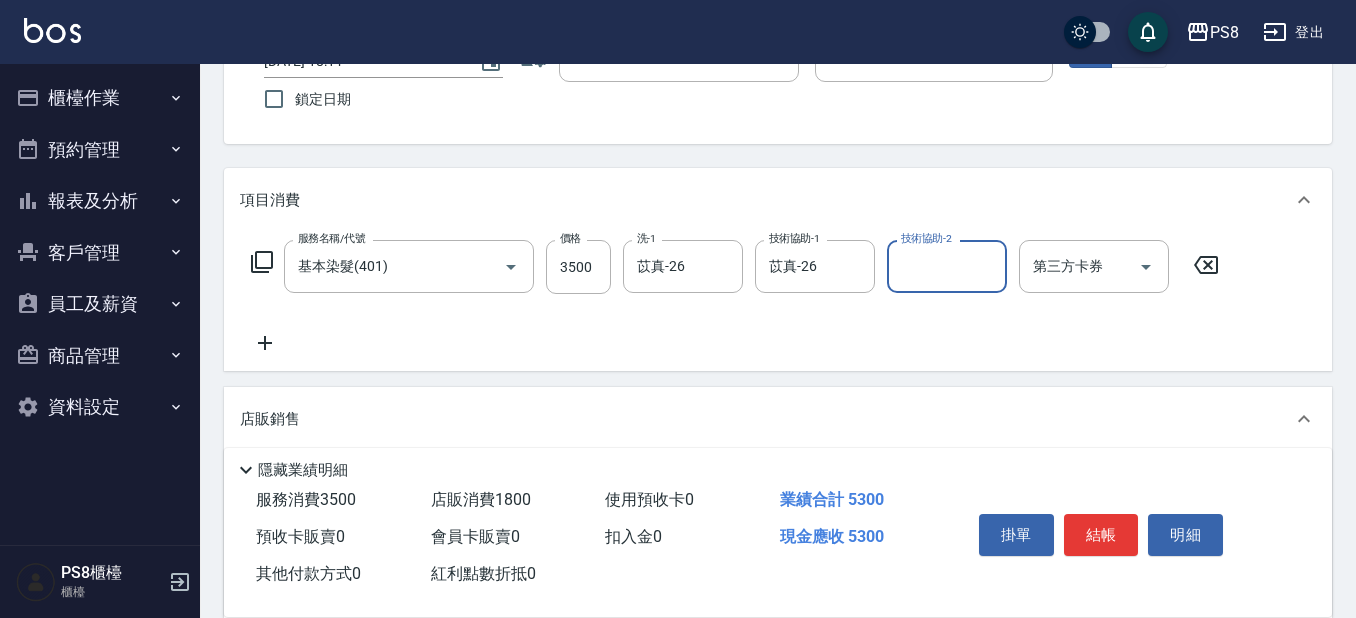 click 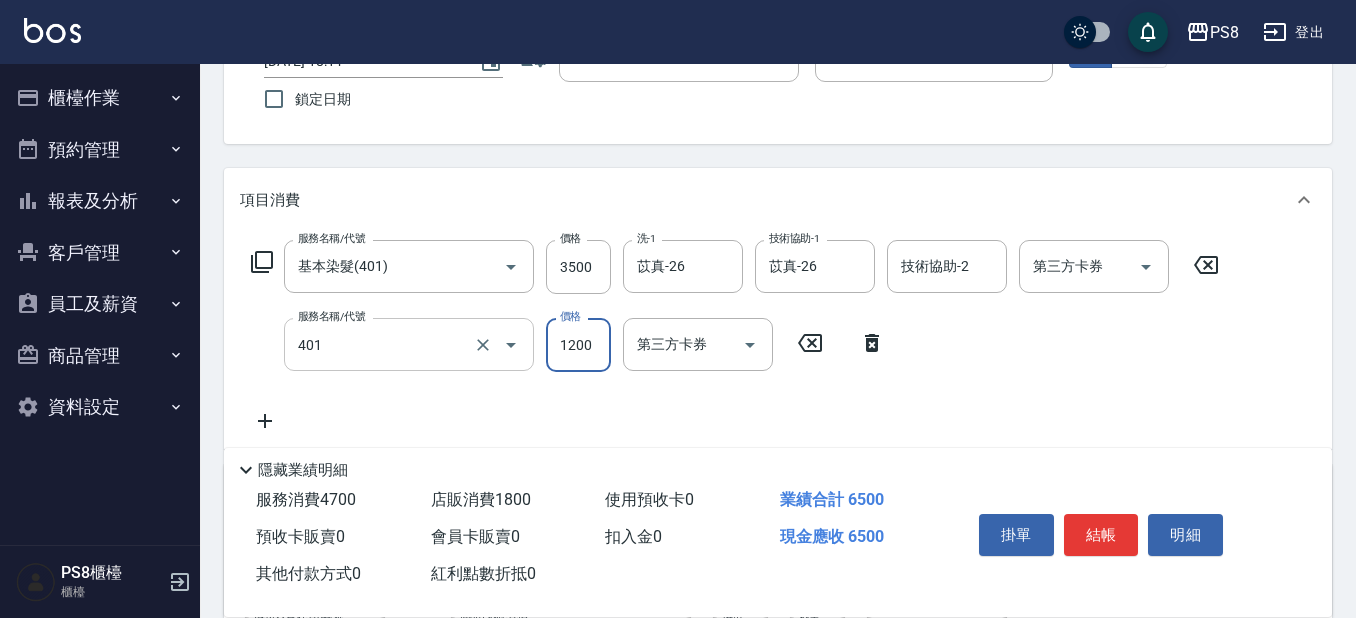 type on "基本染髮(401)" 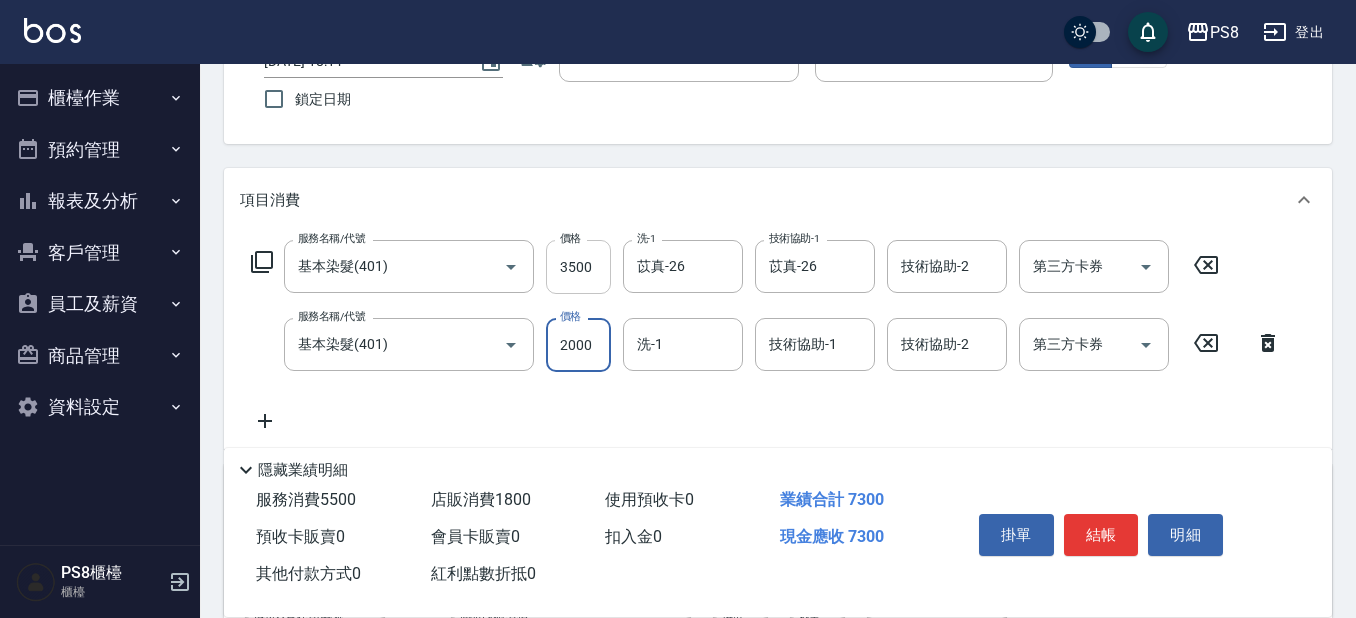 type on "2000" 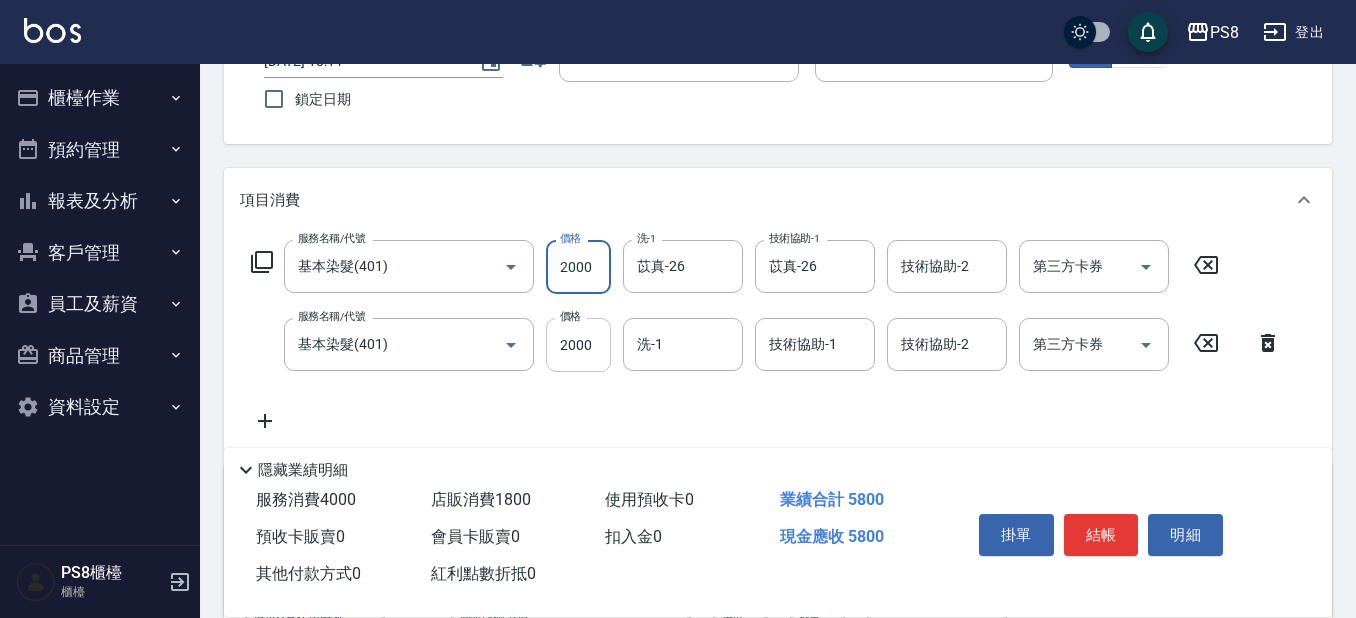 type on "2000" 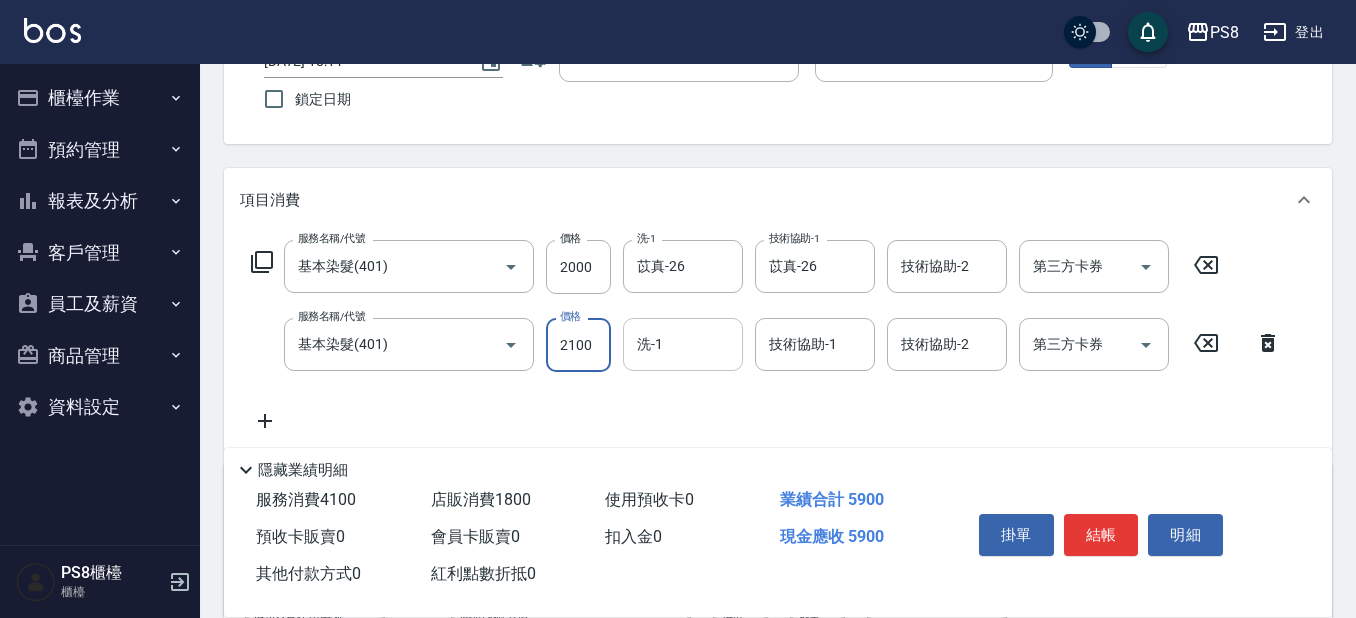 type on "2100" 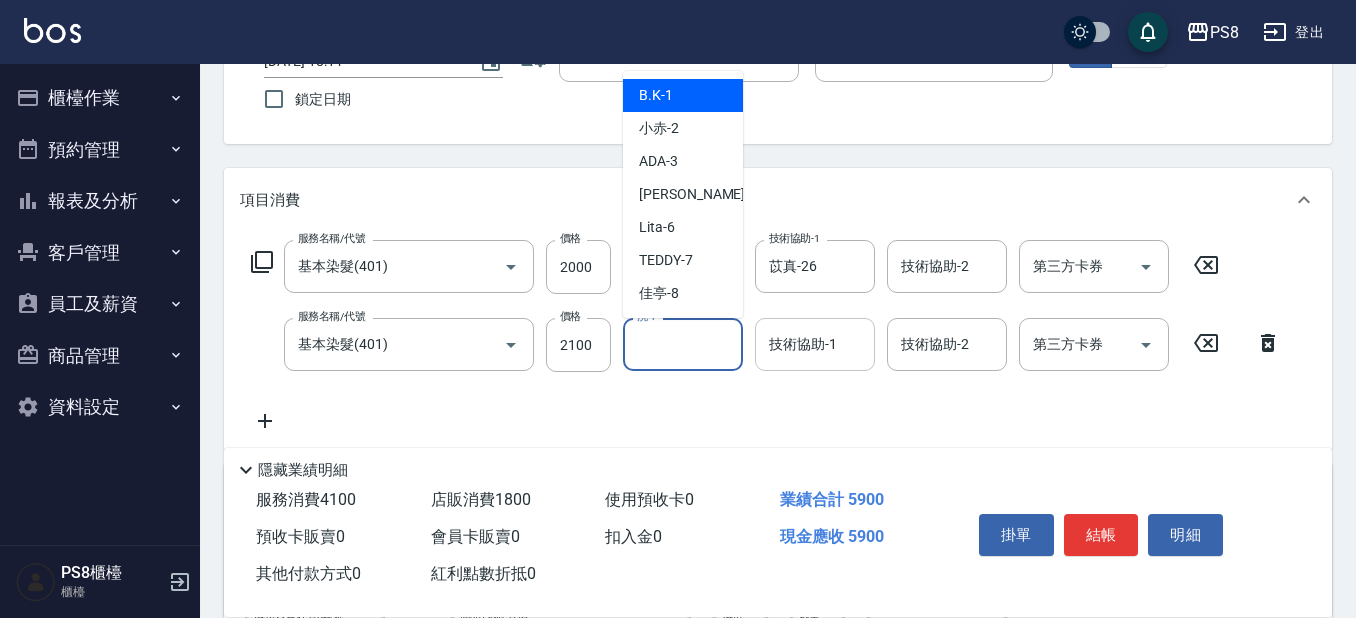 click on "技術協助-1 技術協助-1" at bounding box center (815, 344) 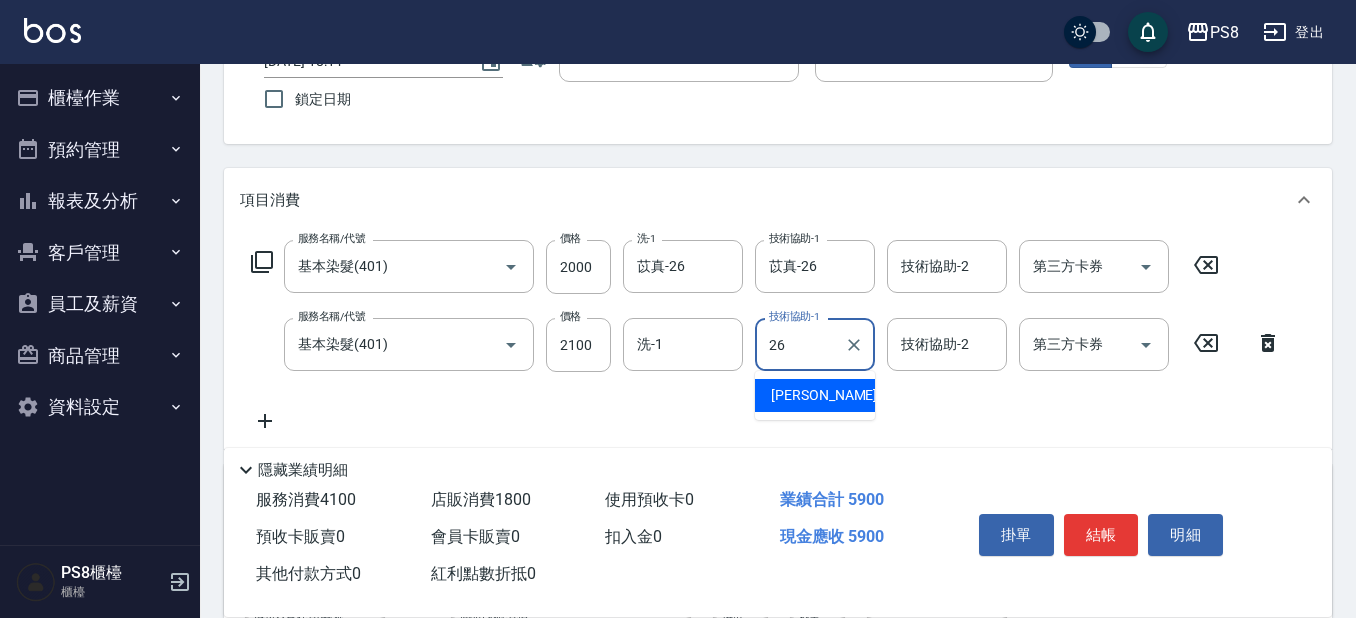 type on "苡真-26" 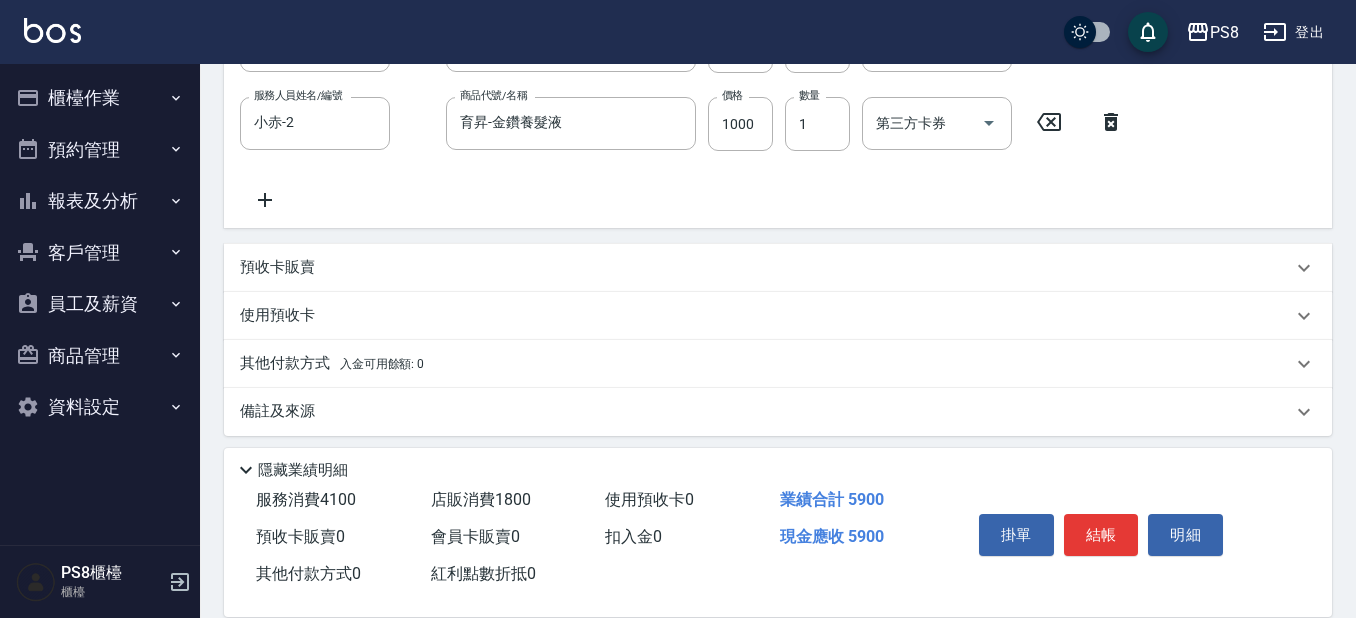 scroll, scrollTop: 685, scrollLeft: 0, axis: vertical 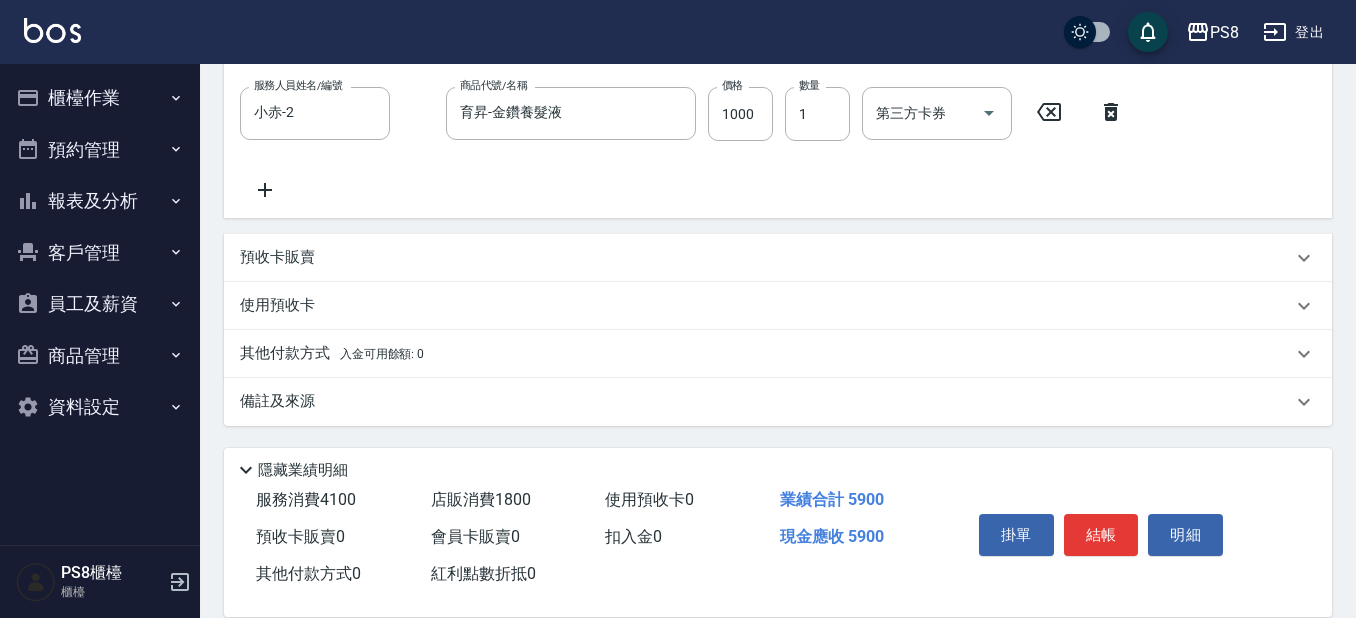 click on "其他付款方式 入金可用餘額: 0" at bounding box center (332, 354) 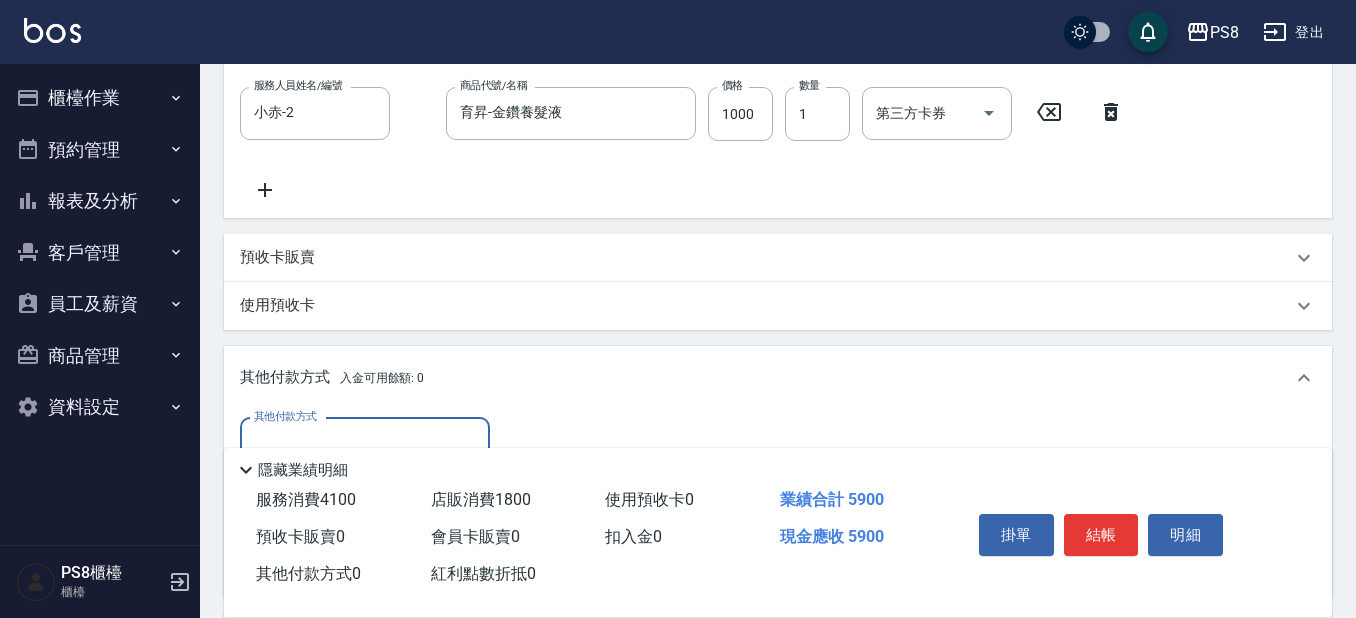 scroll, scrollTop: 0, scrollLeft: 0, axis: both 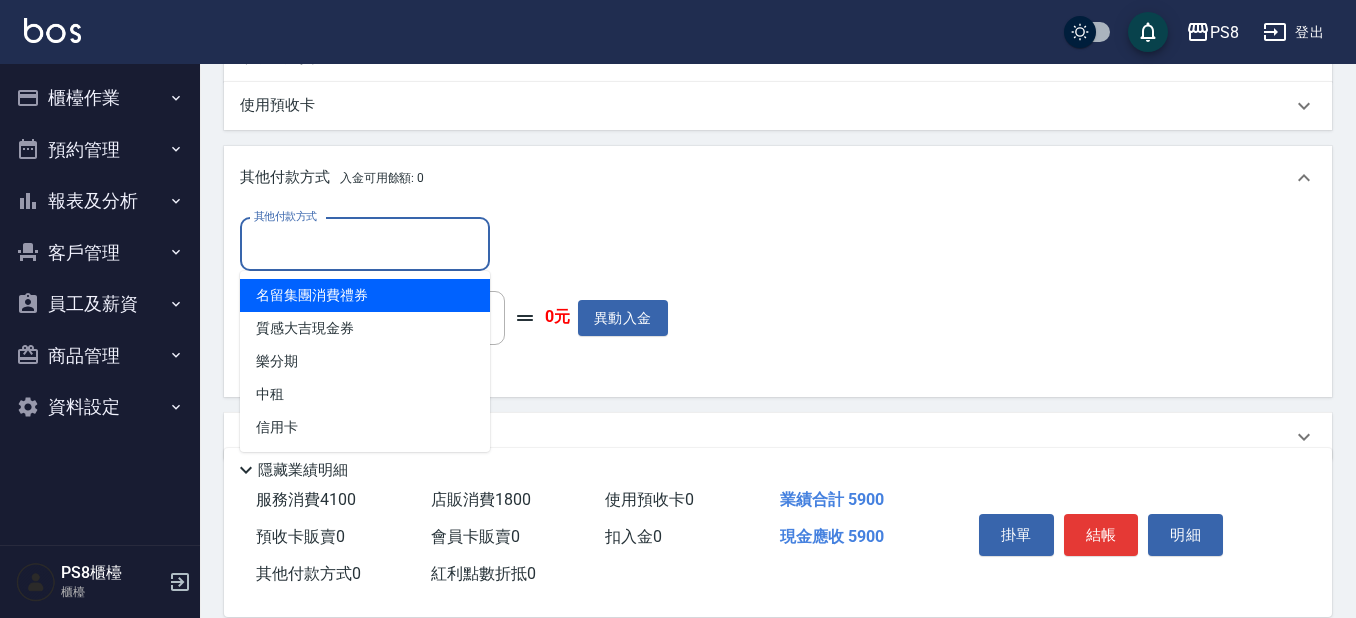 click on "其他付款方式" at bounding box center [365, 244] 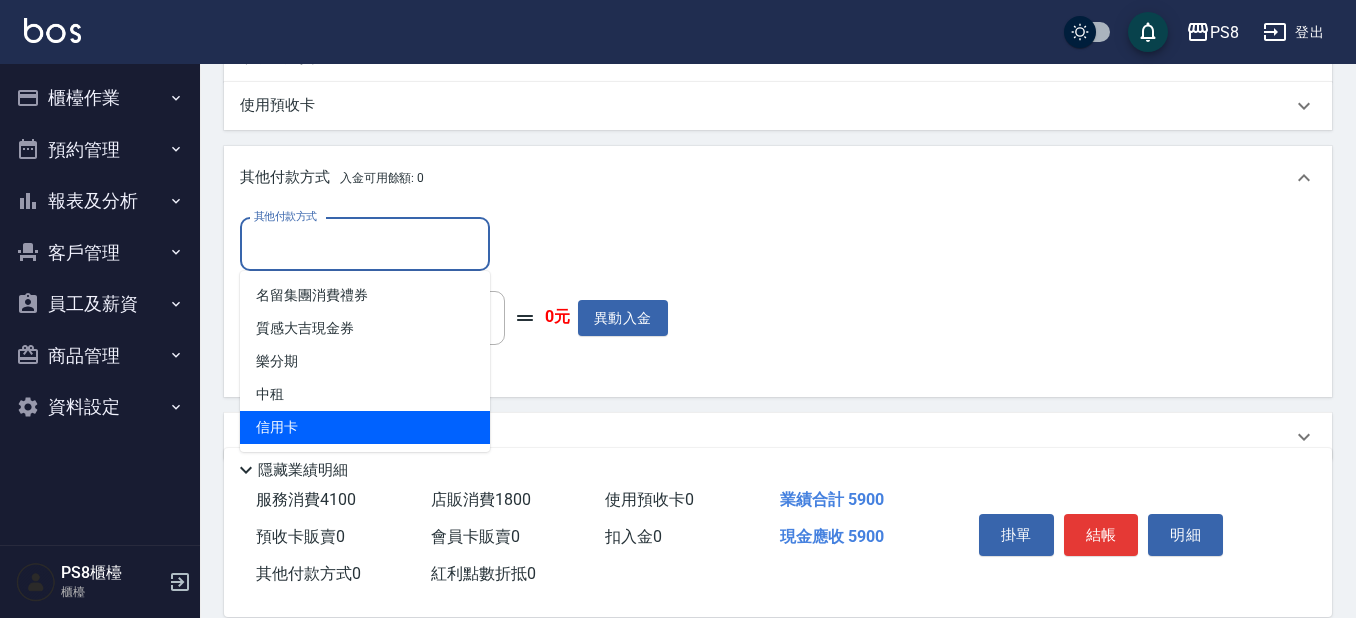 click on "信用卡" at bounding box center (365, 427) 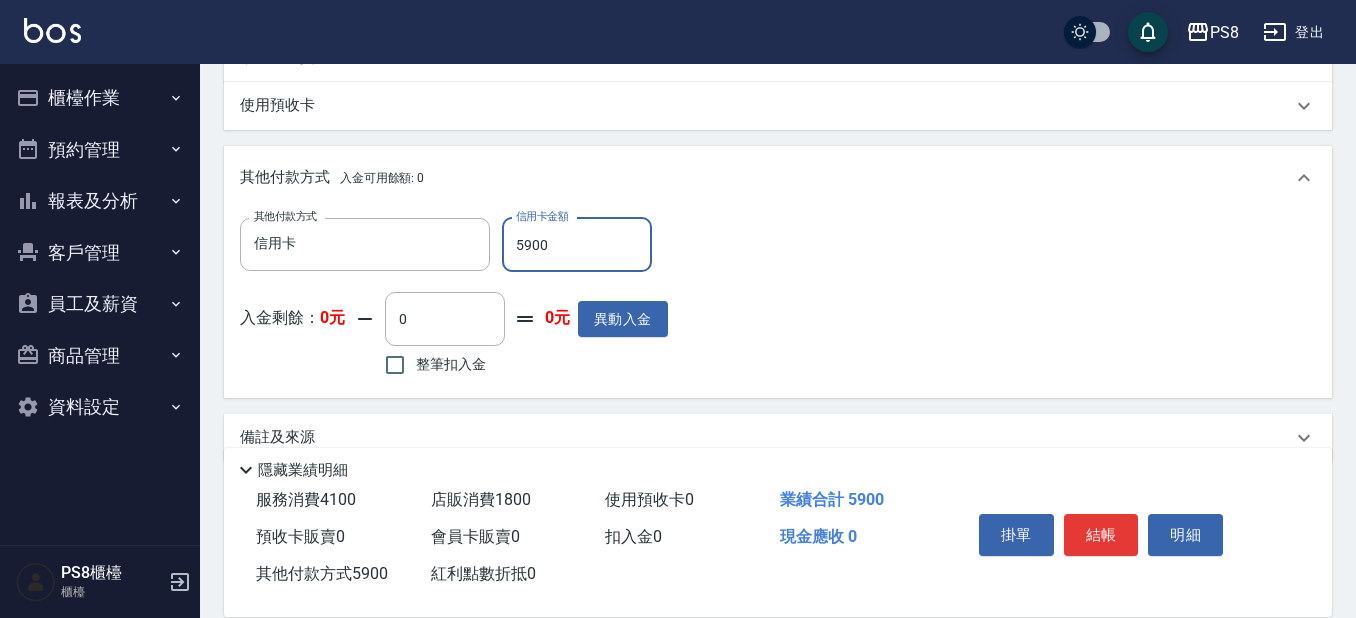 type on "5900" 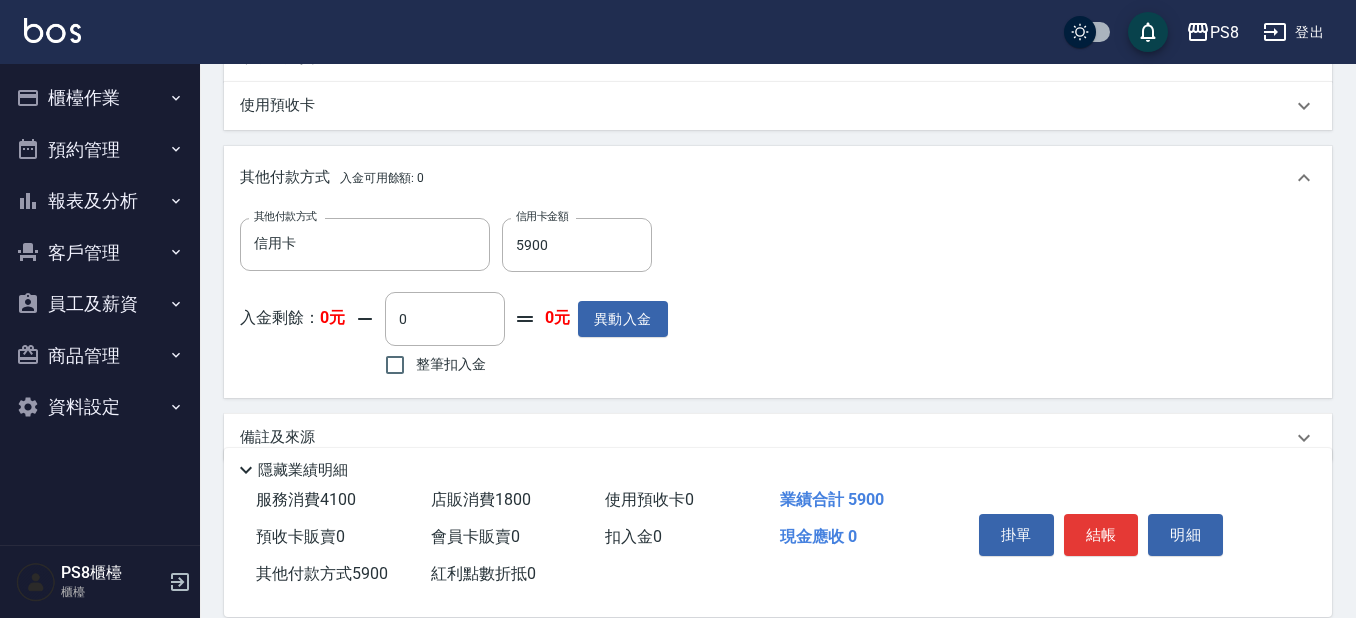 click on "其他付款方式 信用卡 其他付款方式 信用卡金額 5900 信用卡金額 入金剩餘： 0元 0 ​ 整筆扣入金 0元 異動入金" at bounding box center (778, 300) 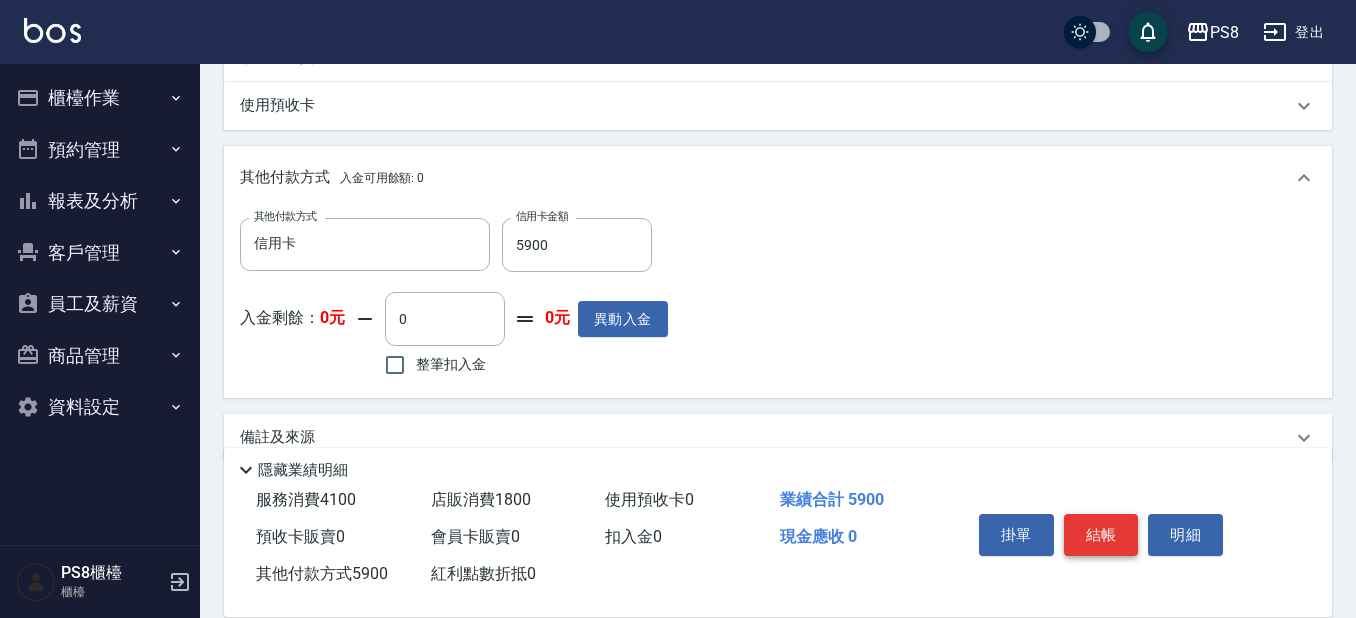 click on "結帳" at bounding box center [1101, 535] 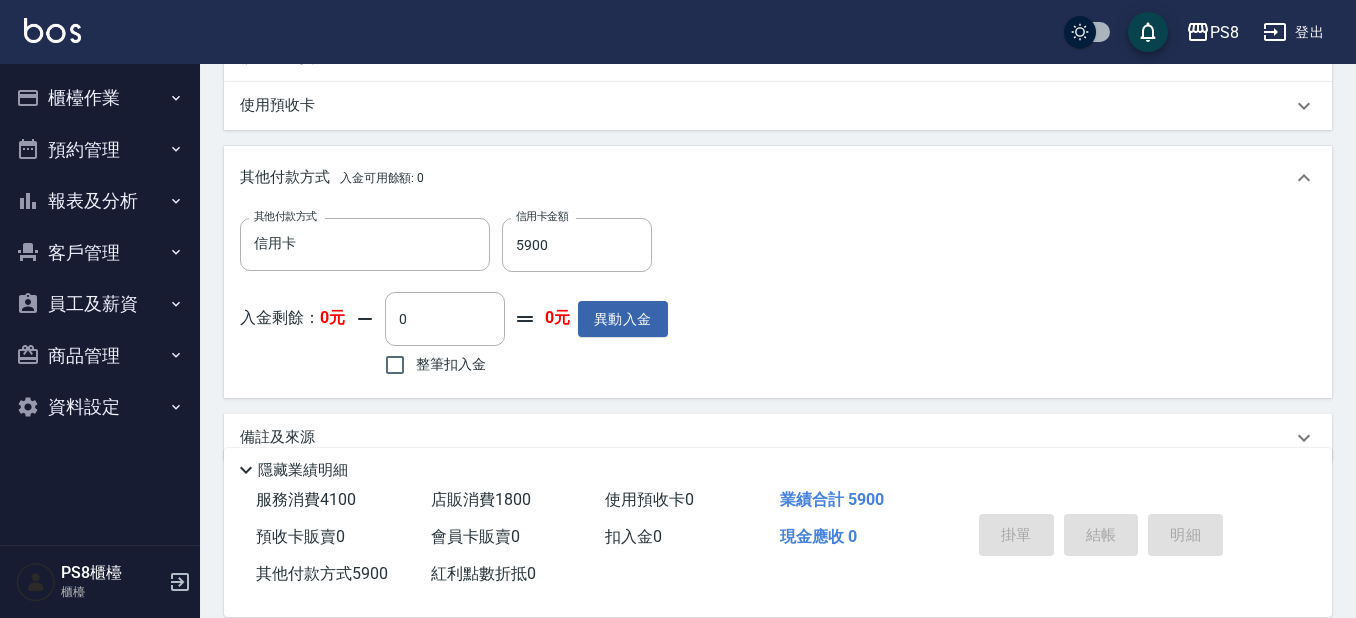 type on "2025/07/15 18:37" 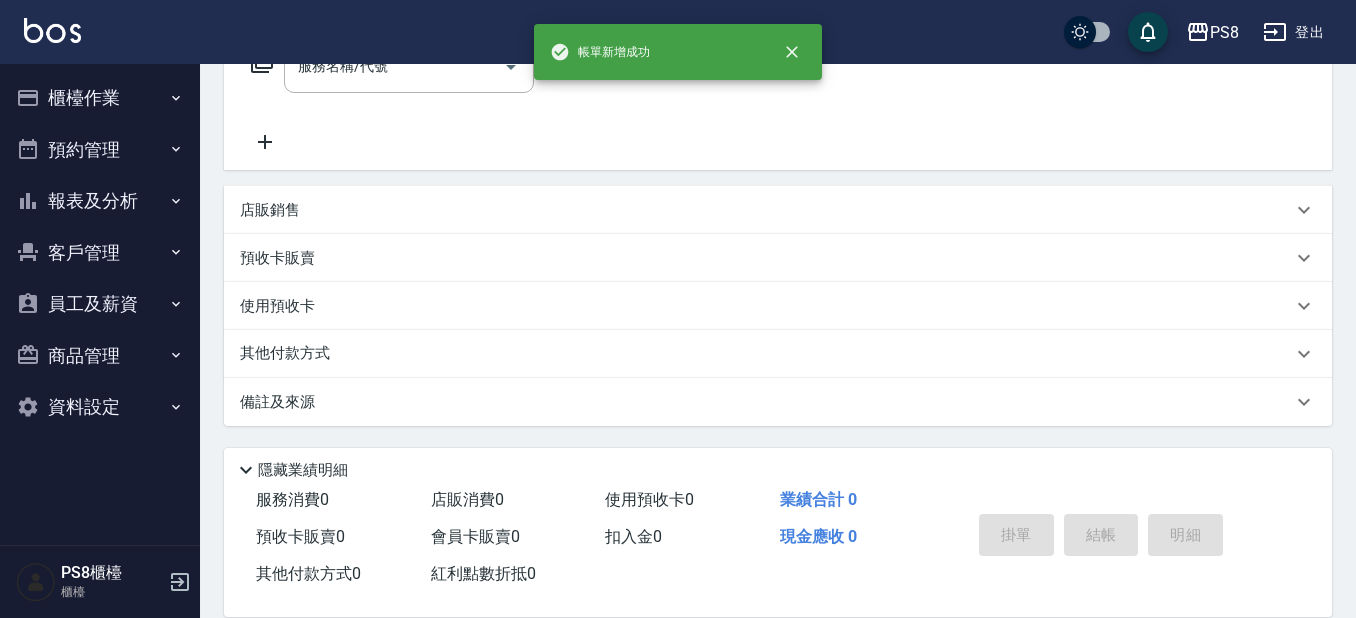 scroll, scrollTop: 0, scrollLeft: 0, axis: both 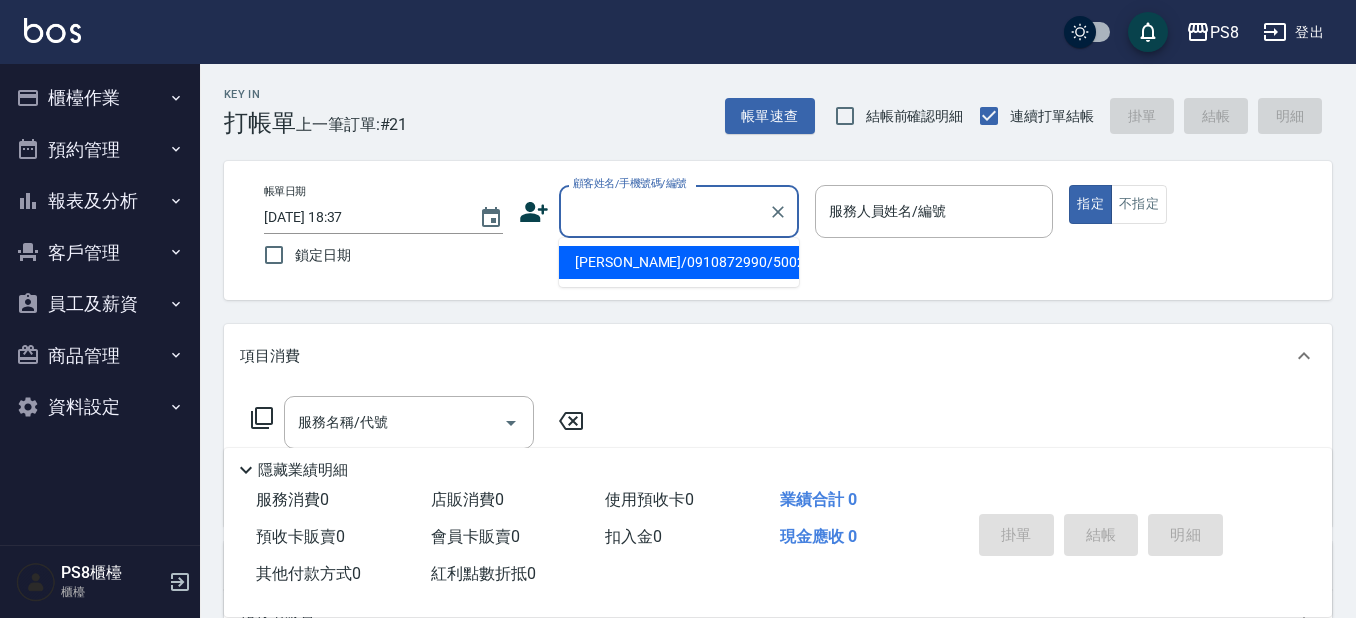 click on "顧客姓名/手機號碼/編號" at bounding box center [664, 211] 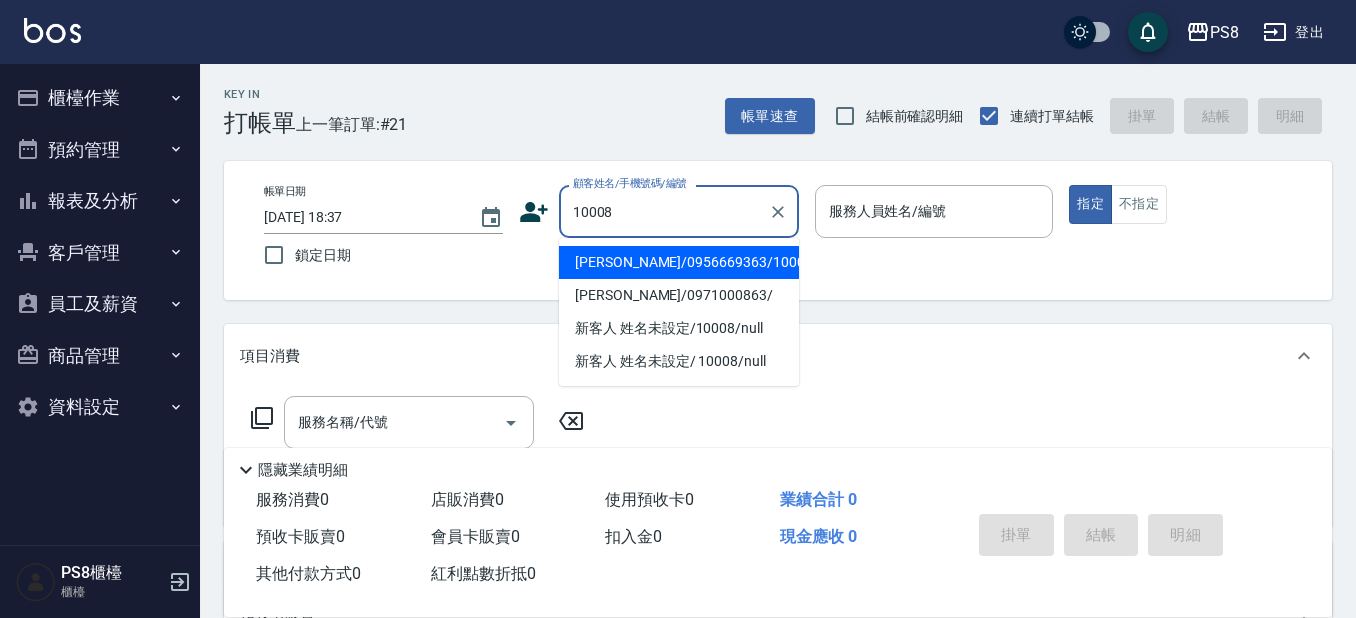 click on "潘瑞敏/0956669363/10008" at bounding box center [679, 262] 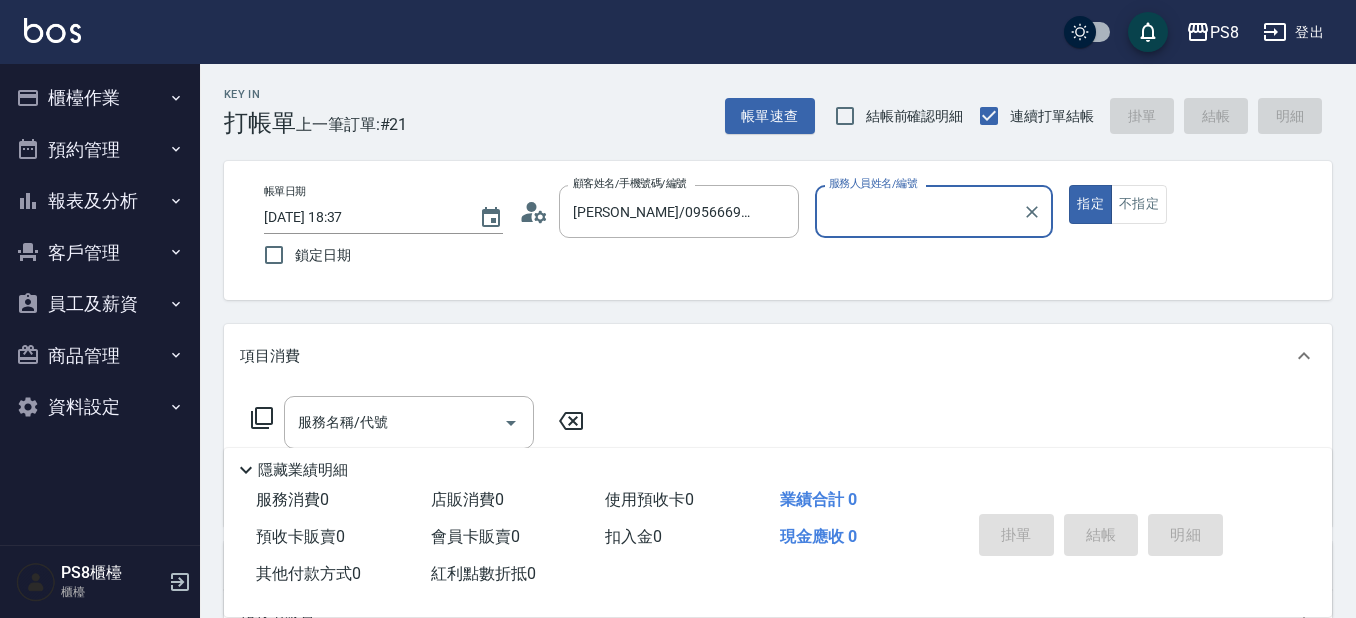 type on "SANNY-10" 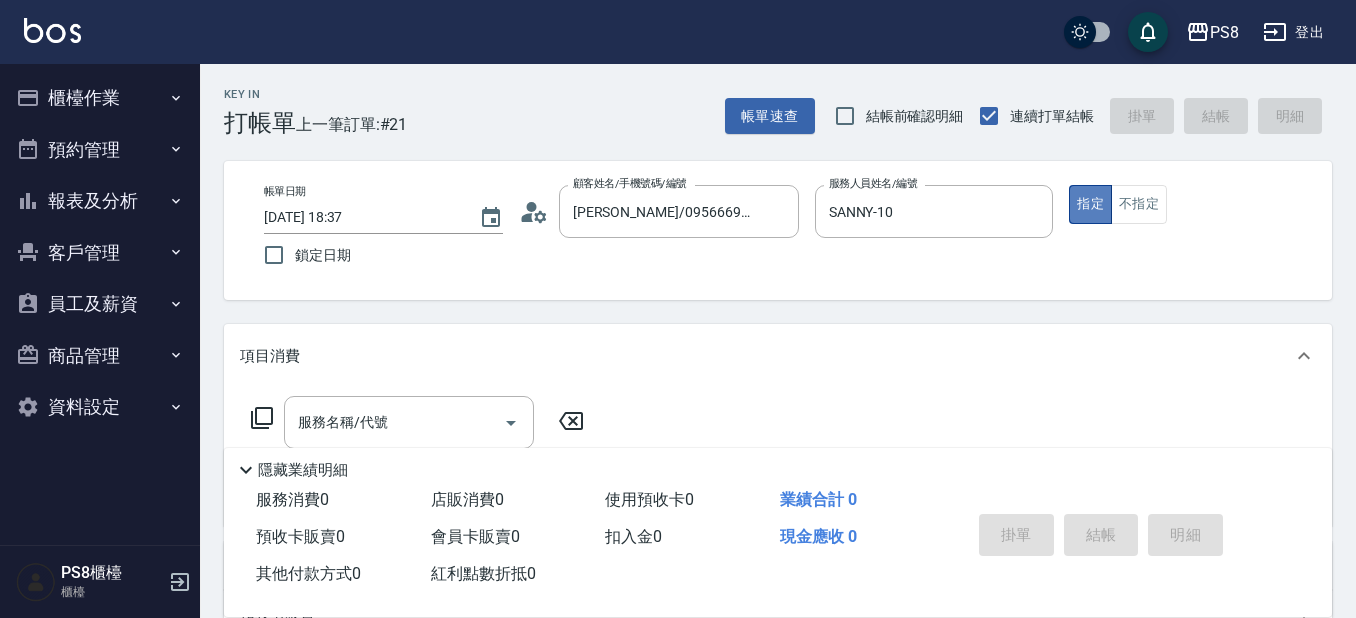 click on "指定" at bounding box center (1090, 204) 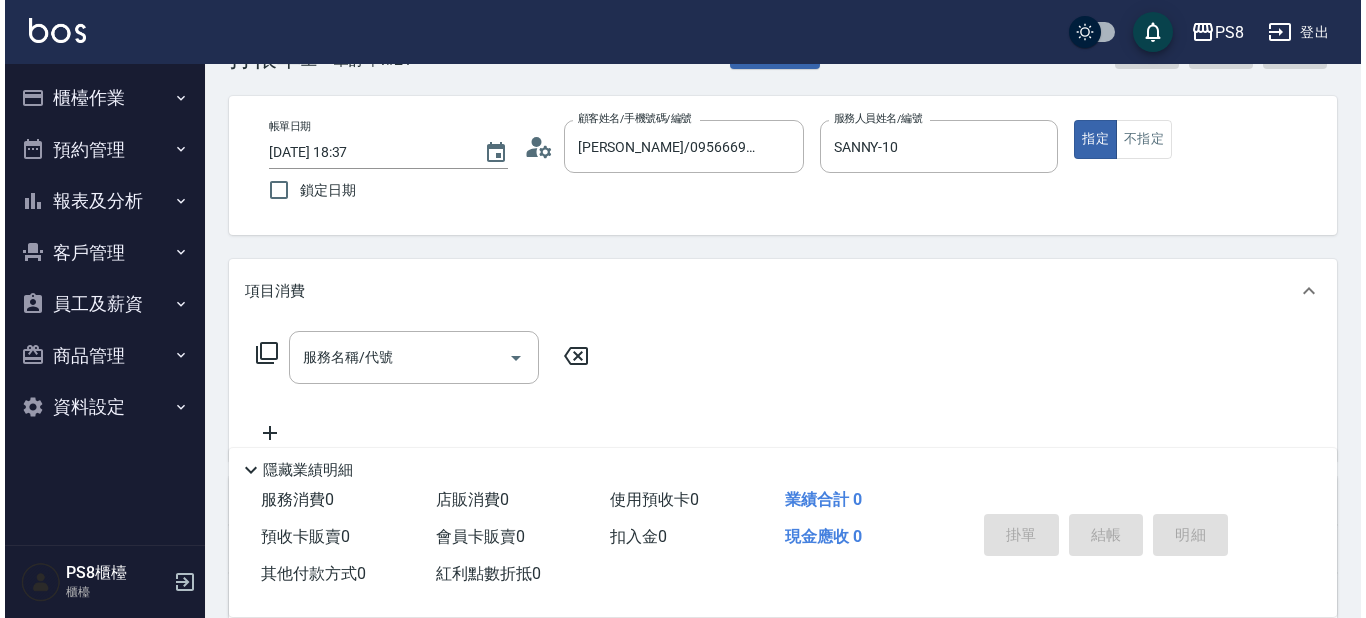 scroll, scrollTop: 100, scrollLeft: 0, axis: vertical 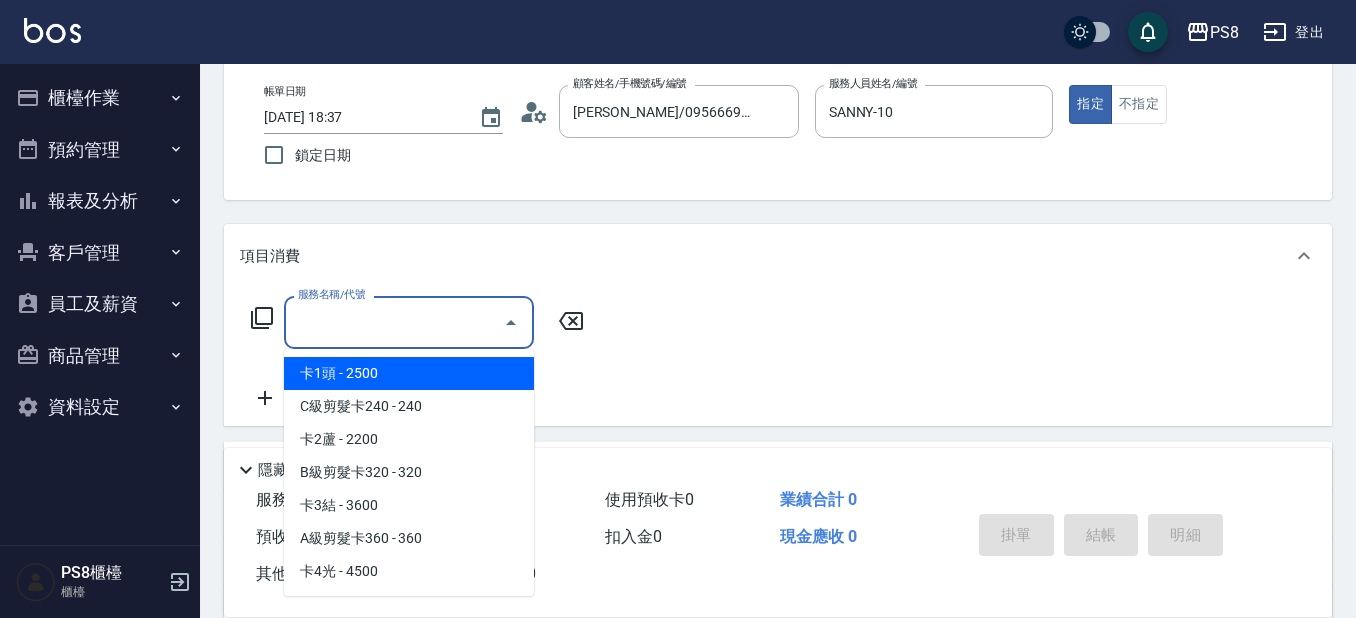 click on "服務名稱/代號" at bounding box center (394, 322) 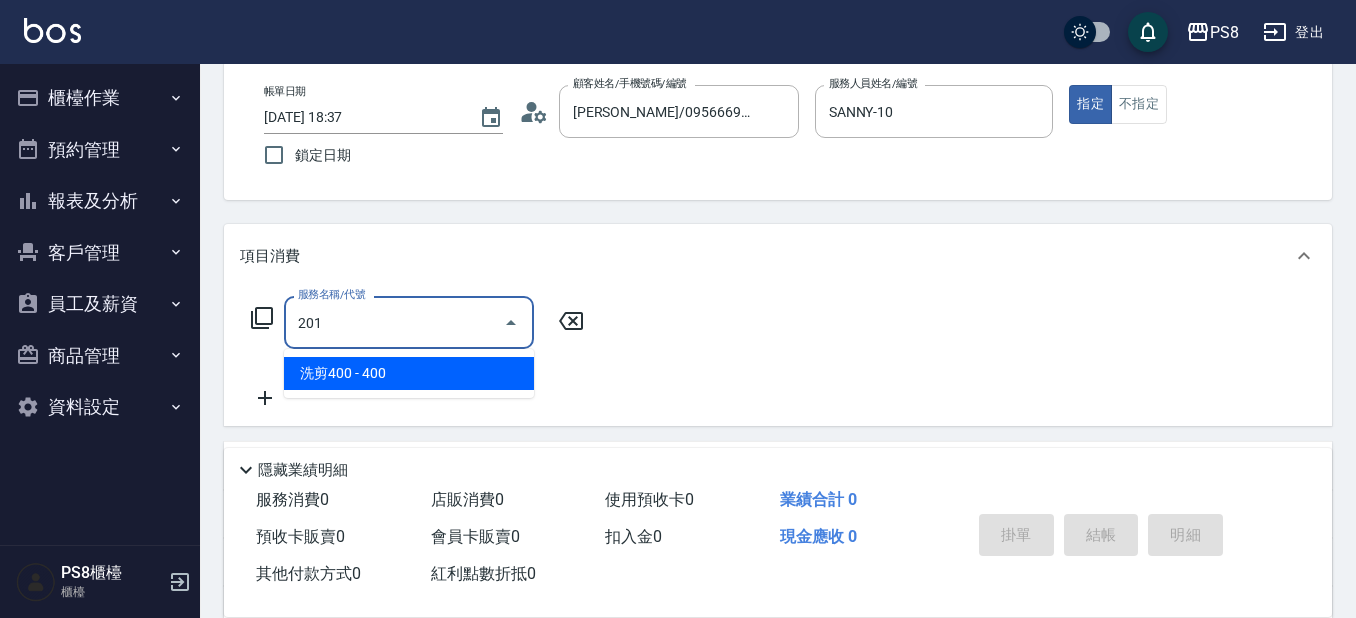 click on "洗剪400 - 400" at bounding box center (409, 373) 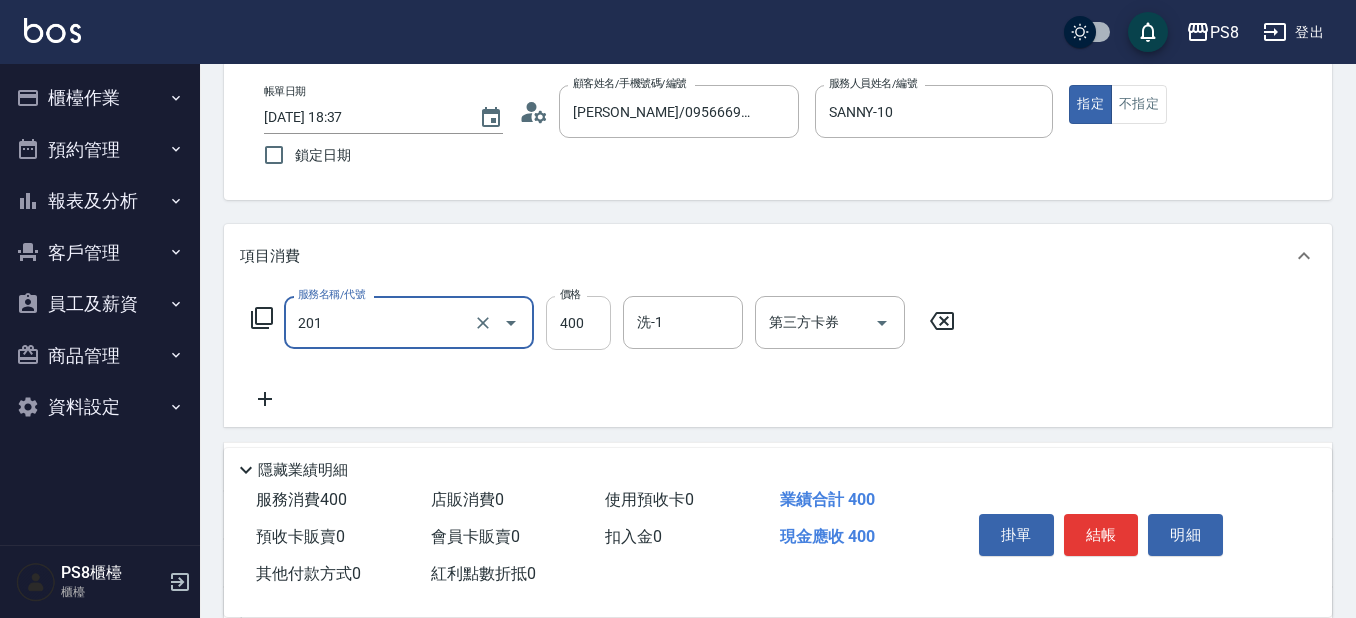 type on "洗剪400(201)" 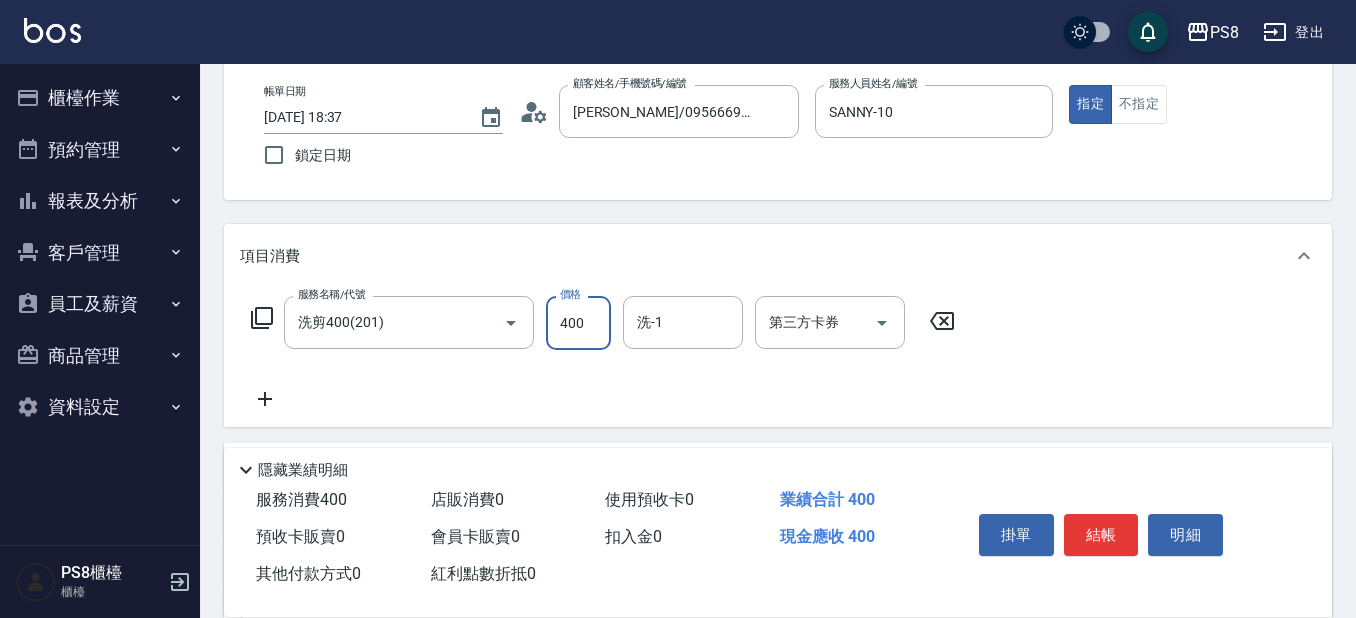 click on "400" at bounding box center [578, 323] 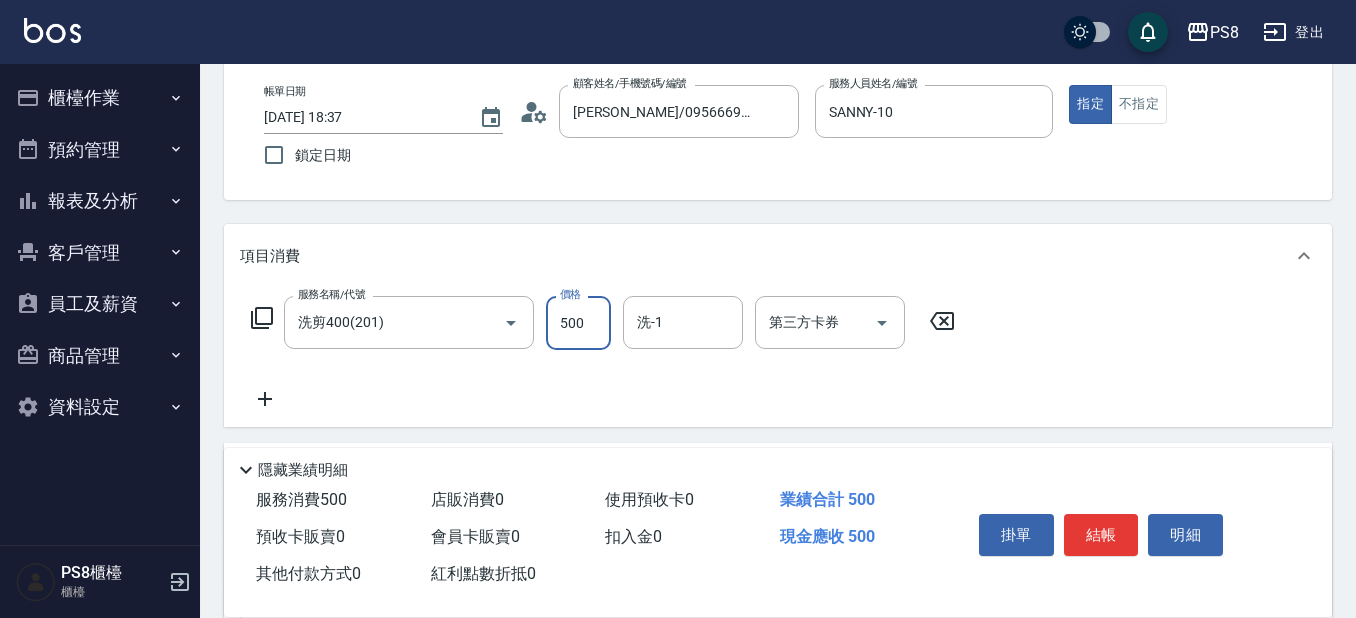 type on "500" 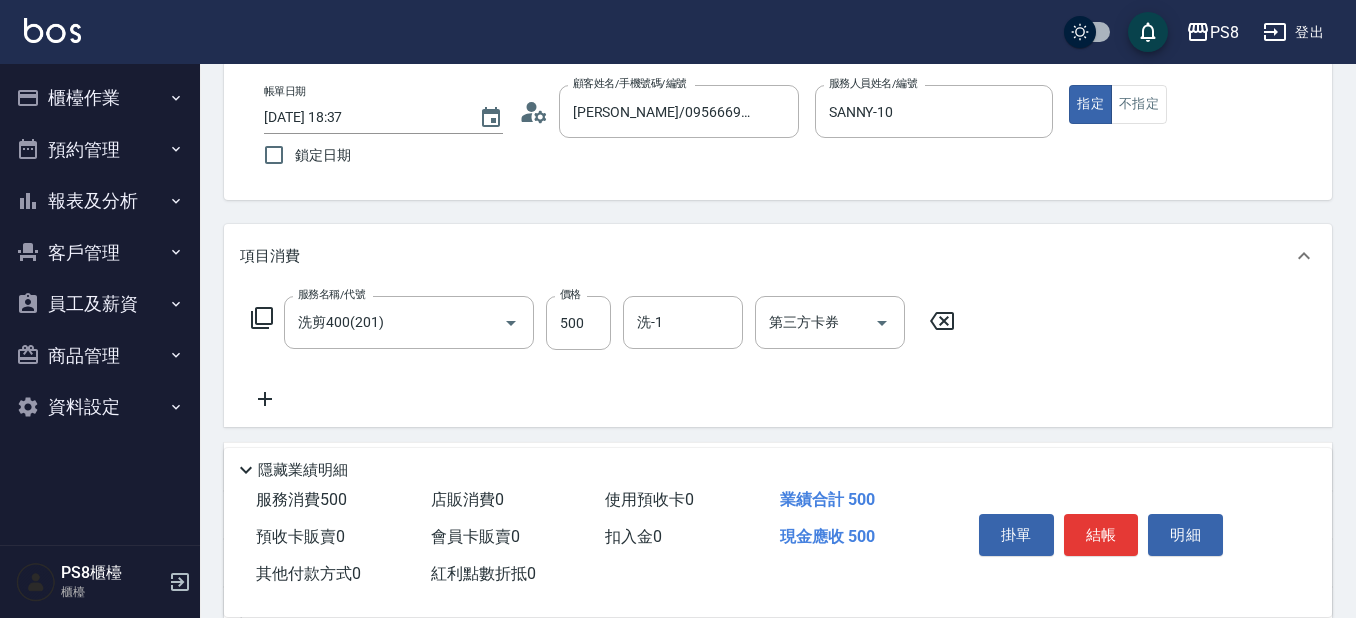 click 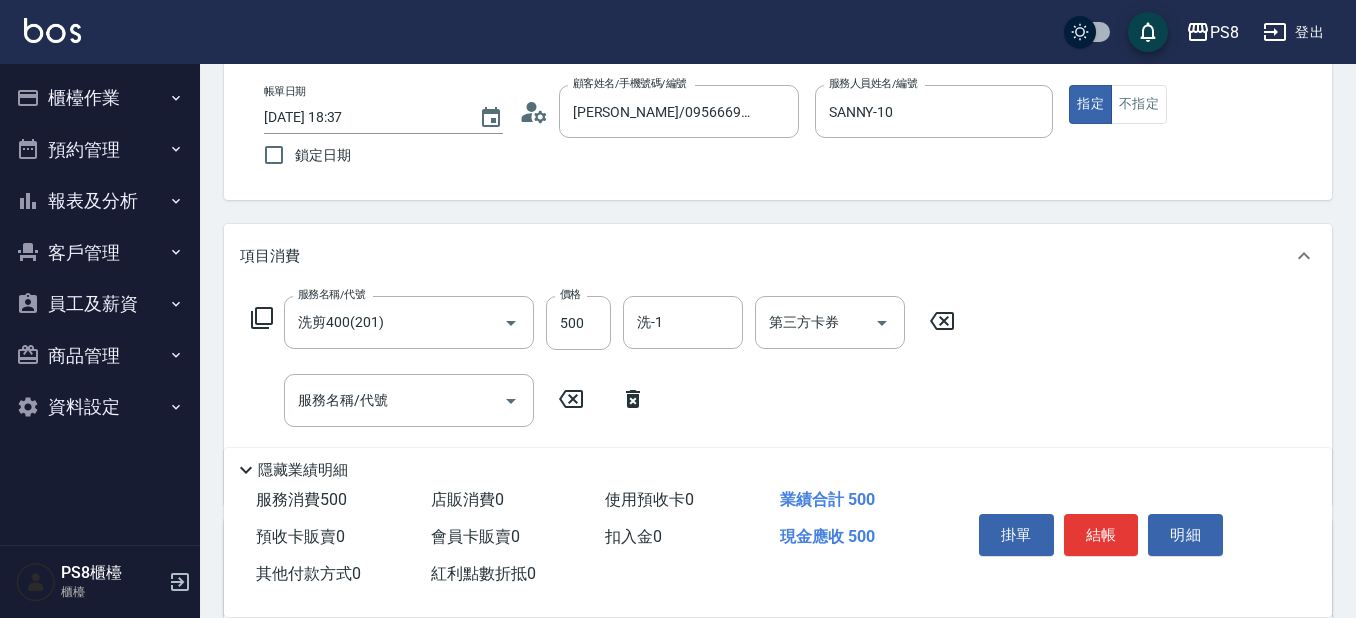 click on "服務名稱/代號 服務名稱/代號" at bounding box center [449, 400] 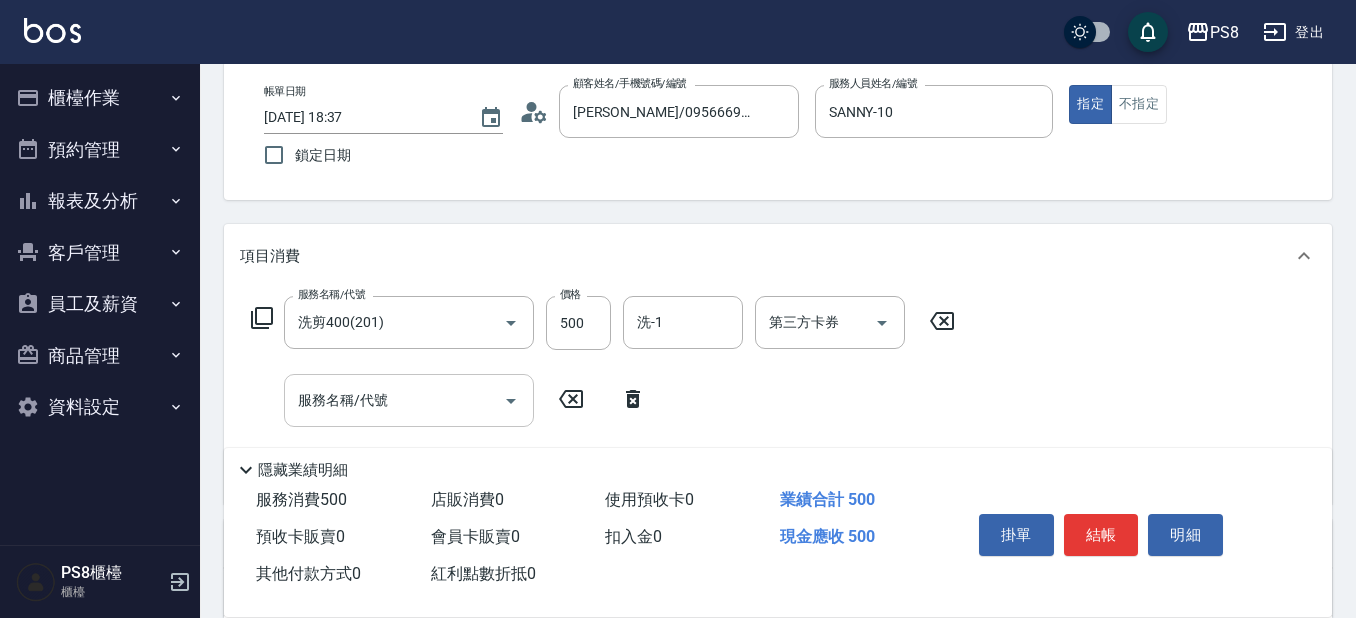 click on "服務名稱/代號" at bounding box center (409, 400) 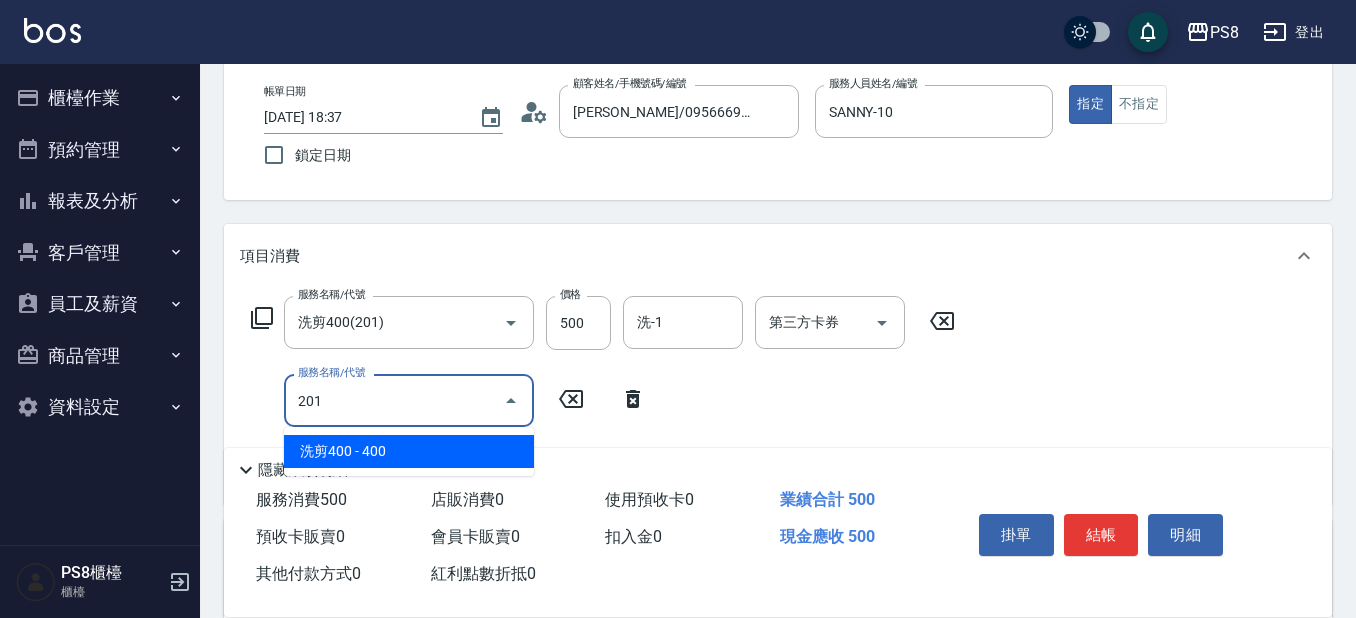 click on "洗剪400 - 400" at bounding box center [409, 451] 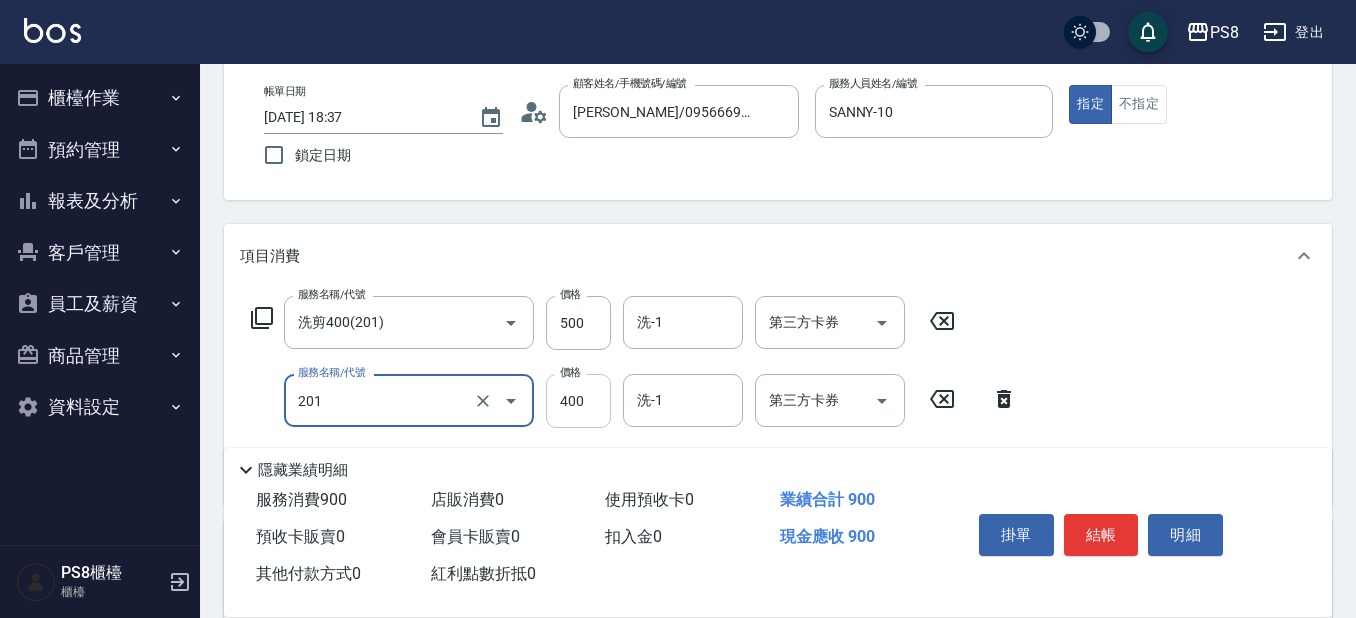 type on "洗剪400(201)" 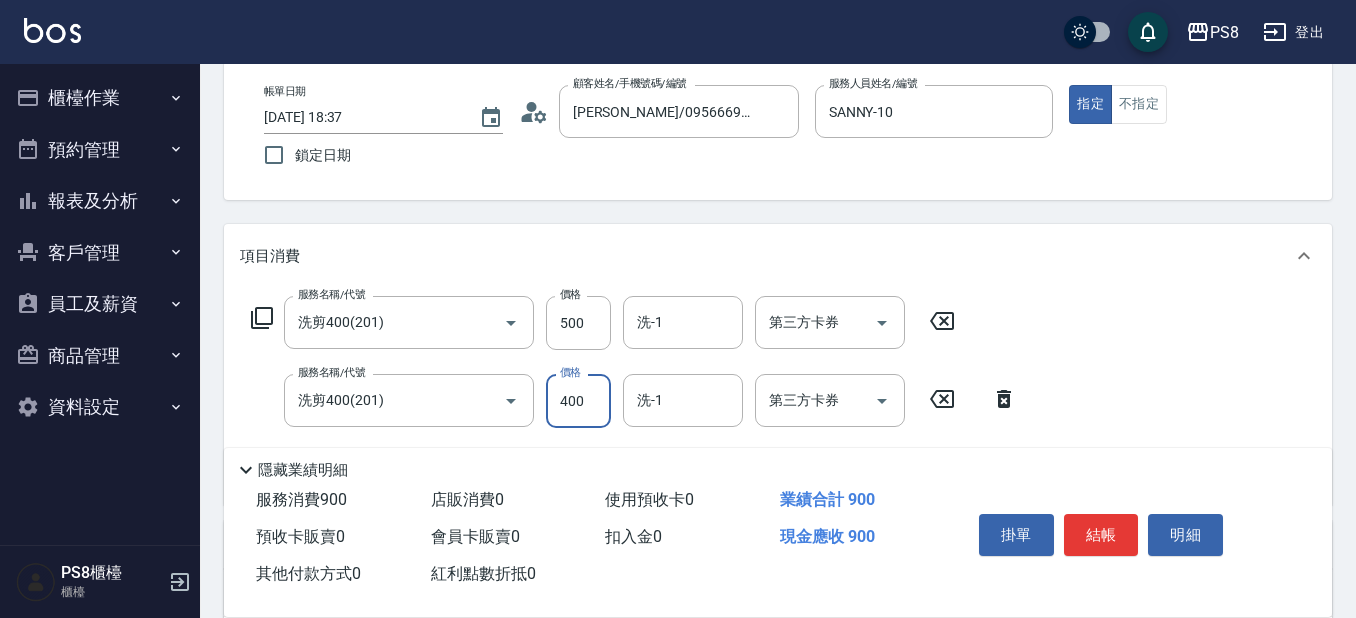 click on "400" at bounding box center [578, 401] 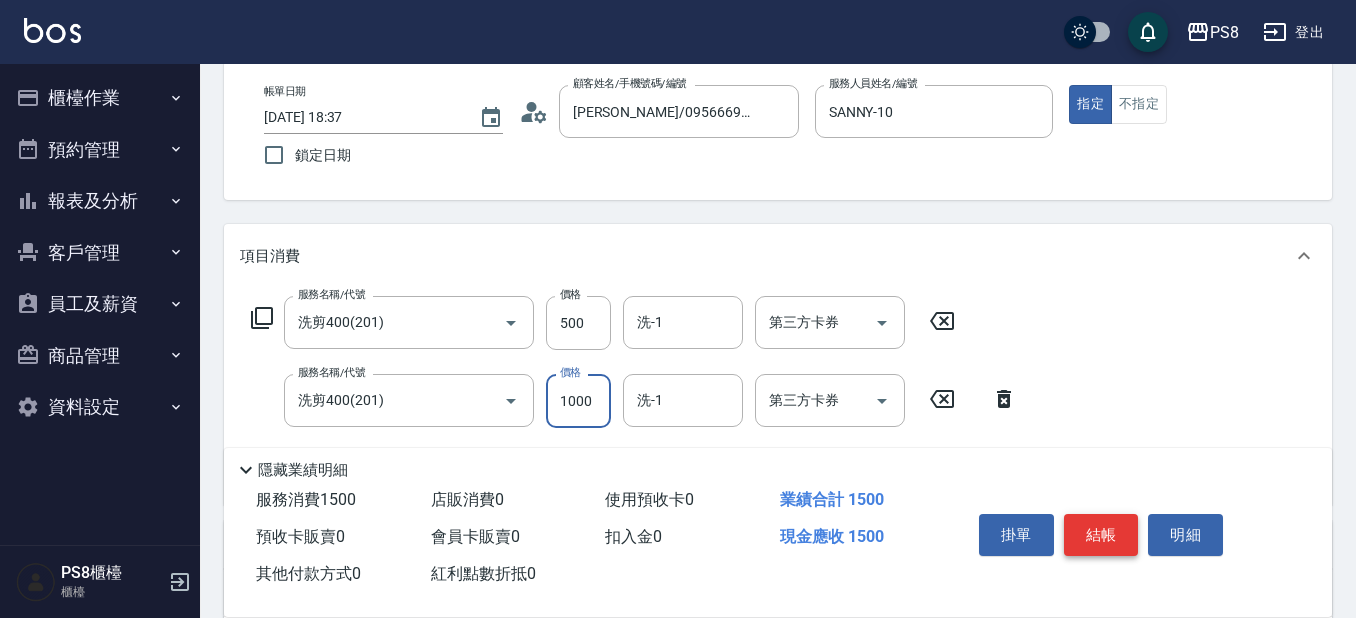type on "1000" 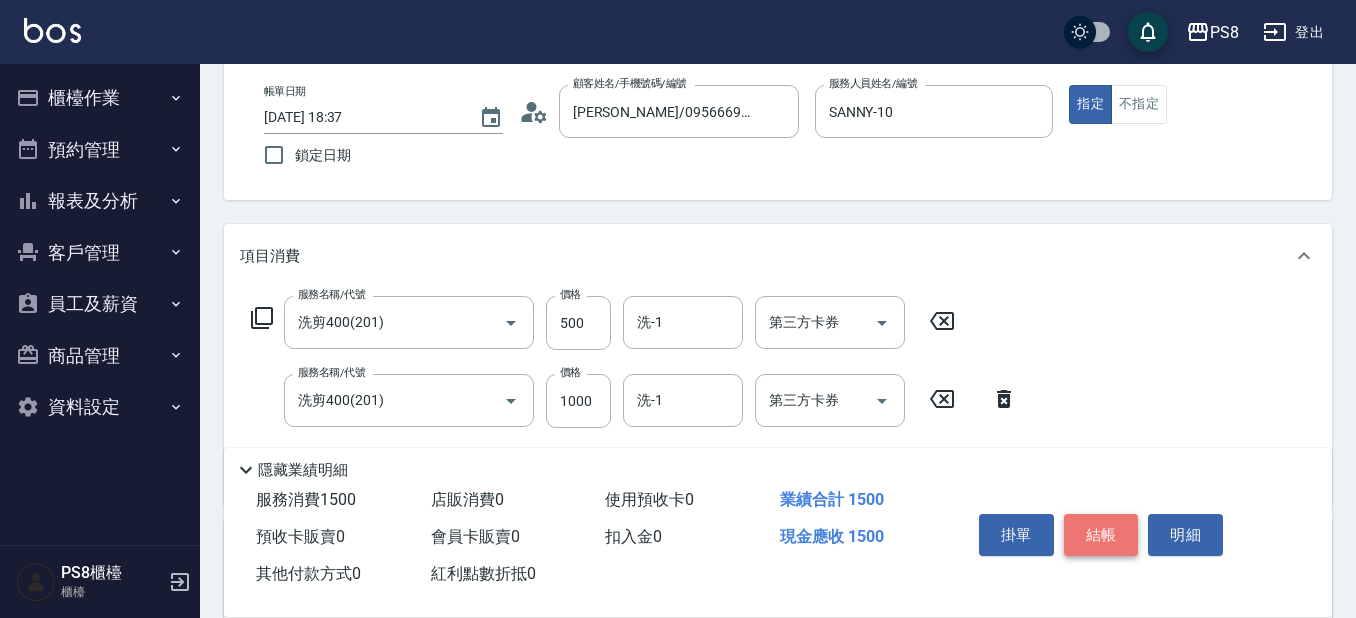 click on "結帳" at bounding box center [1101, 535] 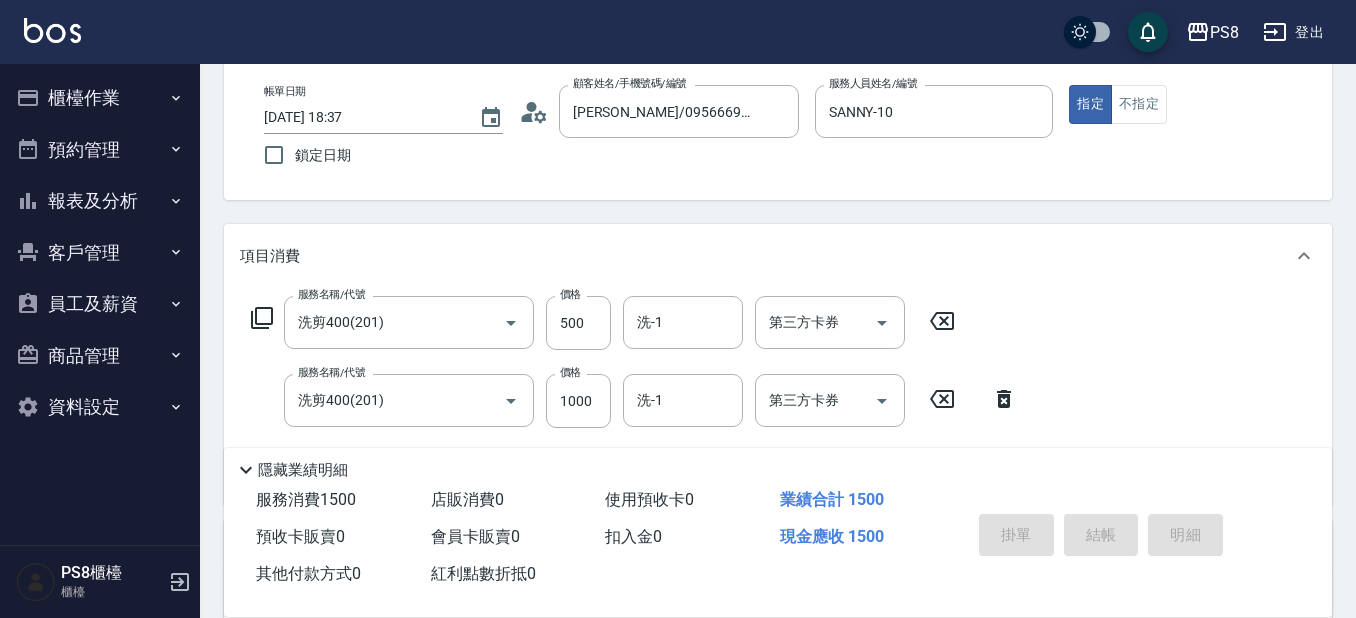 type on "2025/07/15 18:39" 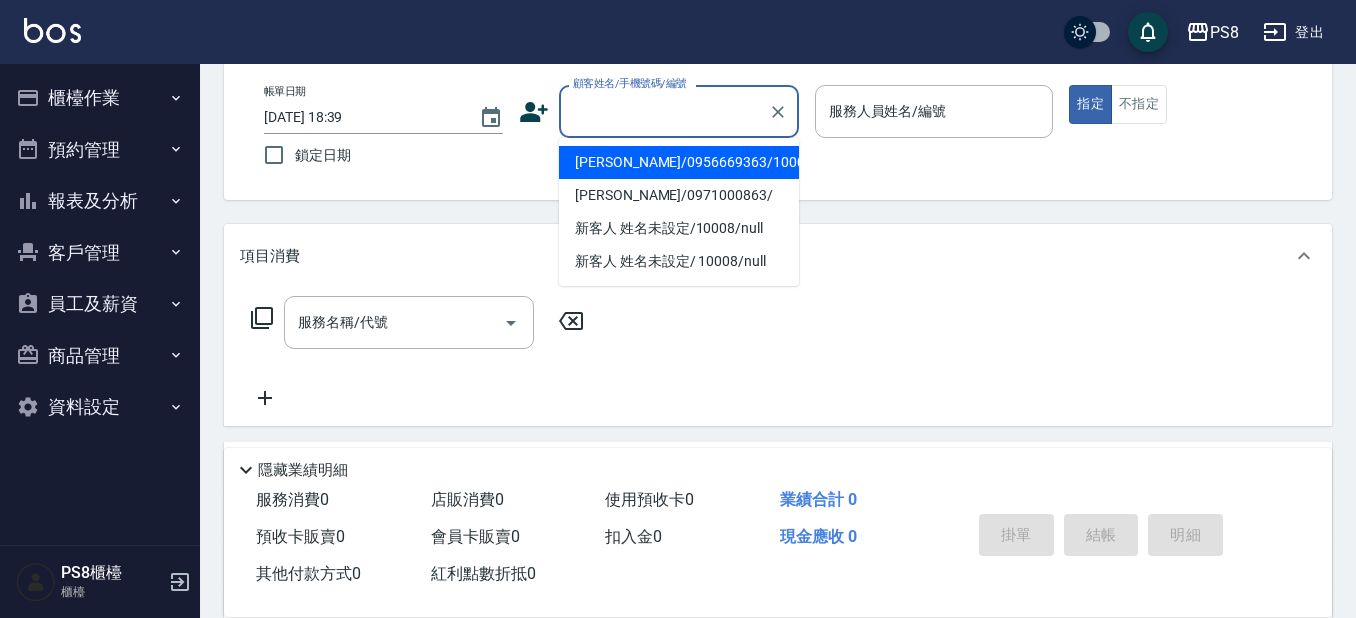 click on "顧客姓名/手機號碼/編號" at bounding box center (664, 111) 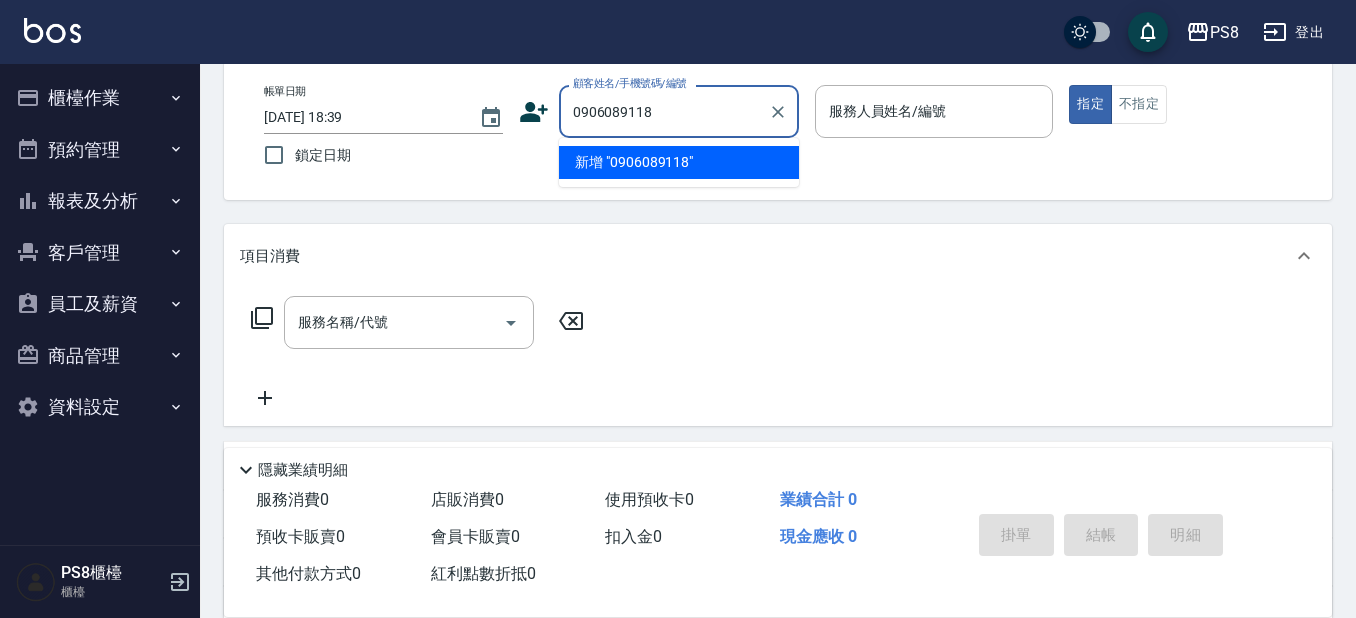 click on "新增 "0906089118"" at bounding box center [679, 162] 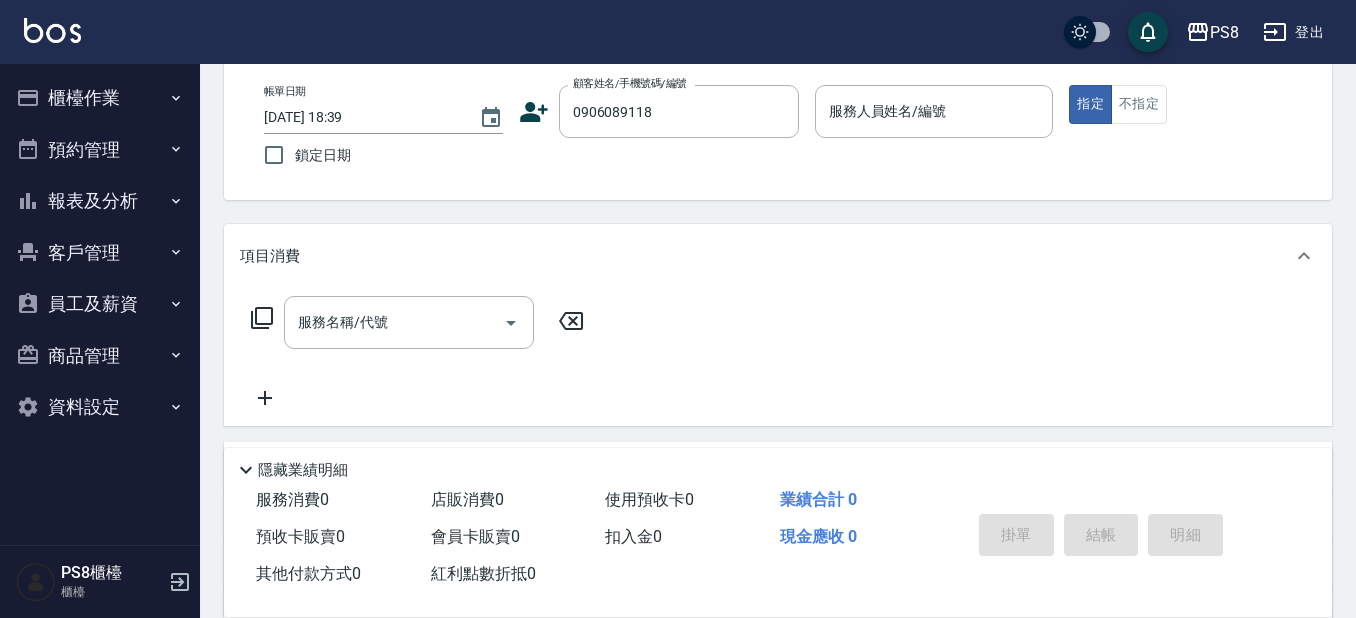 click 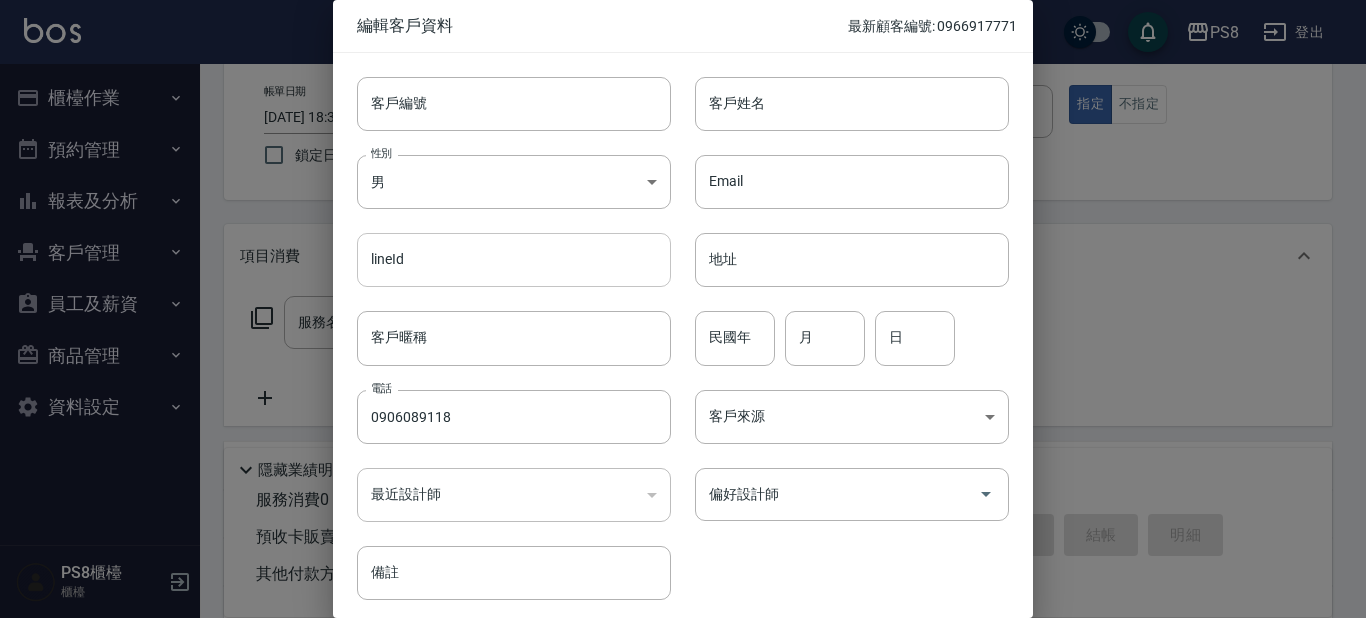 type on "0906089118" 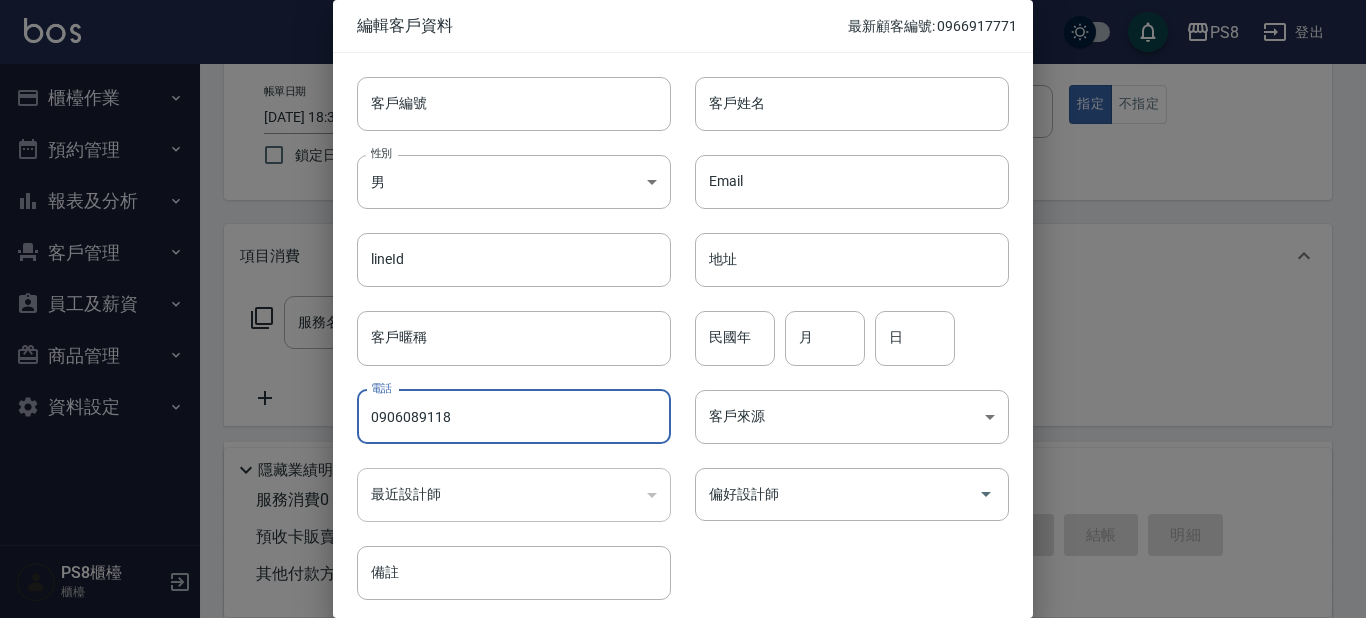 drag, startPoint x: 472, startPoint y: 422, endPoint x: 290, endPoint y: 417, distance: 182.06866 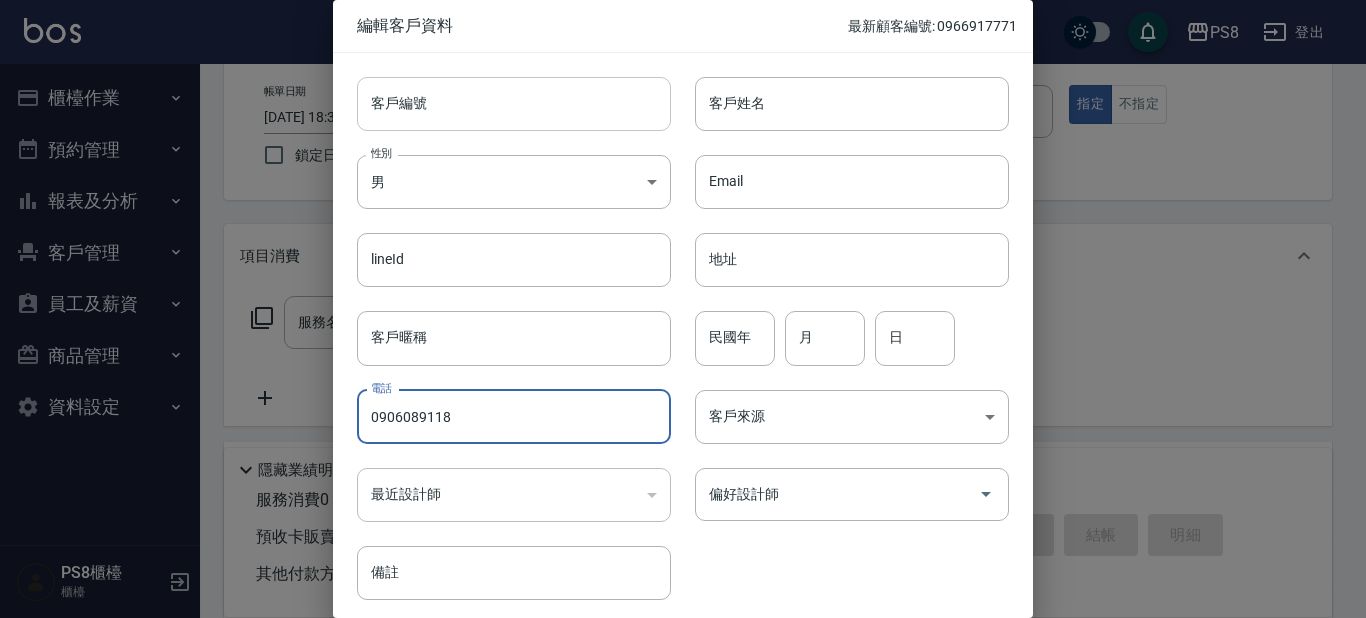 click on "客戶編號" at bounding box center (514, 104) 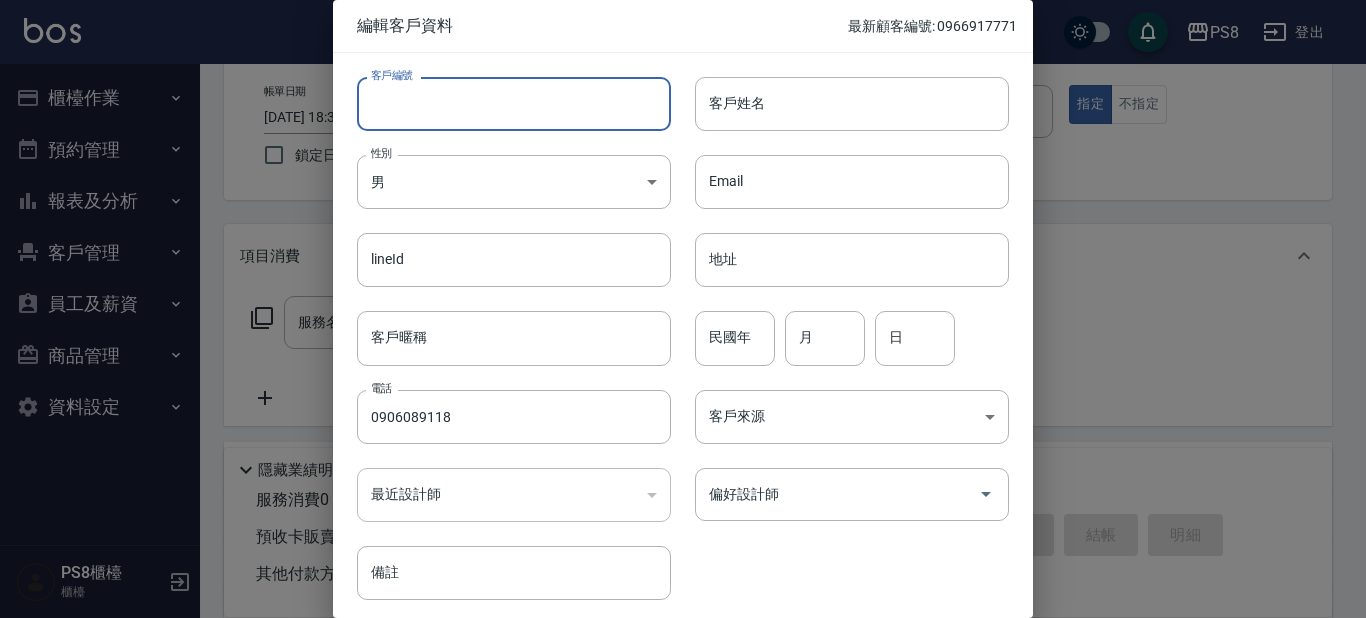 paste on "0906089118" 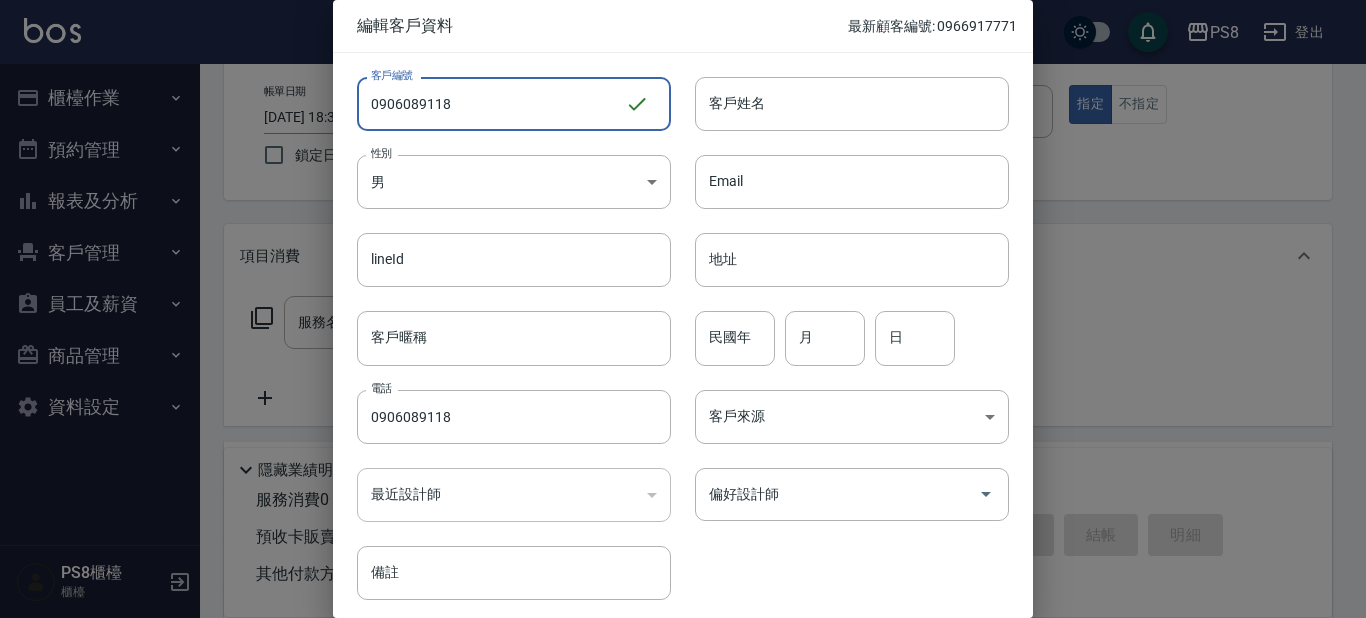 click on "0906089118" at bounding box center [491, 104] 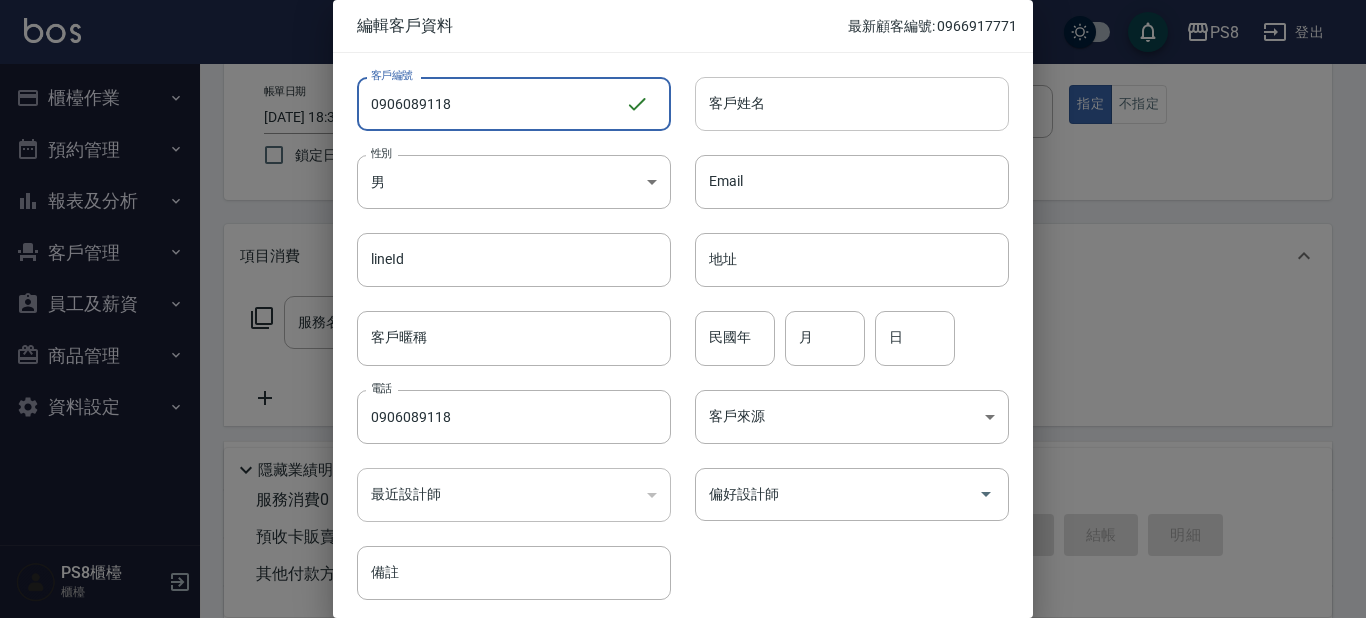 type on "0906089118" 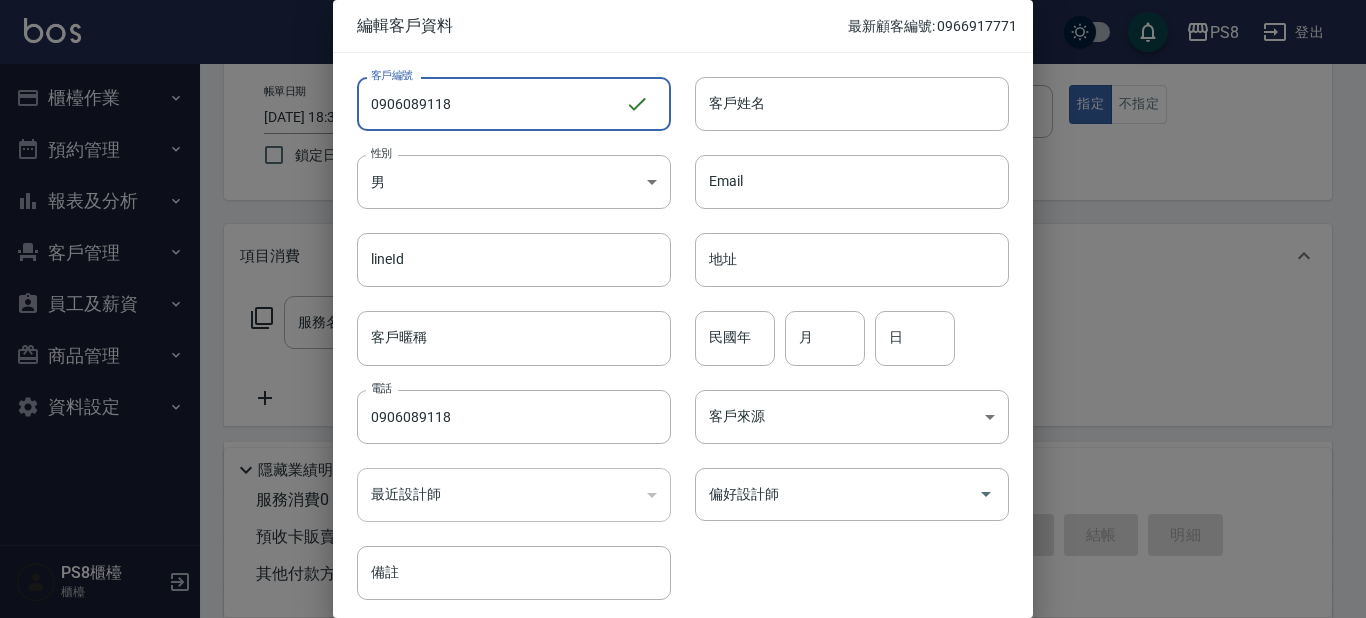 click on "客戶姓名" at bounding box center (852, 104) 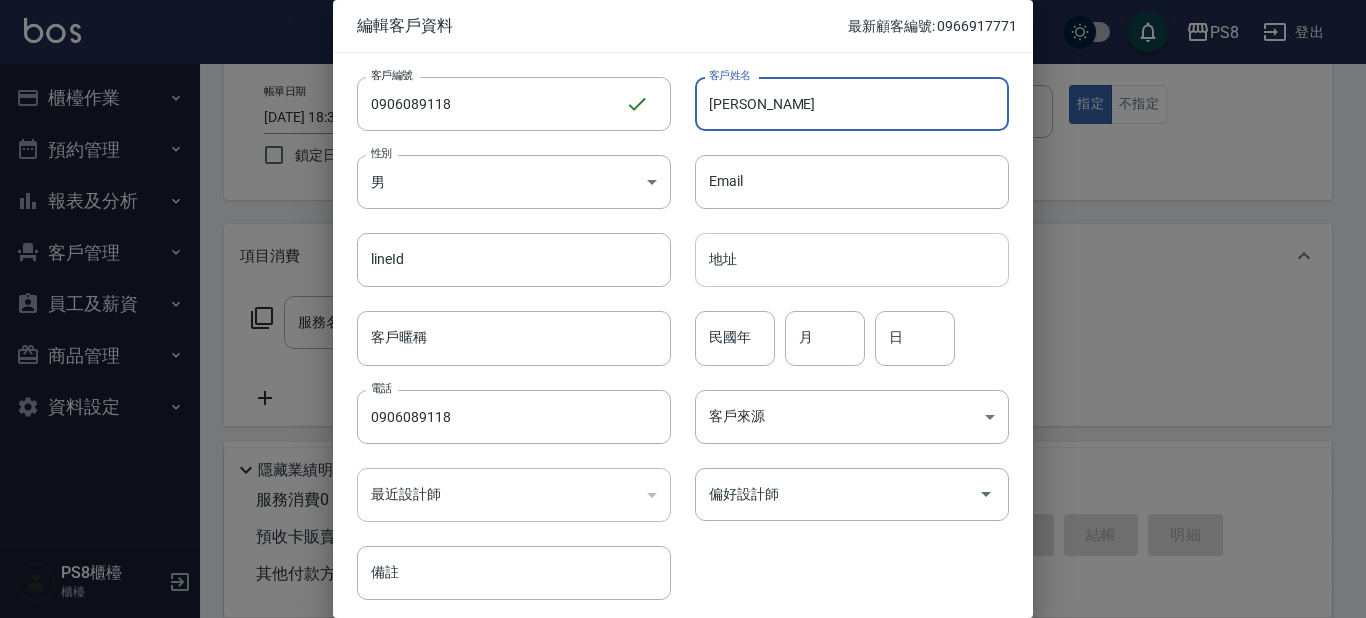 type on "張育甄" 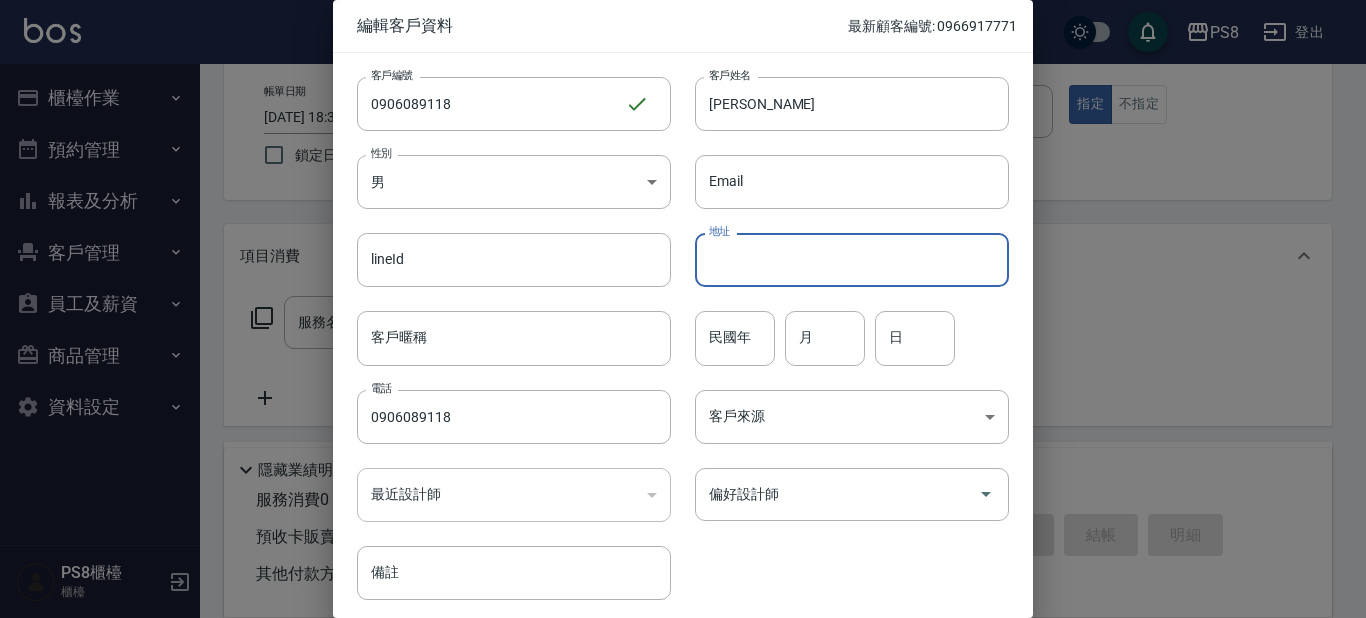 click on "民國年" at bounding box center [735, 338] 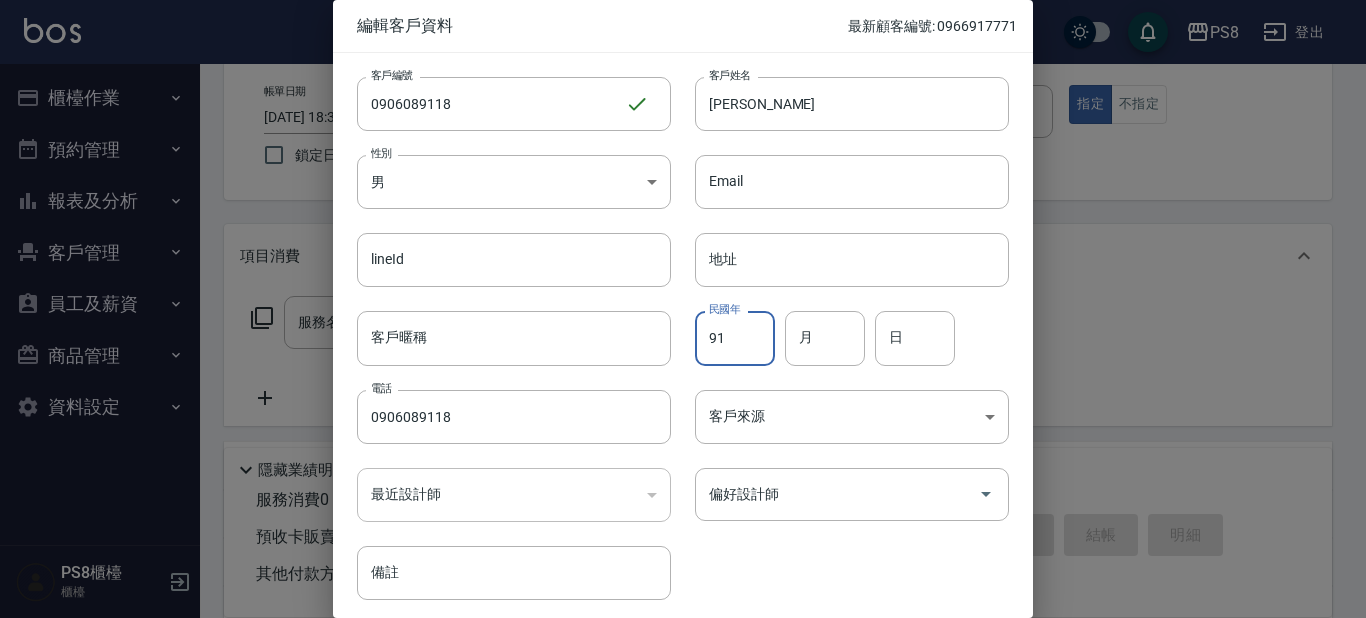 type on "91" 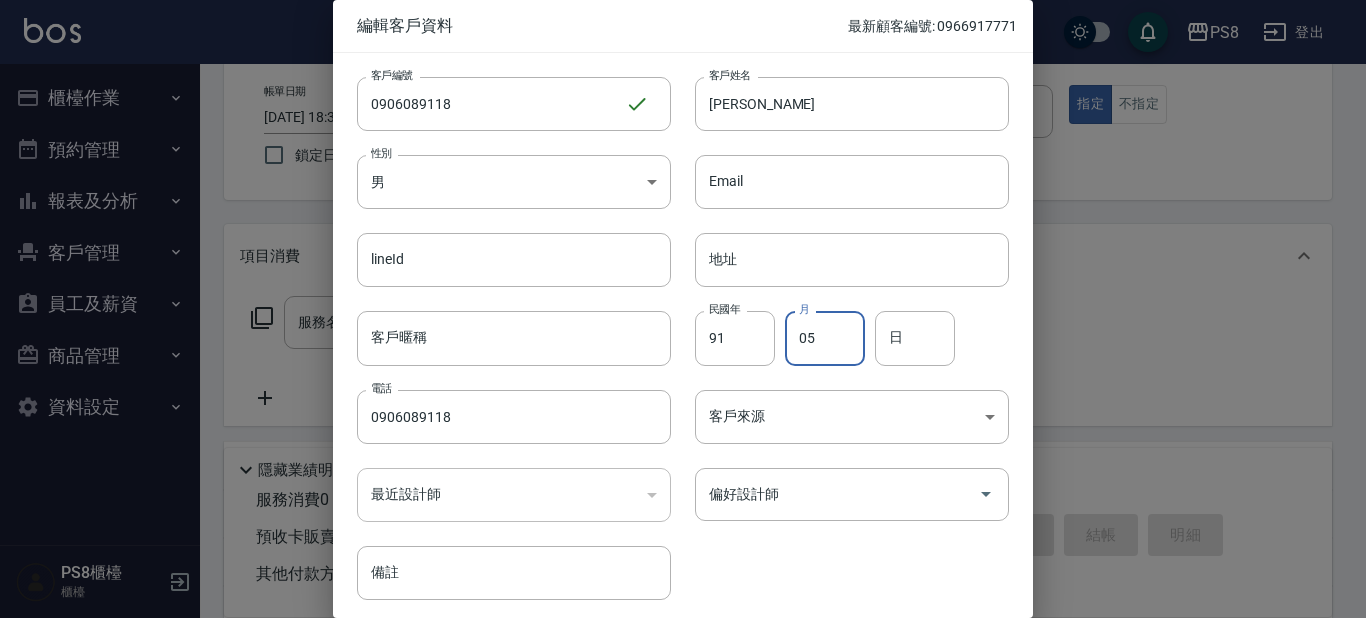 type on "05" 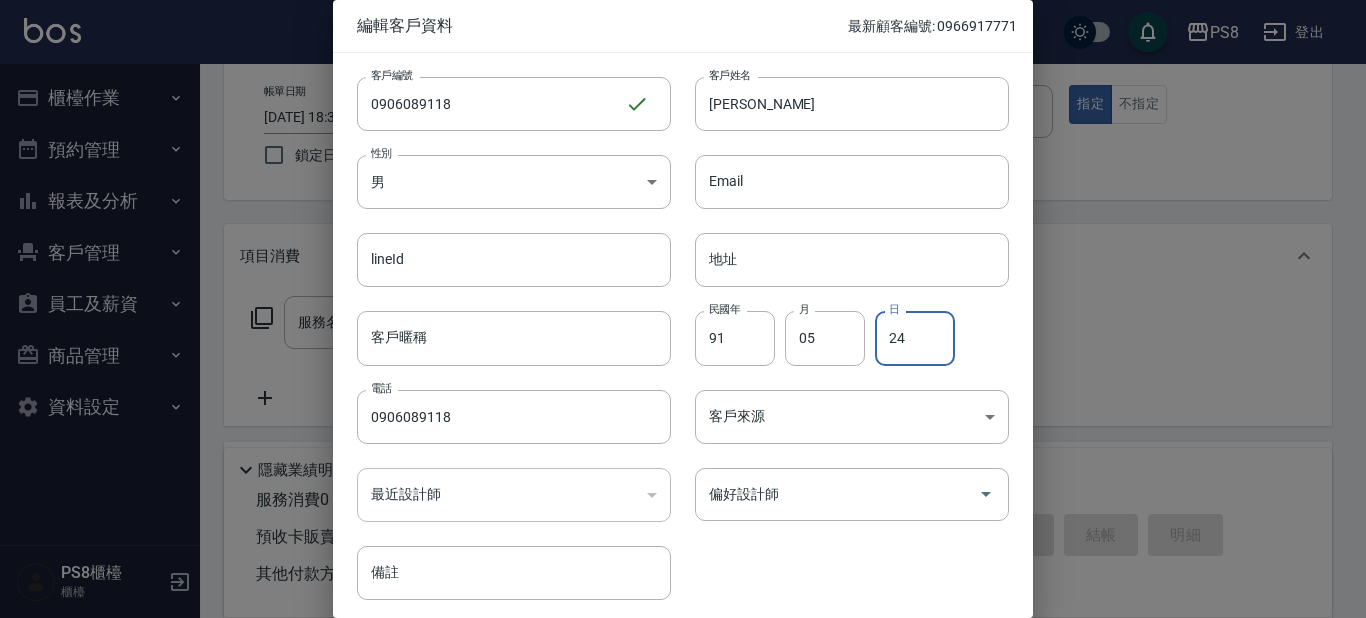 type on "24" 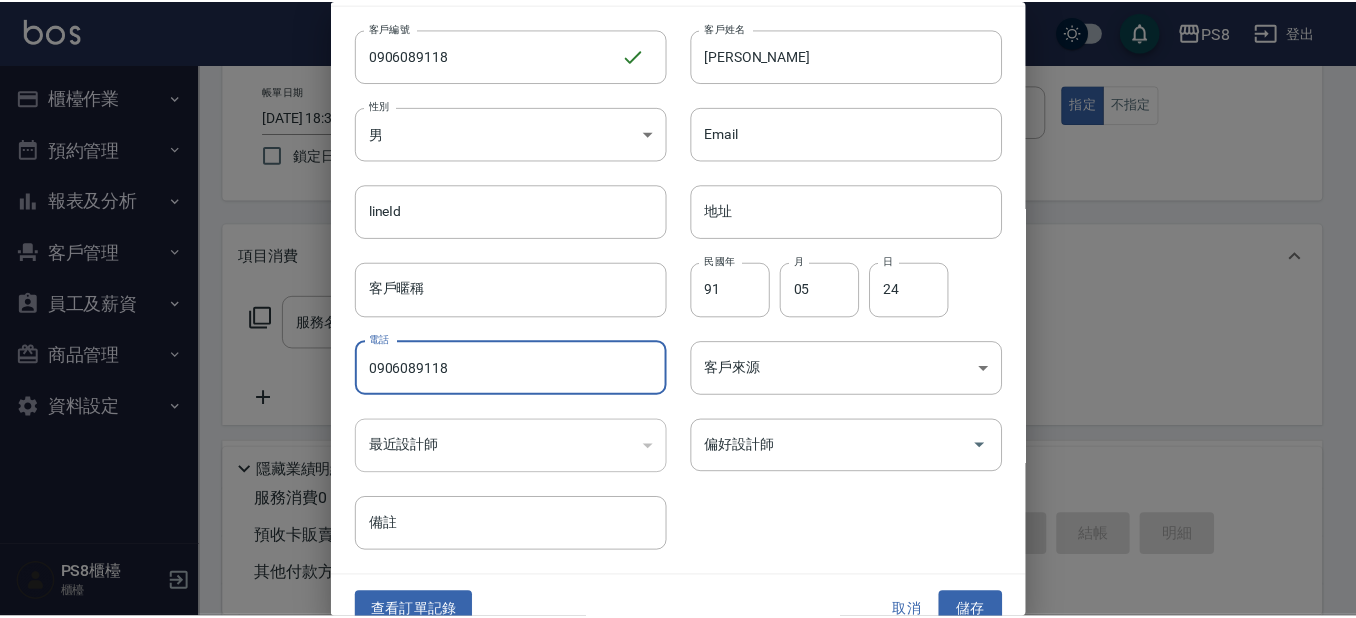scroll, scrollTop: 75, scrollLeft: 0, axis: vertical 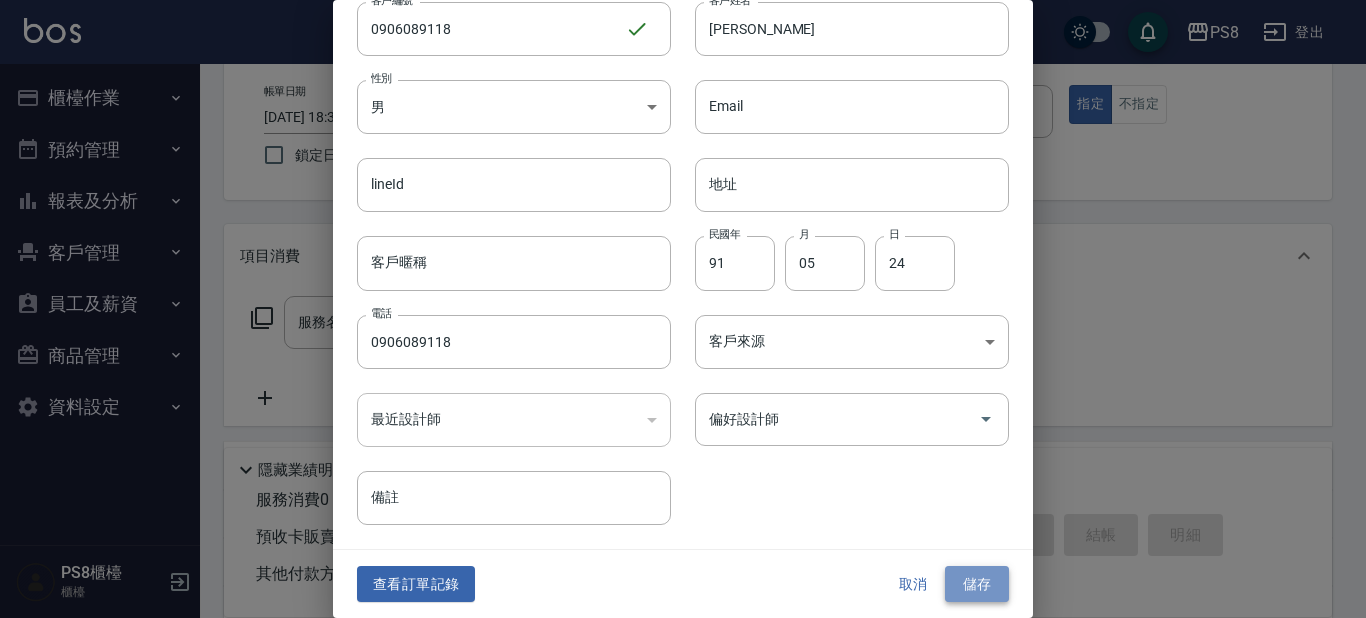 click on "儲存" at bounding box center (977, 584) 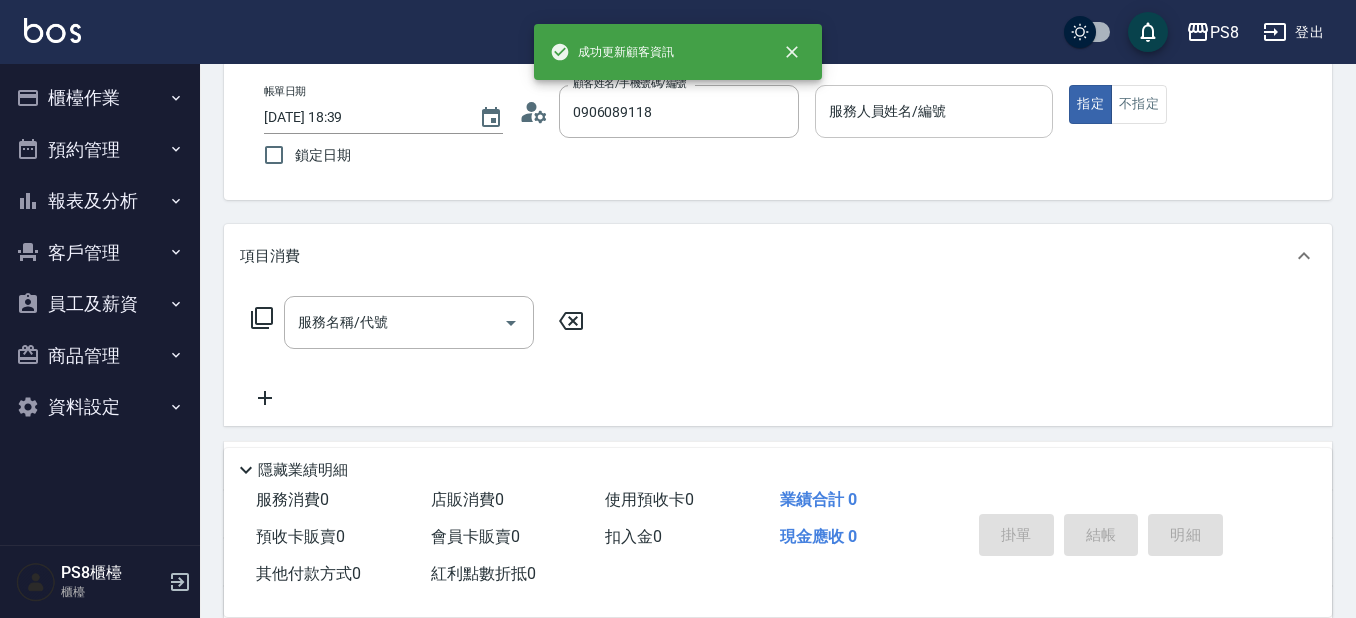 click on "服務人員姓名/編號" at bounding box center (934, 111) 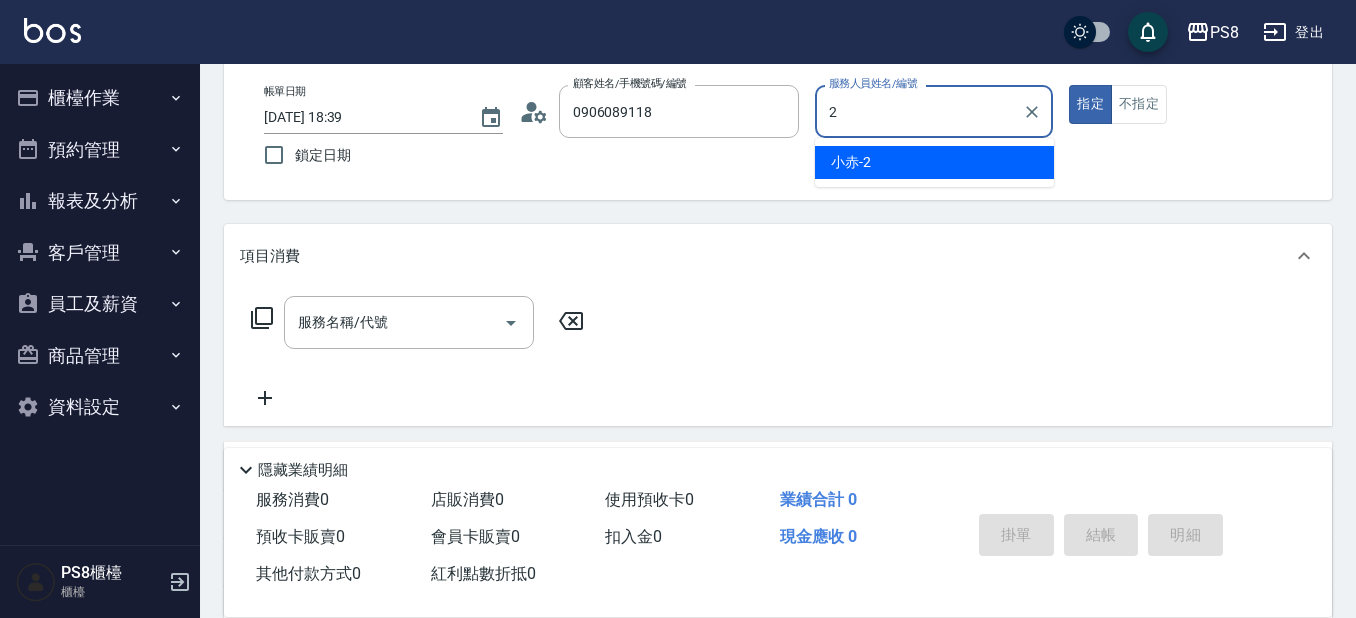 type on "小赤-2" 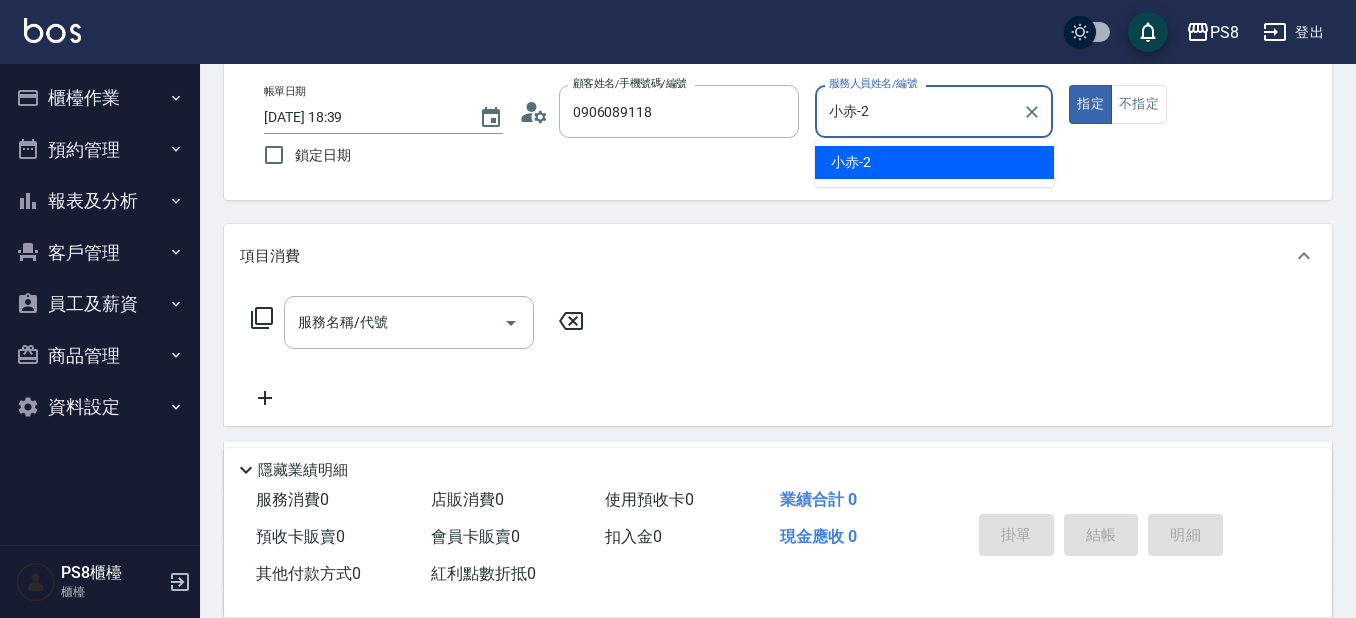 type on "true" 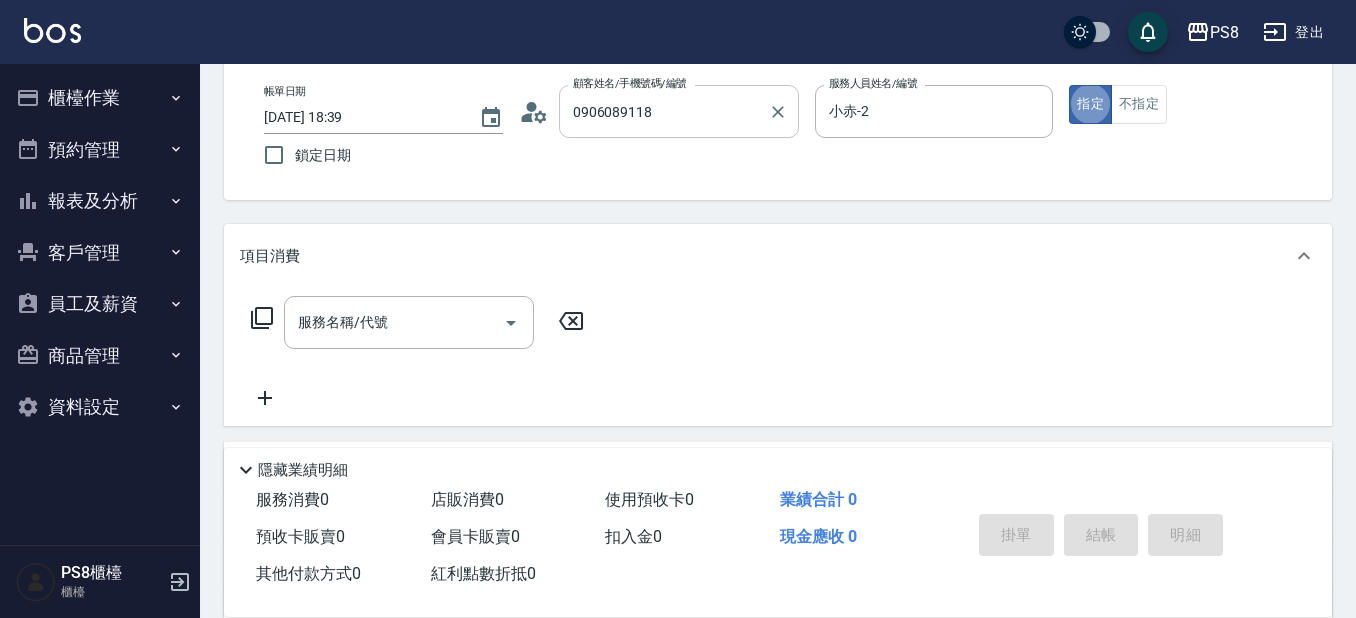 click on "0906089118" at bounding box center (664, 111) 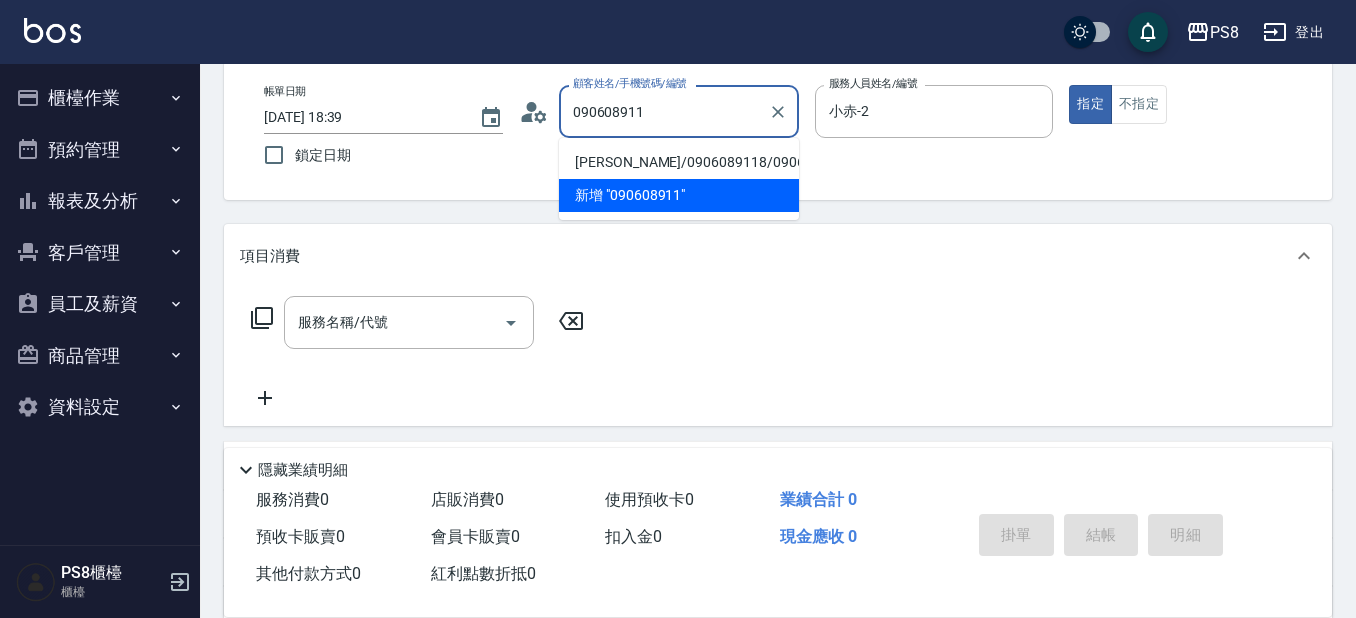 click on "張育甄/0906089118/0906089118" at bounding box center [679, 162] 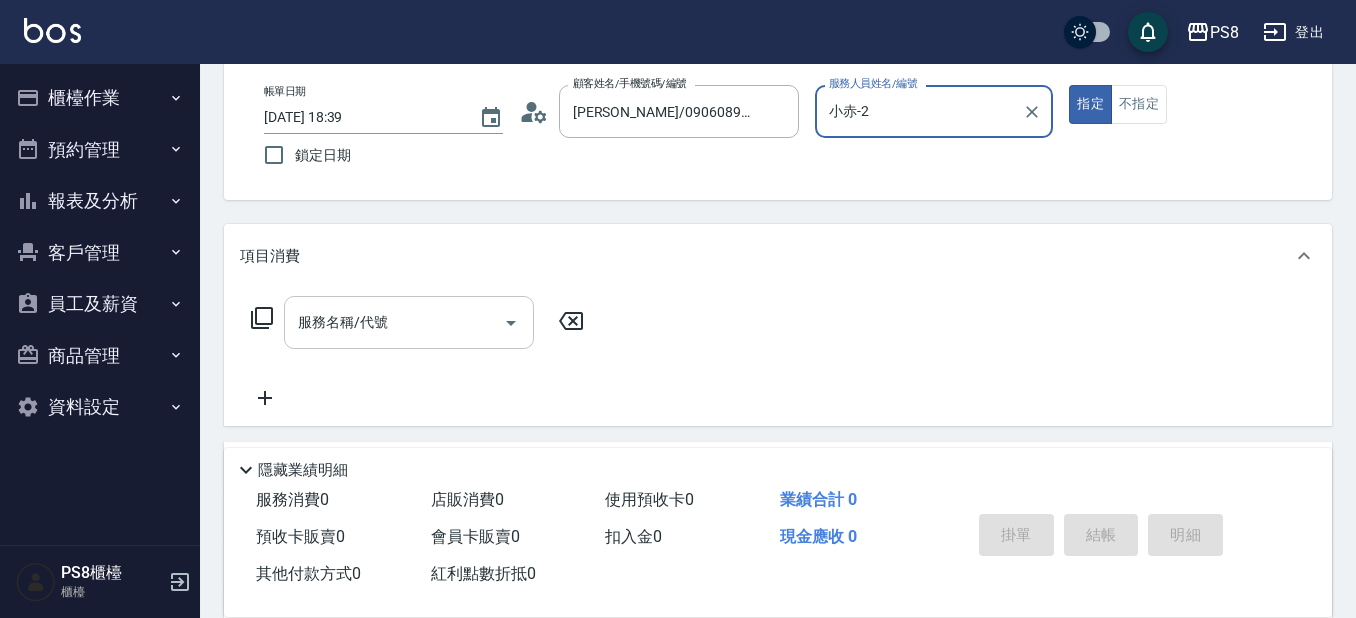 click on "服務名稱/代號" at bounding box center [394, 322] 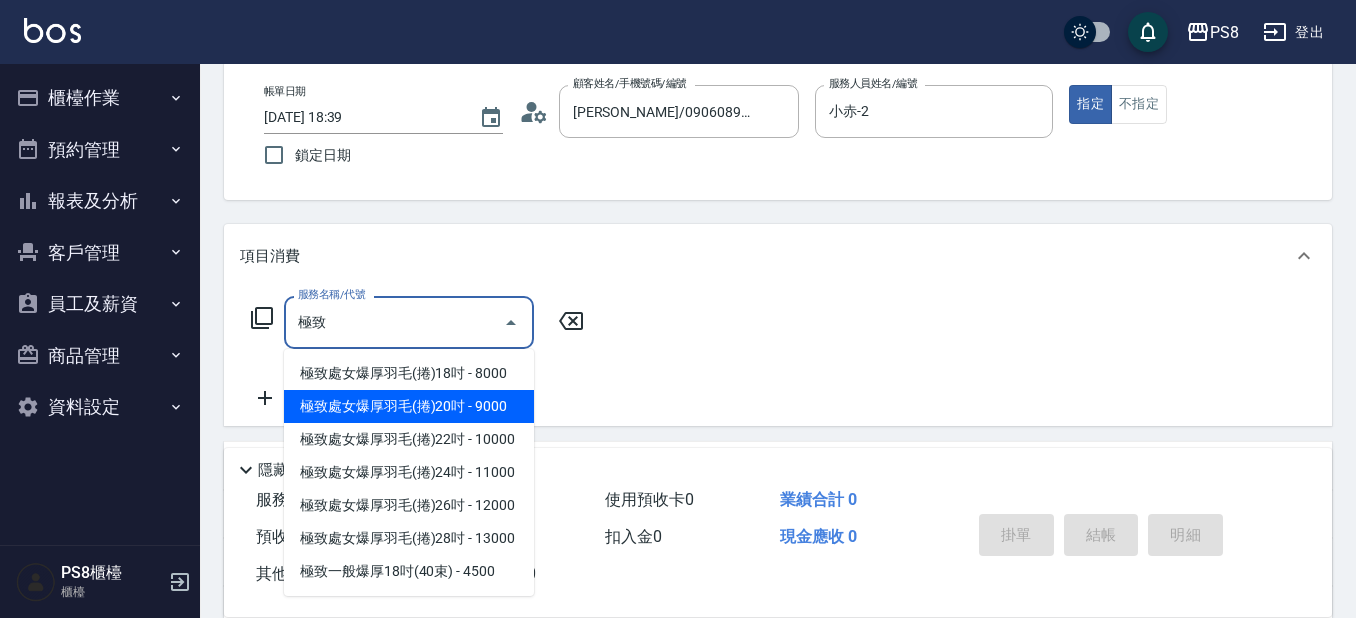 scroll, scrollTop: 200, scrollLeft: 0, axis: vertical 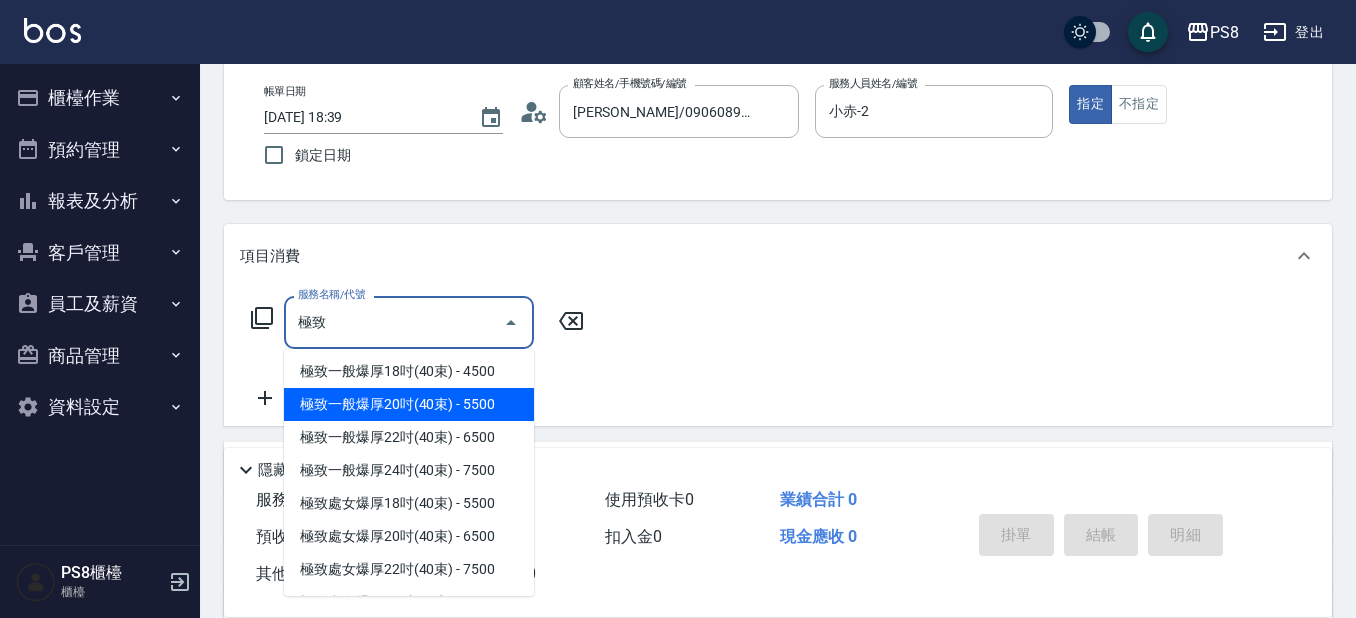 click on "極致一般爆厚20吋(40束) - 5500" at bounding box center [409, 404] 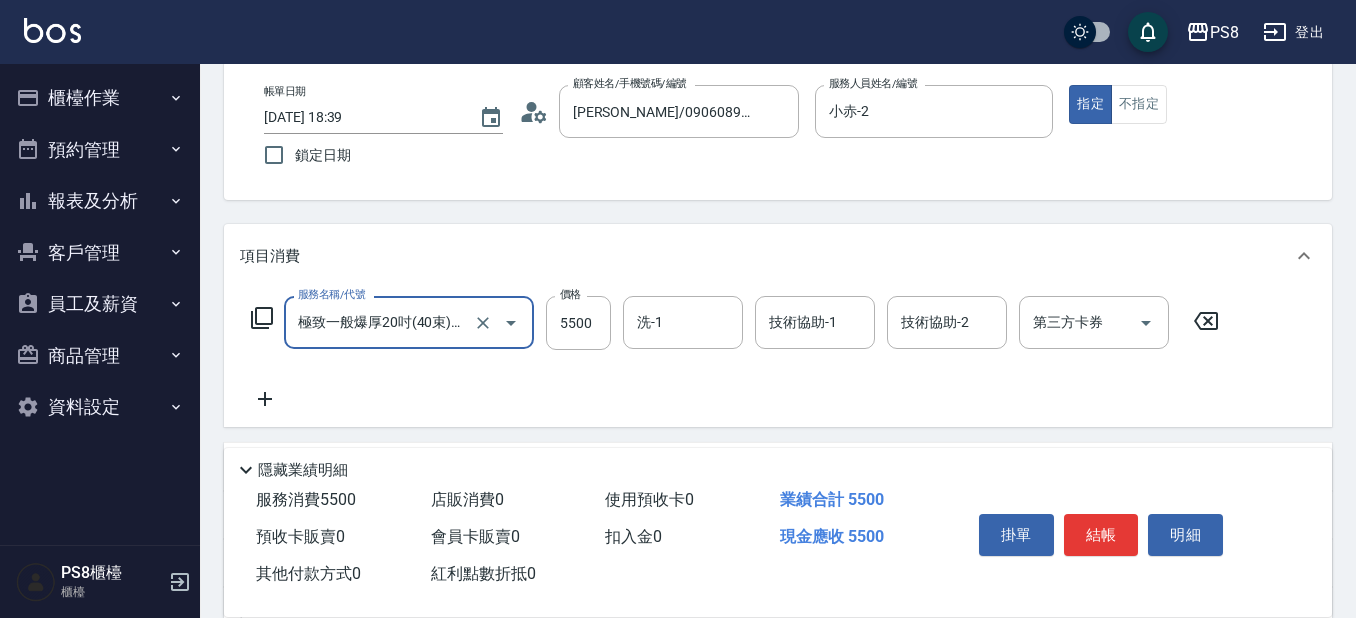 scroll, scrollTop: 200, scrollLeft: 0, axis: vertical 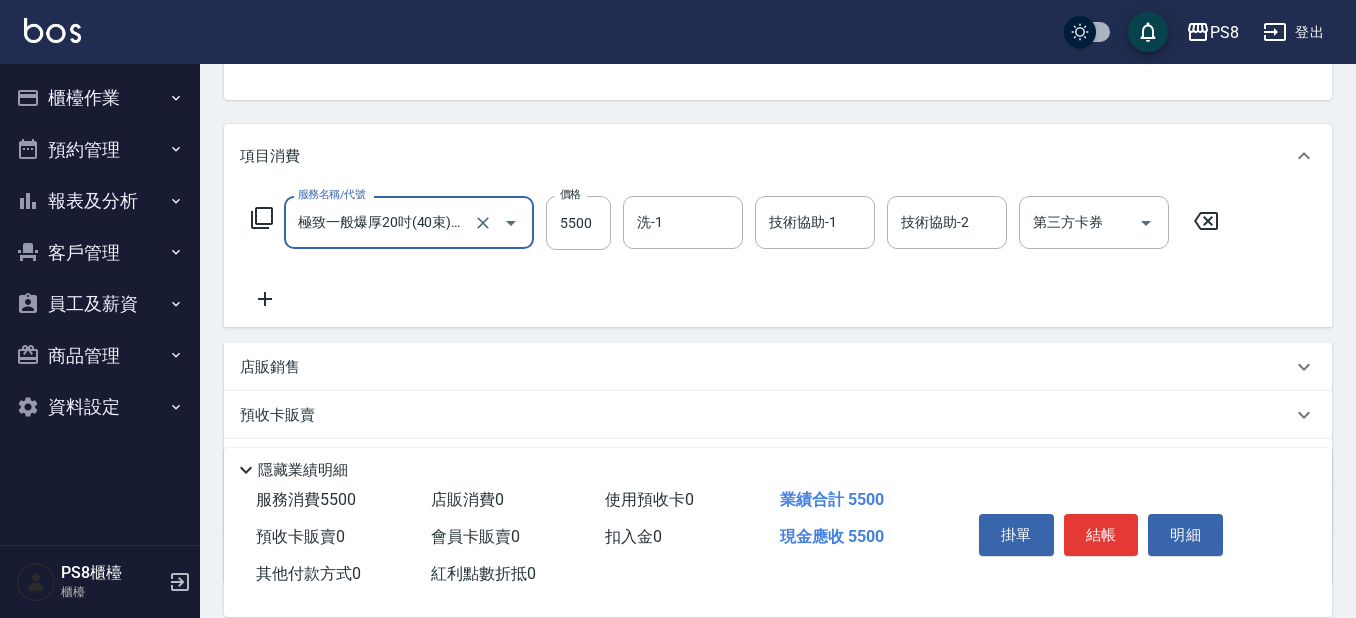 type on "極致一般爆厚20吋(40束)(G71)" 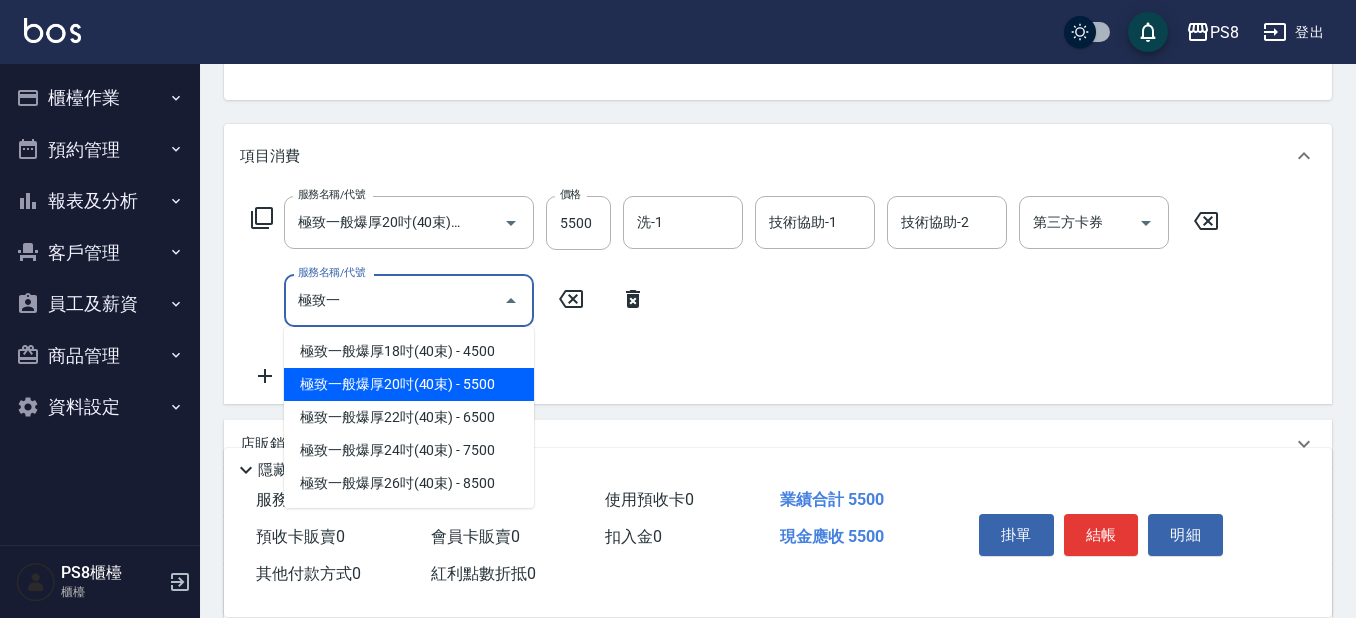 click on "極致一般爆厚20吋(40束) - 5500" at bounding box center (409, 384) 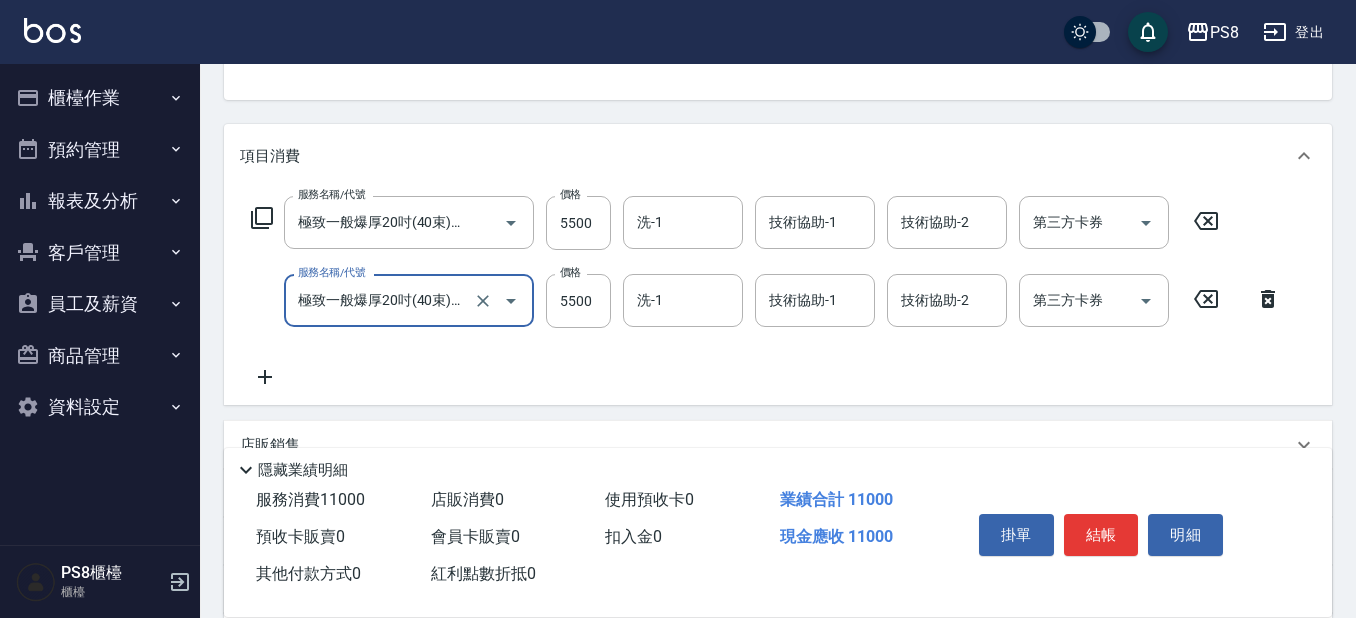 type on "極致一般爆厚20吋(40束)(G71)" 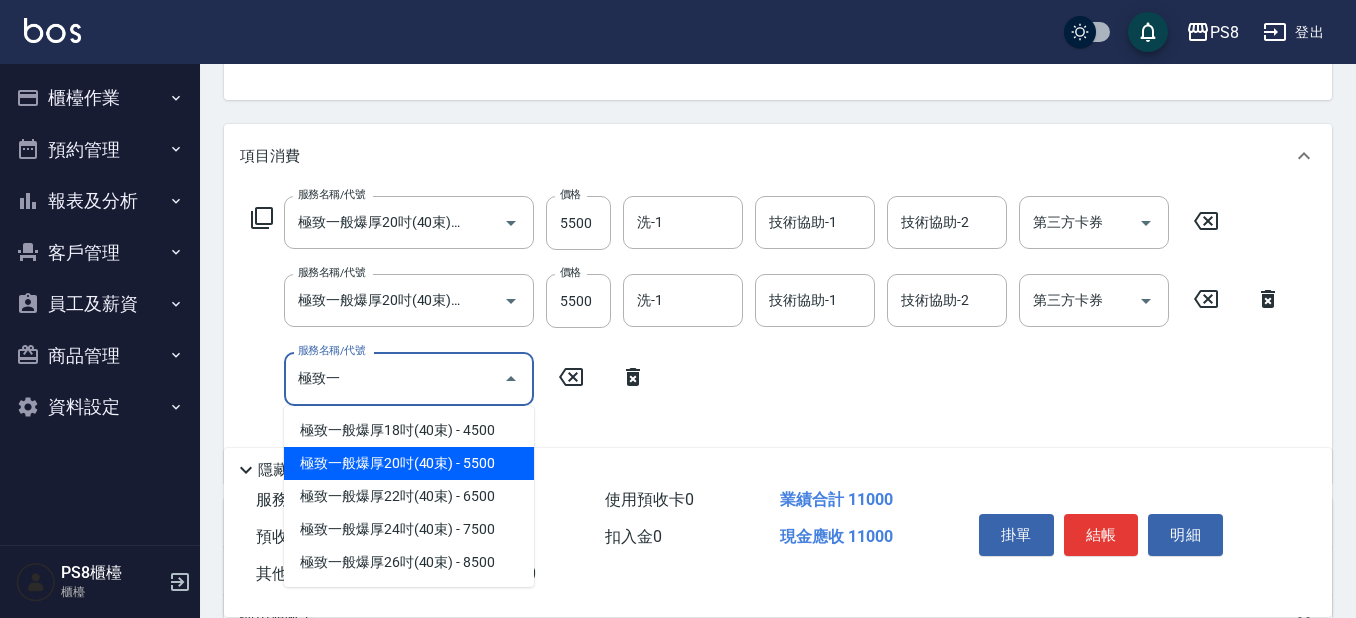 click on "極致一般爆厚20吋(40束) - 5500" at bounding box center (409, 463) 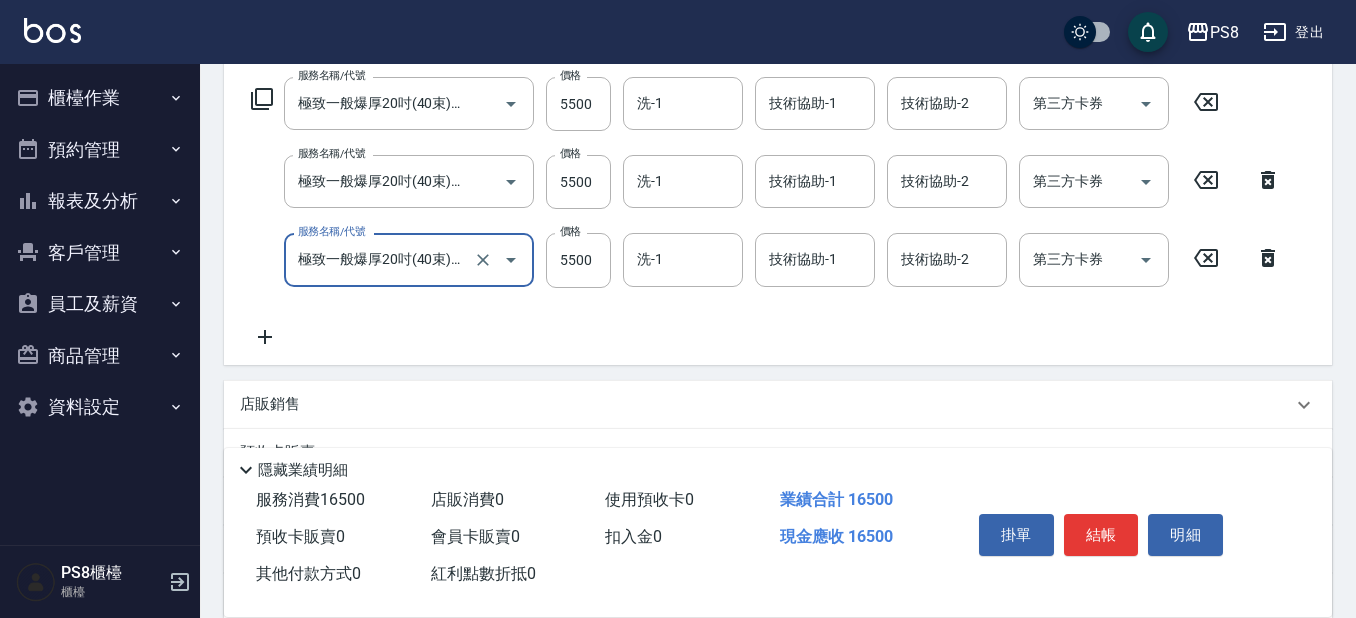 scroll, scrollTop: 514, scrollLeft: 0, axis: vertical 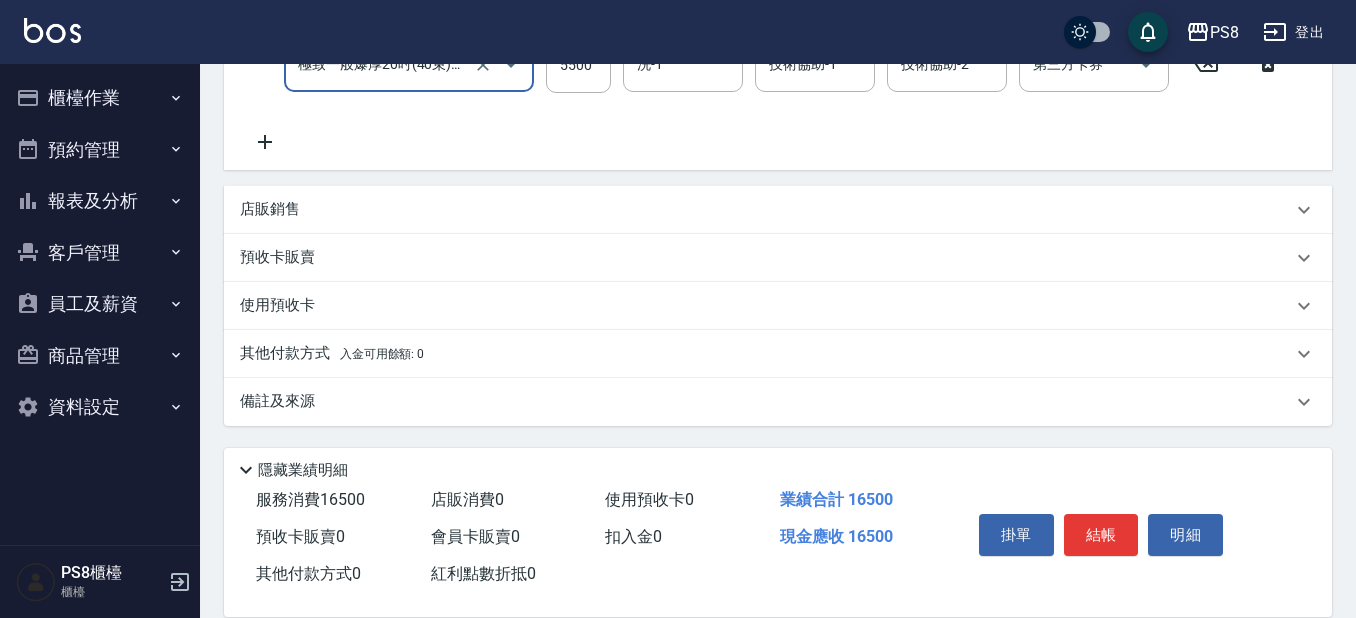 type on "極致一般爆厚20吋(40束)(G71)" 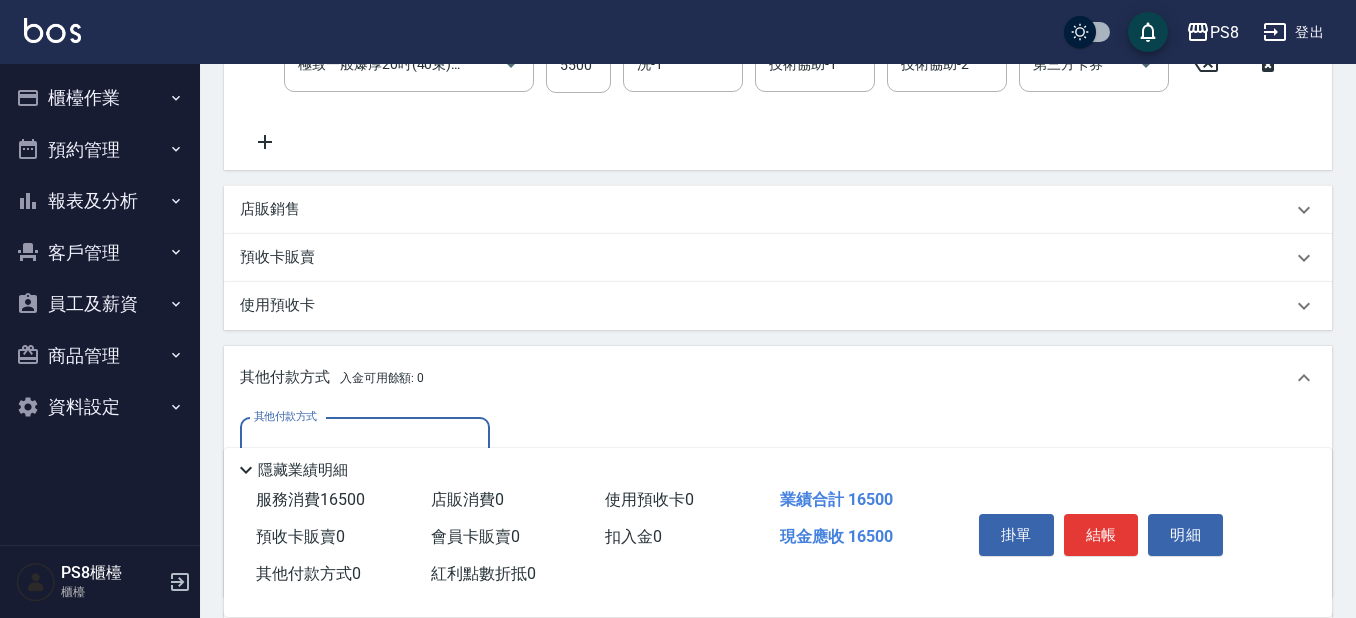 scroll, scrollTop: 0, scrollLeft: 0, axis: both 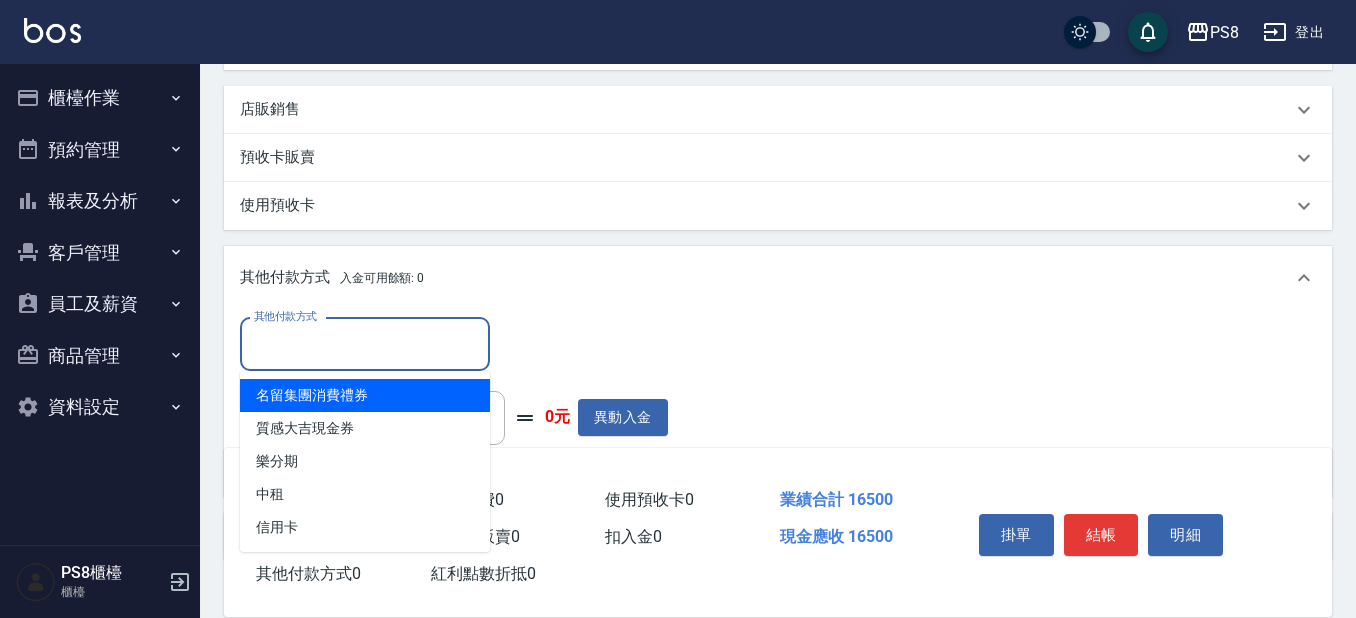 click on "其他付款方式" at bounding box center [365, 344] 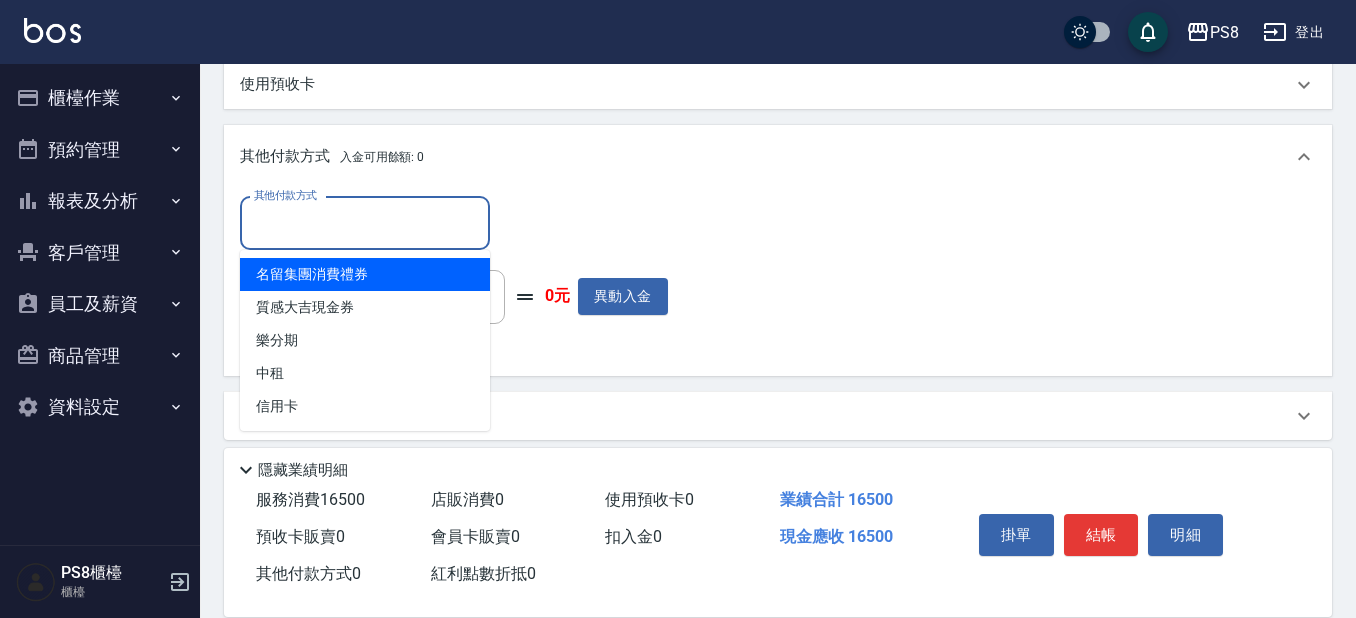 scroll, scrollTop: 749, scrollLeft: 0, axis: vertical 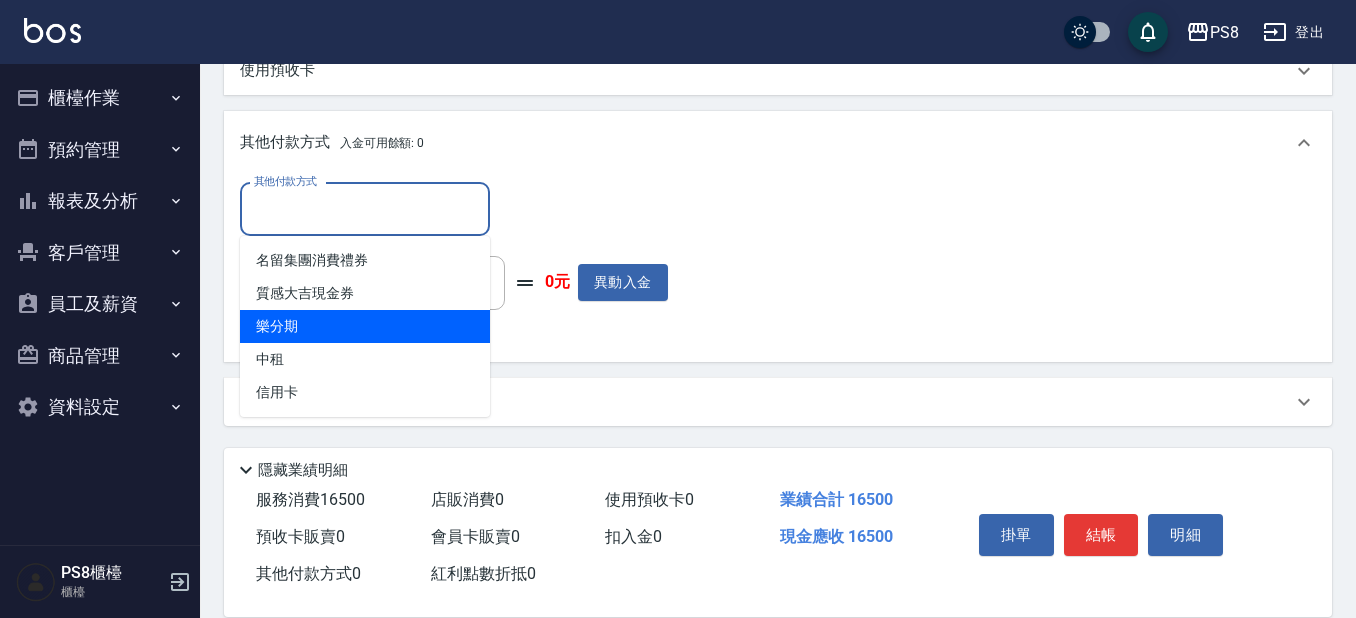 click on "樂分期" at bounding box center [365, 326] 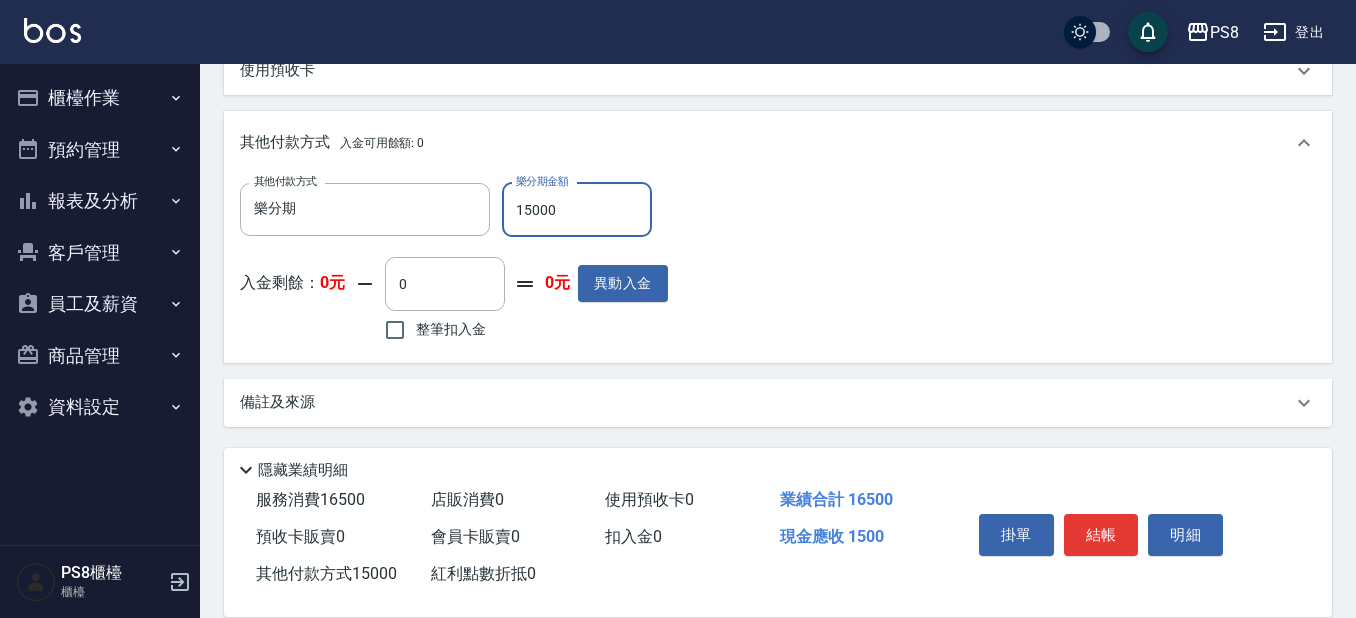 type on "15000" 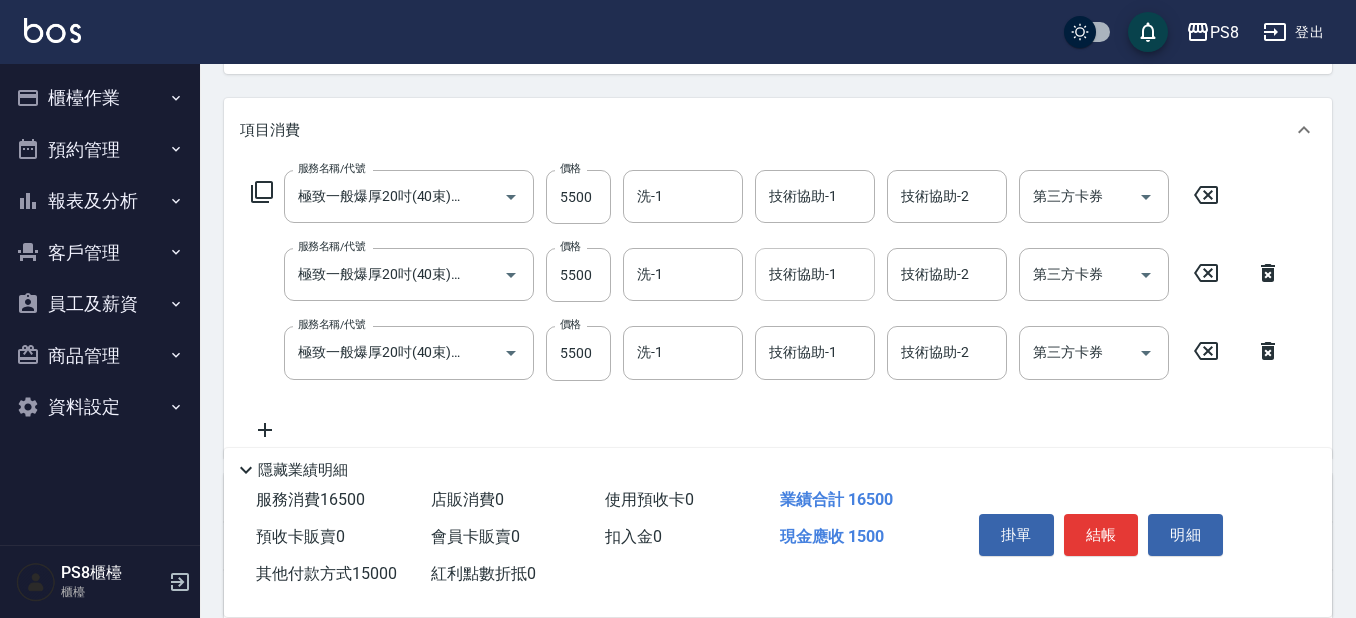 scroll, scrollTop: 249, scrollLeft: 0, axis: vertical 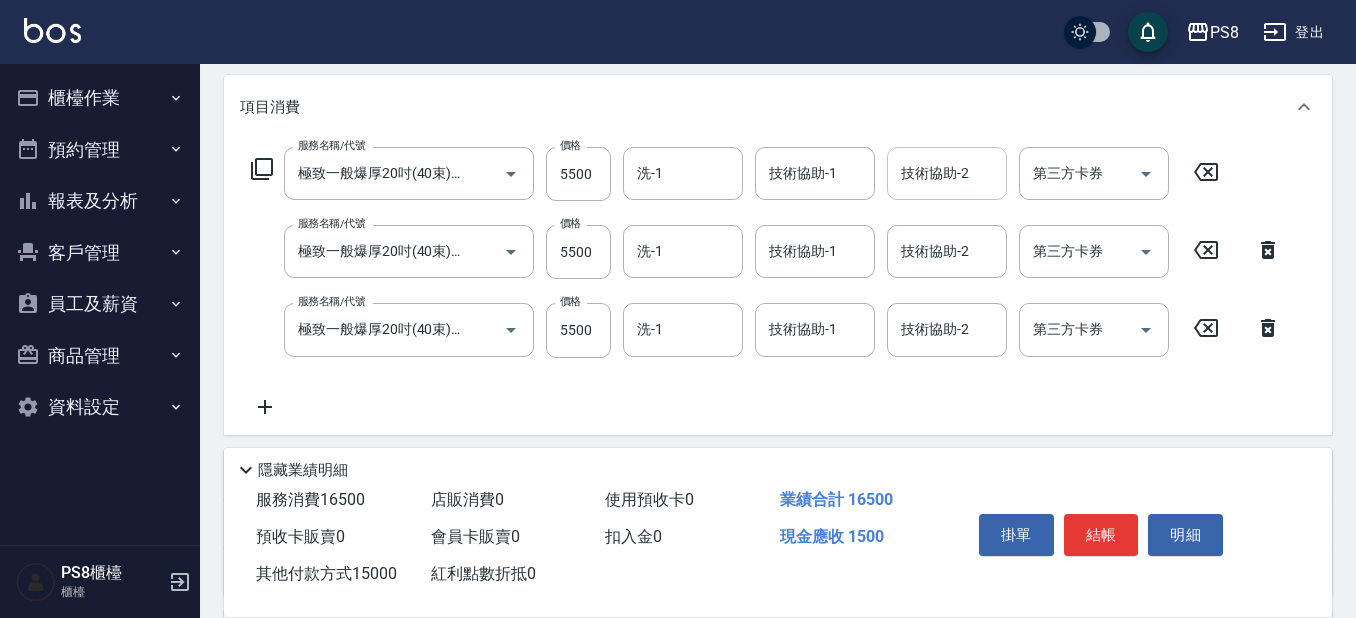 click on "技術協助-2 技術協助-2" at bounding box center (947, 173) 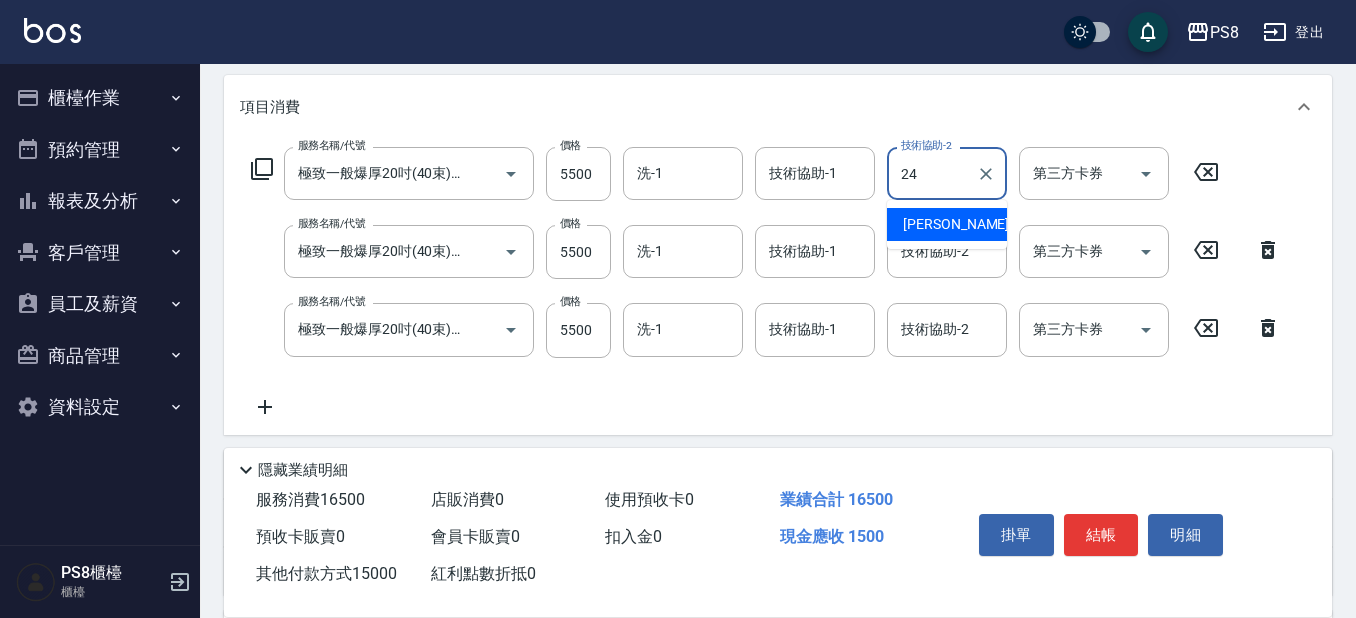 type on "婷婷-24" 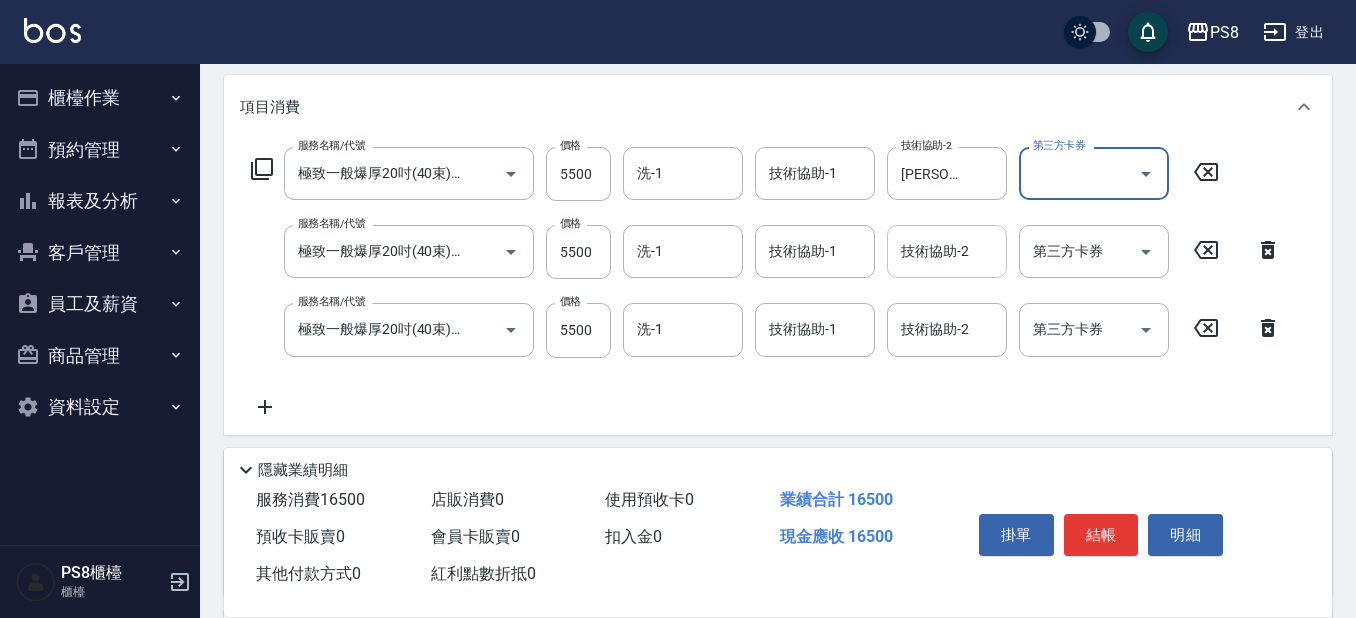 click on "技術協助-2" at bounding box center [947, 251] 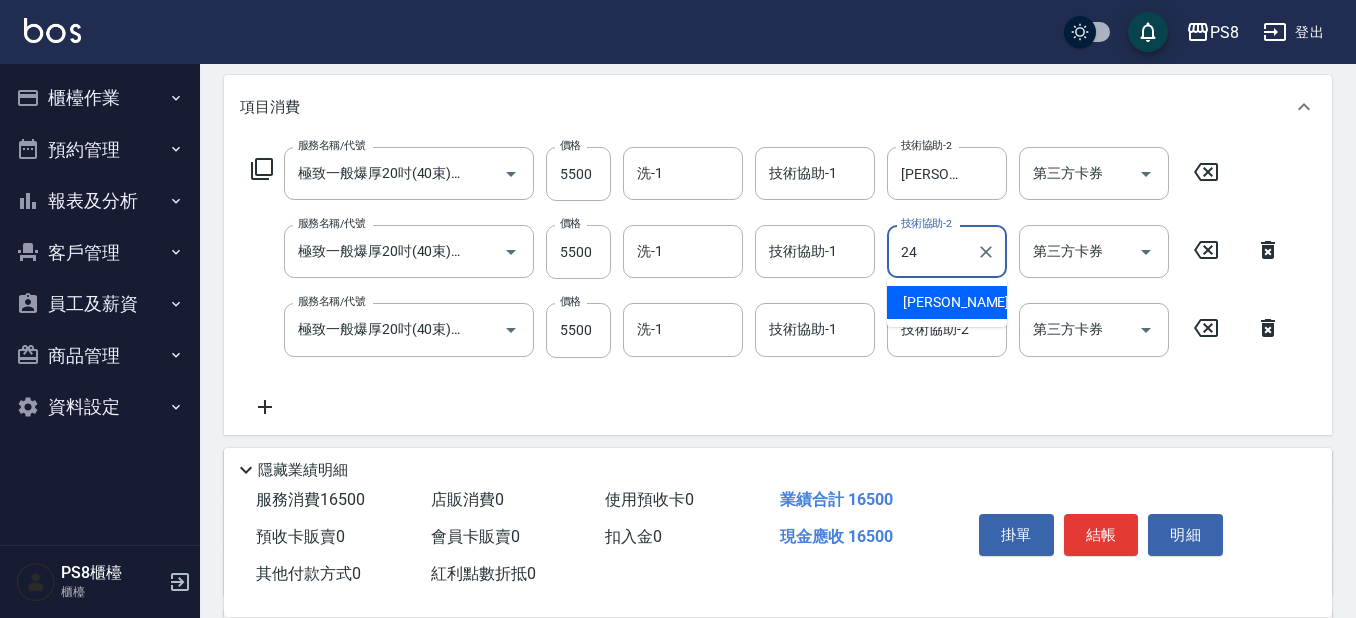 type on "婷婷-24" 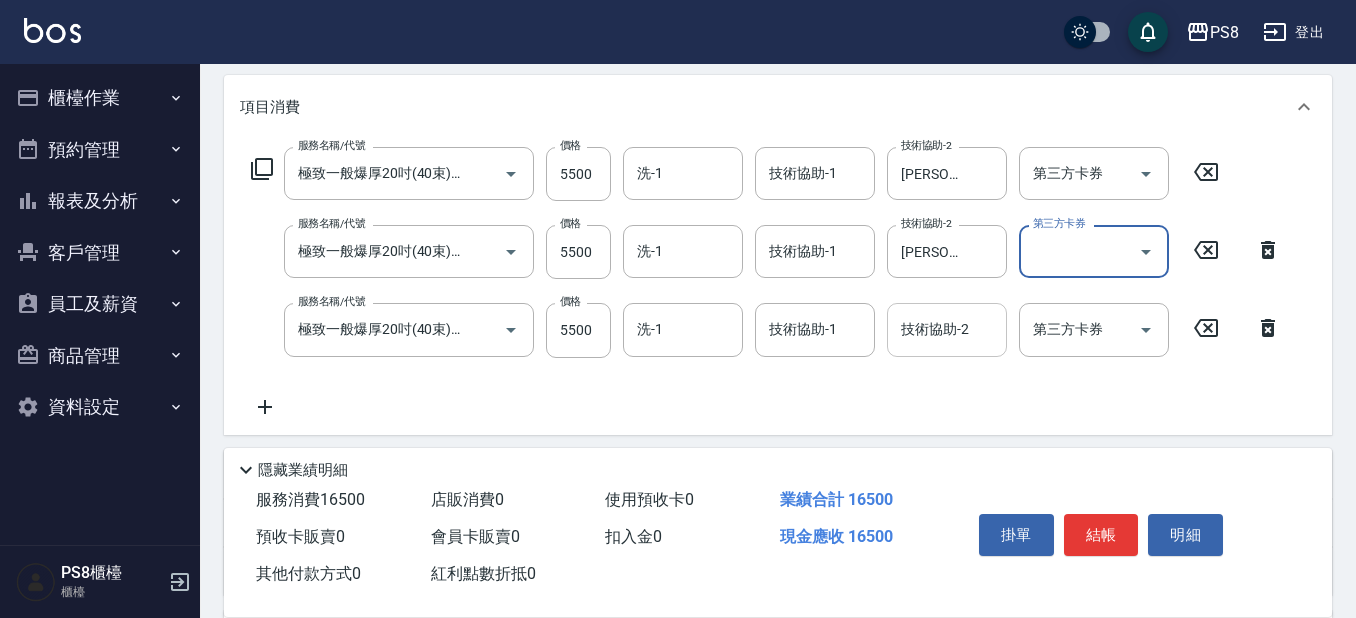 click on "技術協助-2" at bounding box center (947, 329) 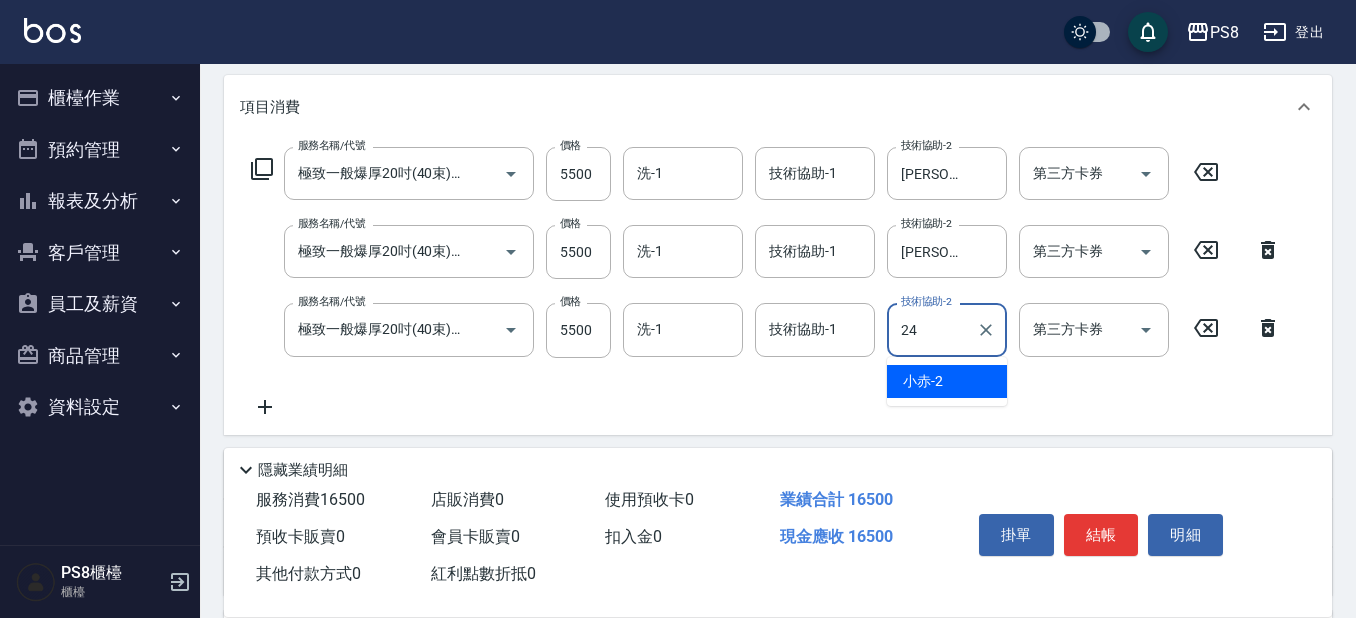 type on "婷婷-24" 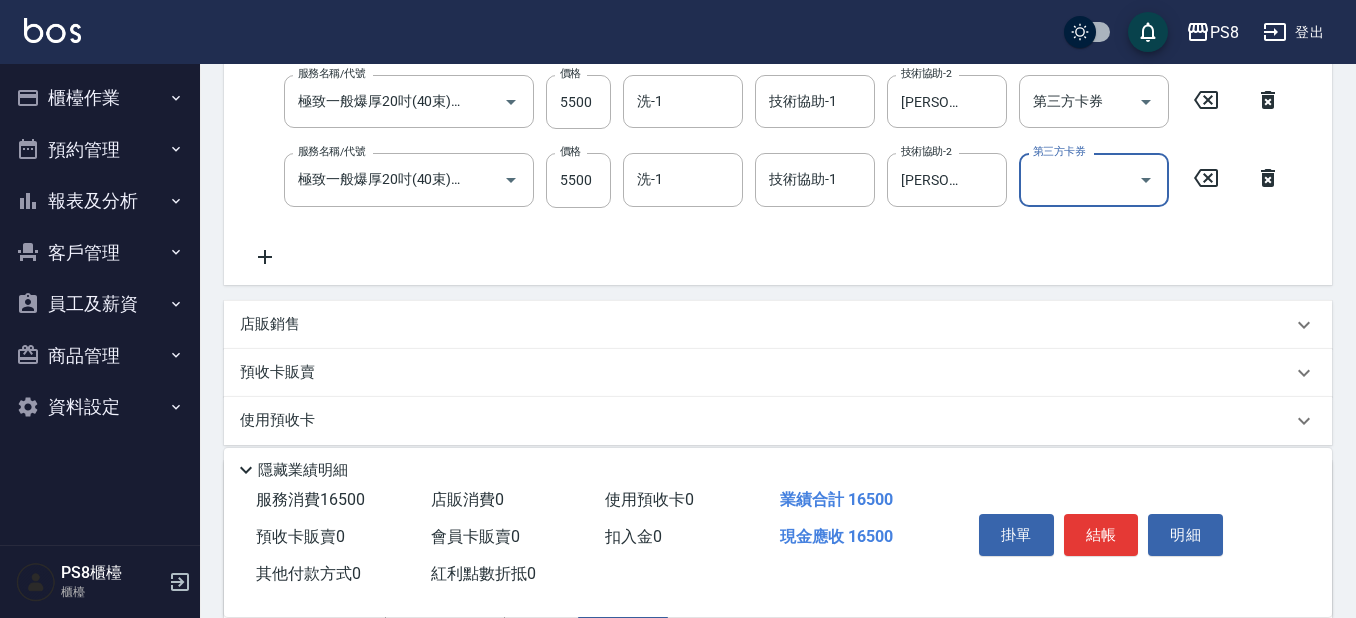 scroll, scrollTop: 400, scrollLeft: 0, axis: vertical 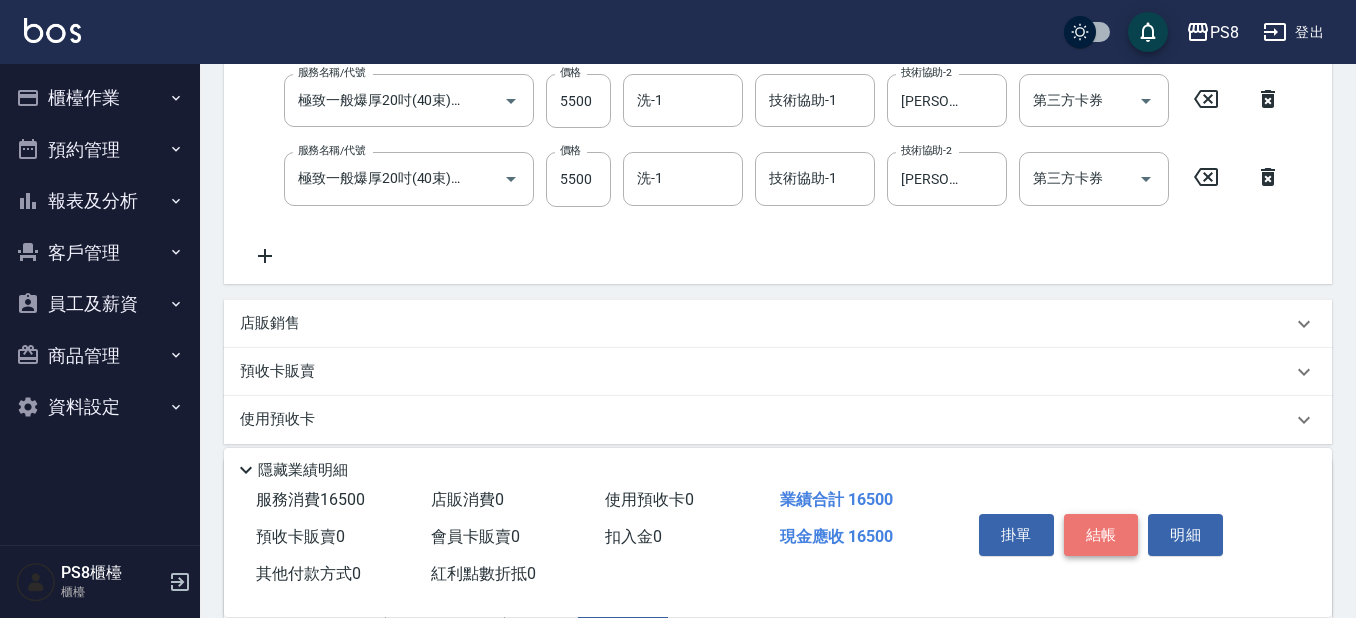click on "結帳" at bounding box center [1101, 535] 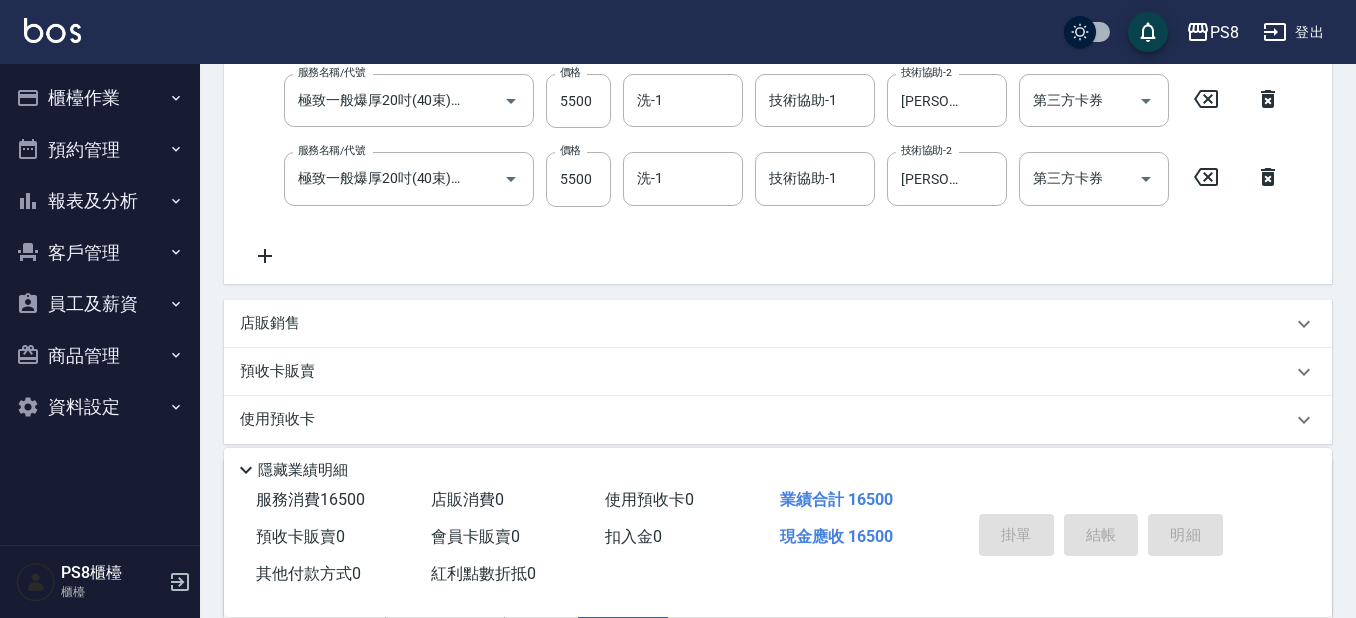 type on "2025/07/15 18:44" 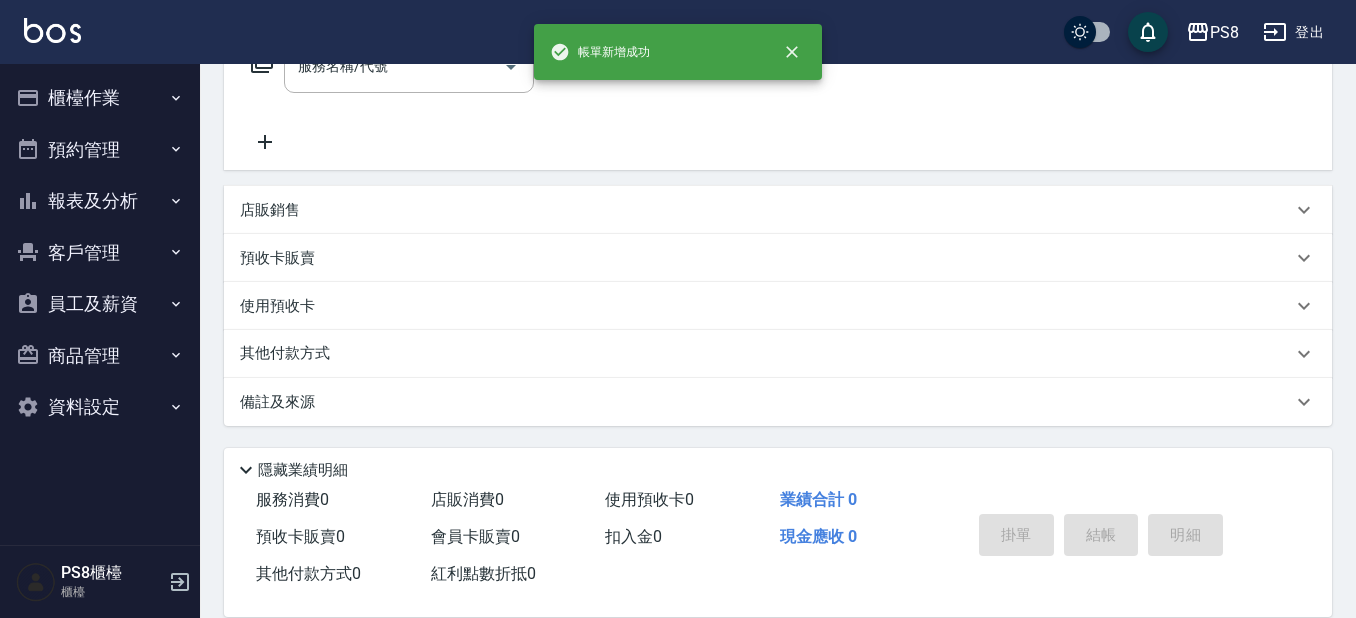 scroll, scrollTop: 0, scrollLeft: 0, axis: both 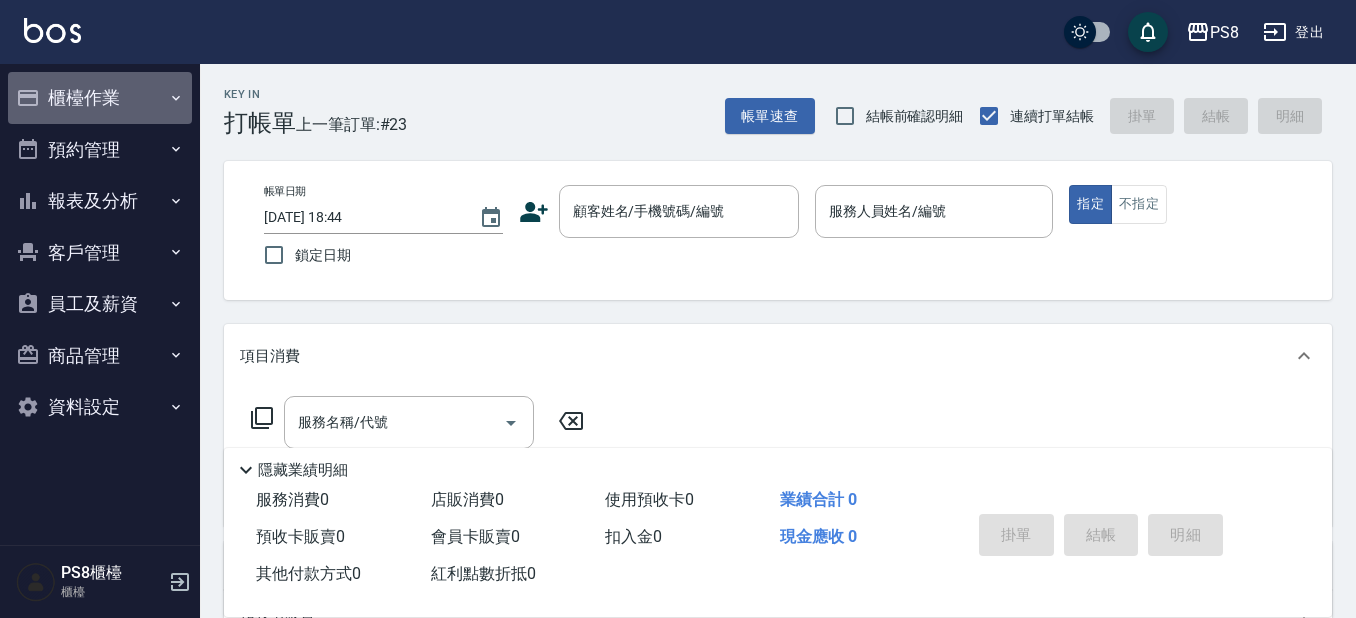 click on "櫃檯作業" at bounding box center [100, 98] 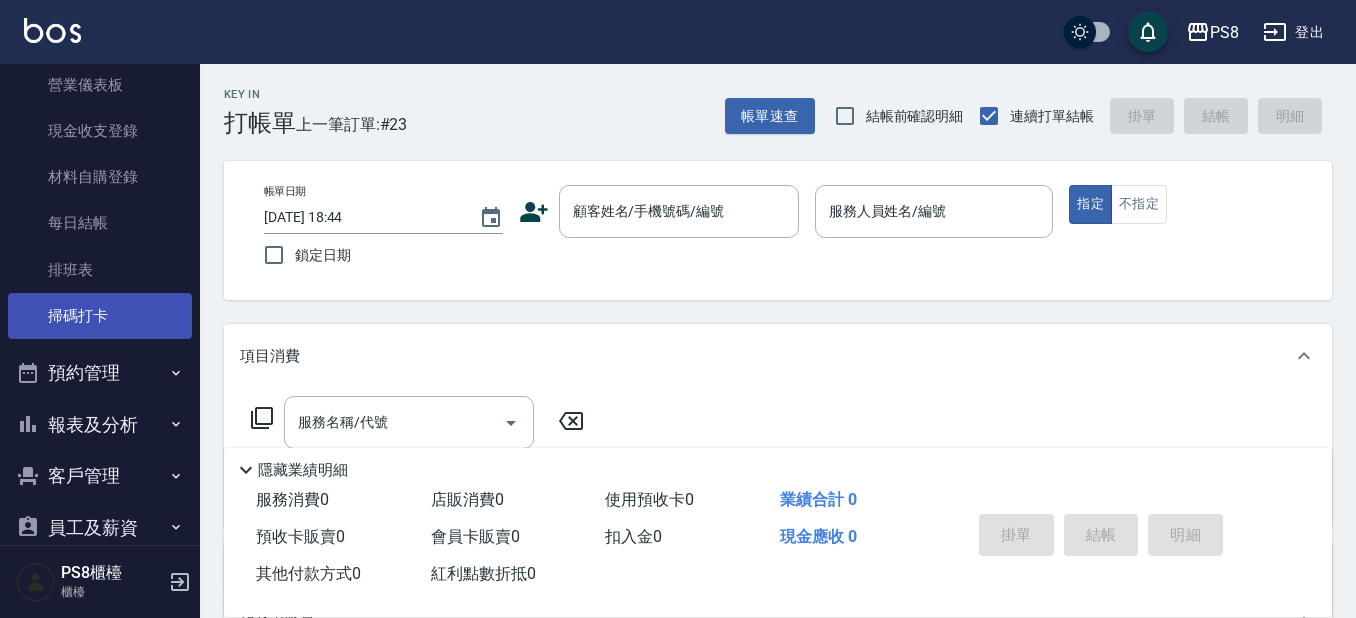 scroll, scrollTop: 290, scrollLeft: 0, axis: vertical 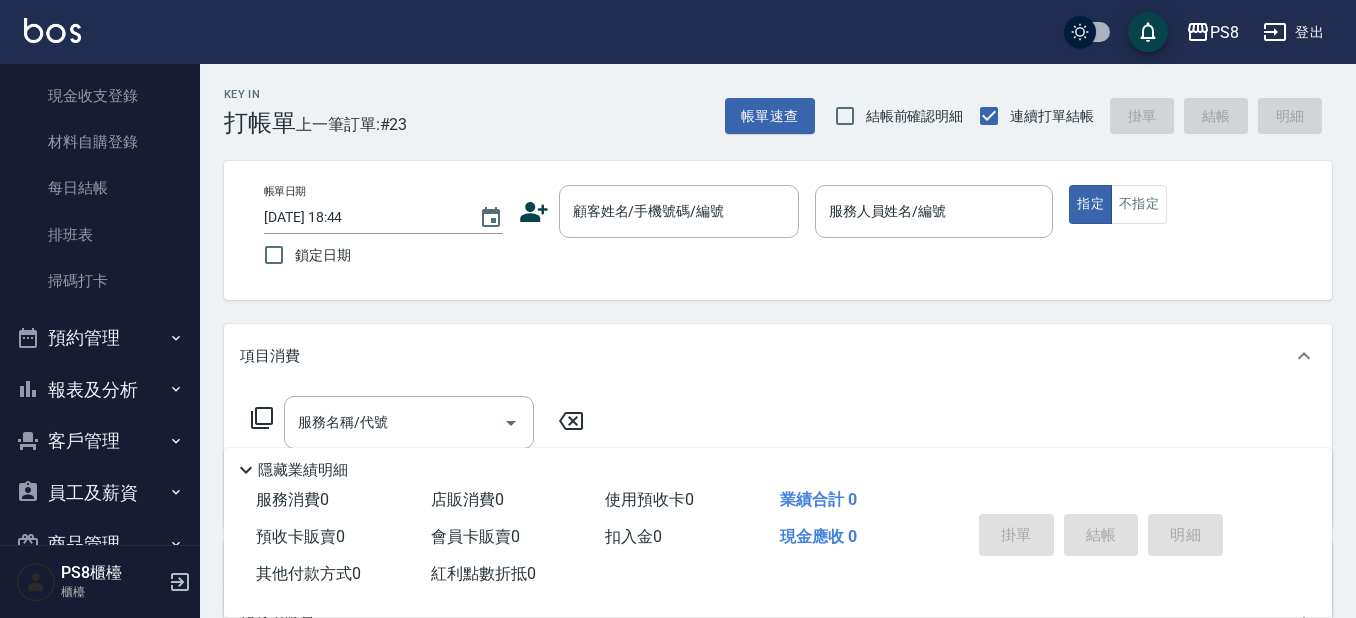 click on "報表及分析" at bounding box center [100, 390] 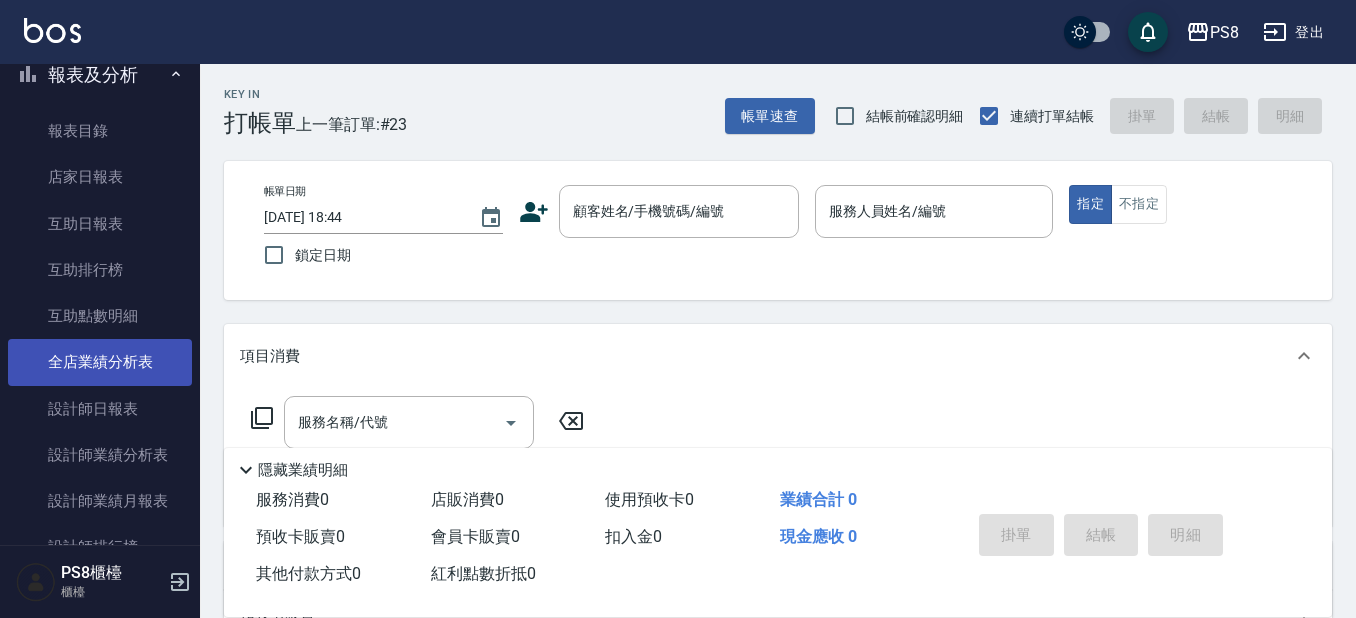 scroll, scrollTop: 790, scrollLeft: 0, axis: vertical 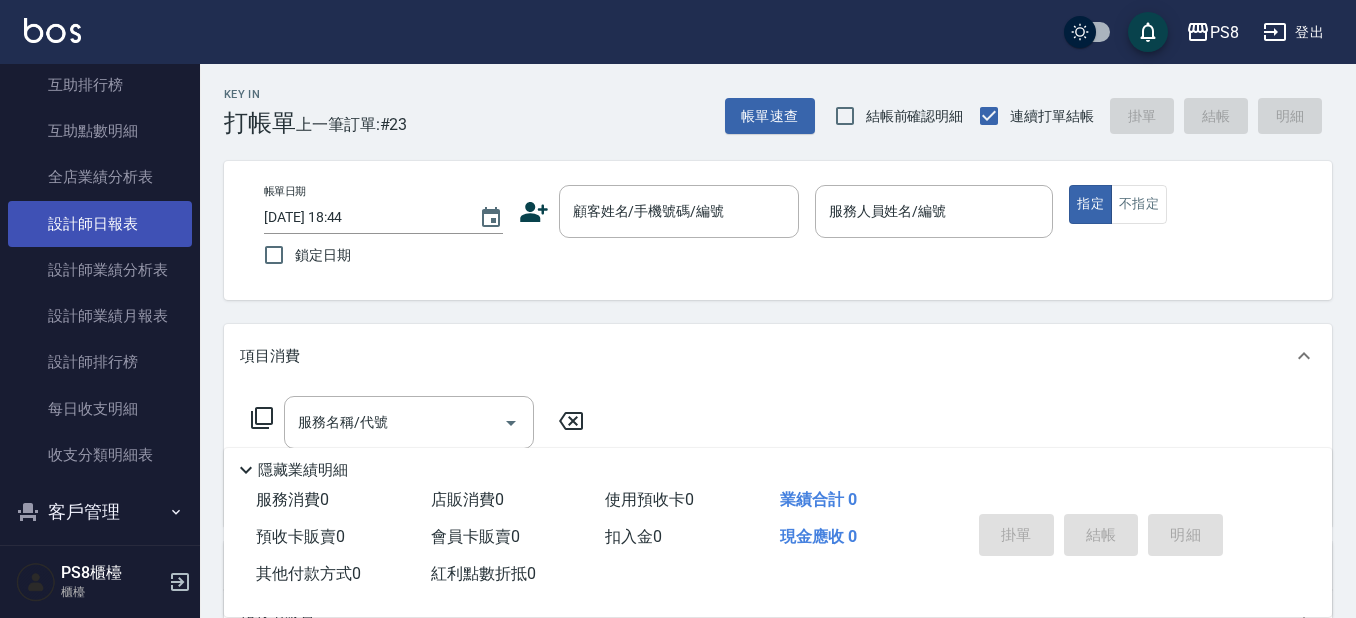 click on "設計師日報表" at bounding box center [100, 224] 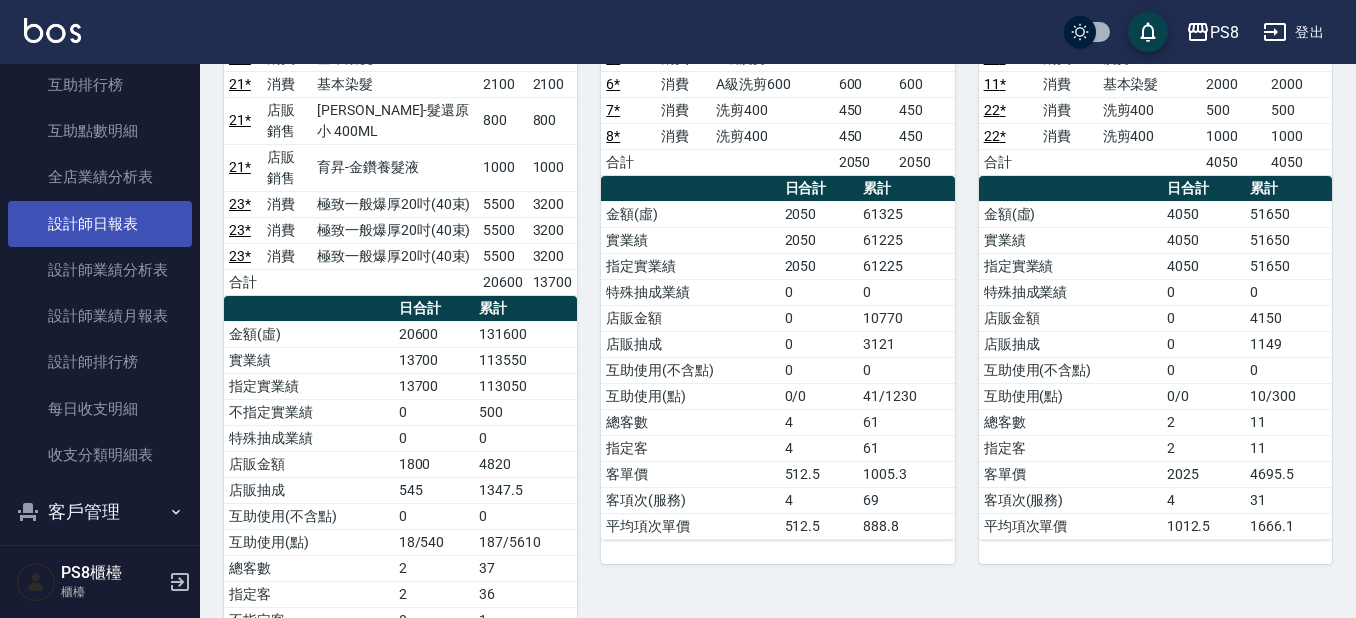 scroll, scrollTop: 100, scrollLeft: 0, axis: vertical 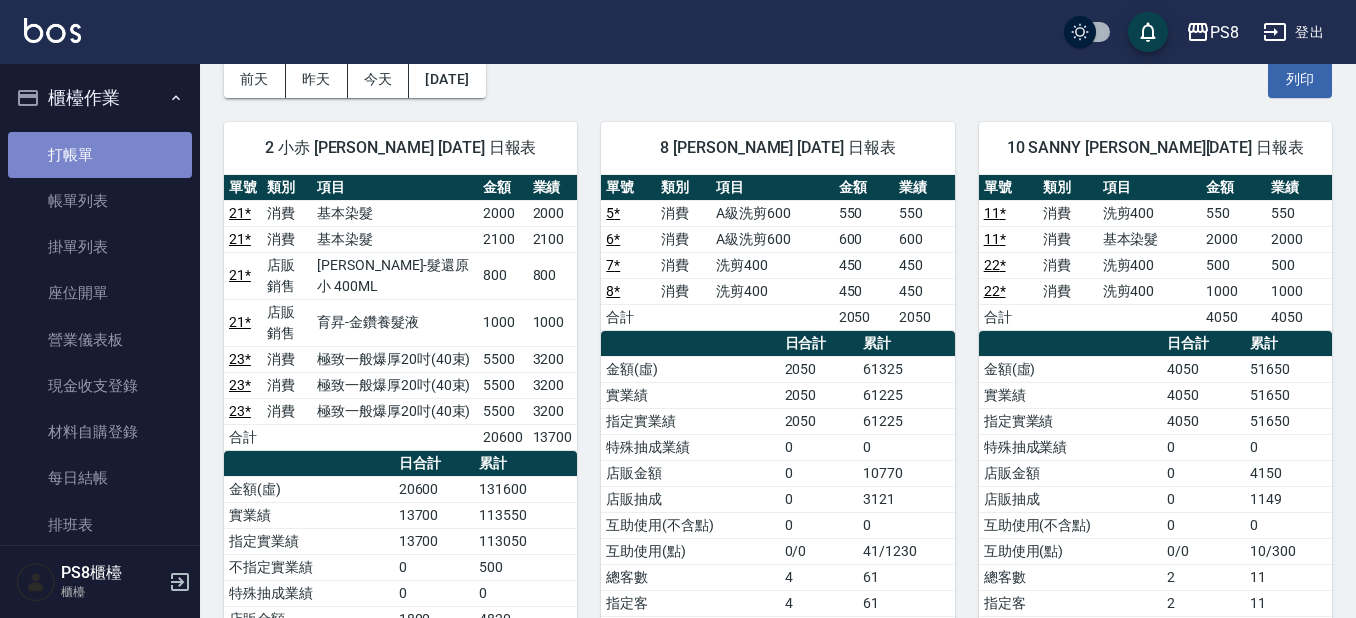 click on "打帳單" at bounding box center (100, 155) 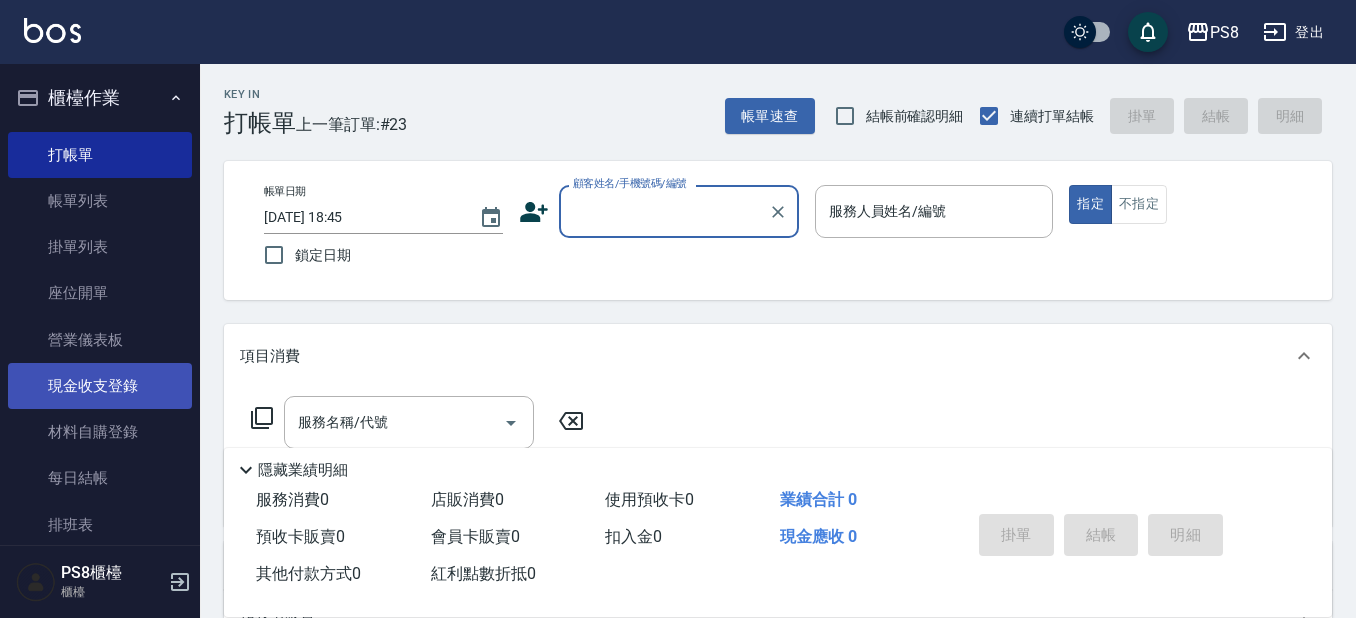 click on "現金收支登錄" at bounding box center [100, 386] 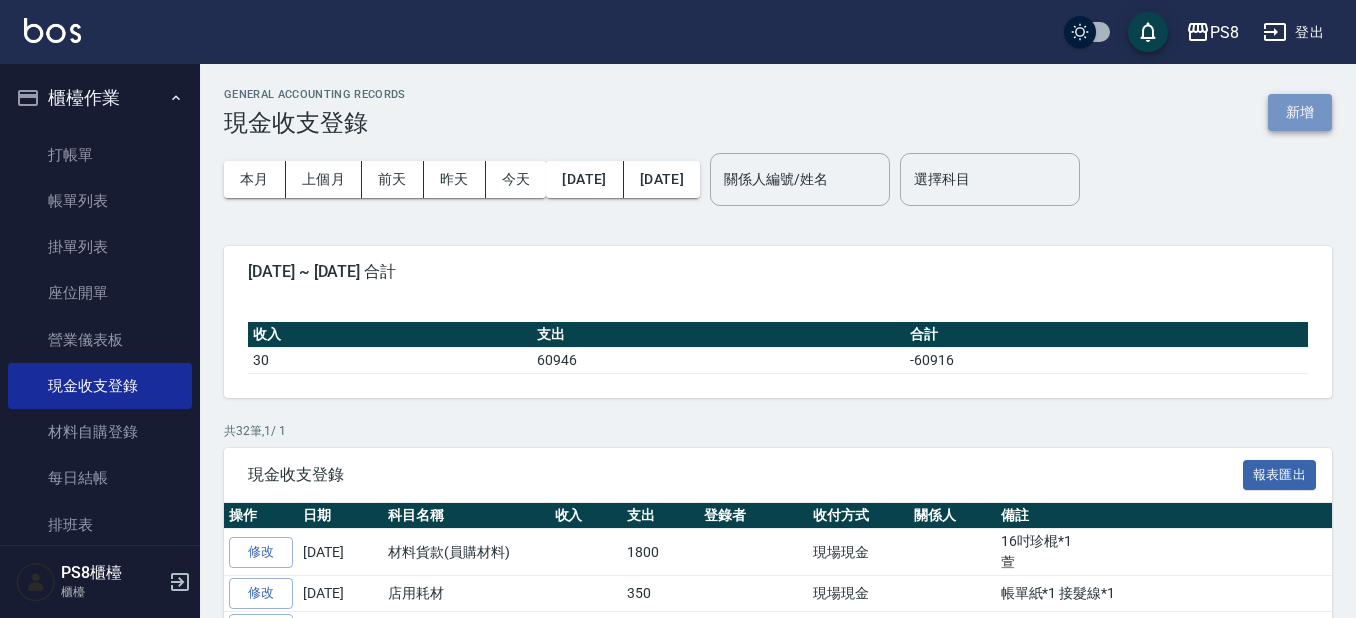click on "新增" at bounding box center (1300, 112) 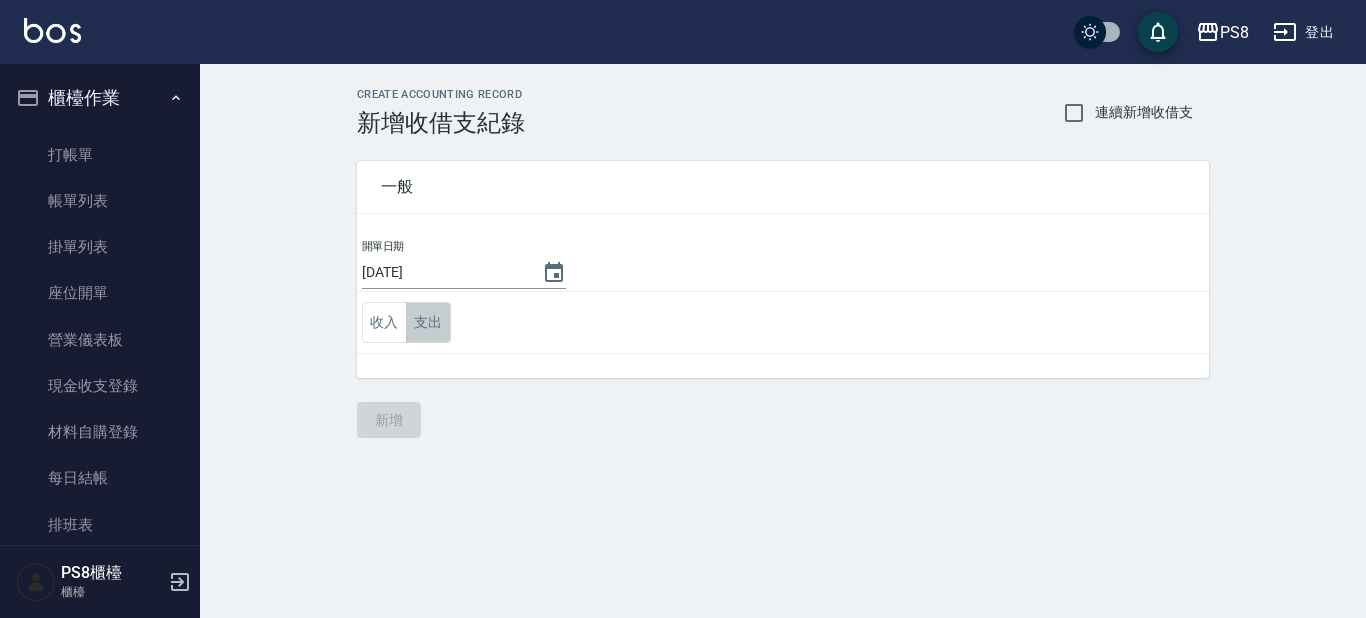 click on "支出" at bounding box center (428, 322) 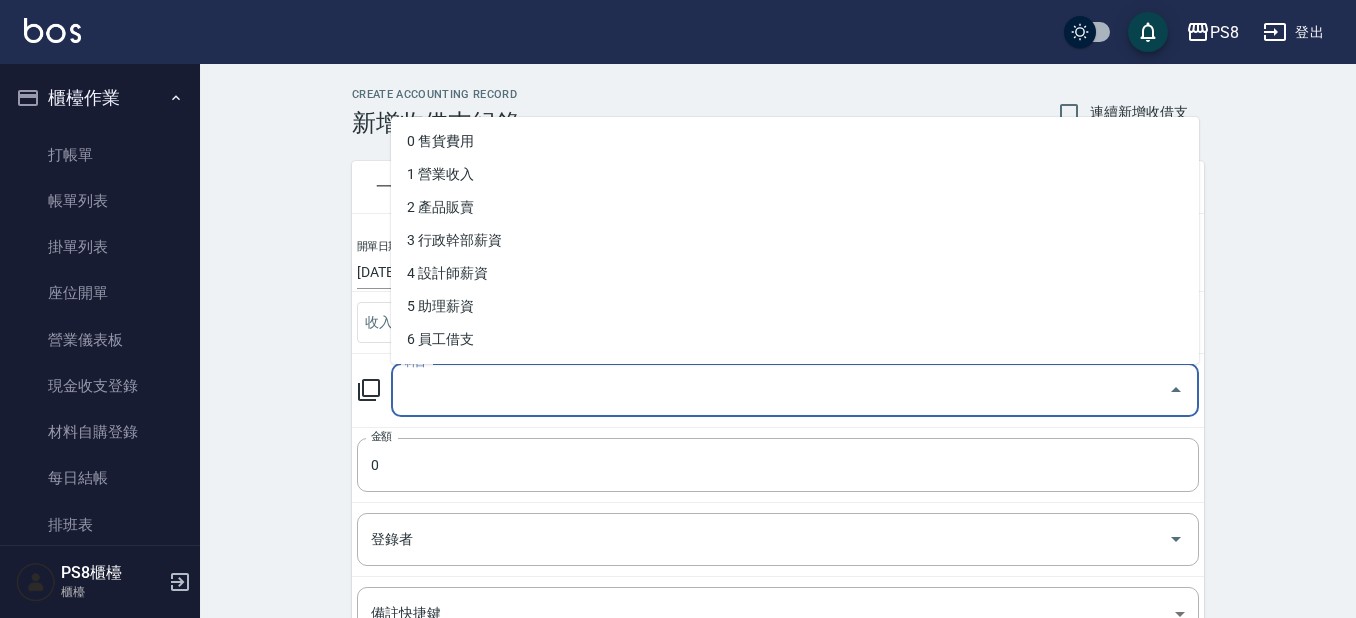 click on "科目" at bounding box center (780, 390) 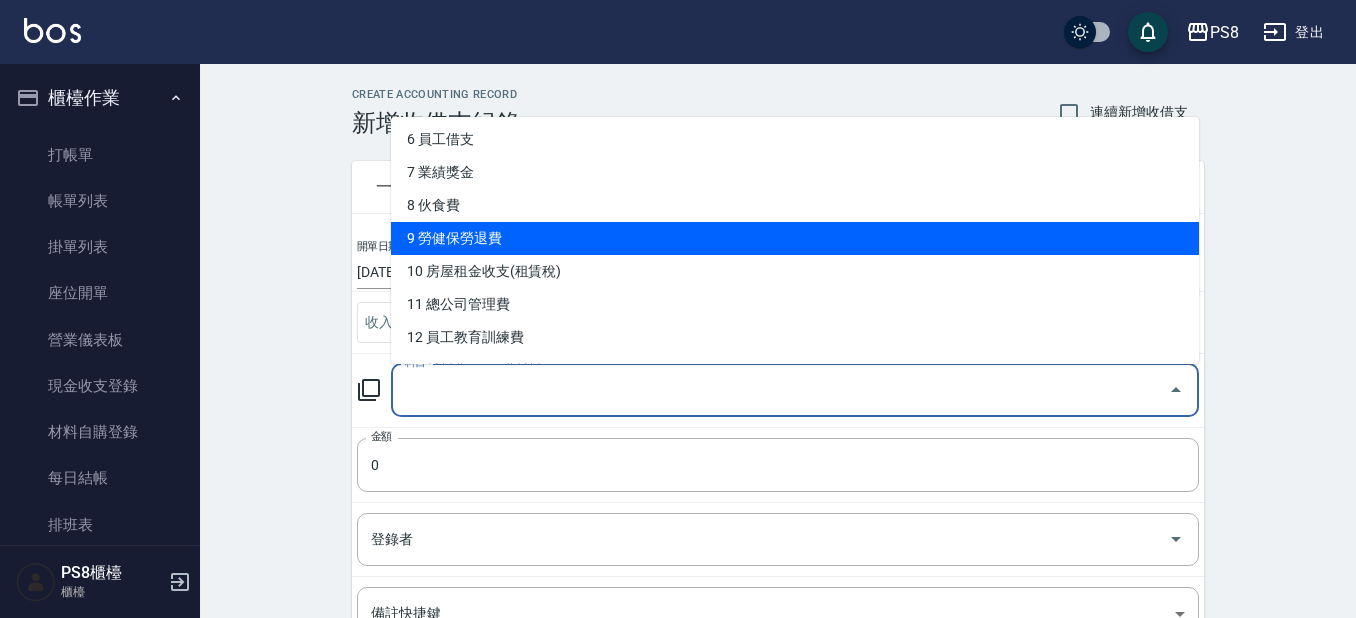 scroll, scrollTop: 300, scrollLeft: 0, axis: vertical 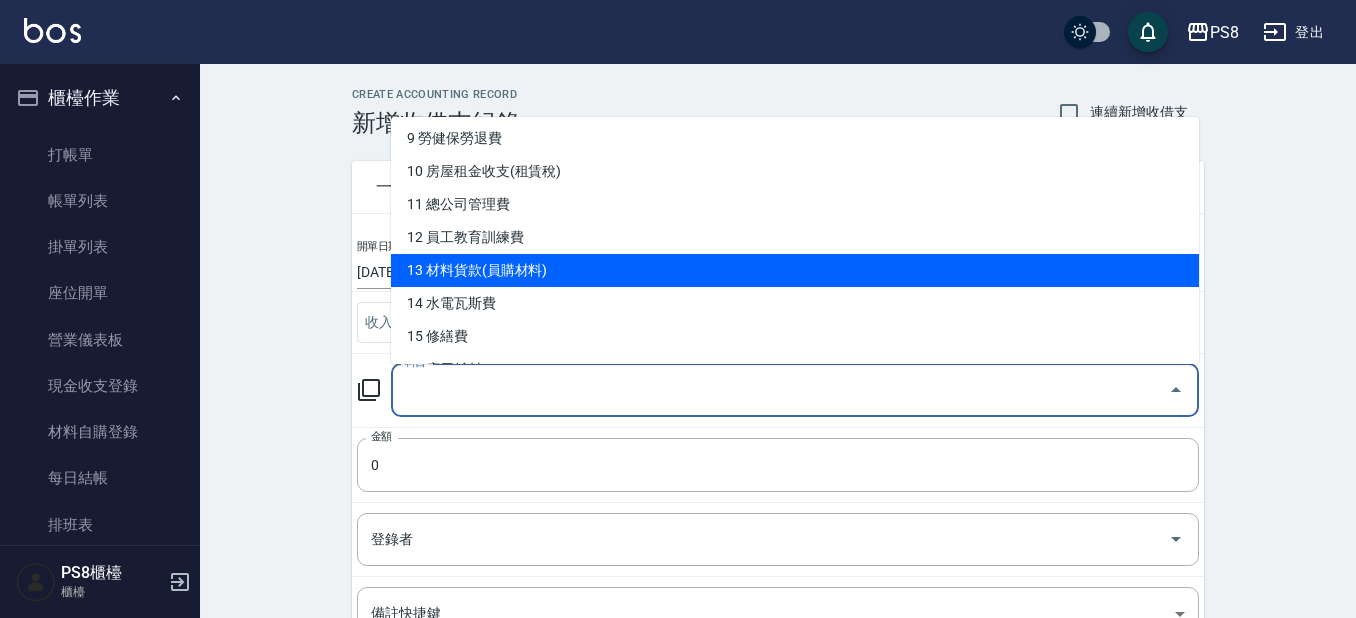 click on "13 材料貨款(員購材料)" at bounding box center (795, 270) 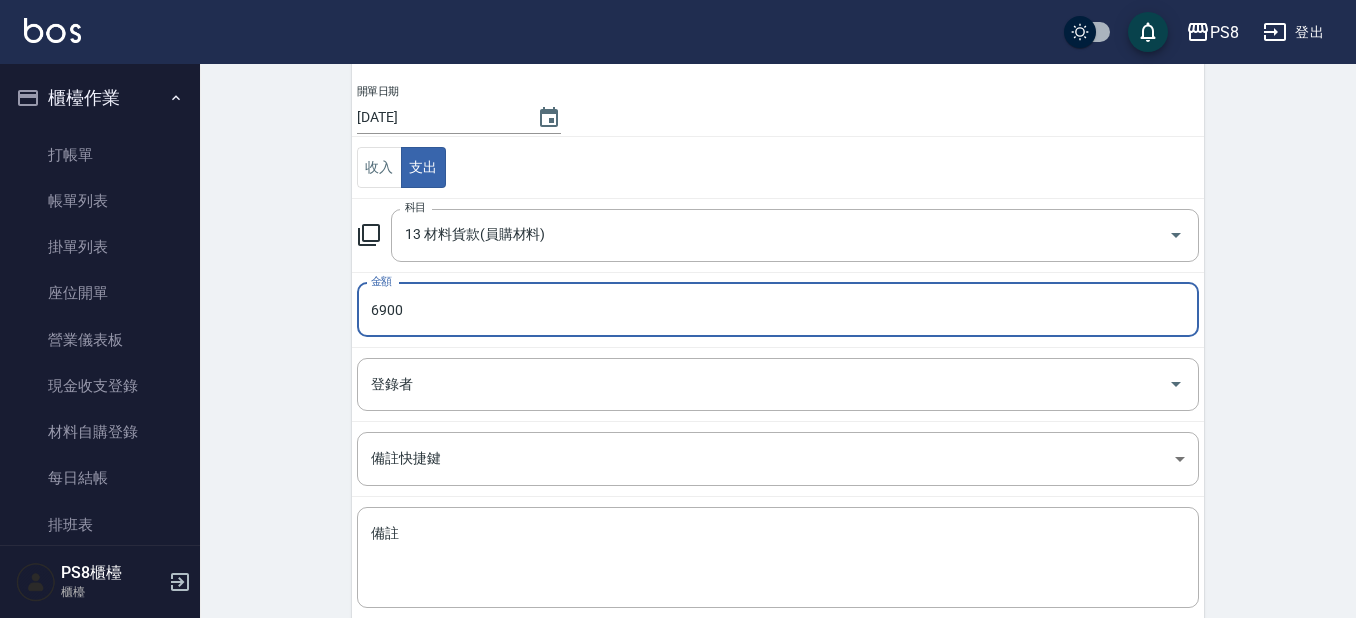 scroll, scrollTop: 265, scrollLeft: 0, axis: vertical 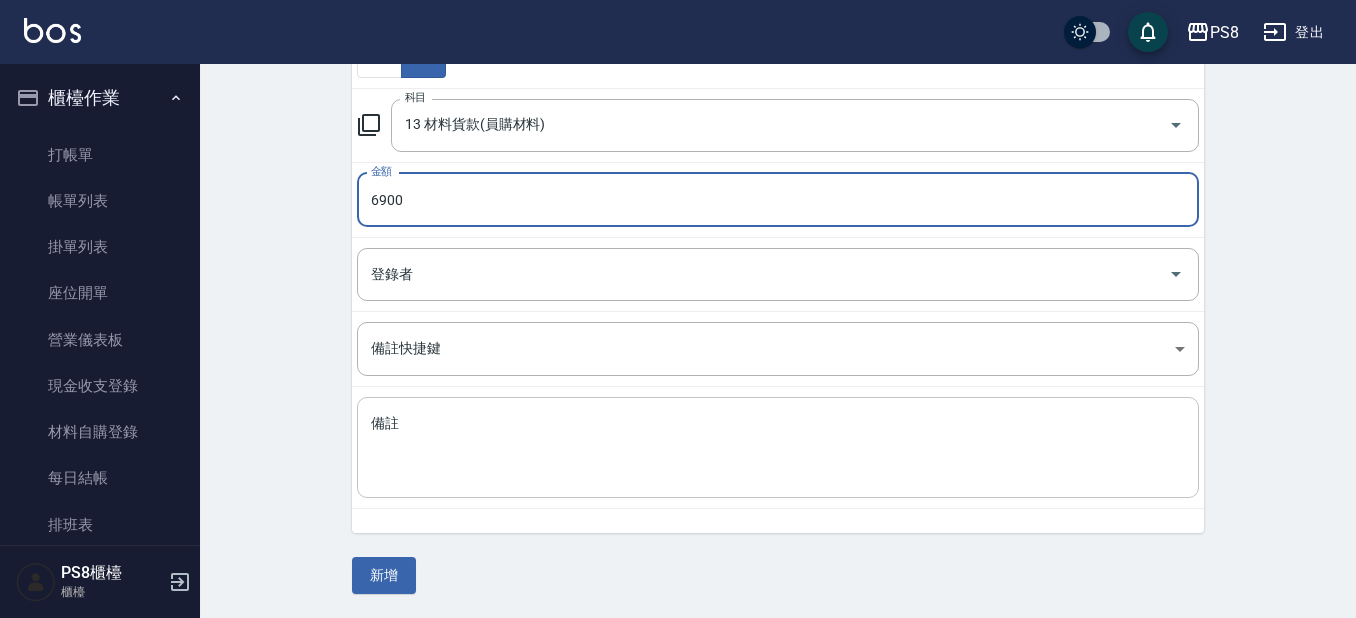 type on "6900" 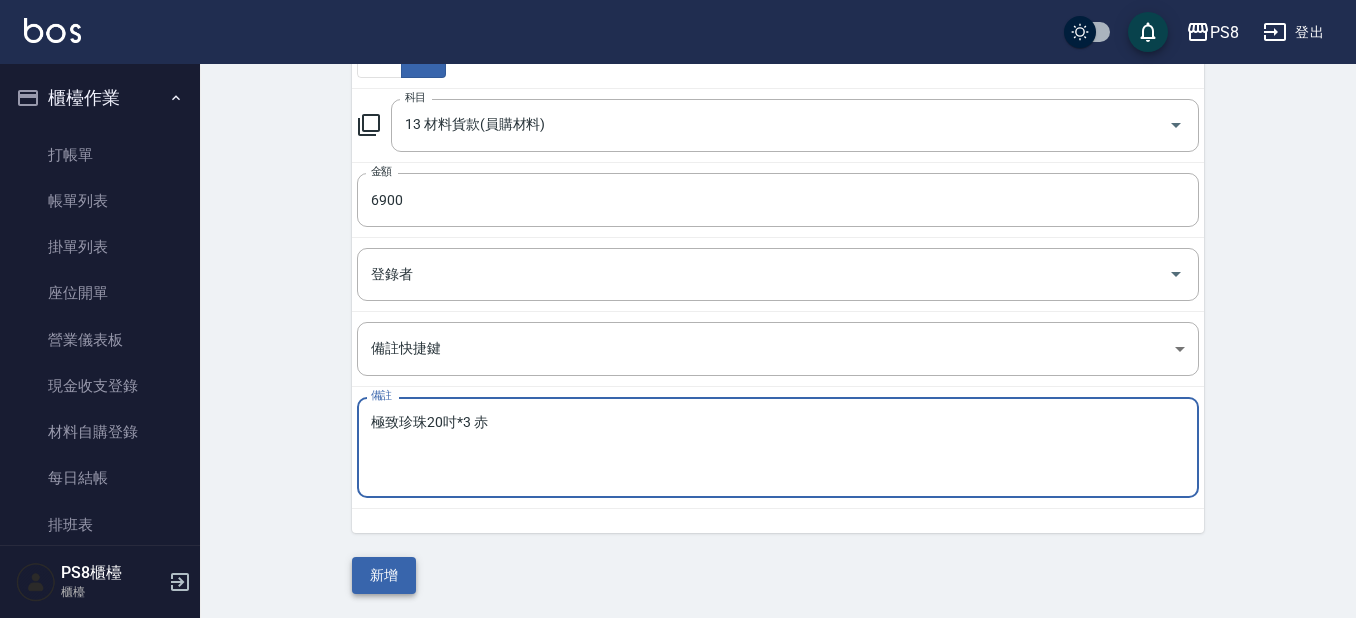 type on "極致珍珠20吋*3 赤" 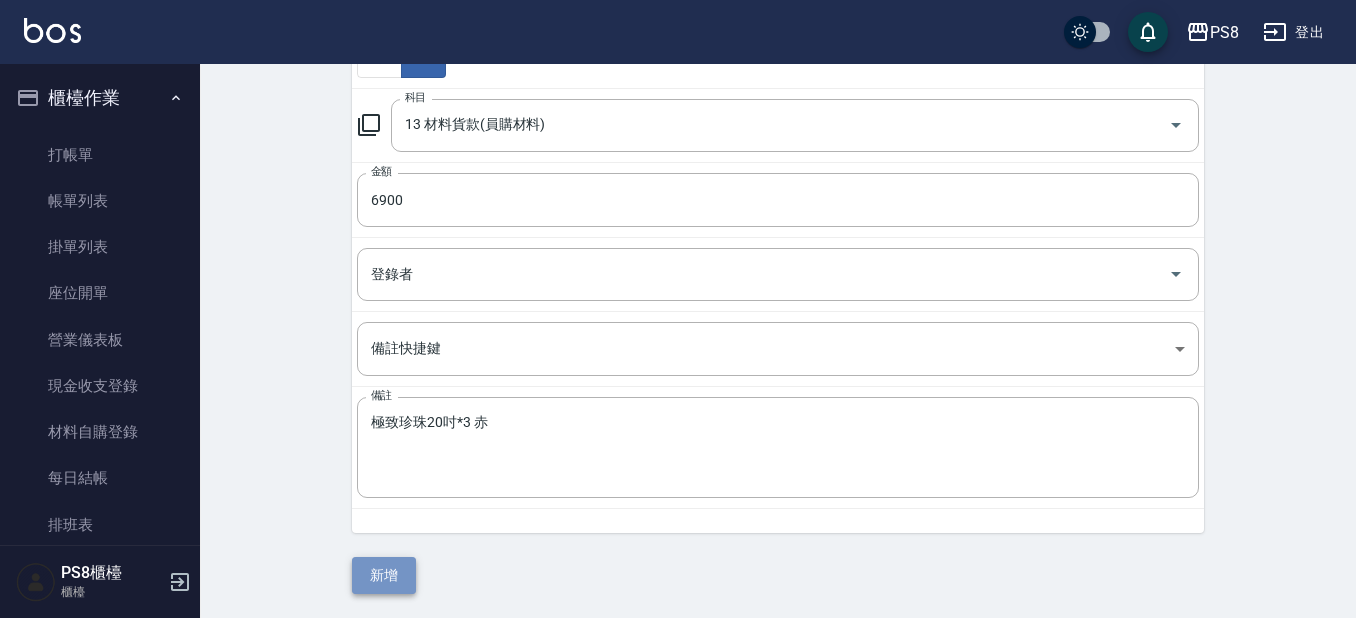 click on "新增" at bounding box center [384, 575] 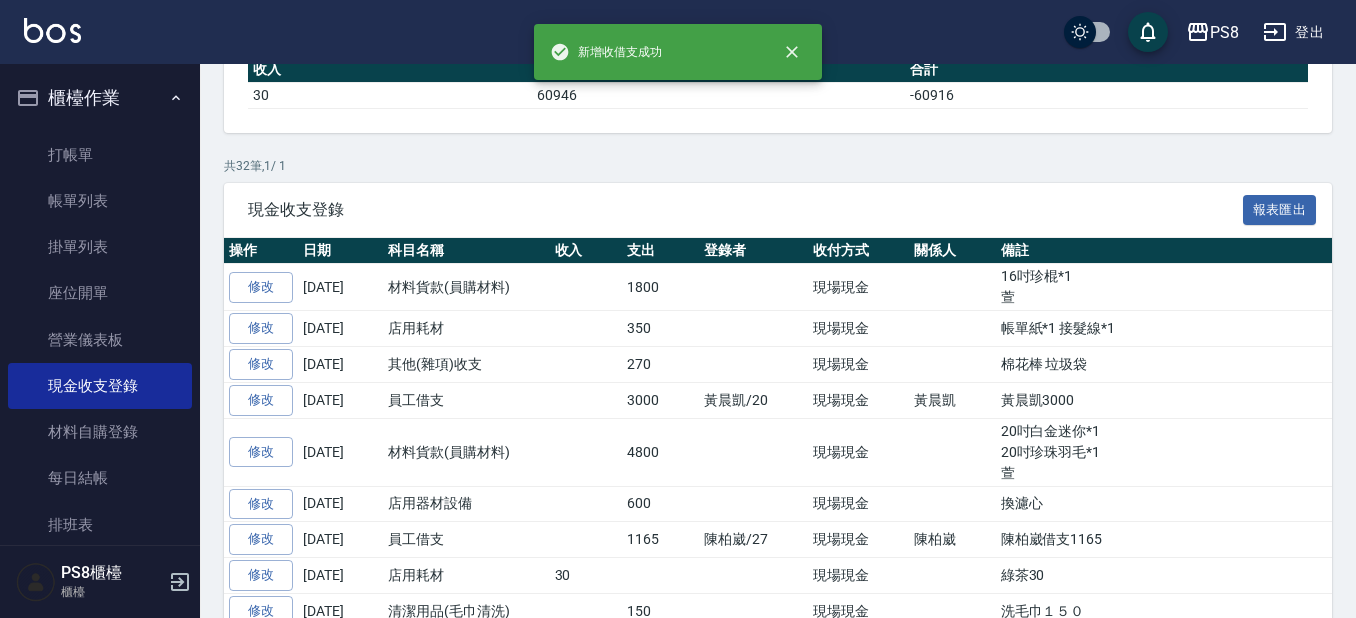 scroll, scrollTop: 0, scrollLeft: 0, axis: both 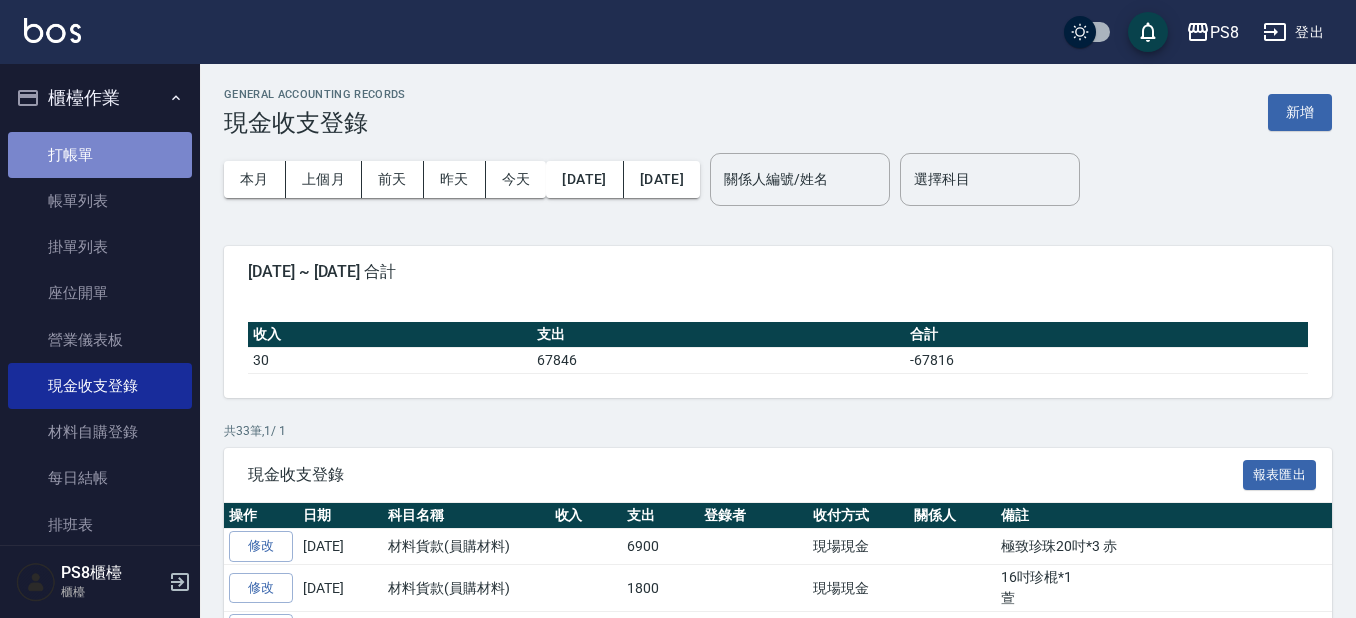 click on "打帳單" at bounding box center (100, 155) 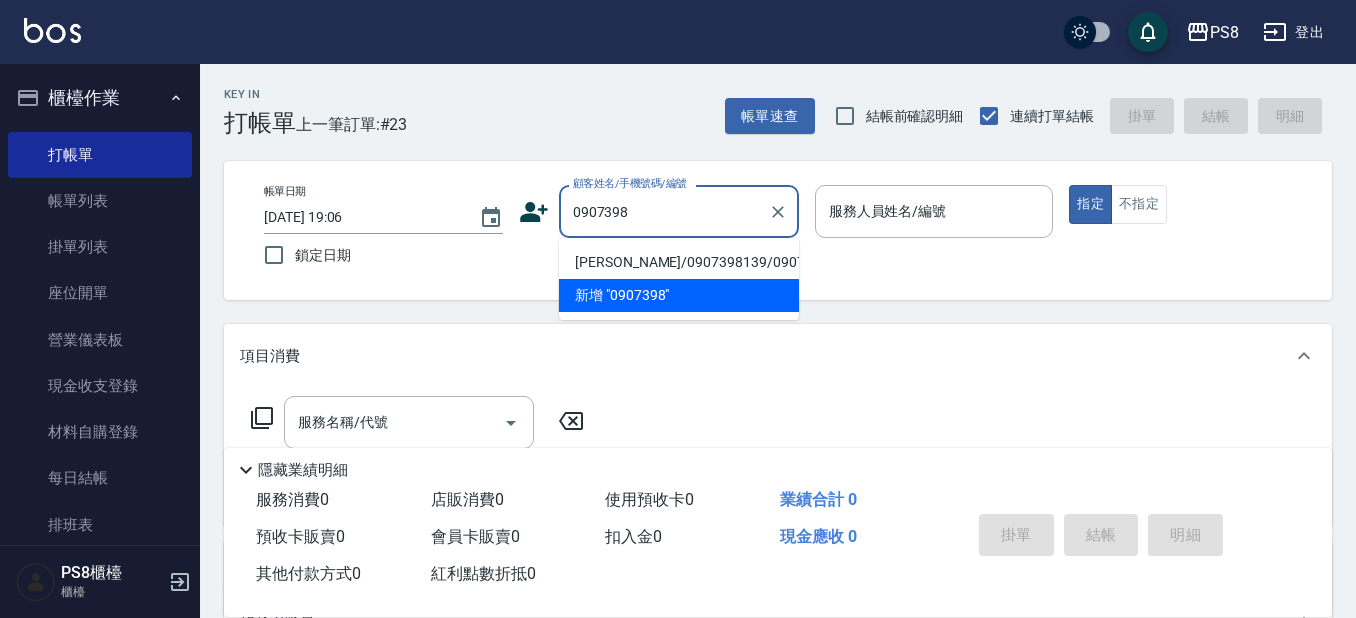 click on "李維甄/0907398139/0907398139" at bounding box center (679, 262) 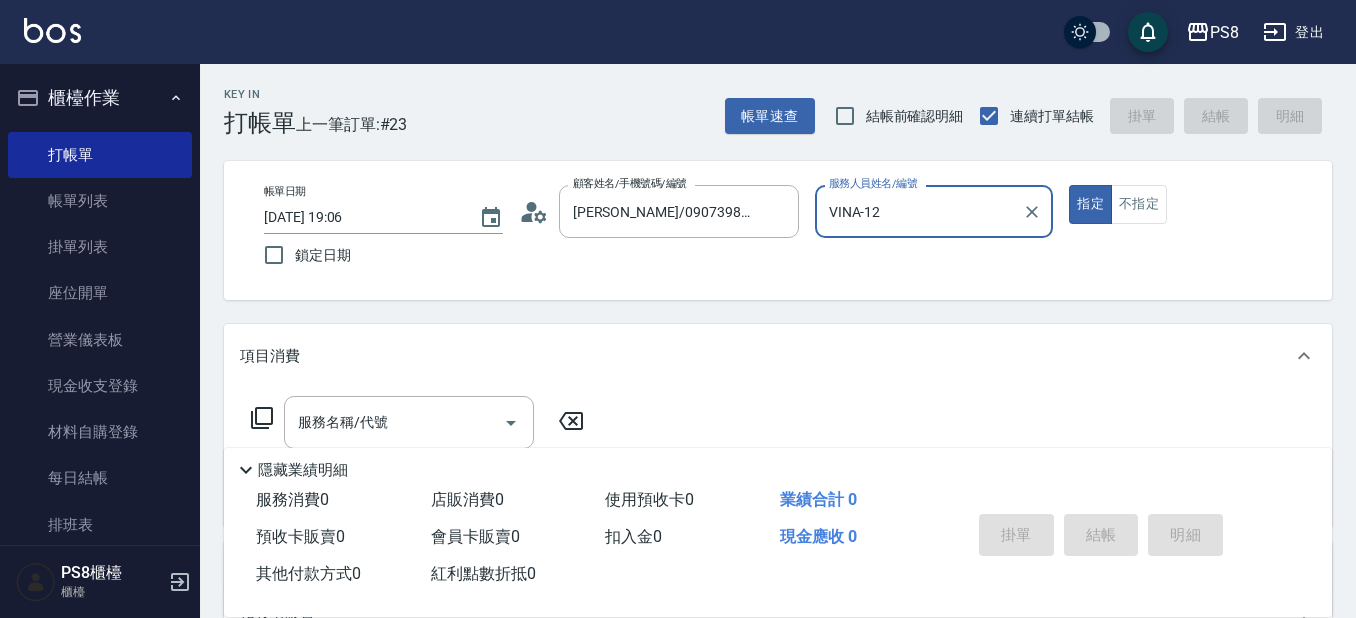 type on "VINA-12" 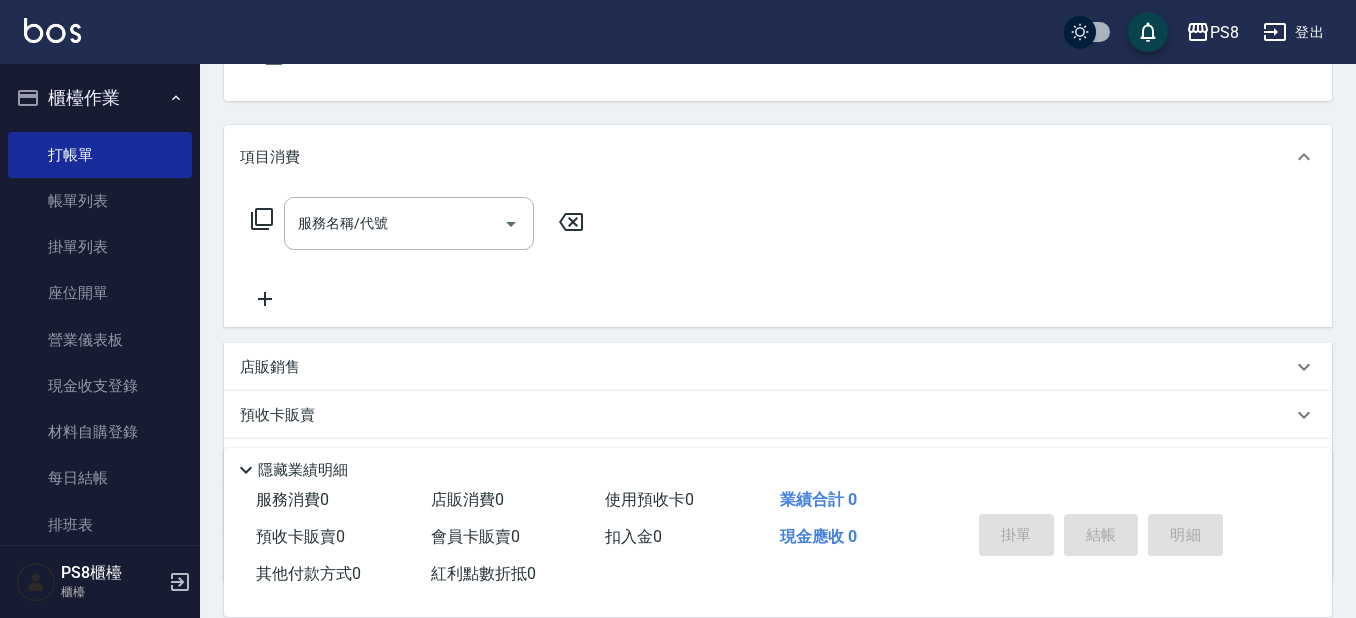 scroll, scrollTop: 200, scrollLeft: 0, axis: vertical 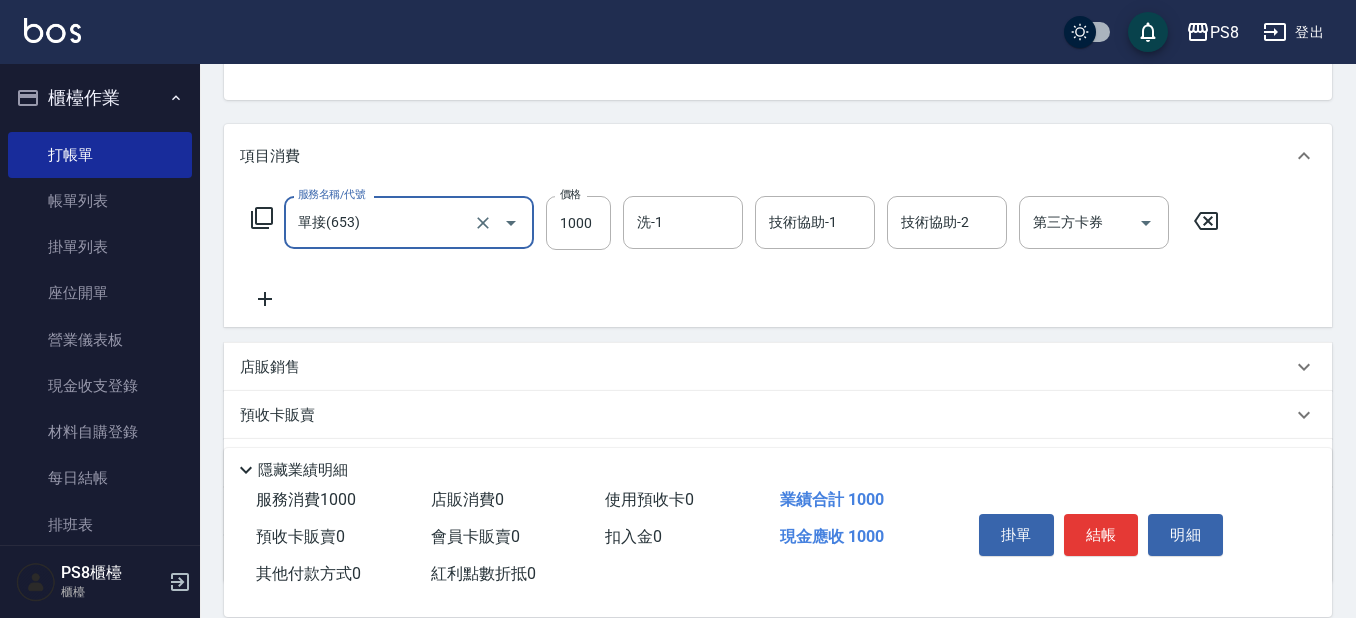 type on "單接(653)" 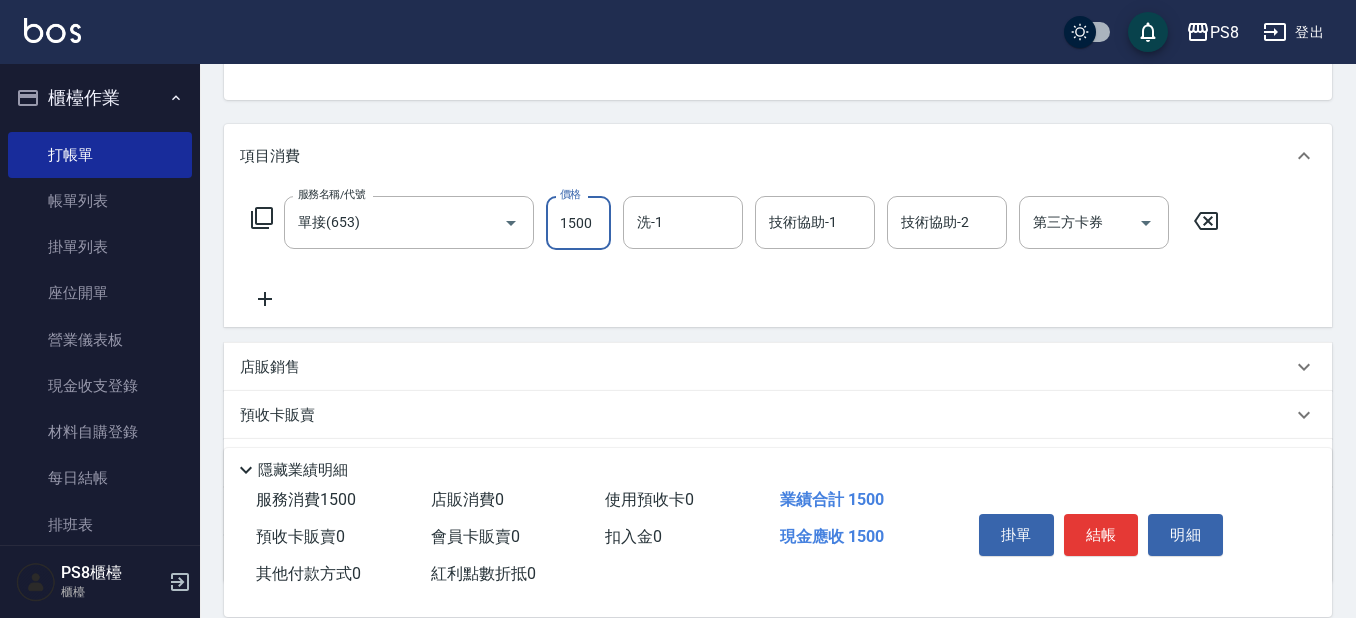 type on "1500" 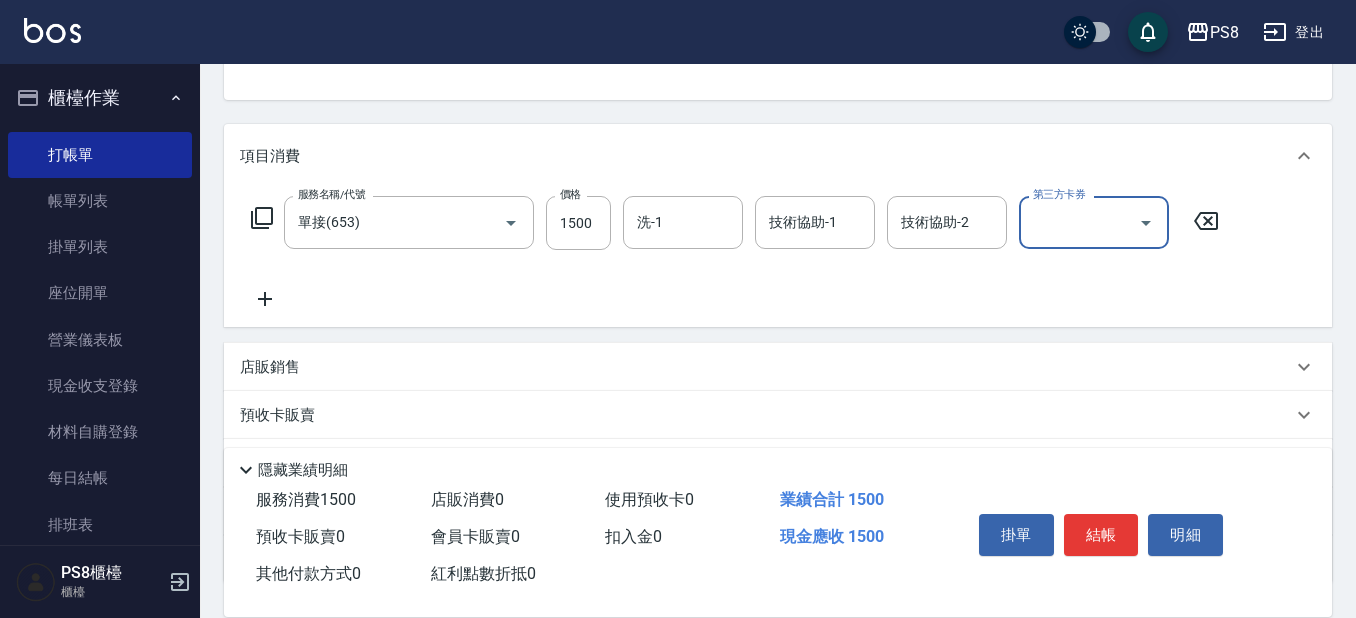 scroll, scrollTop: 300, scrollLeft: 0, axis: vertical 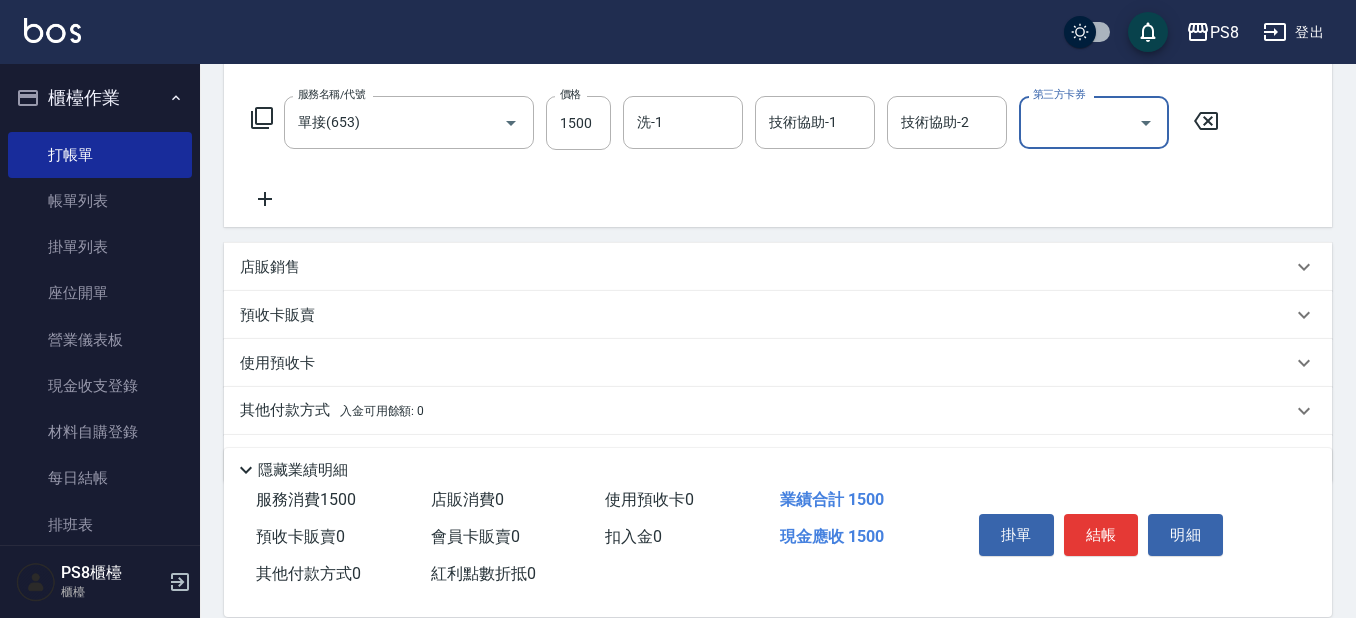 click on "店販銷售" at bounding box center (766, 267) 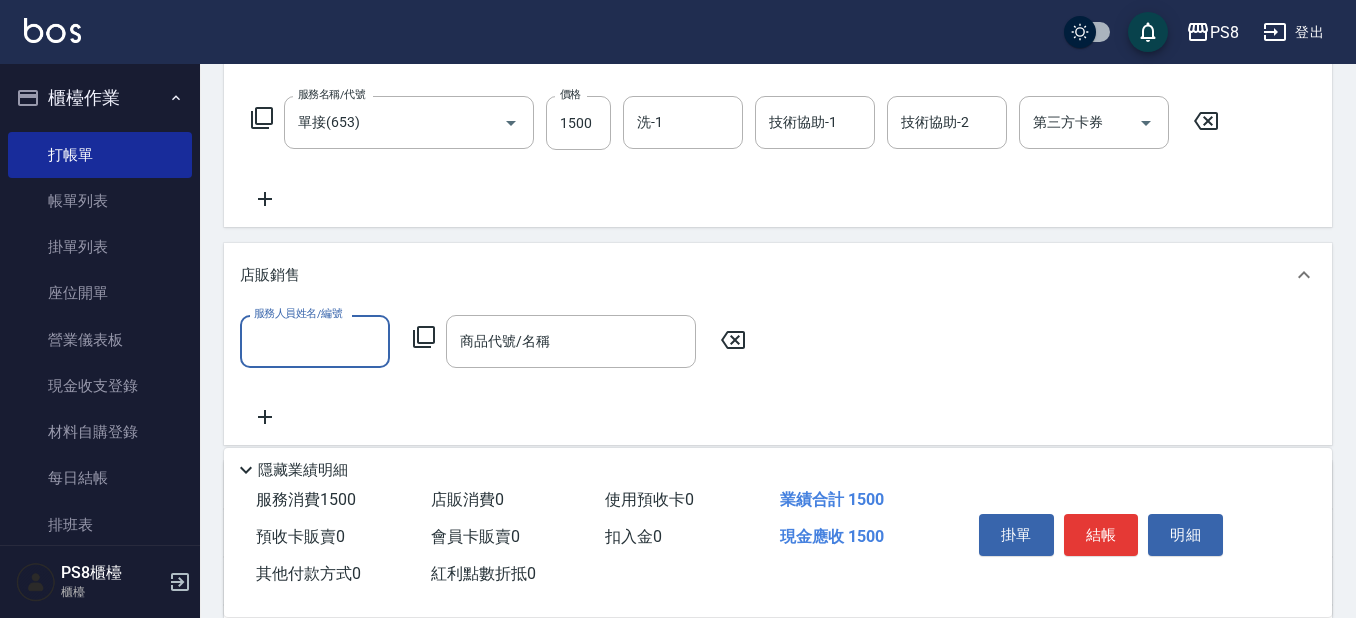 scroll, scrollTop: 0, scrollLeft: 0, axis: both 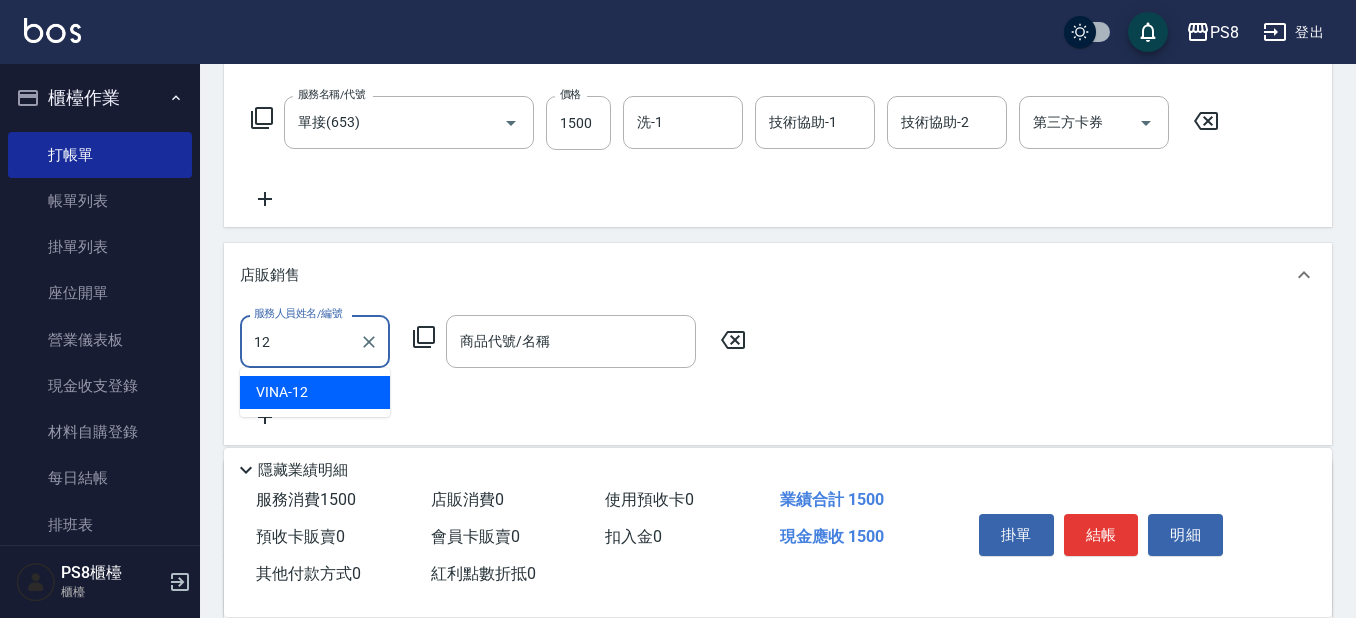 type on "VINA-12" 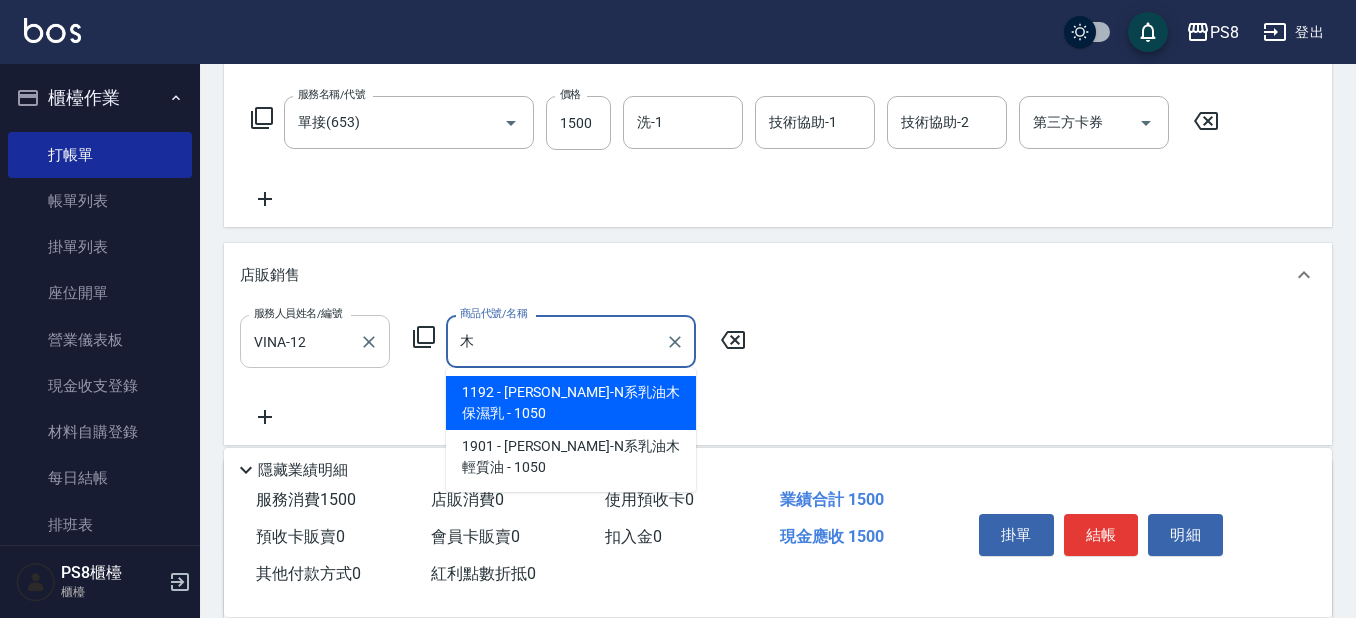 type on "慕" 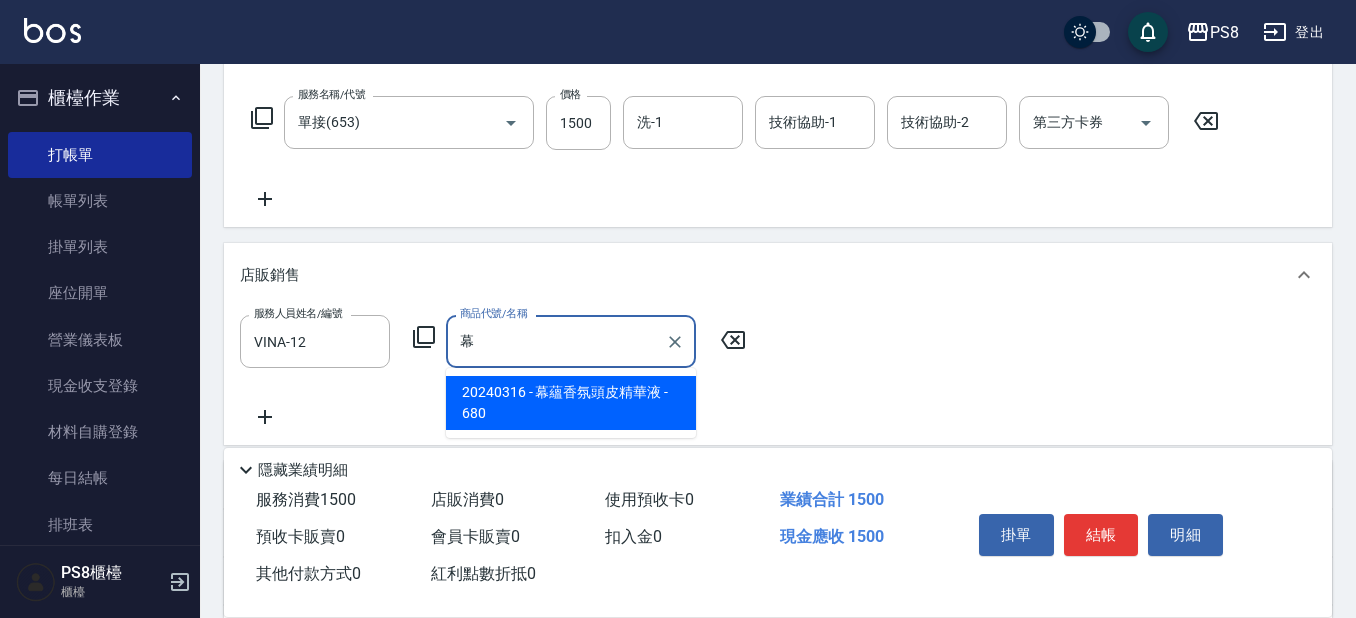 click on "20240316 - 幕蘊香氛頭皮精華液 - 680" at bounding box center [571, 403] 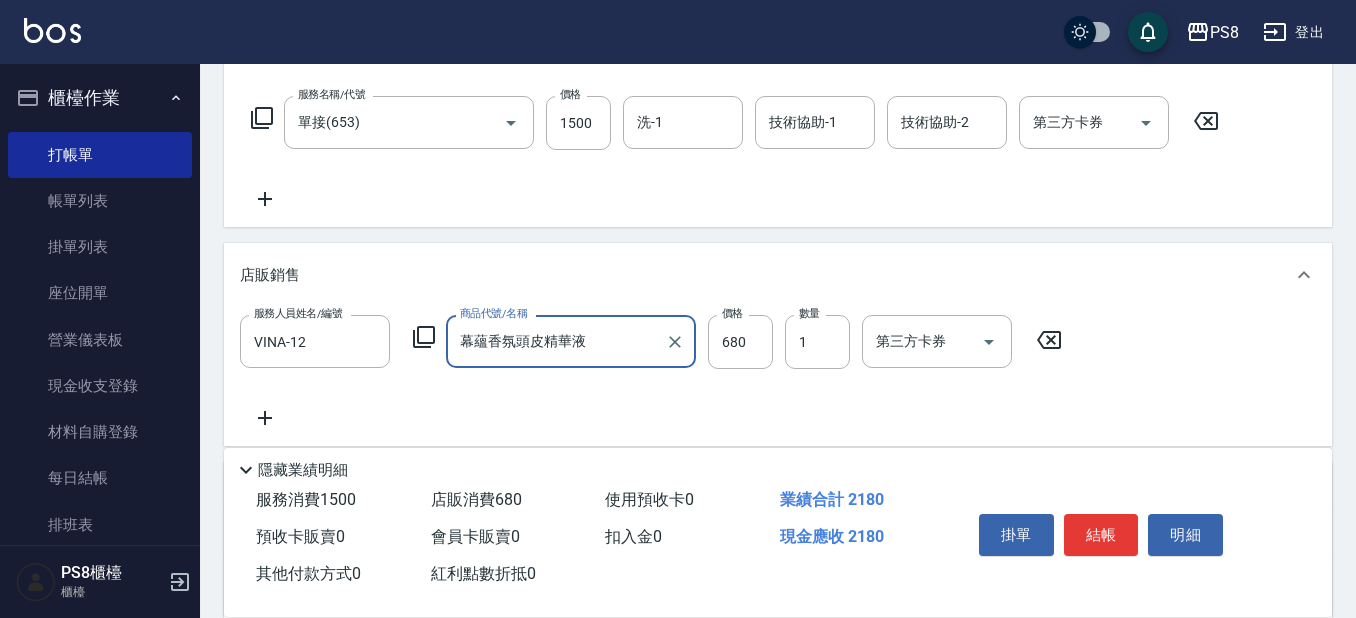 type on "幕蘊香氛頭皮精華液" 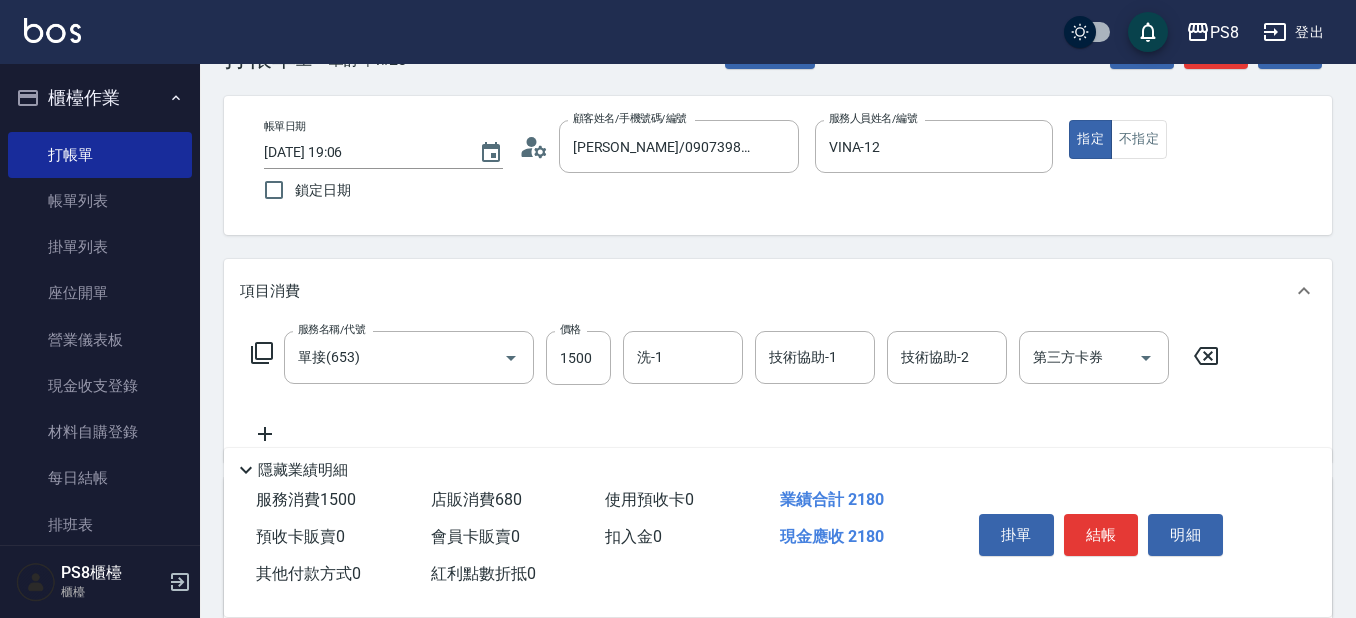 scroll, scrollTop: 0, scrollLeft: 0, axis: both 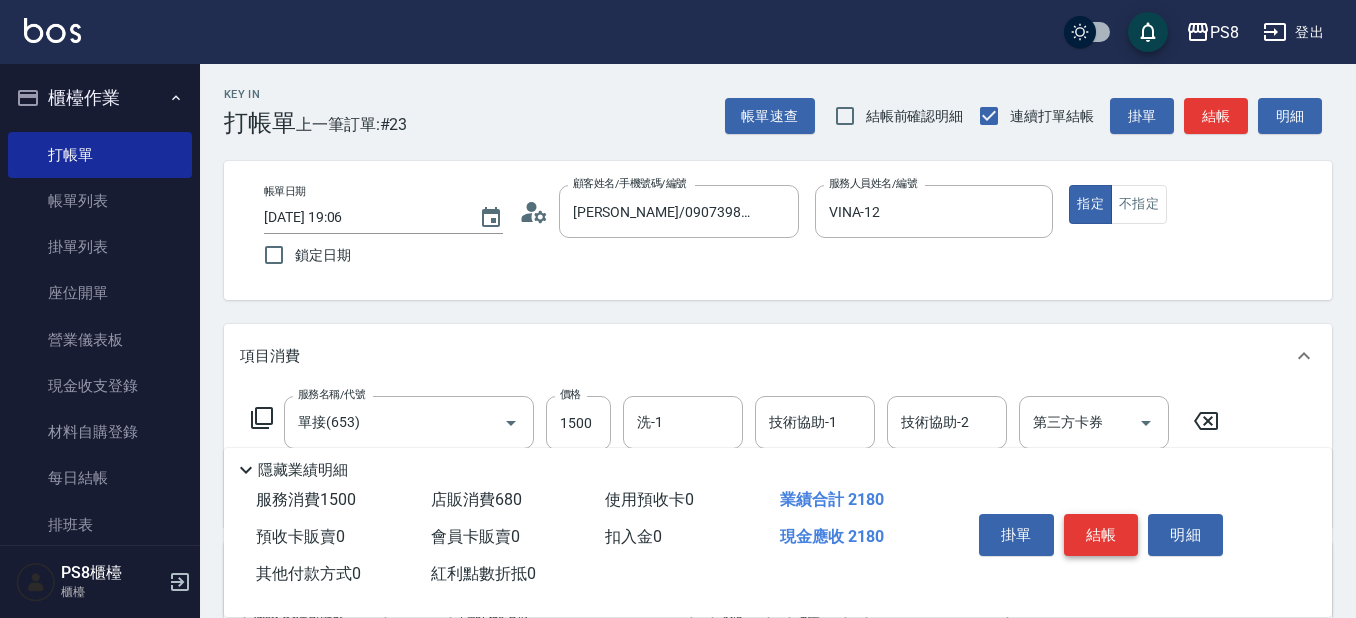 click on "結帳" at bounding box center (1101, 535) 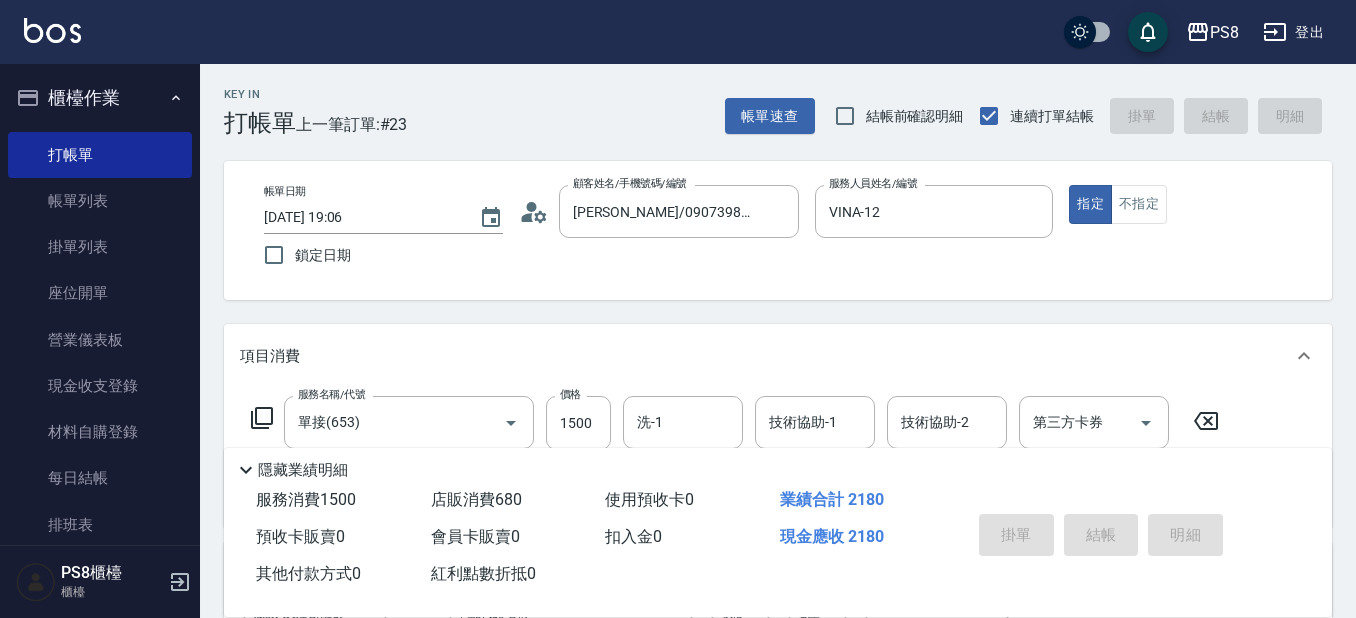 type on "2025/07/15 19:07" 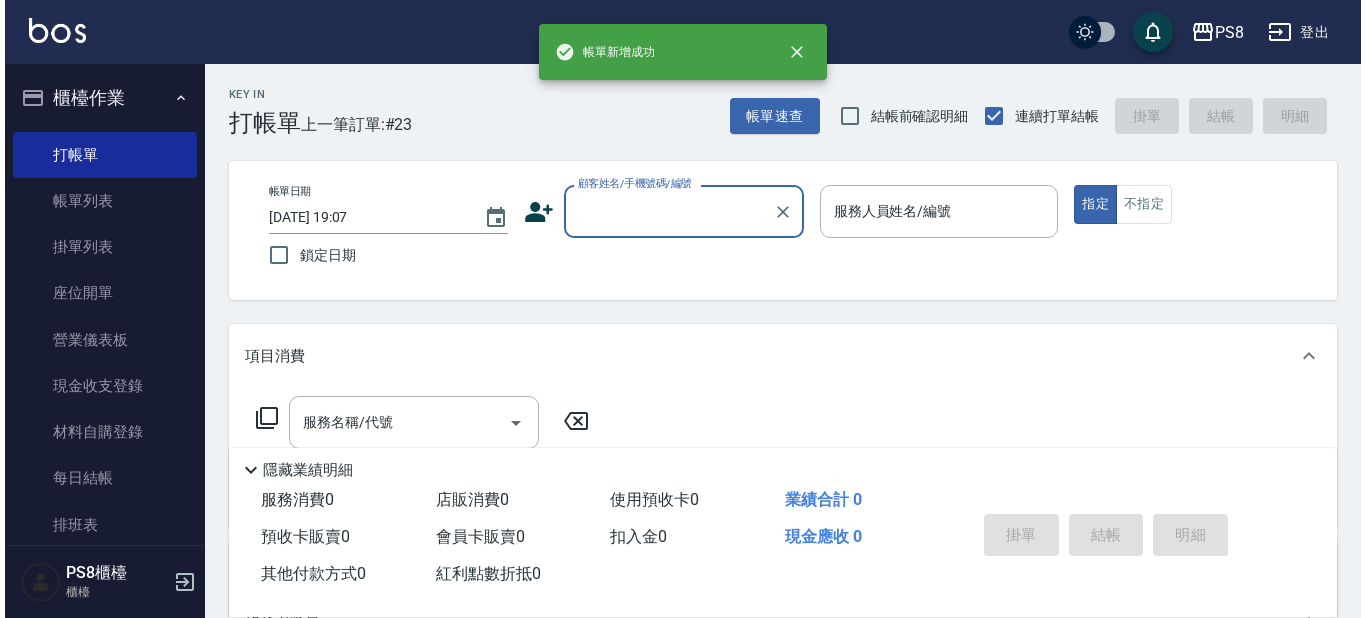 scroll, scrollTop: 0, scrollLeft: 0, axis: both 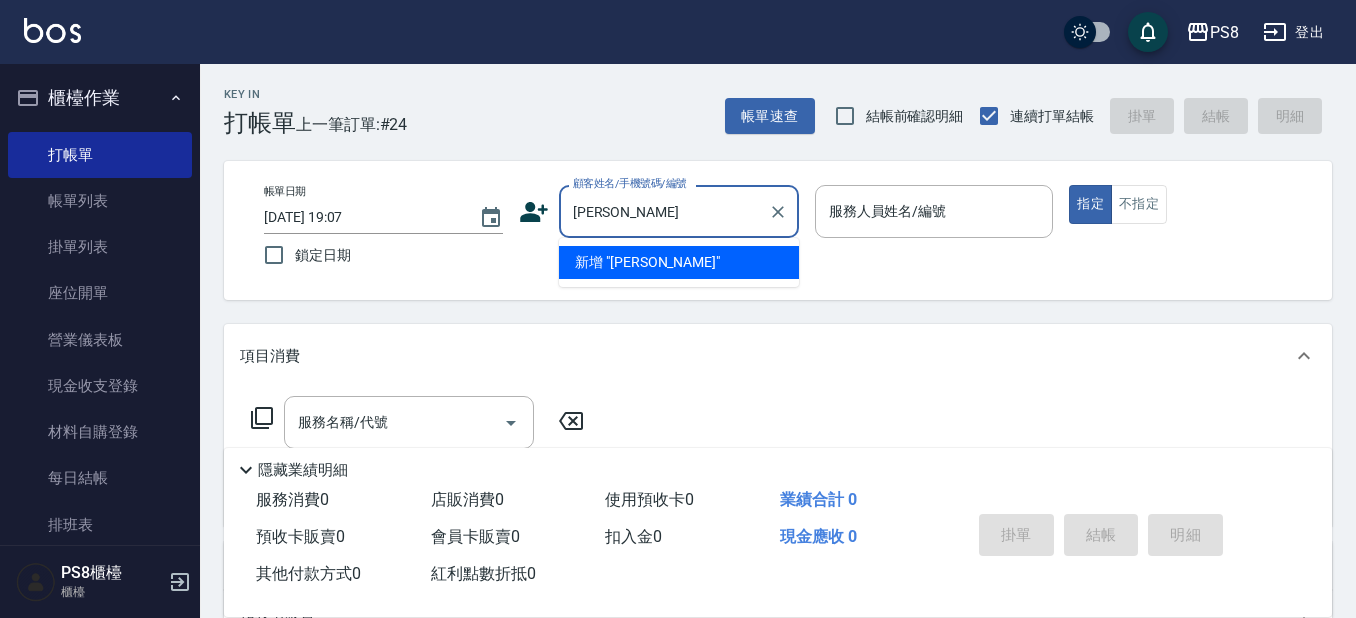 click on "新增 "楊子靓"" at bounding box center (679, 262) 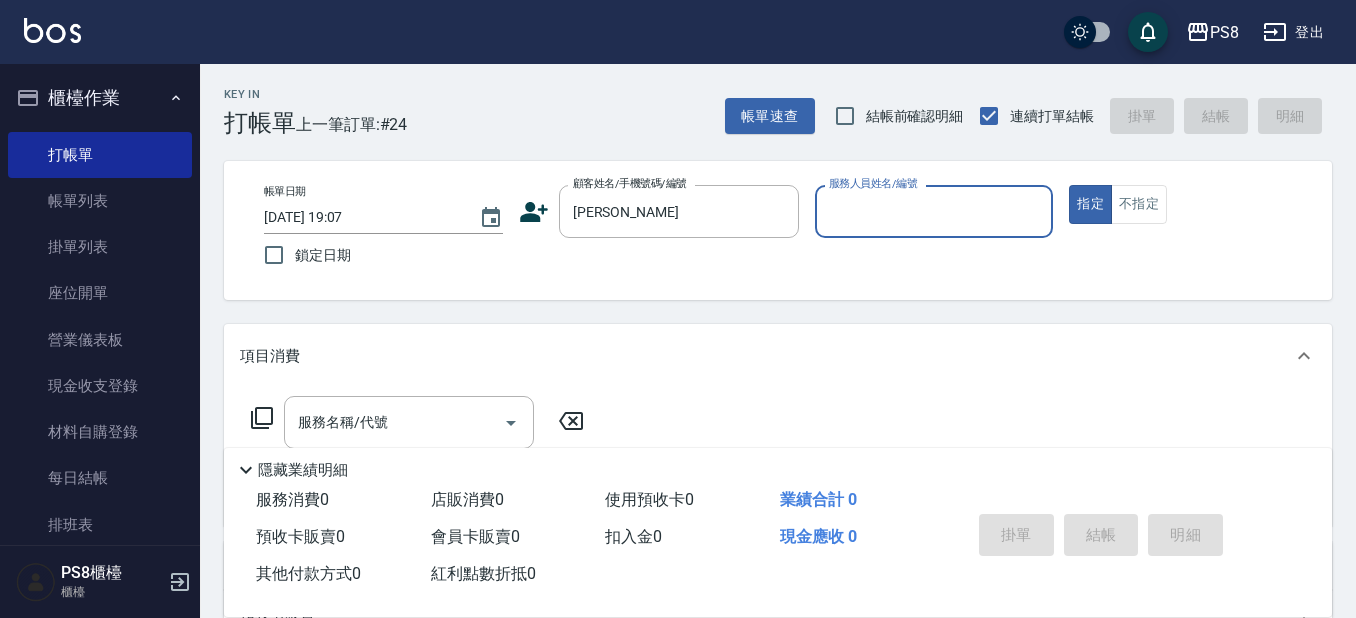 click 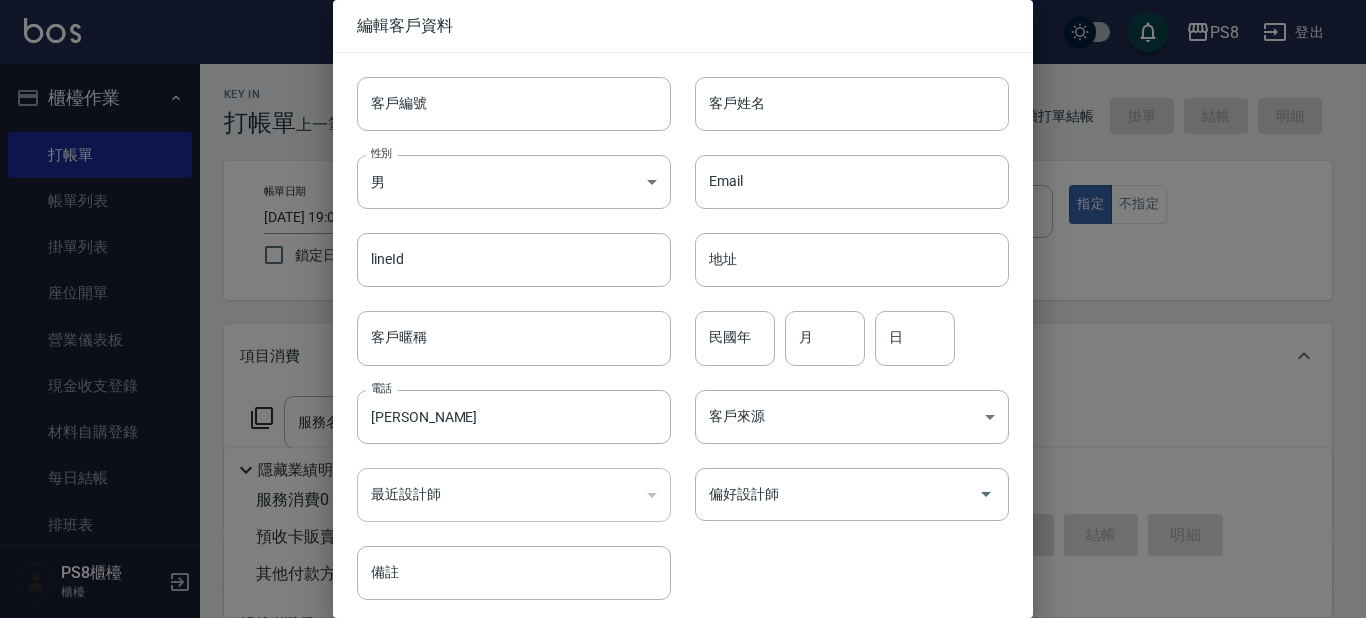 type on "楊子靓" 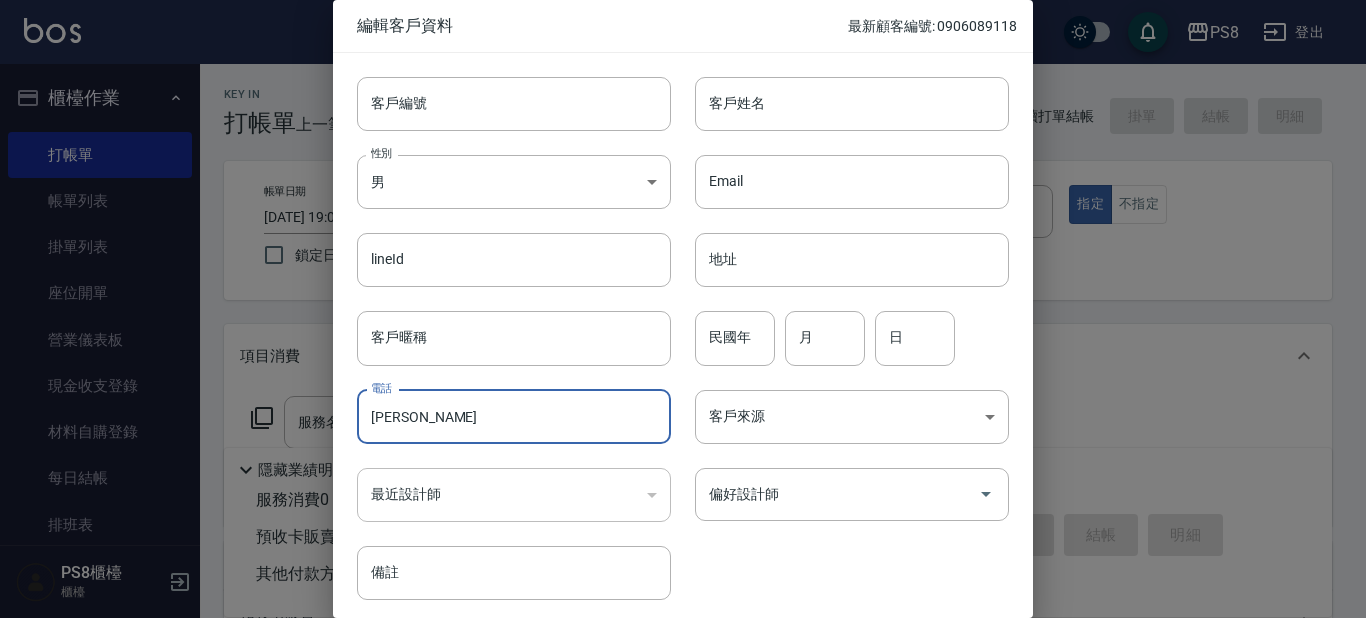 drag, startPoint x: 461, startPoint y: 406, endPoint x: 298, endPoint y: 410, distance: 163.04907 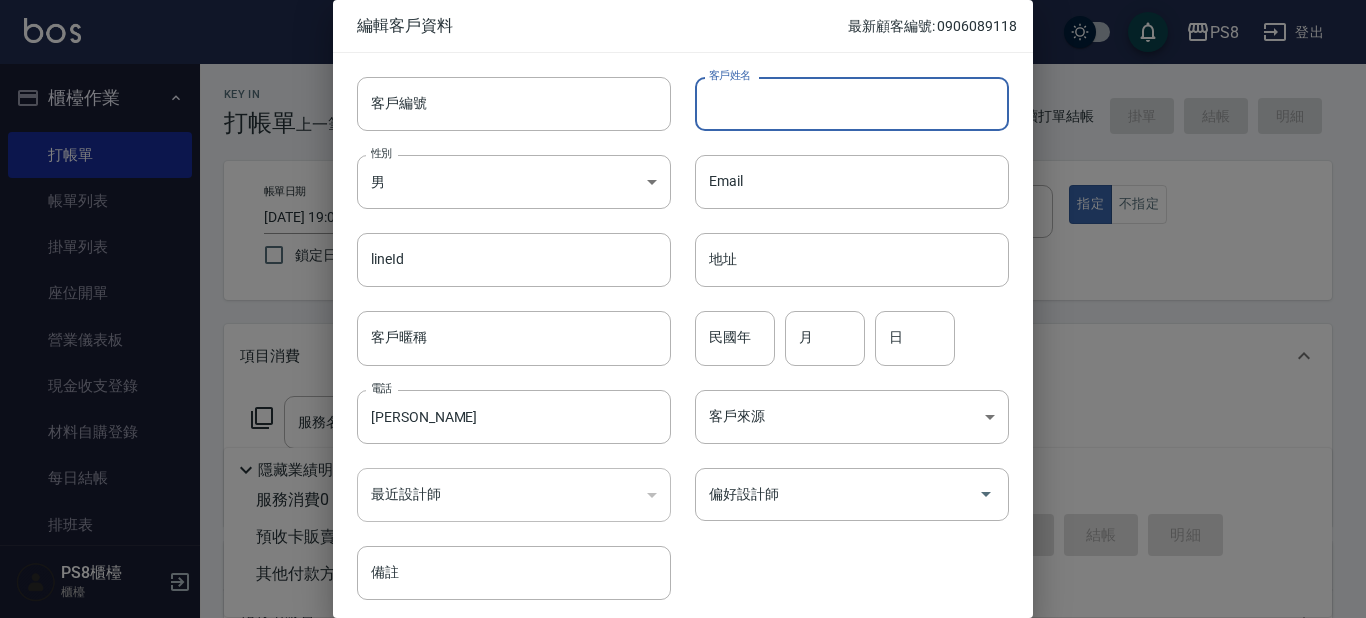 click on "客戶姓名" at bounding box center (852, 104) 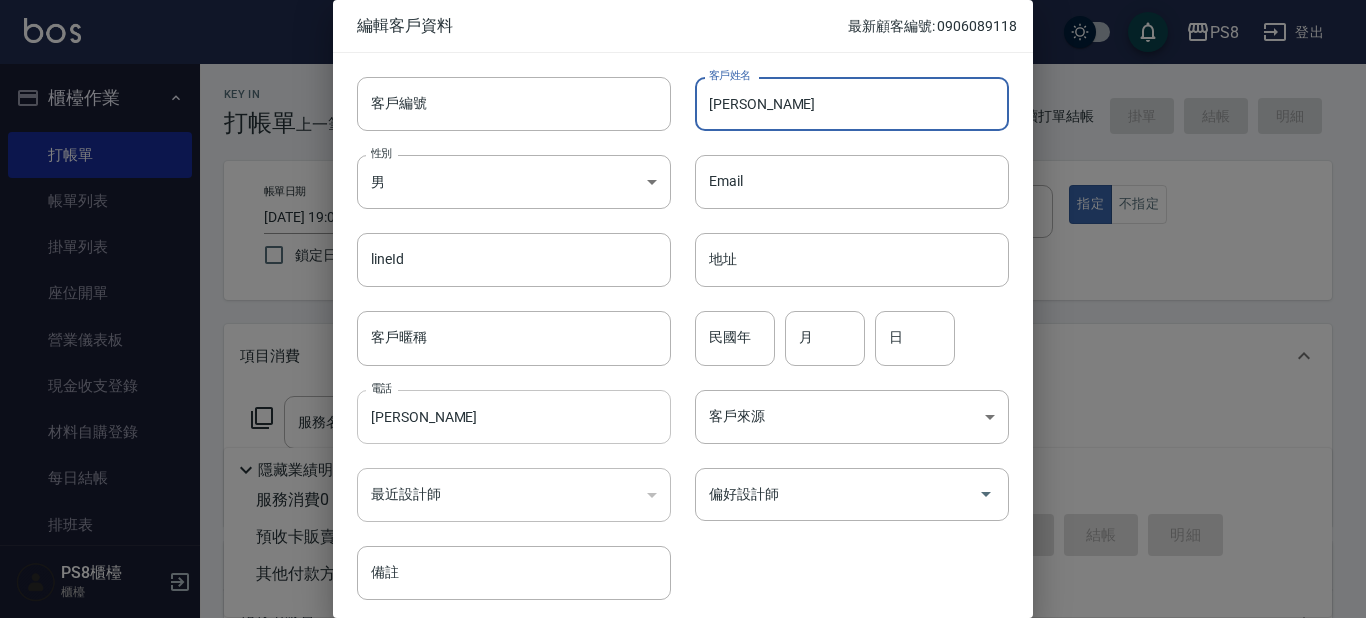type on "楊子靓" 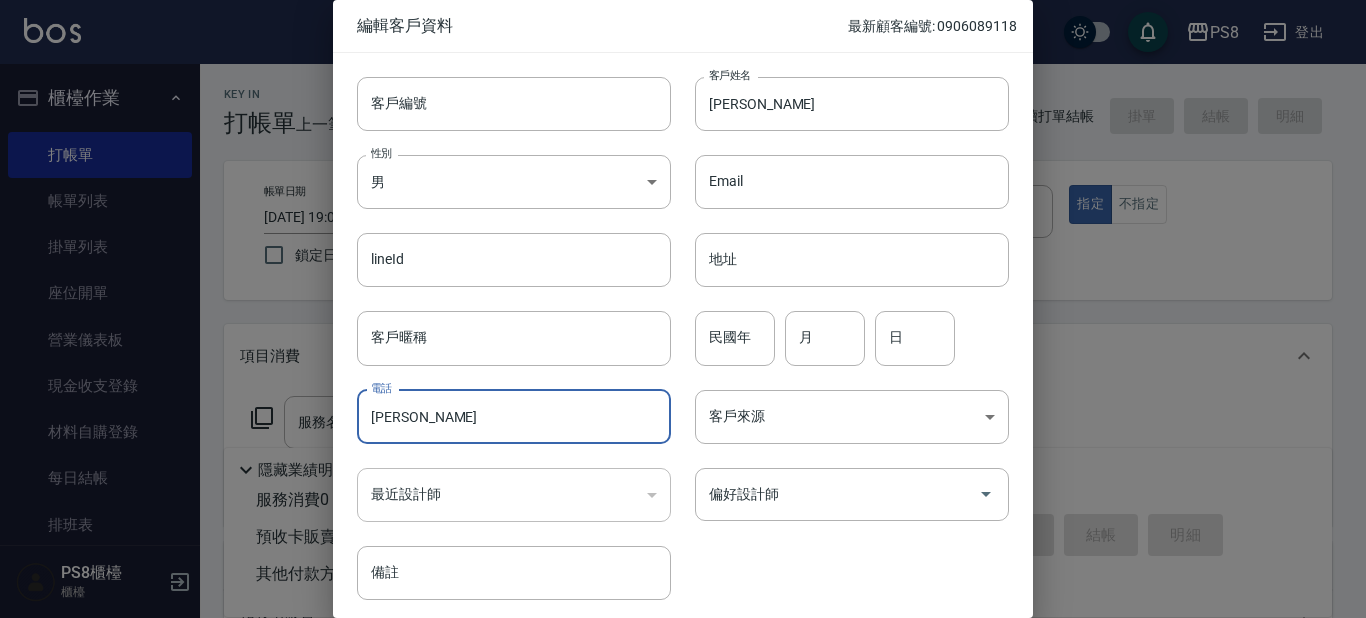 drag, startPoint x: 456, startPoint y: 418, endPoint x: 292, endPoint y: 419, distance: 164.00305 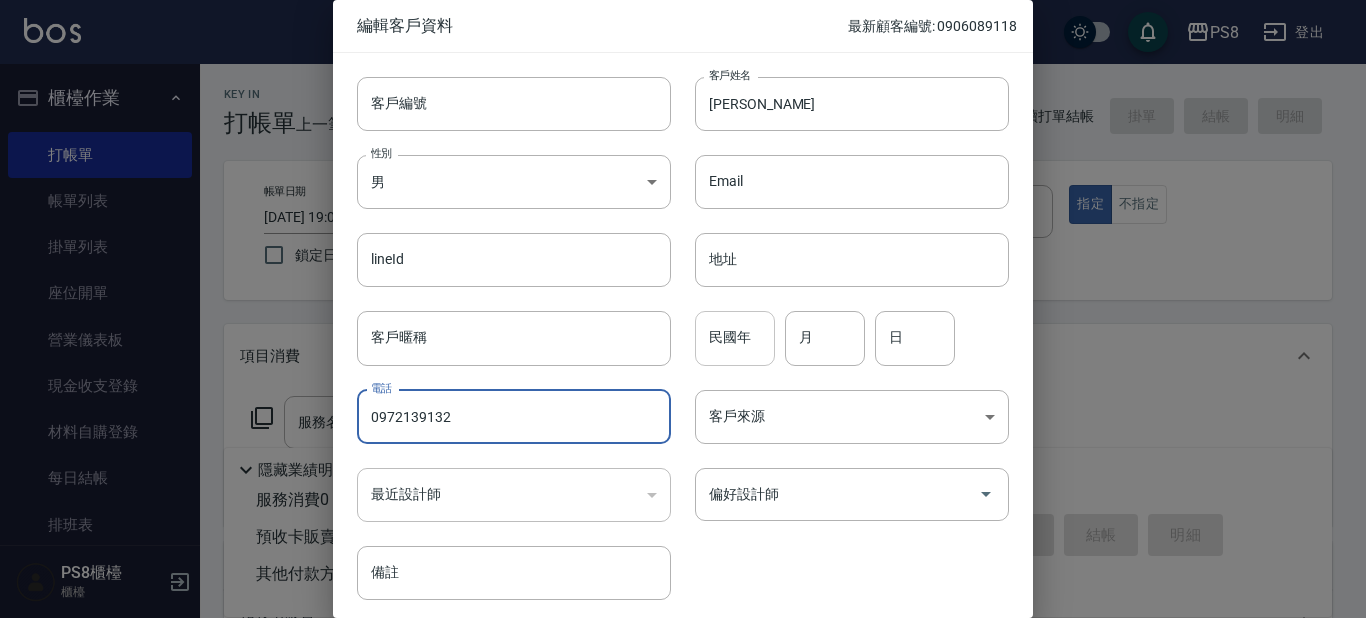 type on "0972139132" 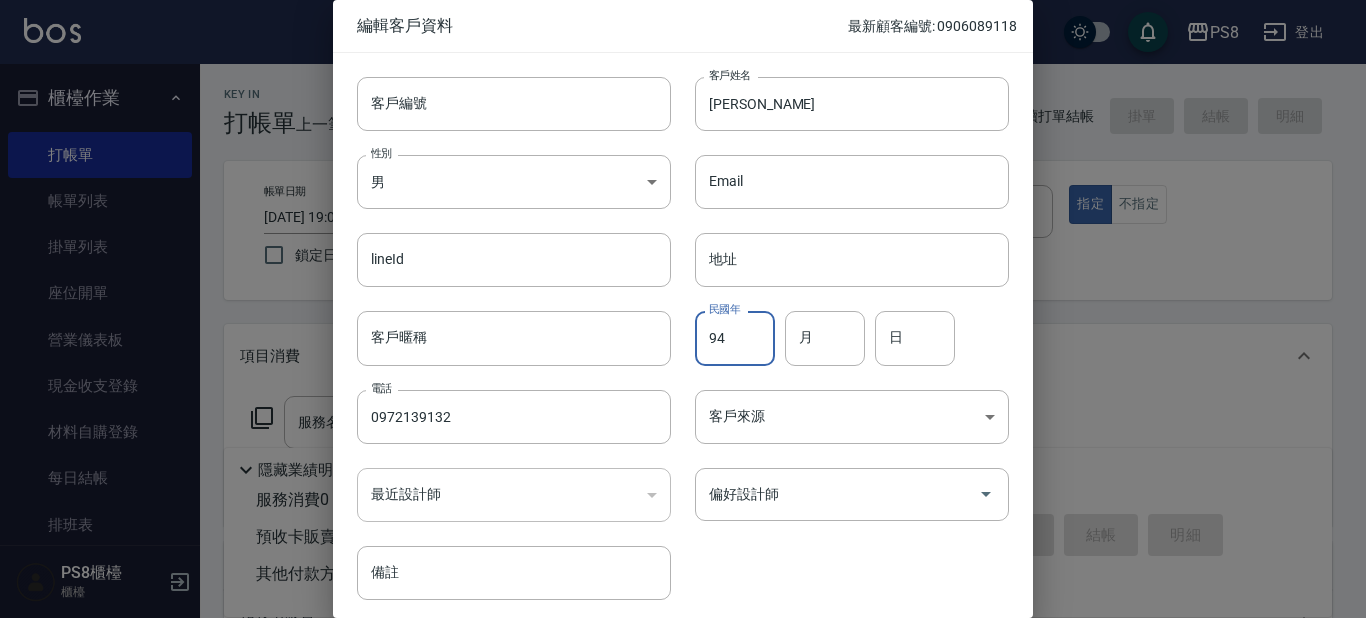 type on "94" 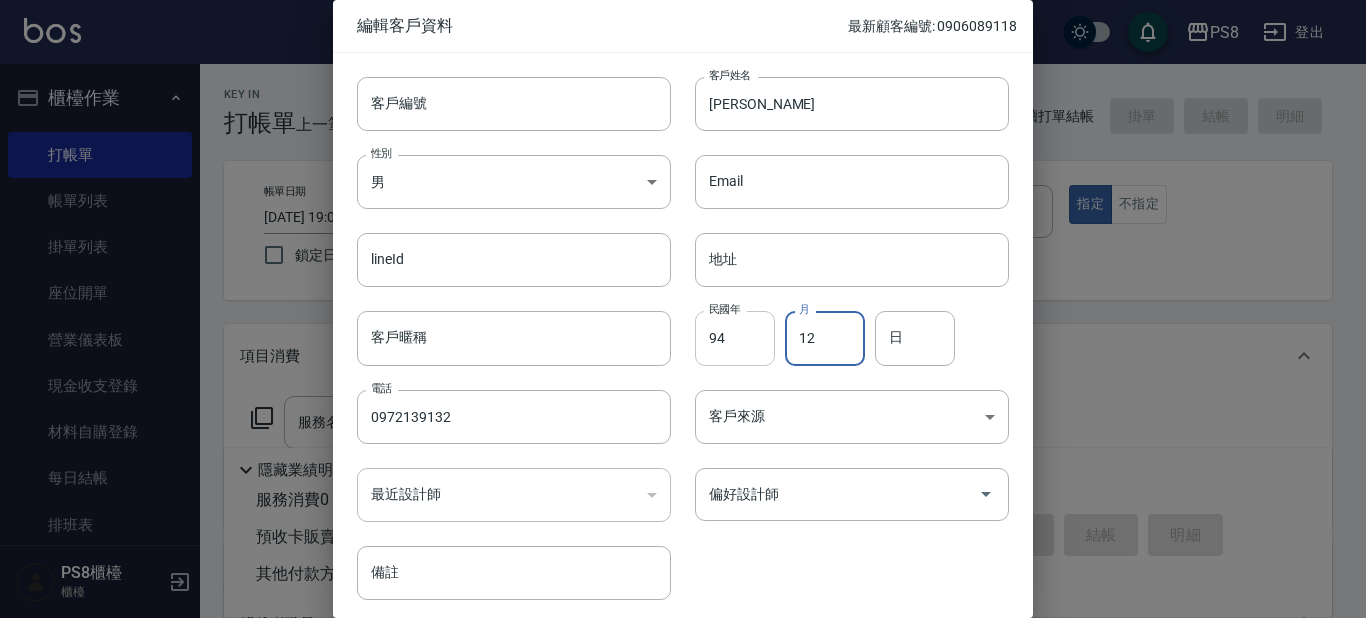 type on "12" 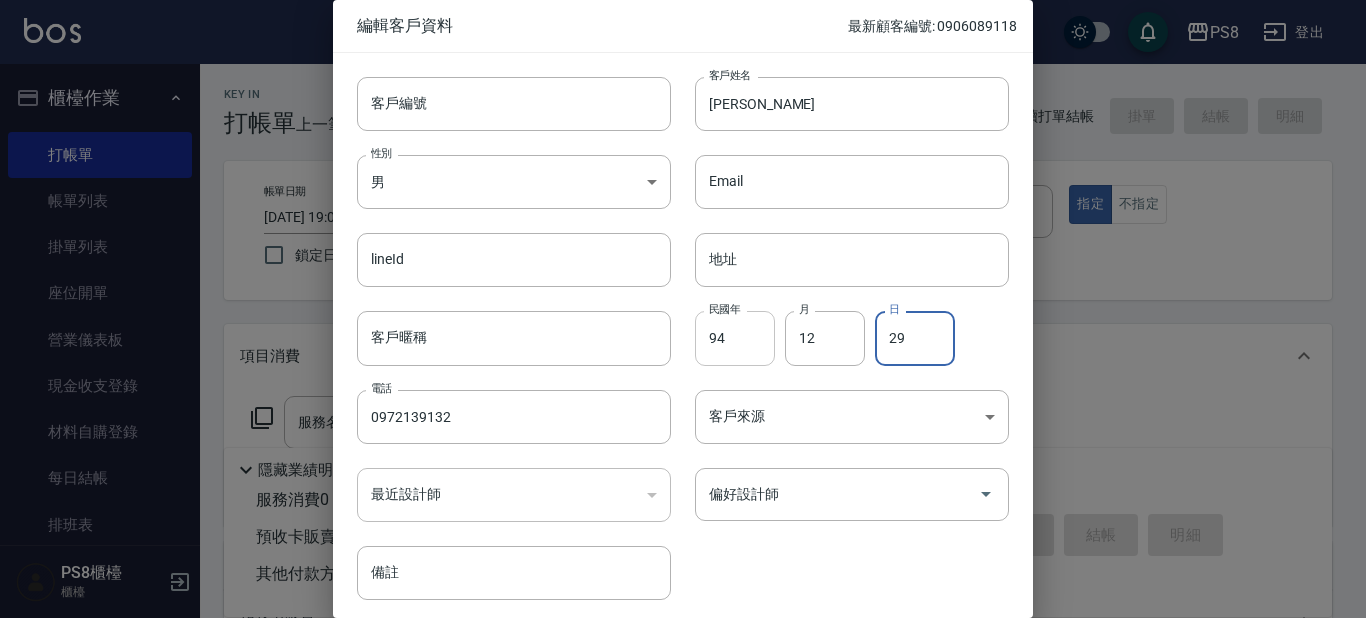 type on "29" 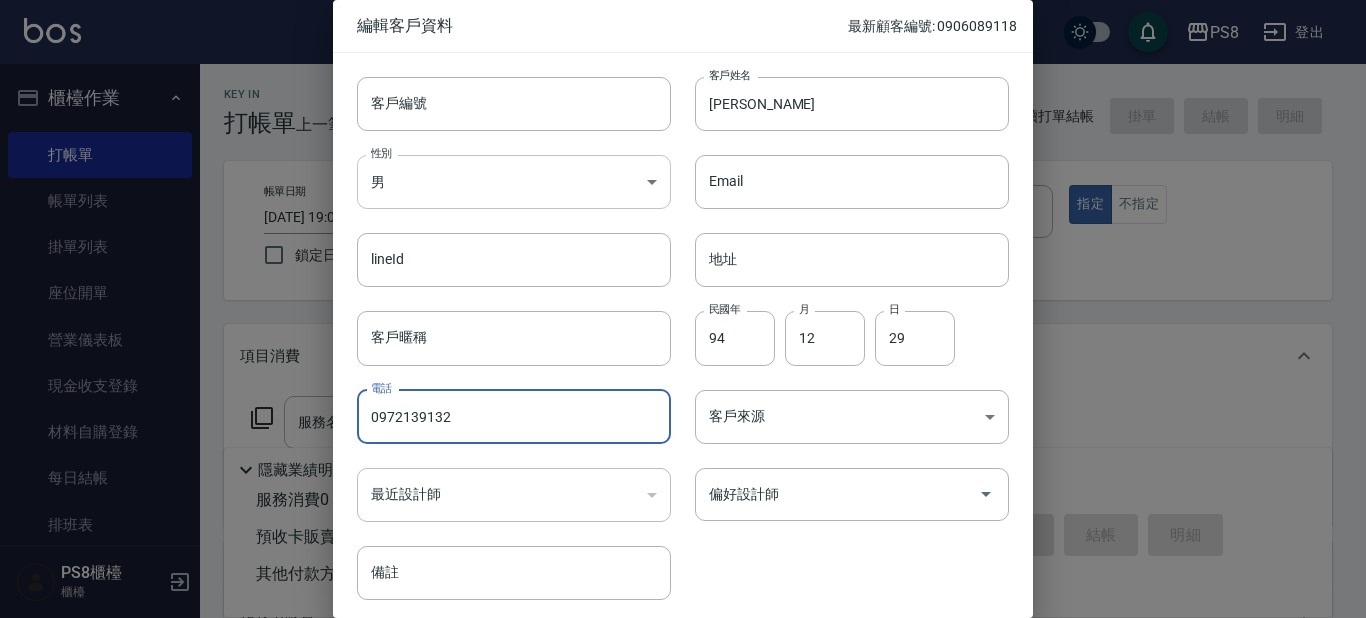click on "PS8 登出 櫃檯作業 打帳單 帳單列表 掛單列表 座位開單 營業儀表板 現金收支登錄 材料自購登錄 每日結帳 排班表 掃碼打卡 預約管理 預約管理 單日預約紀錄 單週預約紀錄 報表及分析 報表目錄 店家日報表 互助日報表 互助排行榜 互助點數明細 全店業績分析表 設計師日報表 設計師業績分析表 設計師業績月報表 設計師排行榜 每日收支明細 收支分類明細表 客戶管理 客戶列表 卡券管理 入金管理 員工及薪資 員工列表 全店打卡記錄 商品管理 商品分類設定 商品列表 資料設定 服務分類設定 服務項目設定 預收卡設定 系統參數設定 業績抽成參數設定 收支科目設定 支付方式設定 第三方卡券設定 PS8櫃檯 櫃檯 Key In 打帳單 上一筆訂單:#24 帳單速查 結帳前確認明細 連續打單結帳 掛單 結帳 明細 帳單日期 2025/07/15 19:07 鎖定日期 顧客姓名/手機號碼/編號 楊子靓 指定 不指定 0" at bounding box center [683, 487] 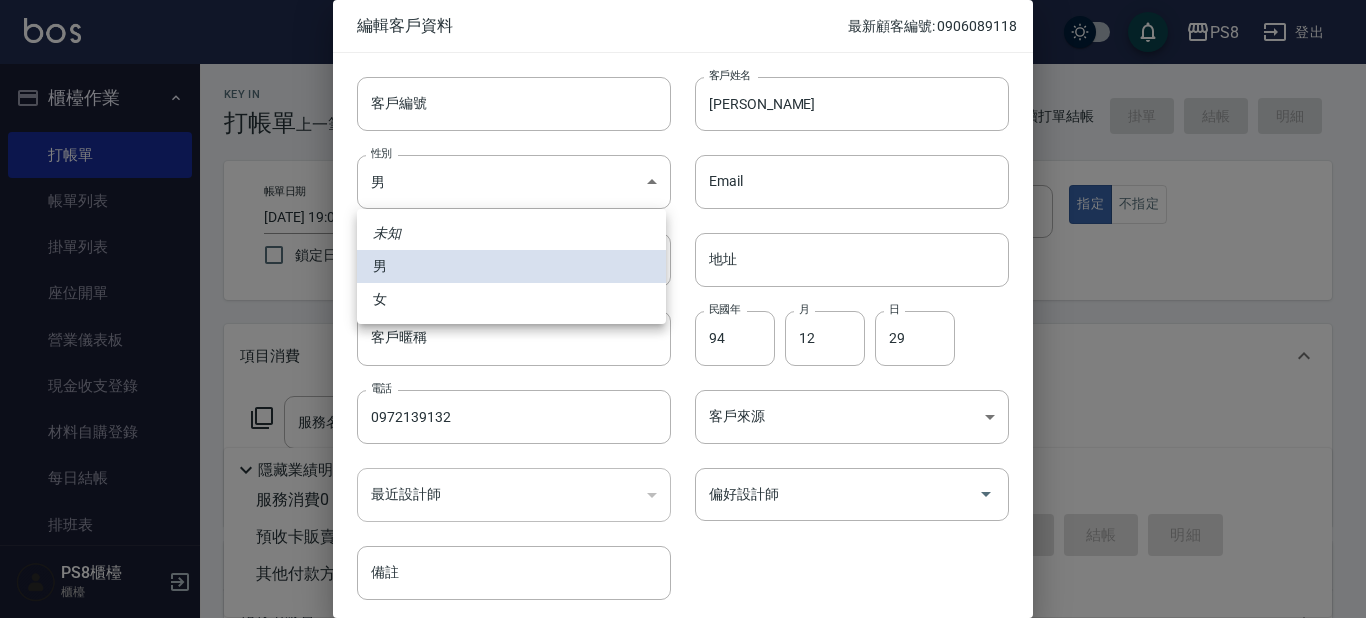 click on "女" at bounding box center [511, 299] 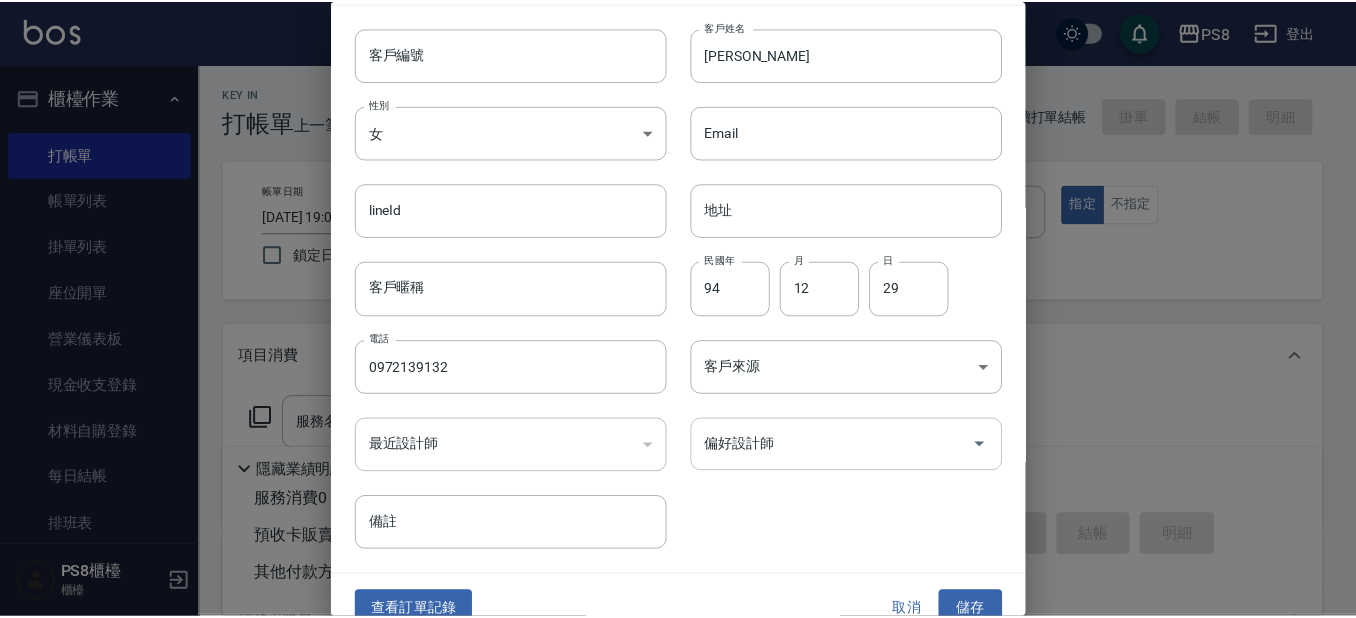 scroll, scrollTop: 75, scrollLeft: 0, axis: vertical 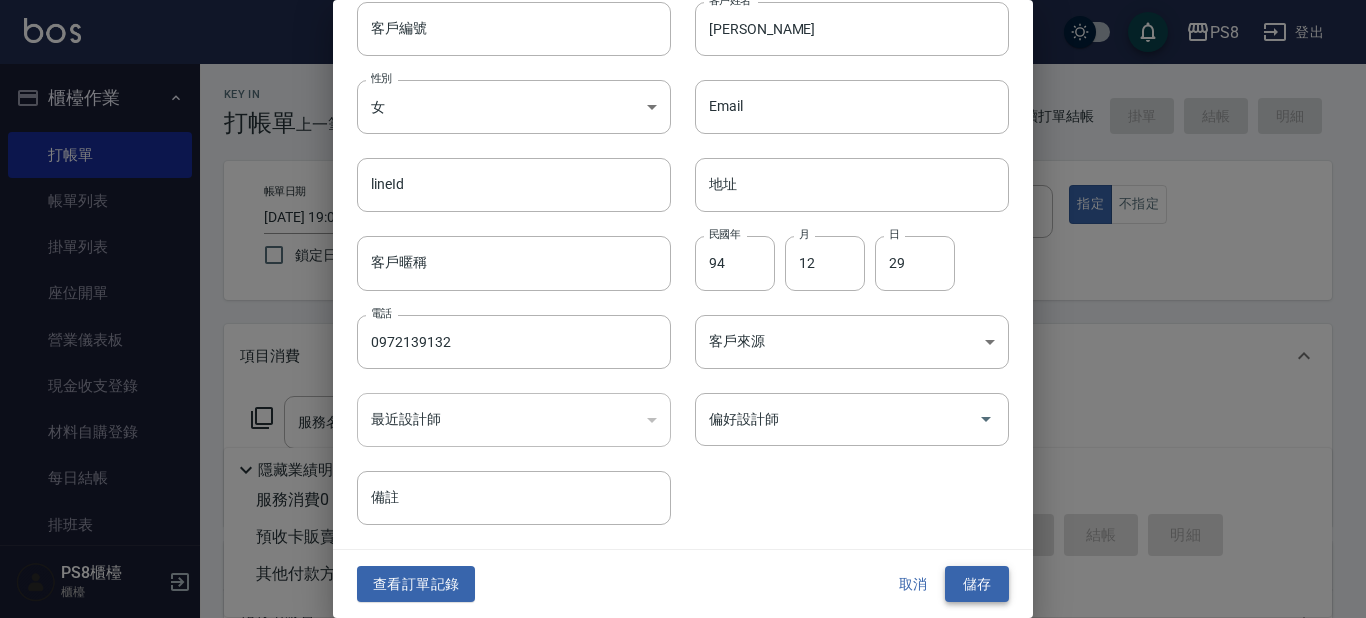 click on "儲存" at bounding box center (977, 584) 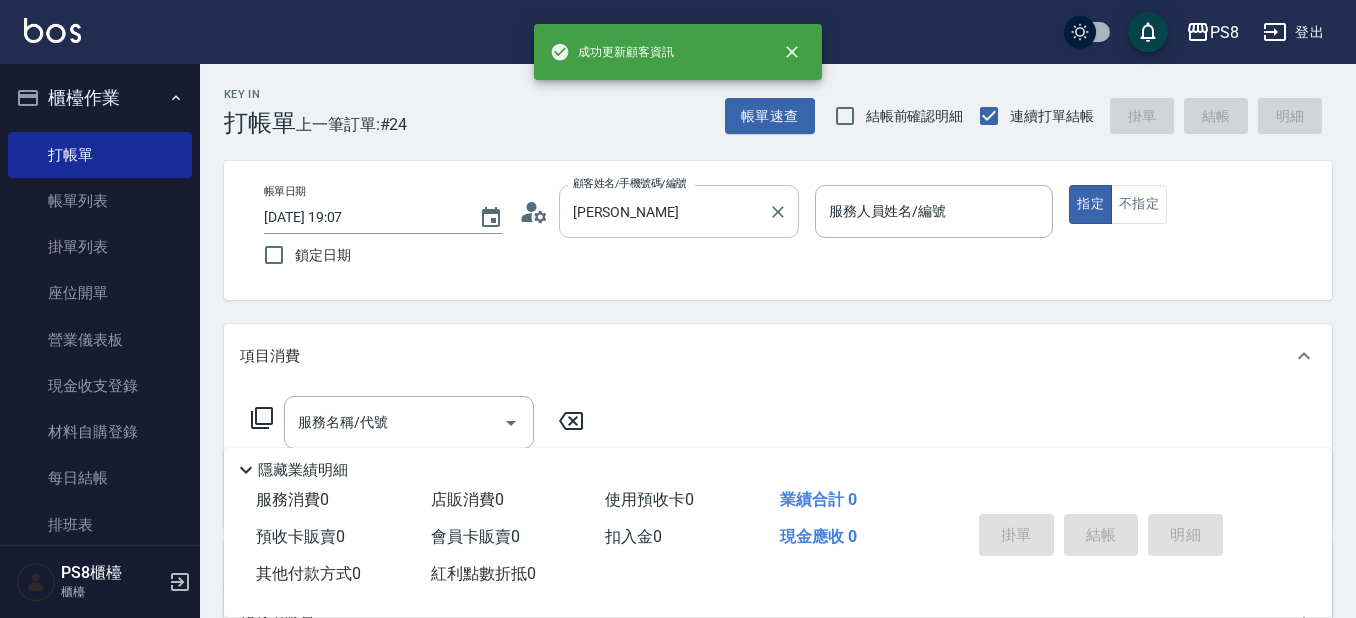 click on "楊子靓" at bounding box center [664, 211] 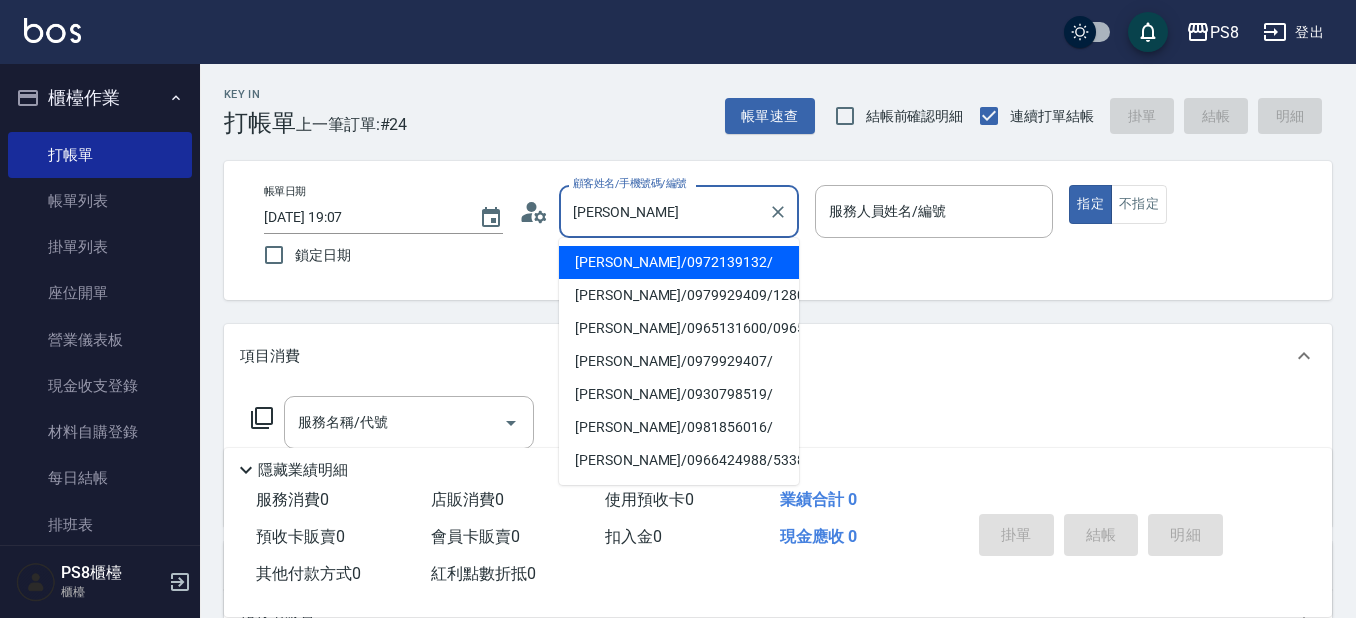 click on "楊子靓/0972139132/" at bounding box center [679, 262] 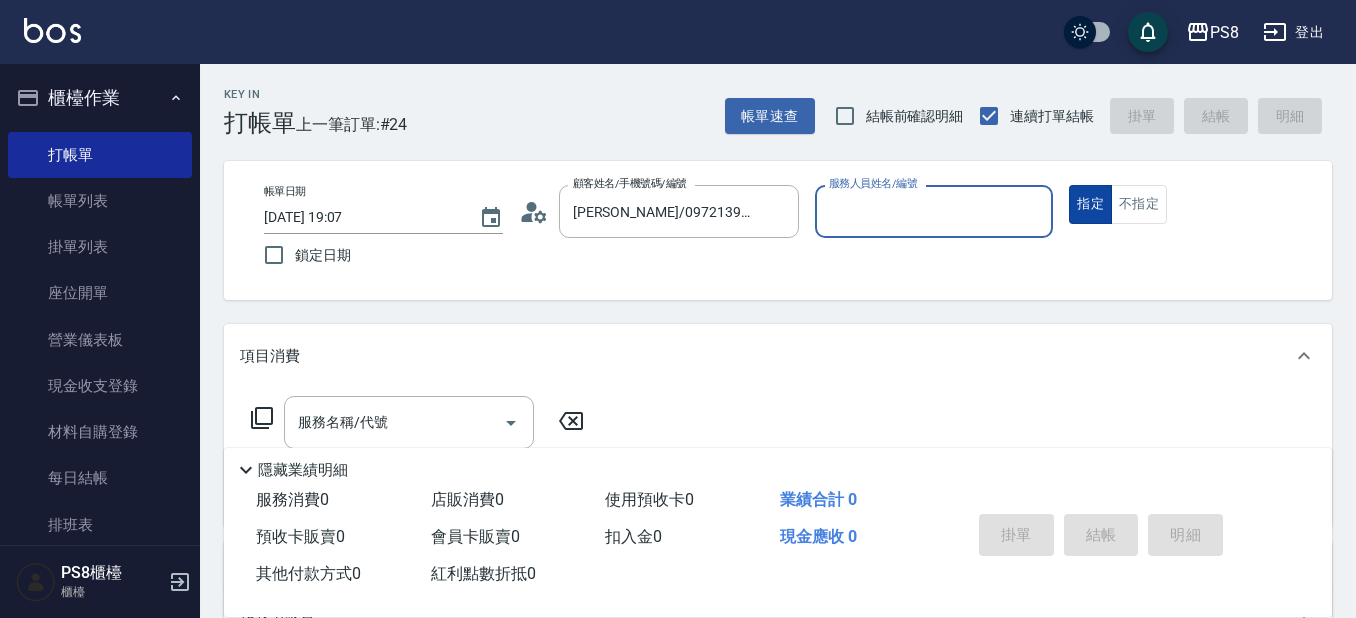 click on "不指定" at bounding box center (1139, 204) 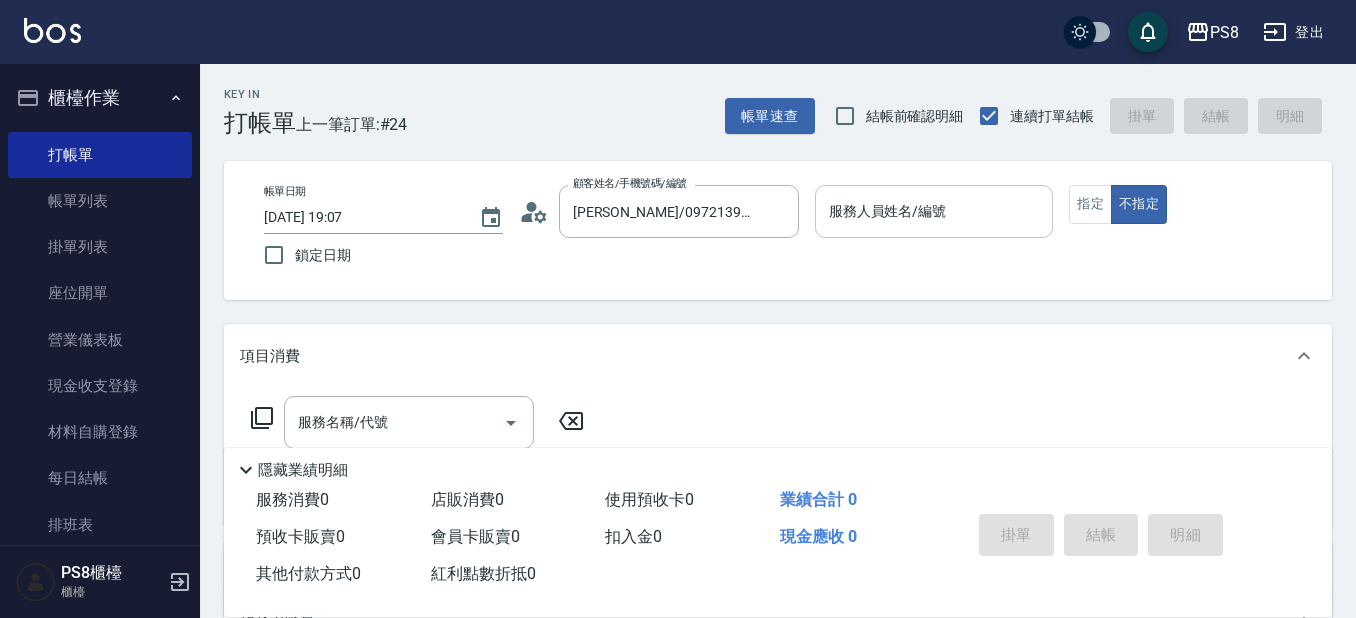 drag, startPoint x: 958, startPoint y: 222, endPoint x: 946, endPoint y: 215, distance: 13.892444 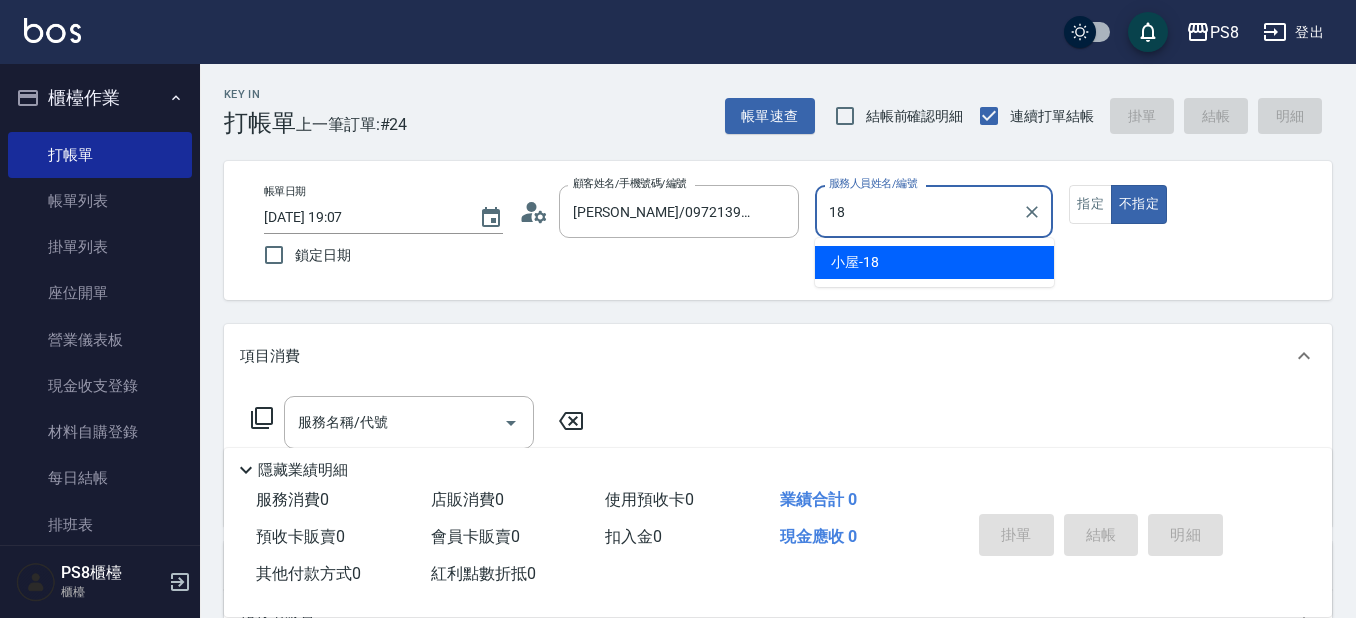 type on "小屋-18" 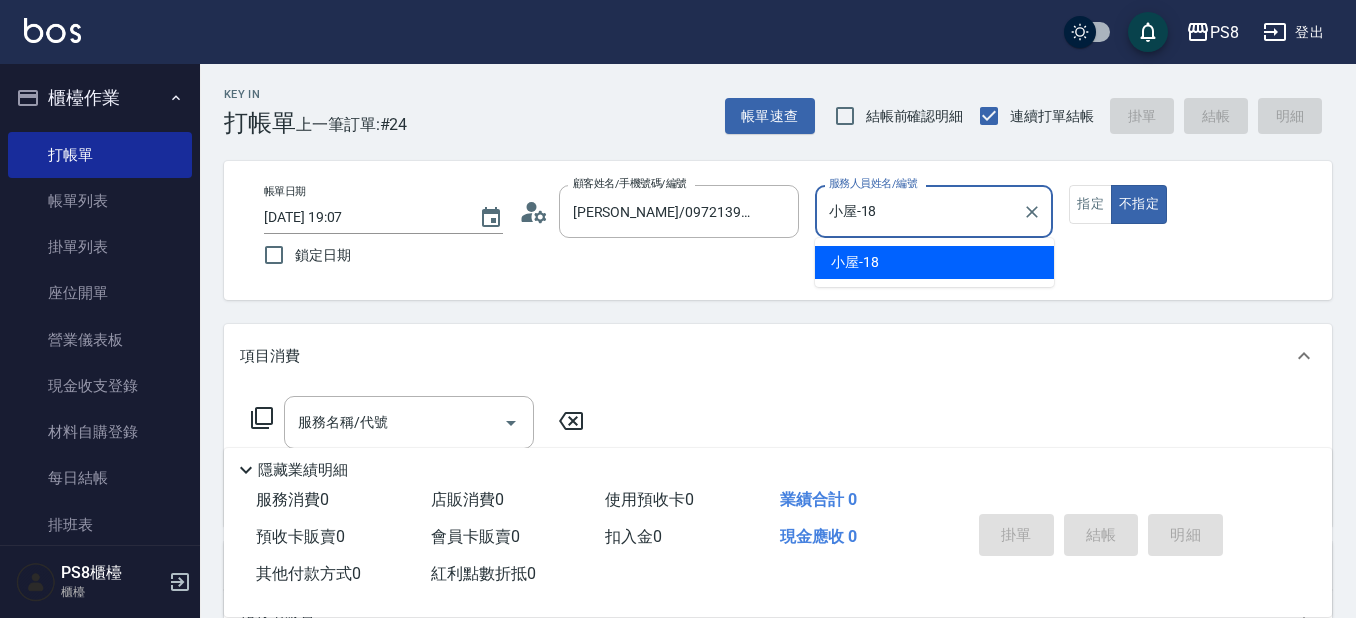 type on "false" 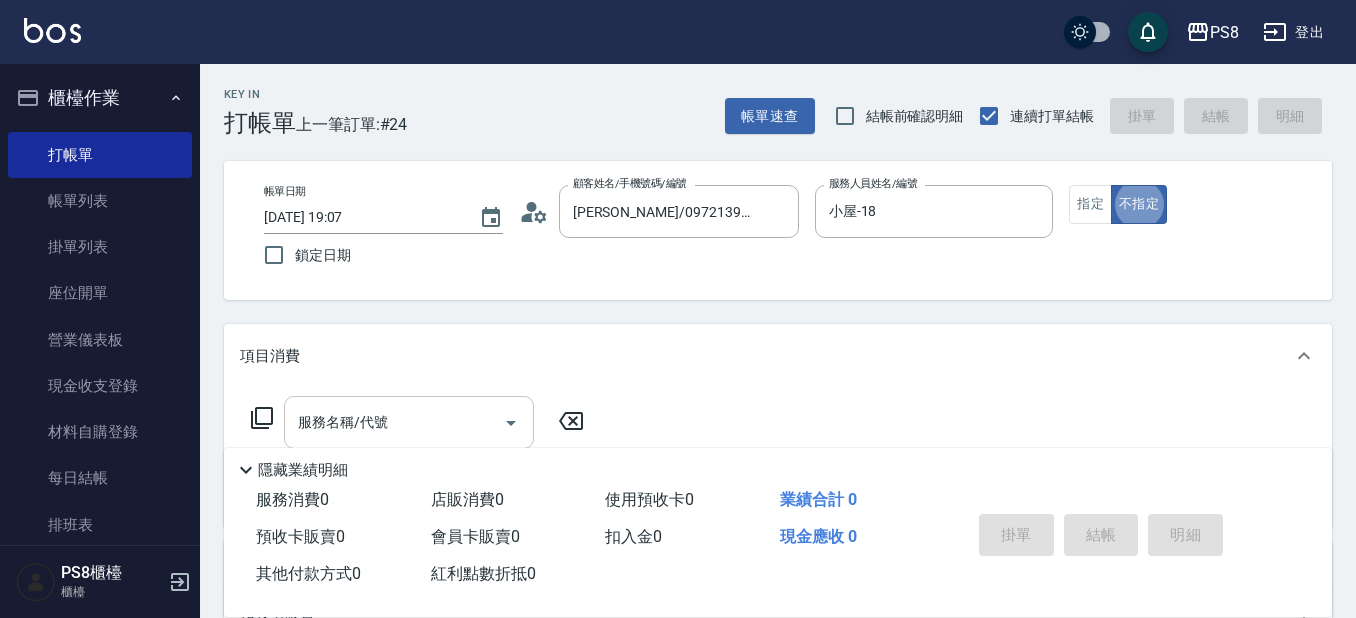click on "服務名稱/代號" at bounding box center [409, 422] 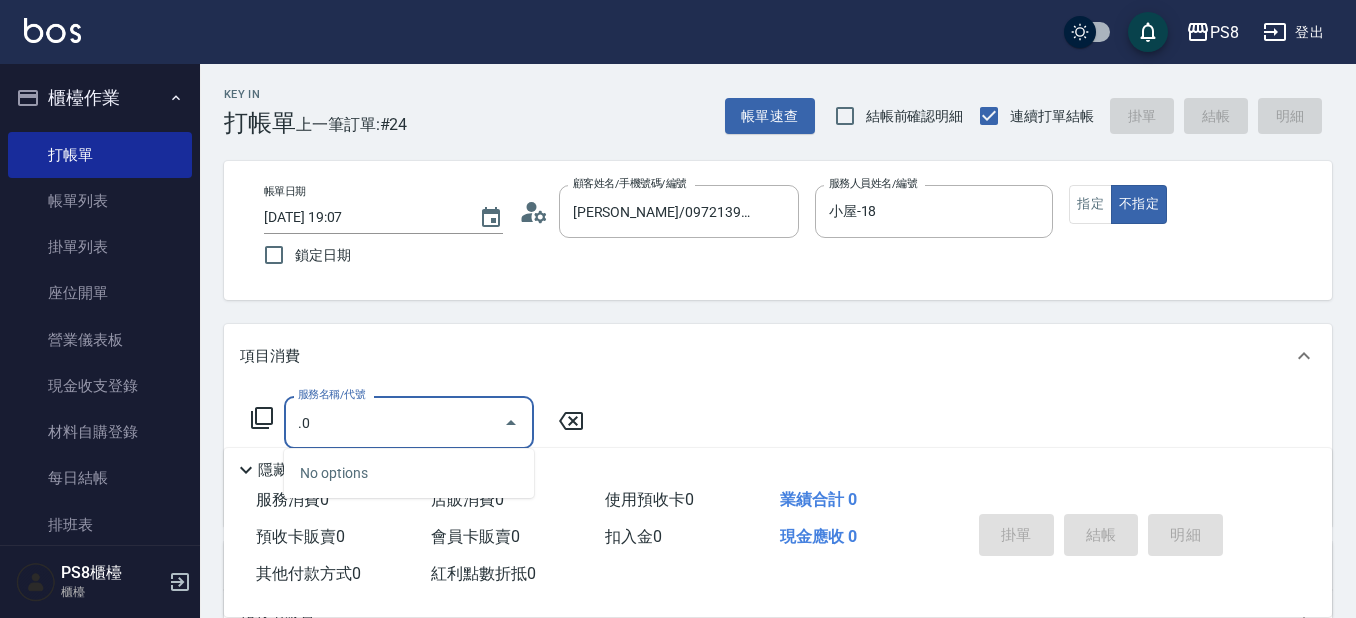 type on "." 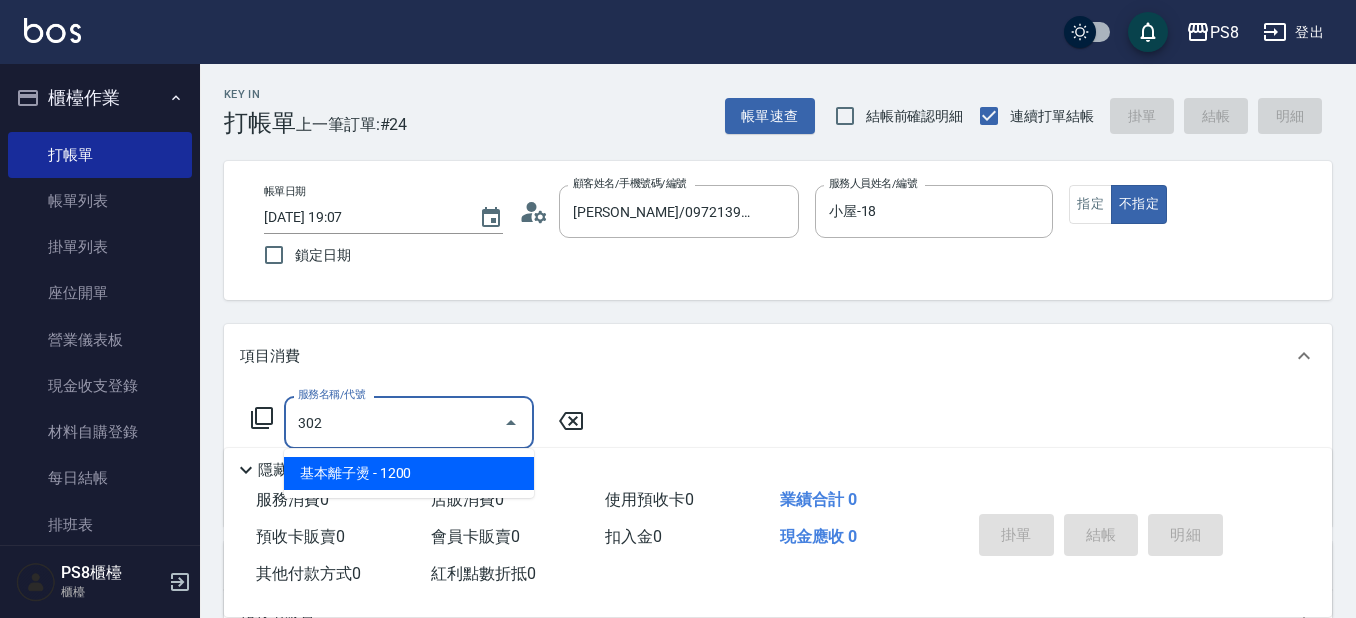 click on "基本離子燙 - 1200" at bounding box center [409, 473] 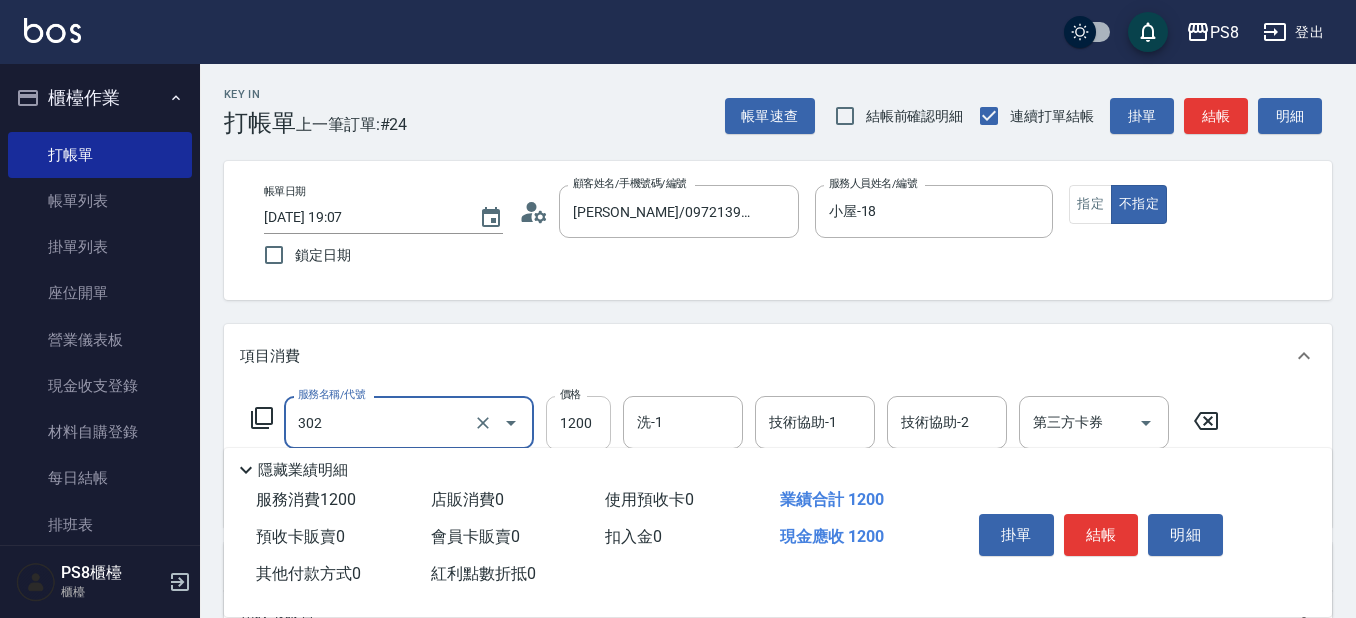 type on "基本離子燙(302)" 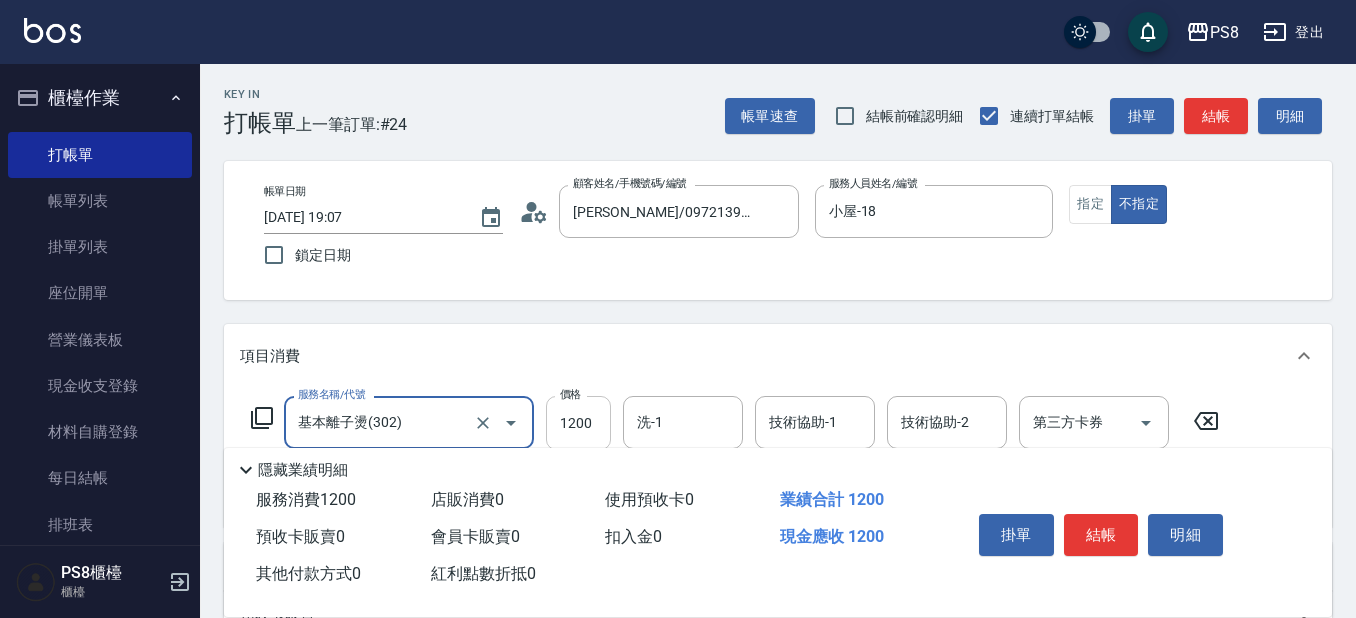 click on "1200" at bounding box center [578, 423] 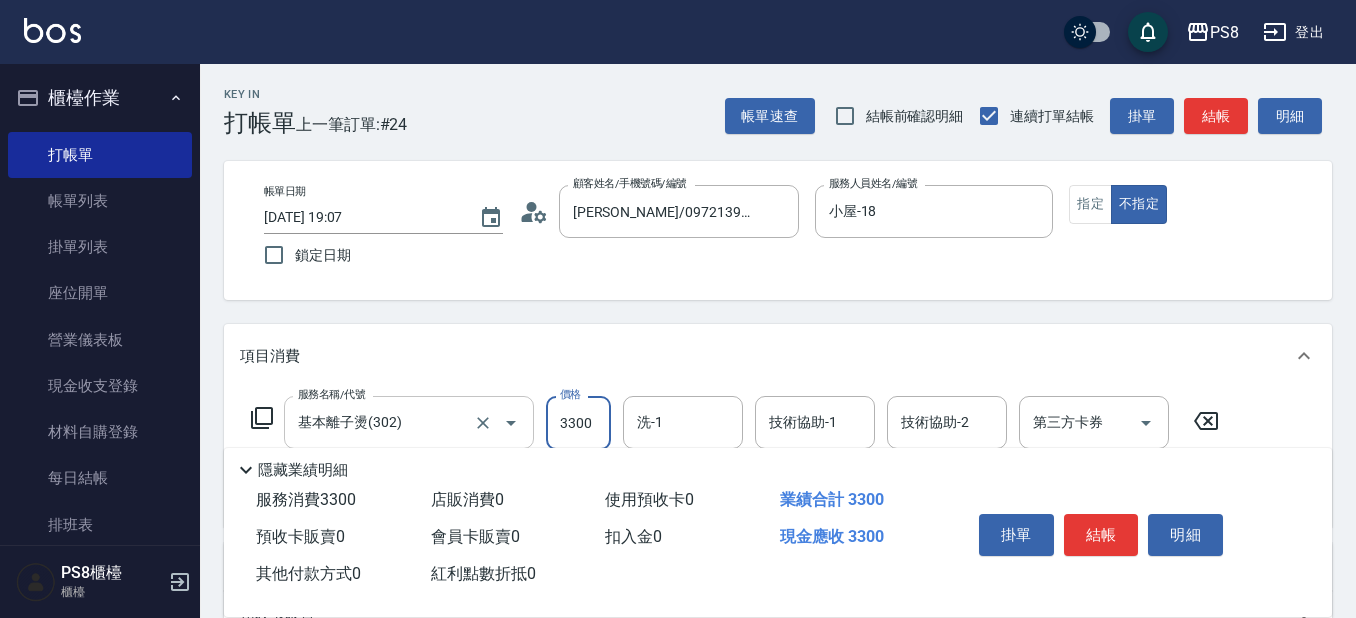 type on "3300" 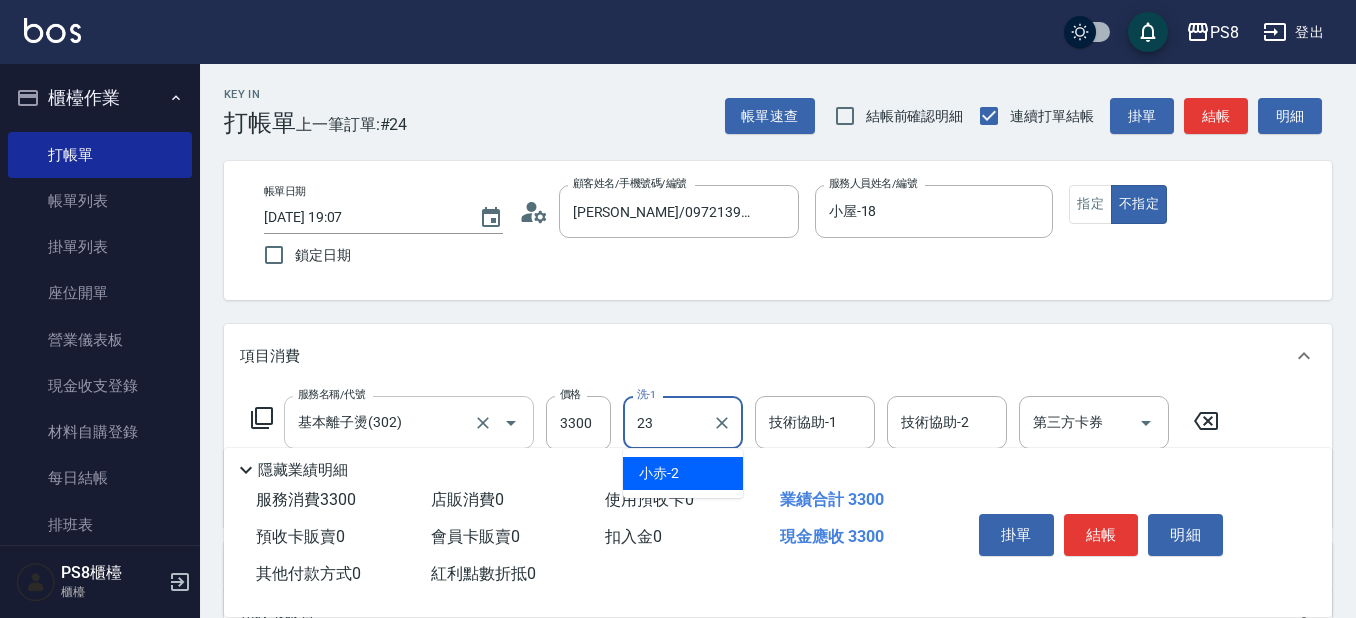 type on "芯芯-23" 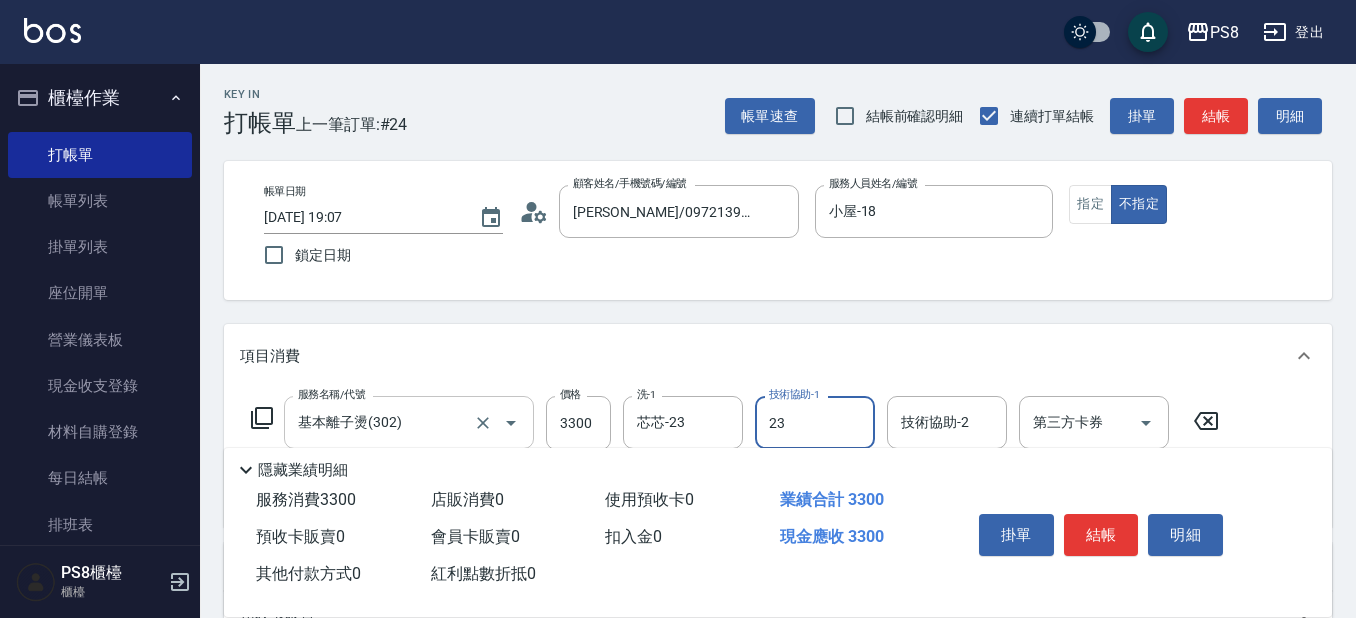 type on "芯芯-23" 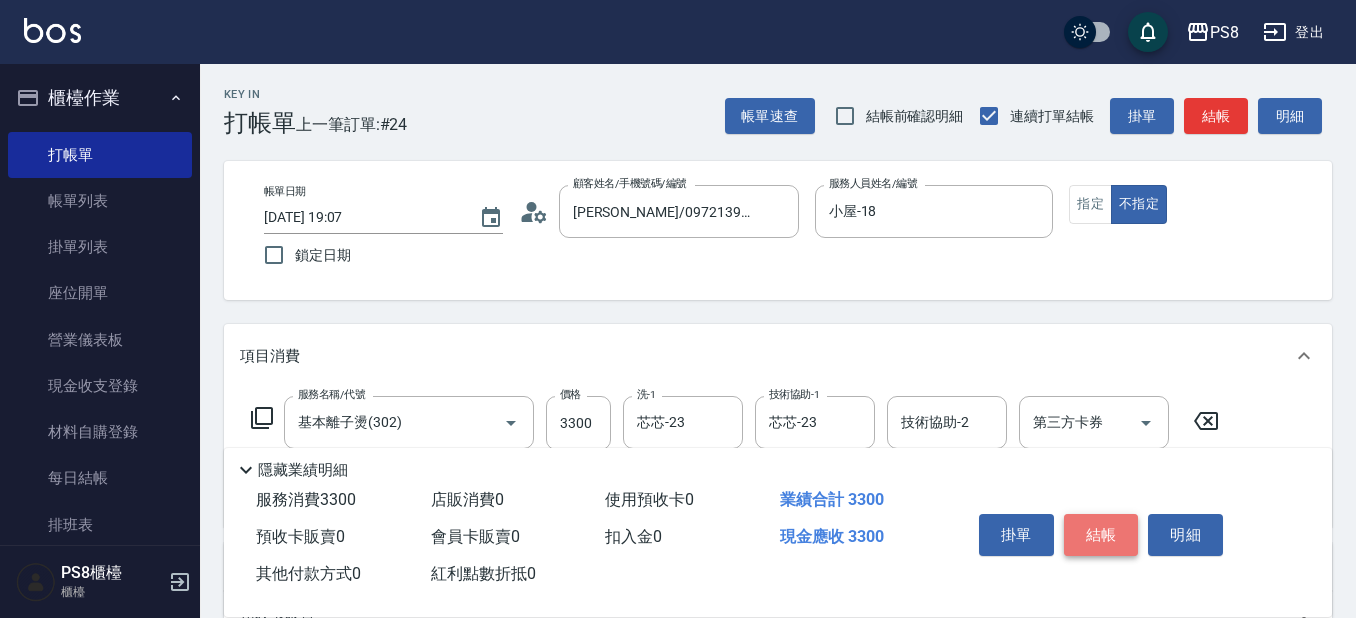 click on "結帳" at bounding box center (1101, 535) 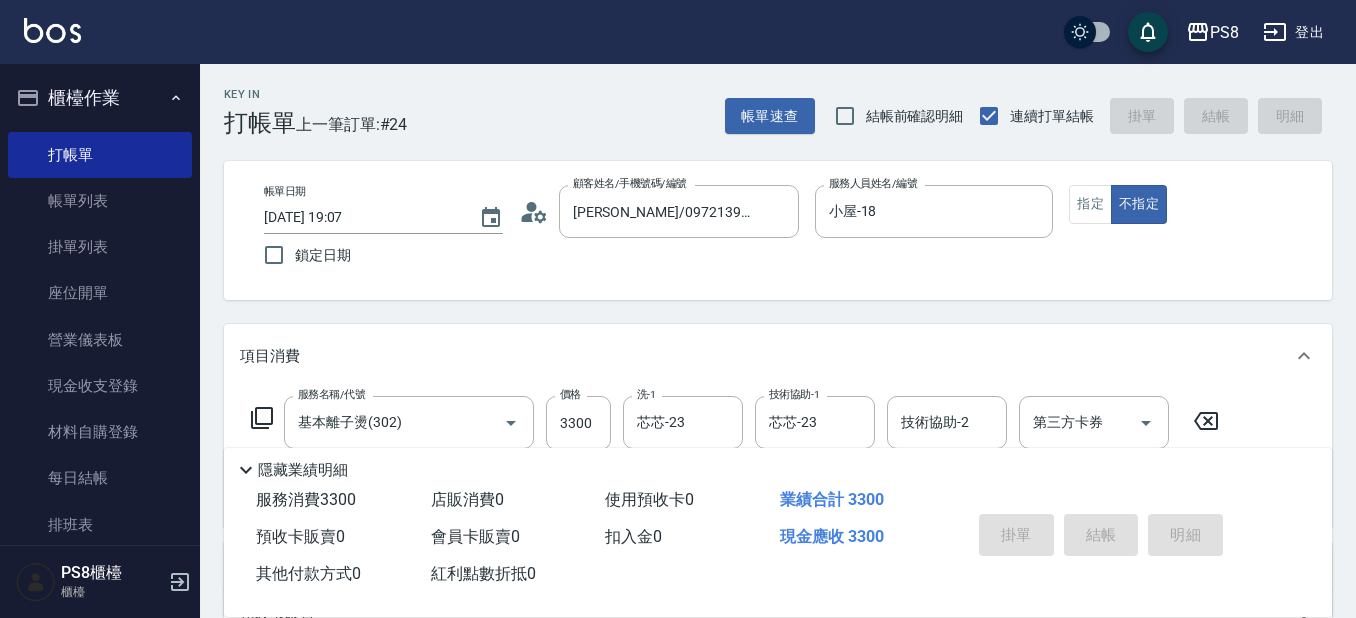 type on "2025/07/15 19:09" 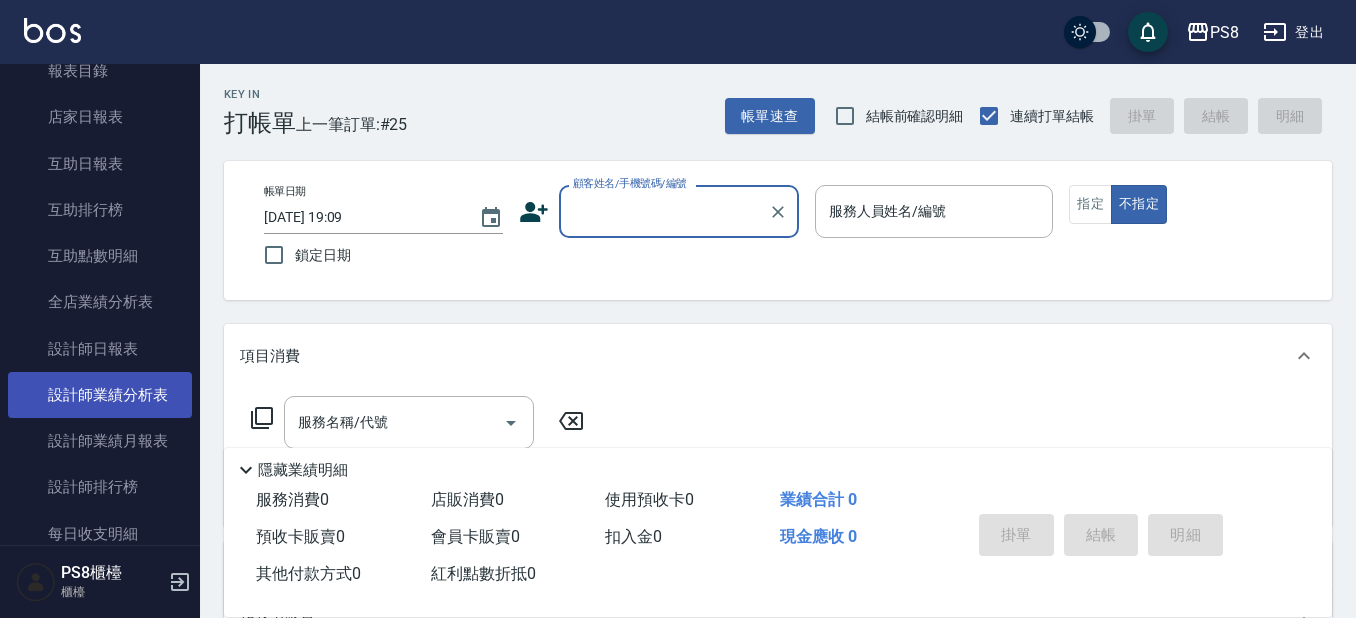 scroll, scrollTop: 700, scrollLeft: 0, axis: vertical 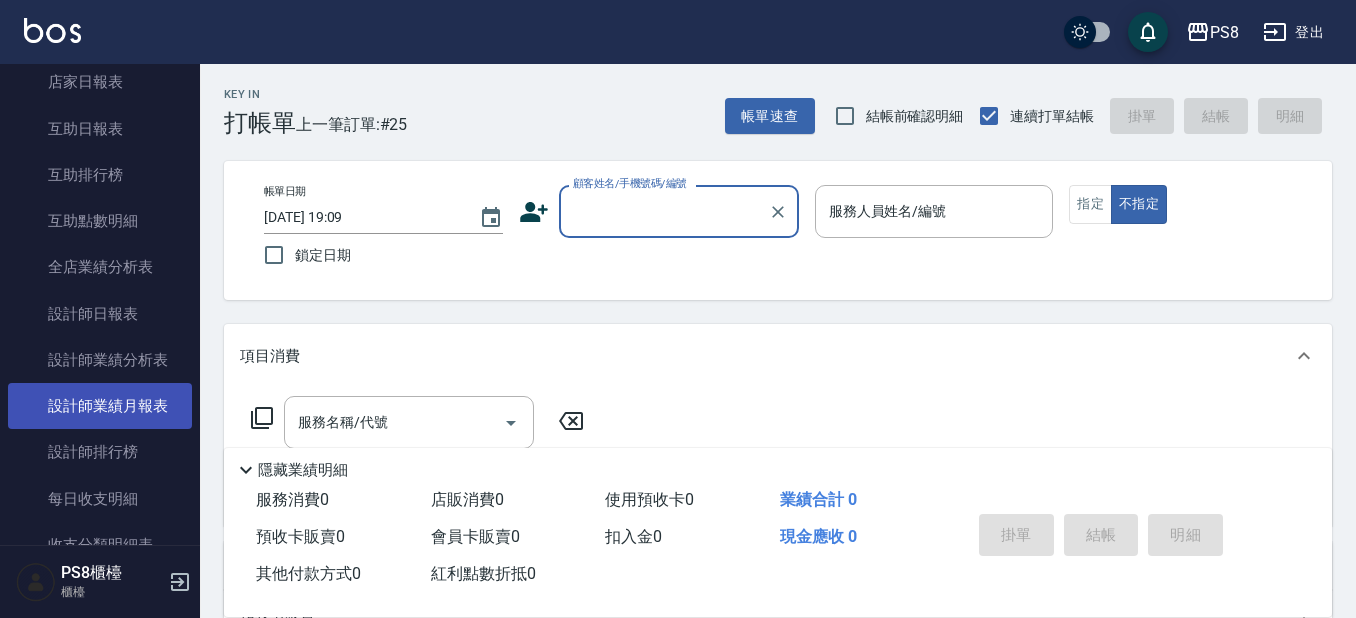 click on "設計師業績月報表" at bounding box center [100, 406] 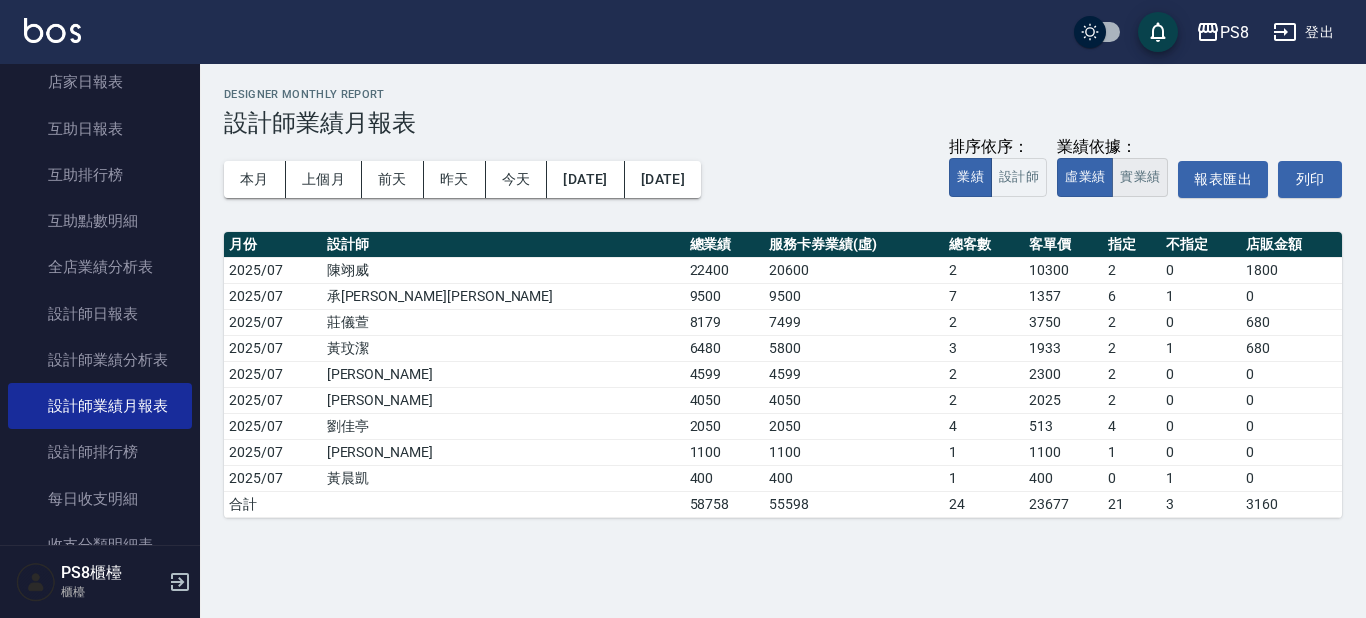 click on "實業績" at bounding box center [1140, 177] 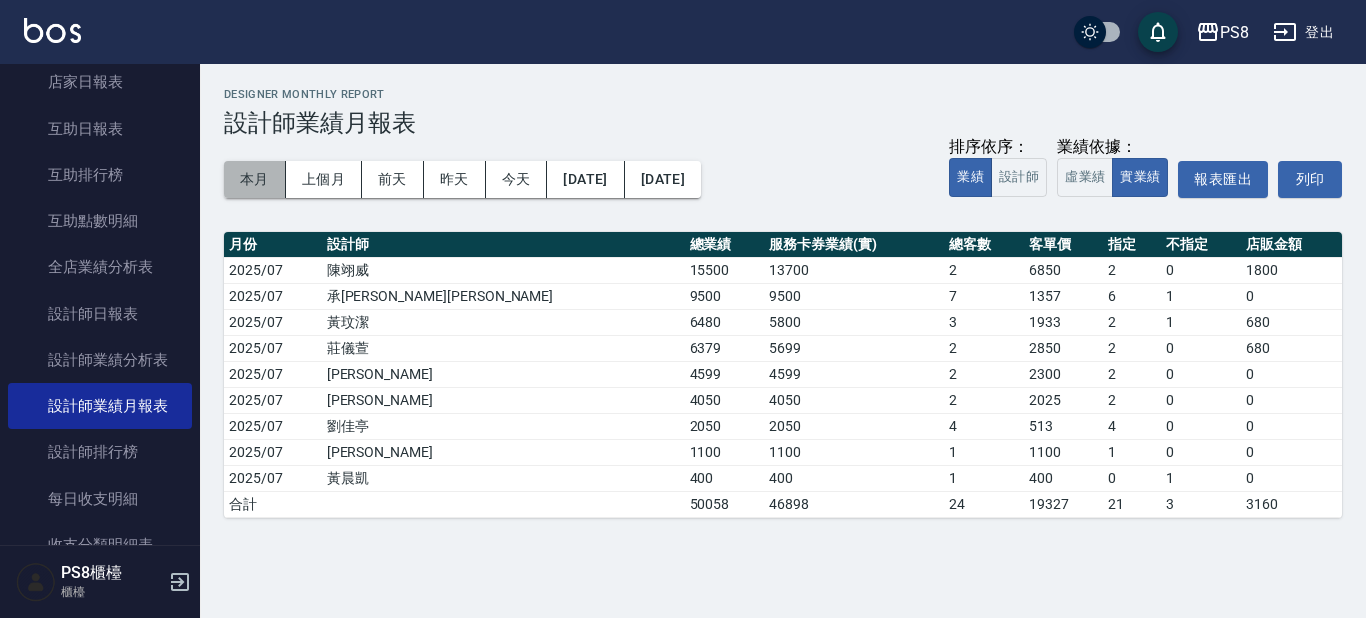 click on "本月" at bounding box center (255, 179) 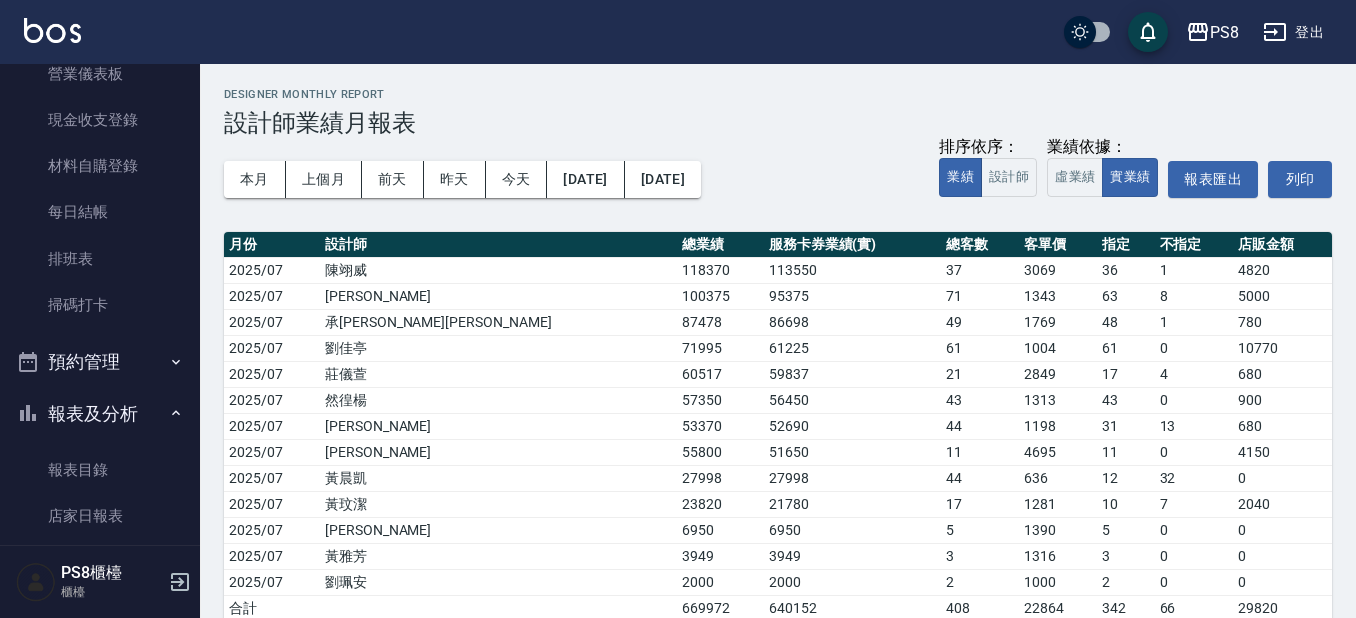 scroll, scrollTop: 0, scrollLeft: 0, axis: both 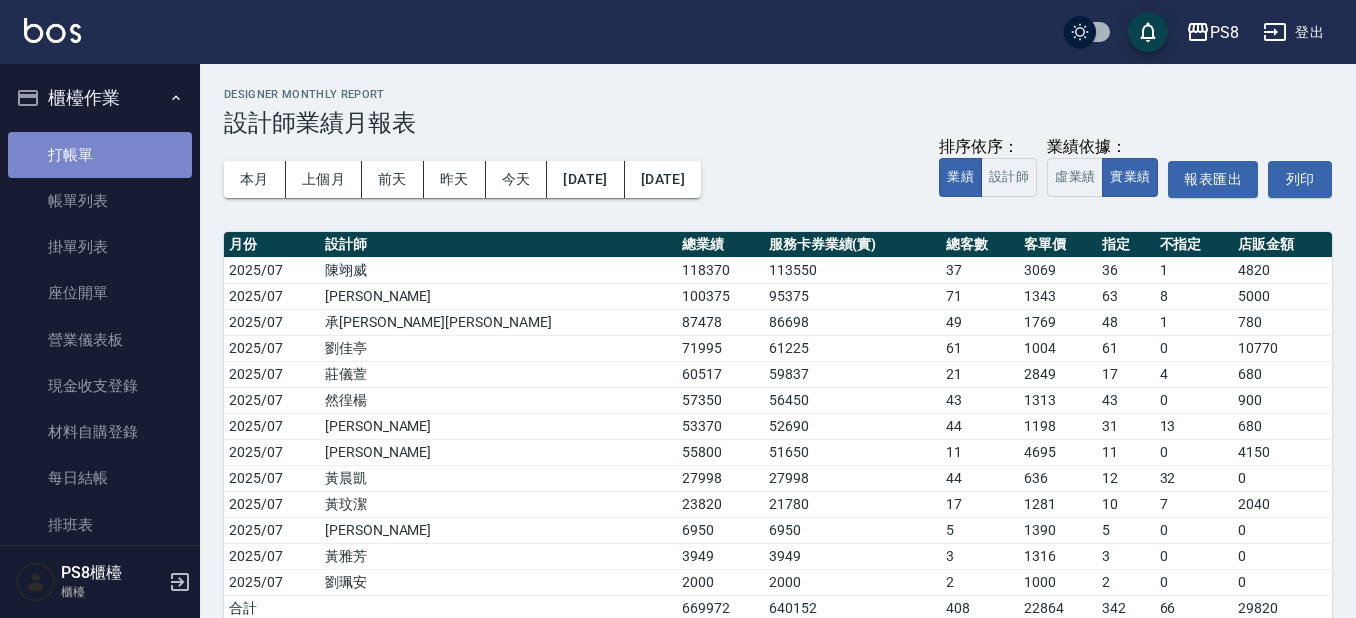 click on "打帳單" at bounding box center (100, 155) 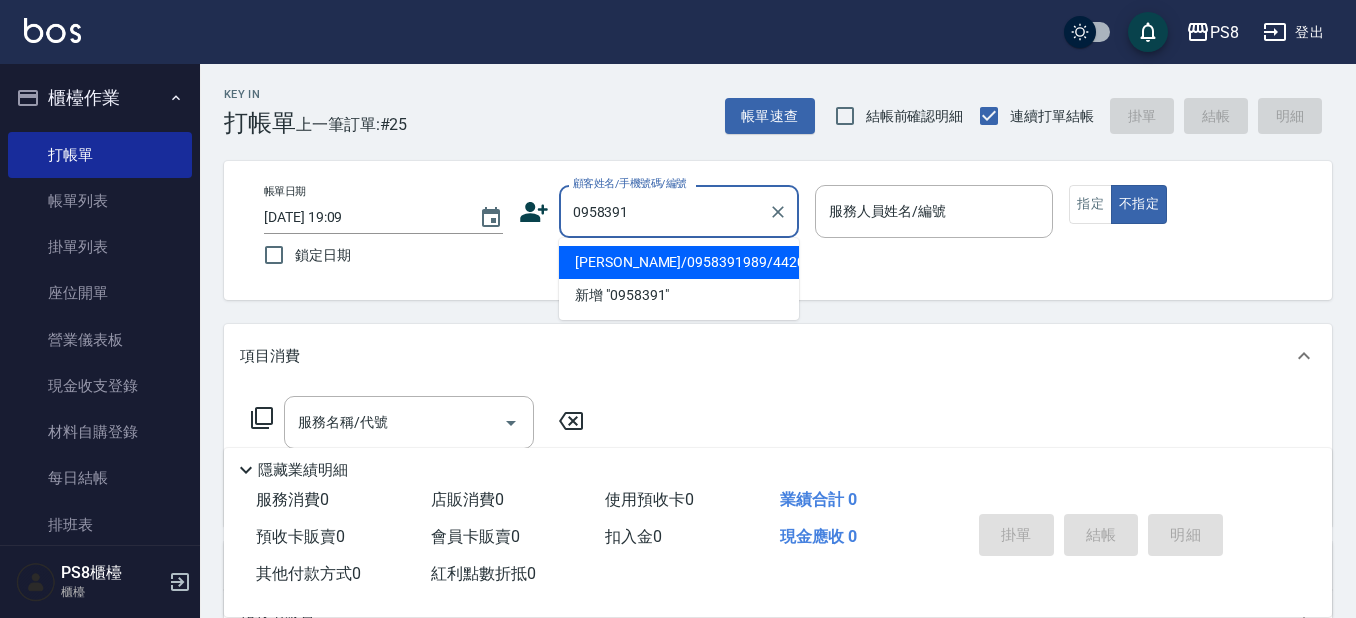 click on "王昱淜/0958391989/4420" at bounding box center [679, 262] 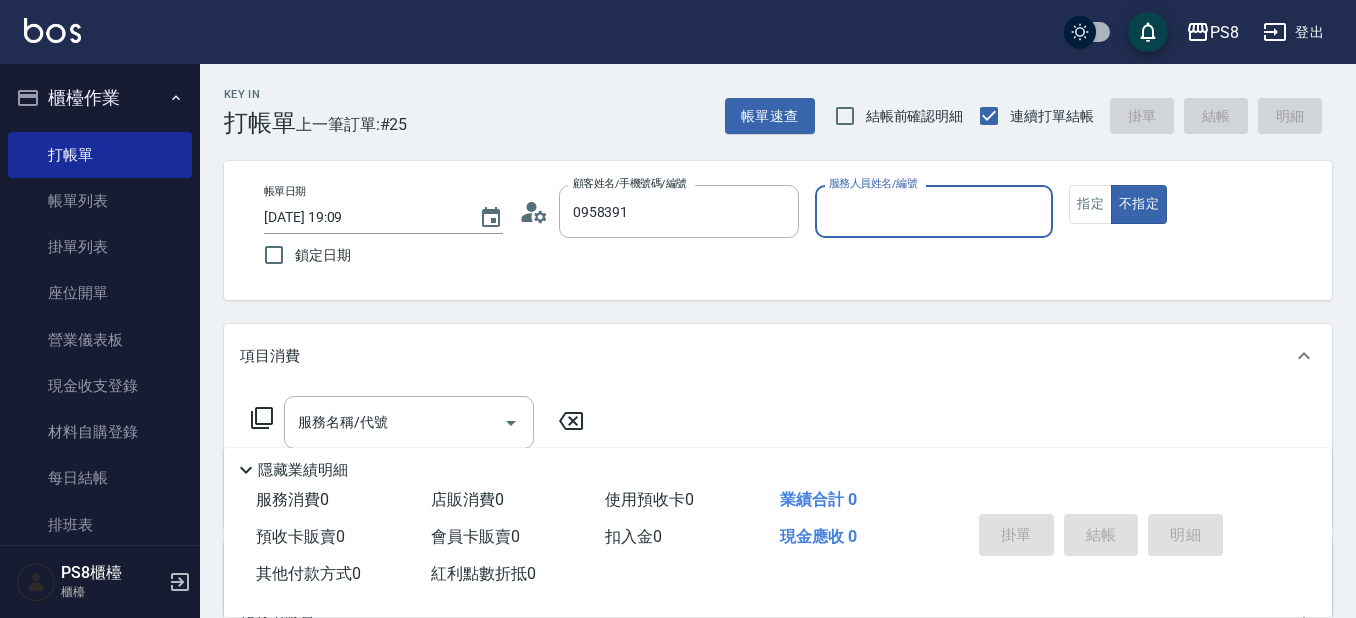 type on "王昱淜/0958391989/4420" 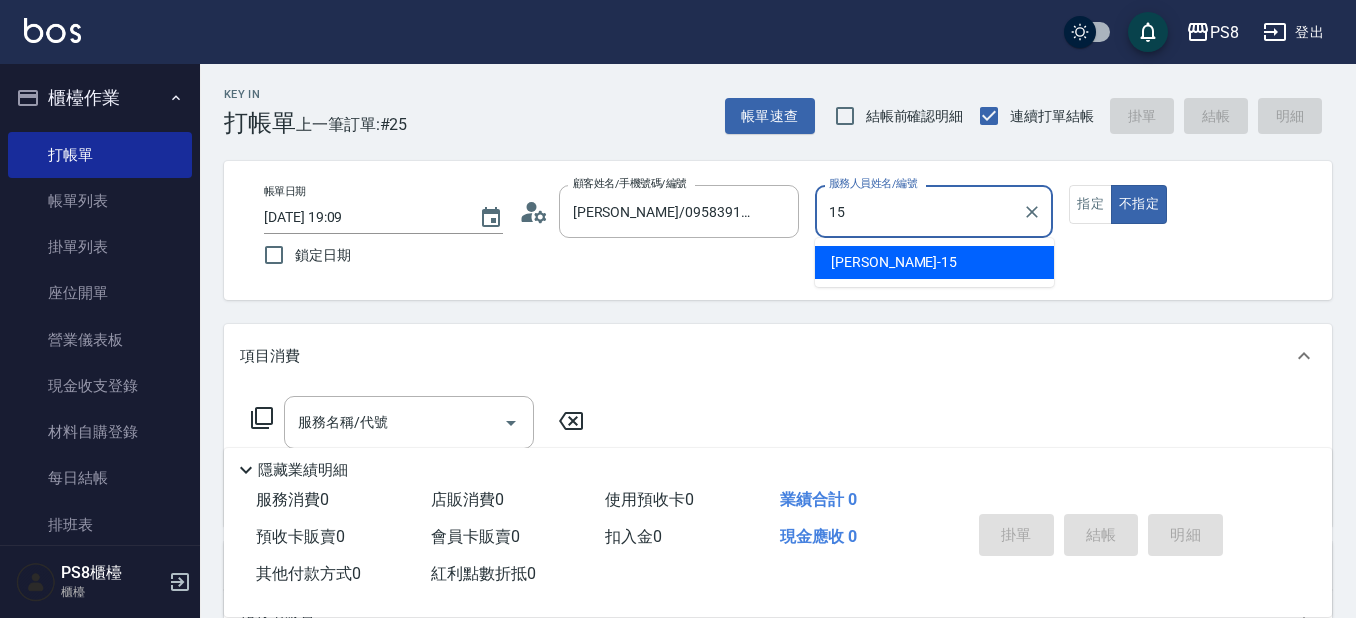 type on "EMMA-15" 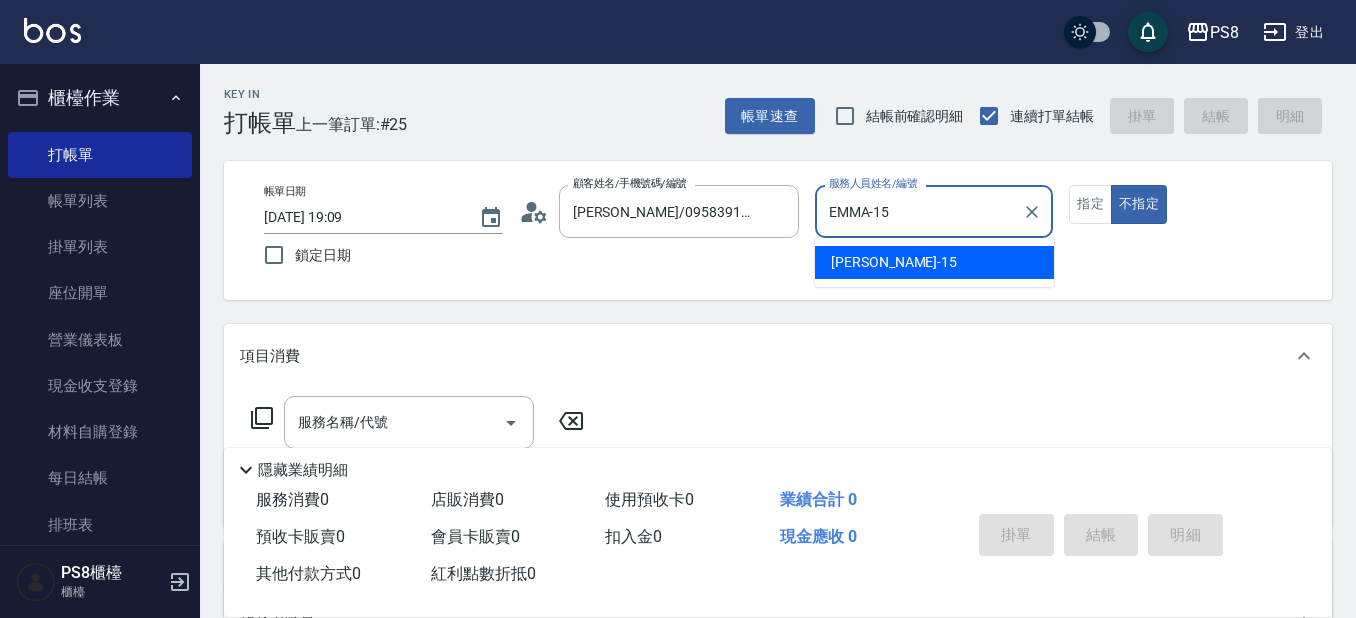 type on "false" 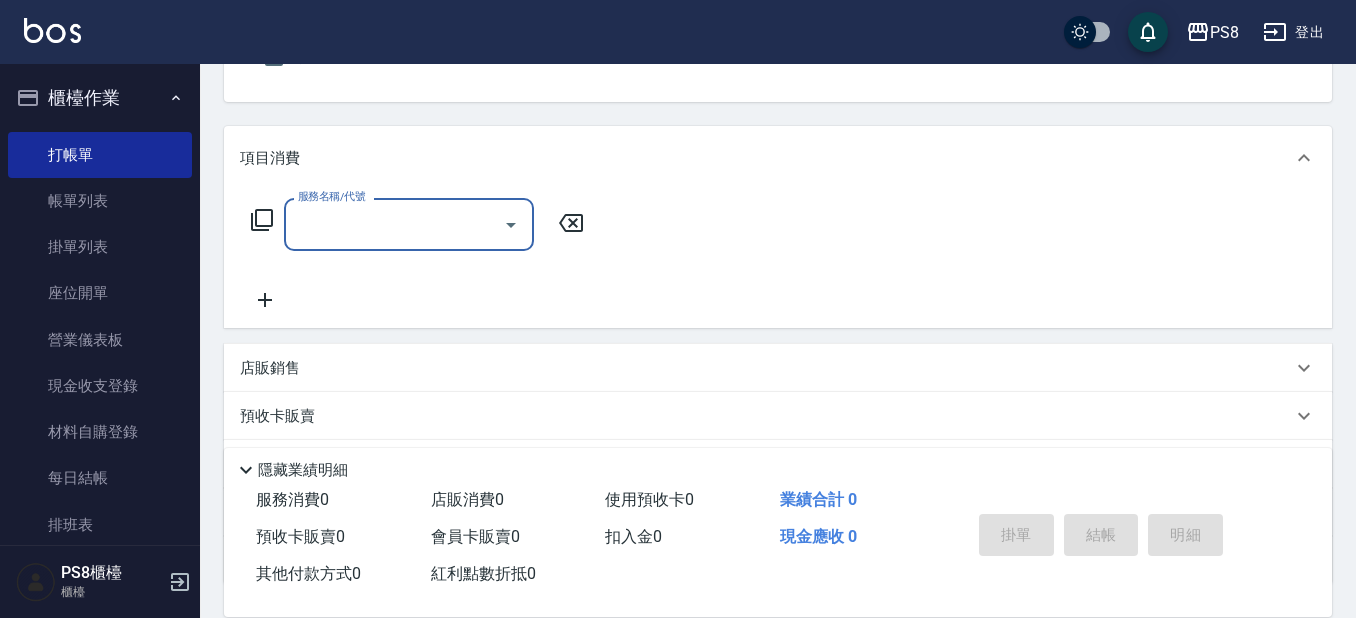 scroll, scrollTop: 200, scrollLeft: 0, axis: vertical 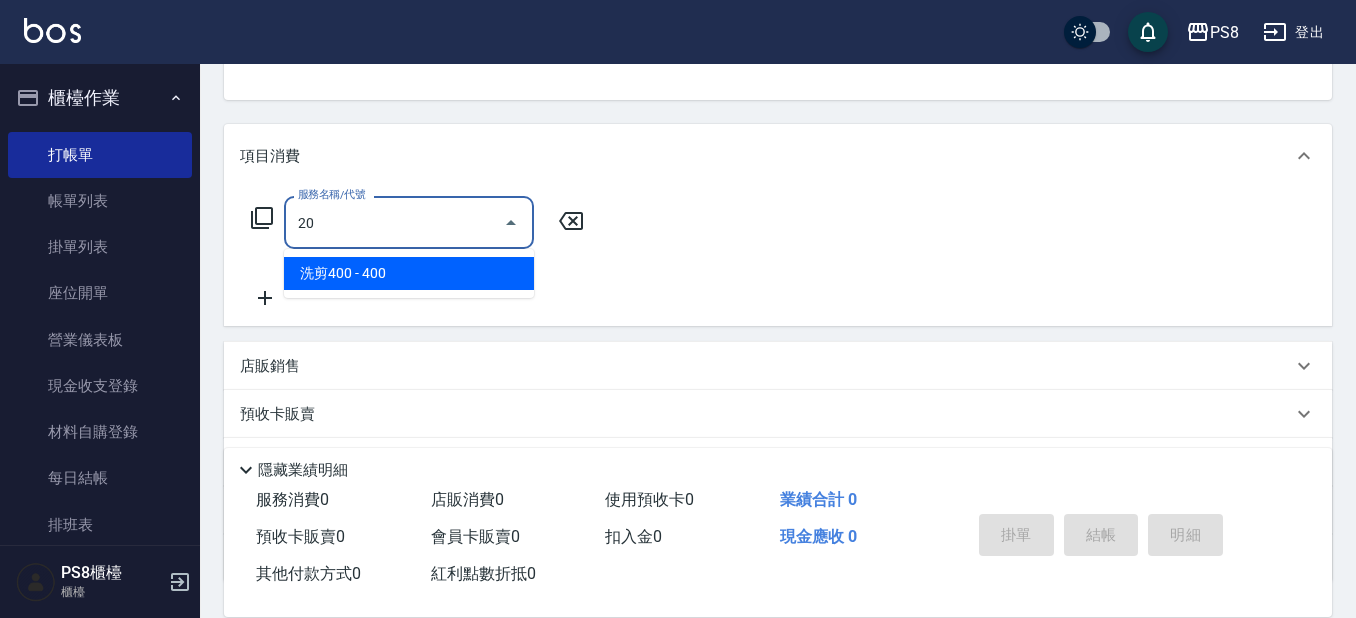 type on "2" 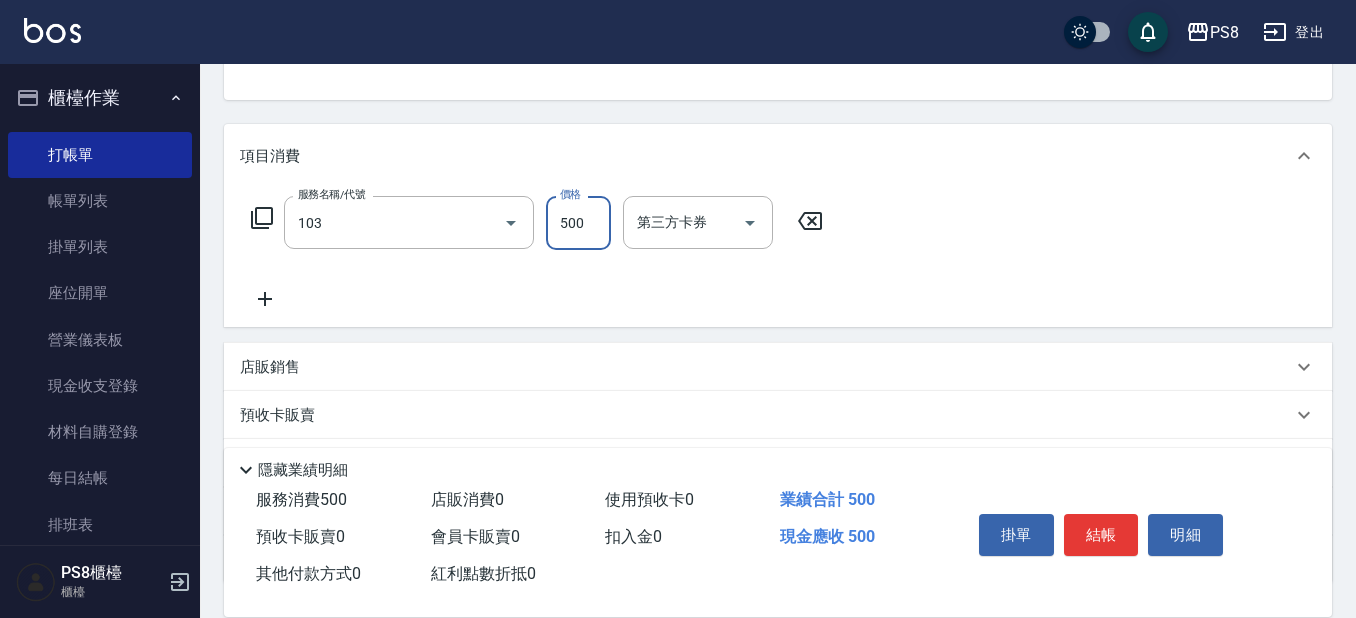 type on "B級洗剪500(103)" 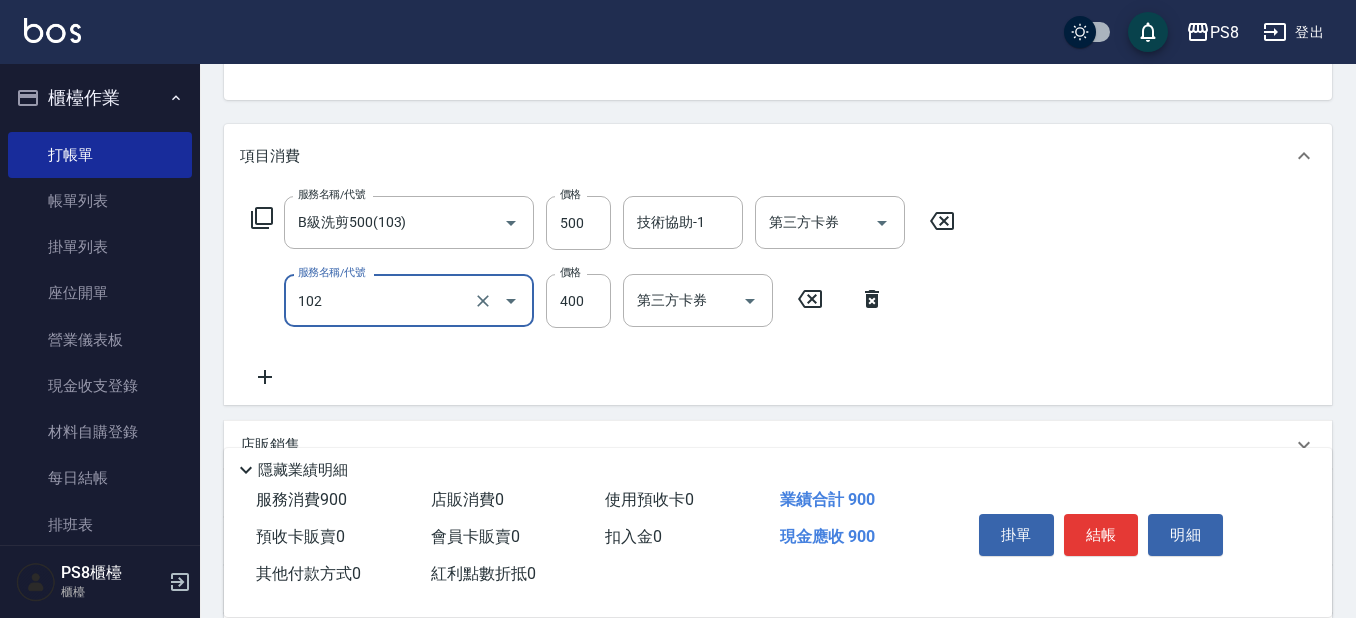 type on "精油洗髮(102)" 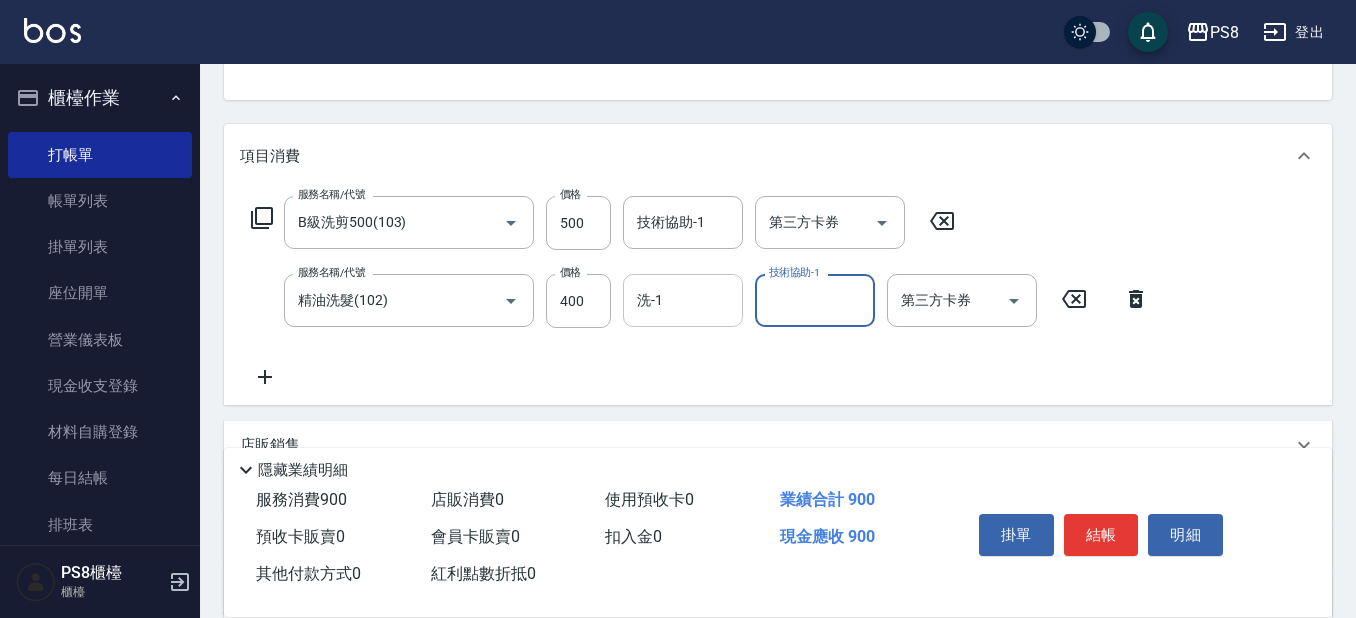 click on "洗-1" at bounding box center [683, 300] 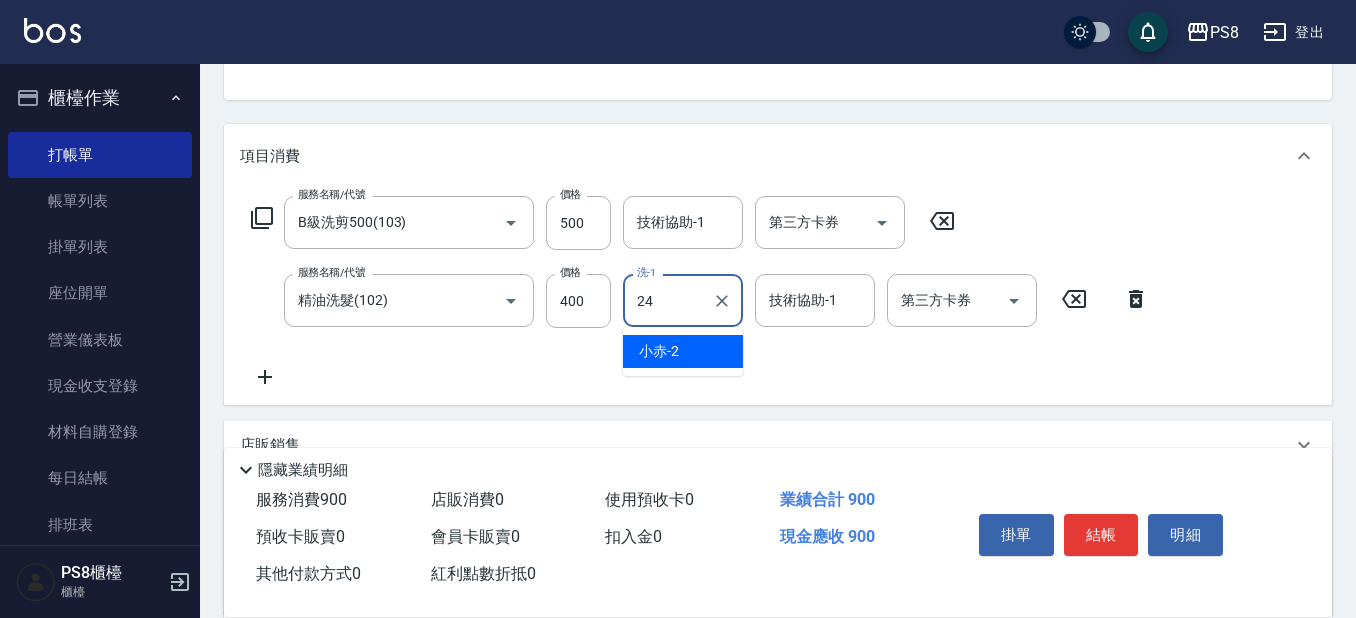 type on "婷婷-24" 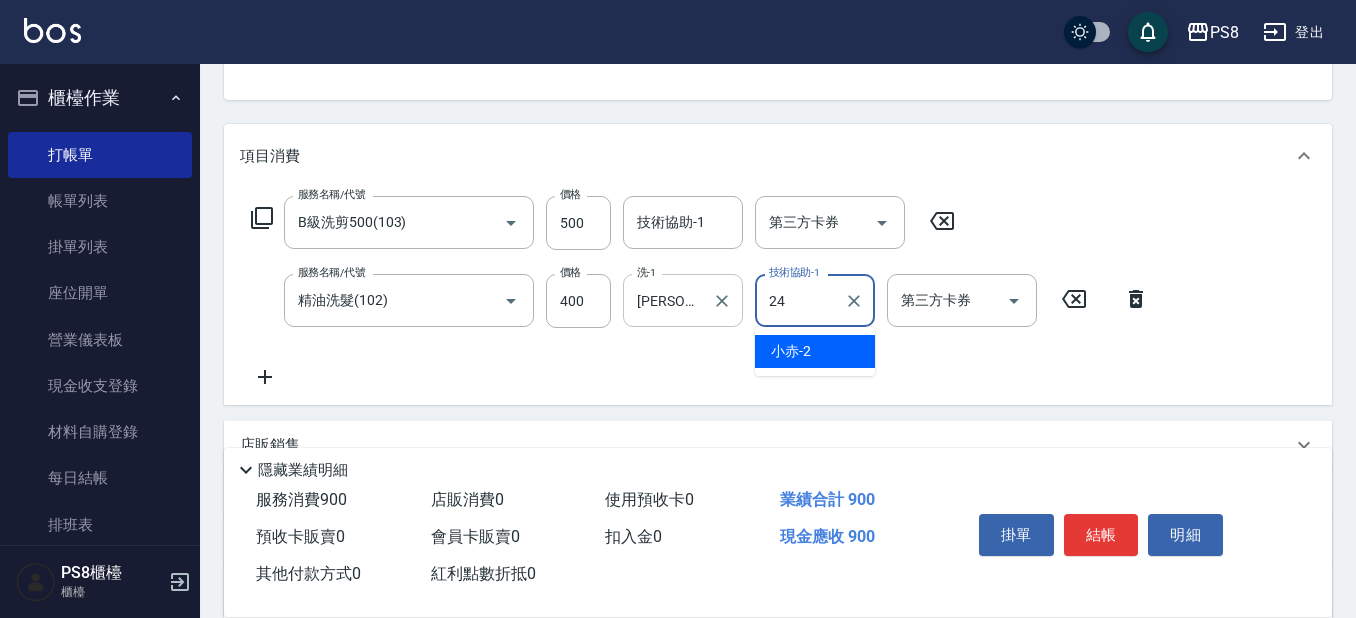 type on "婷婷-24" 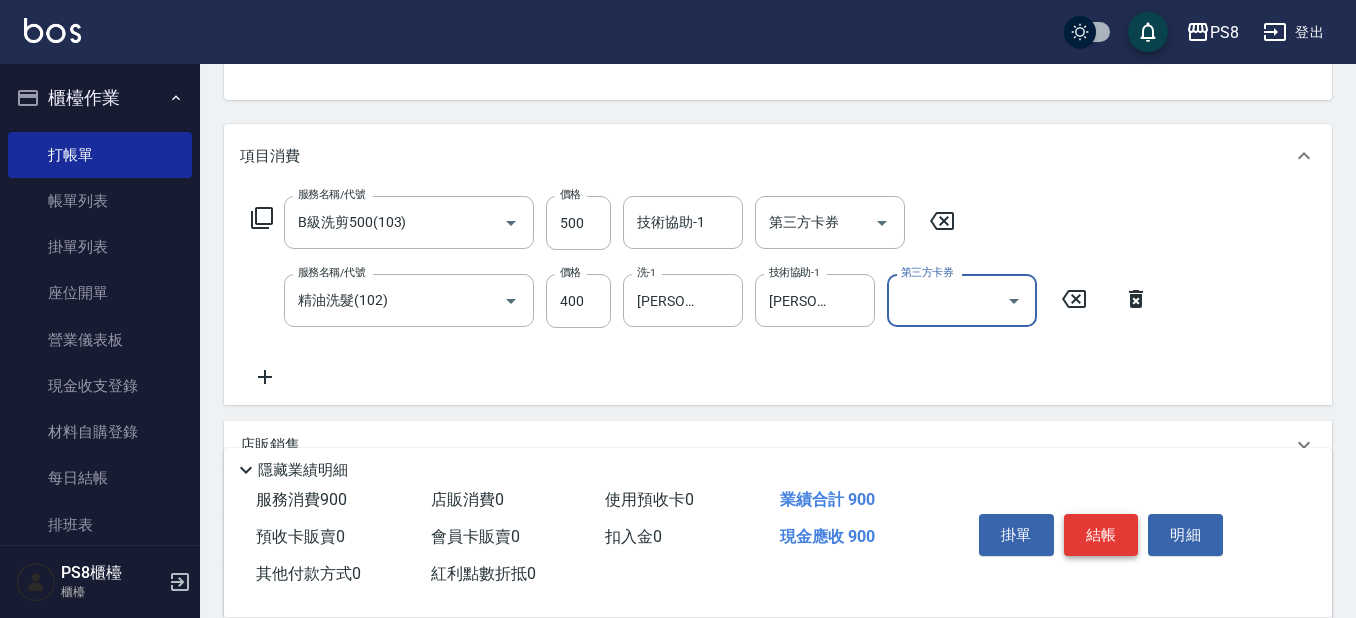 click on "結帳" at bounding box center (1101, 535) 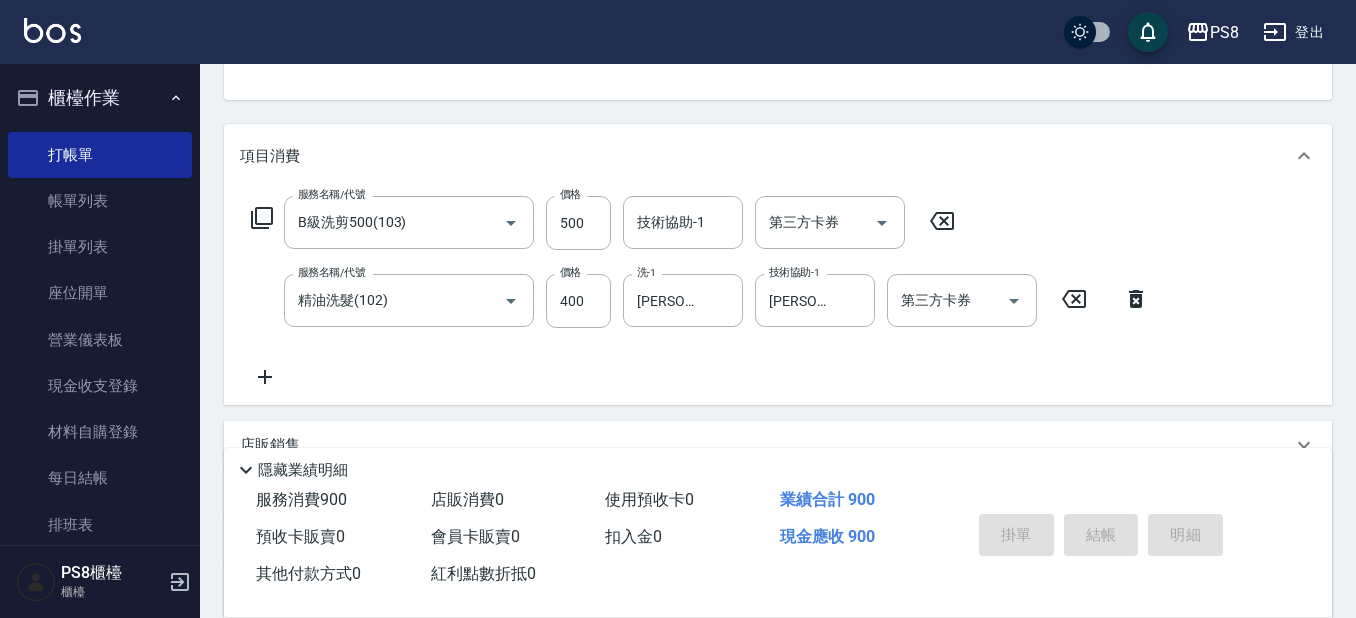 type on "2025/07/15 19:24" 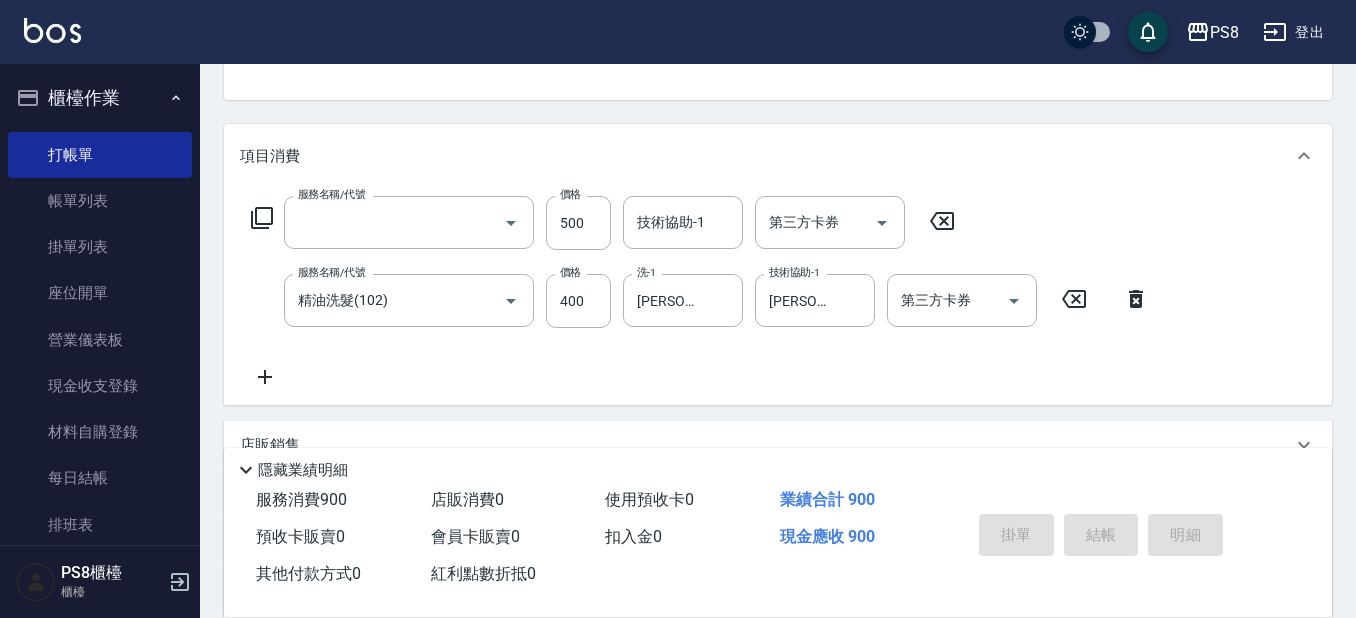 scroll, scrollTop: 194, scrollLeft: 0, axis: vertical 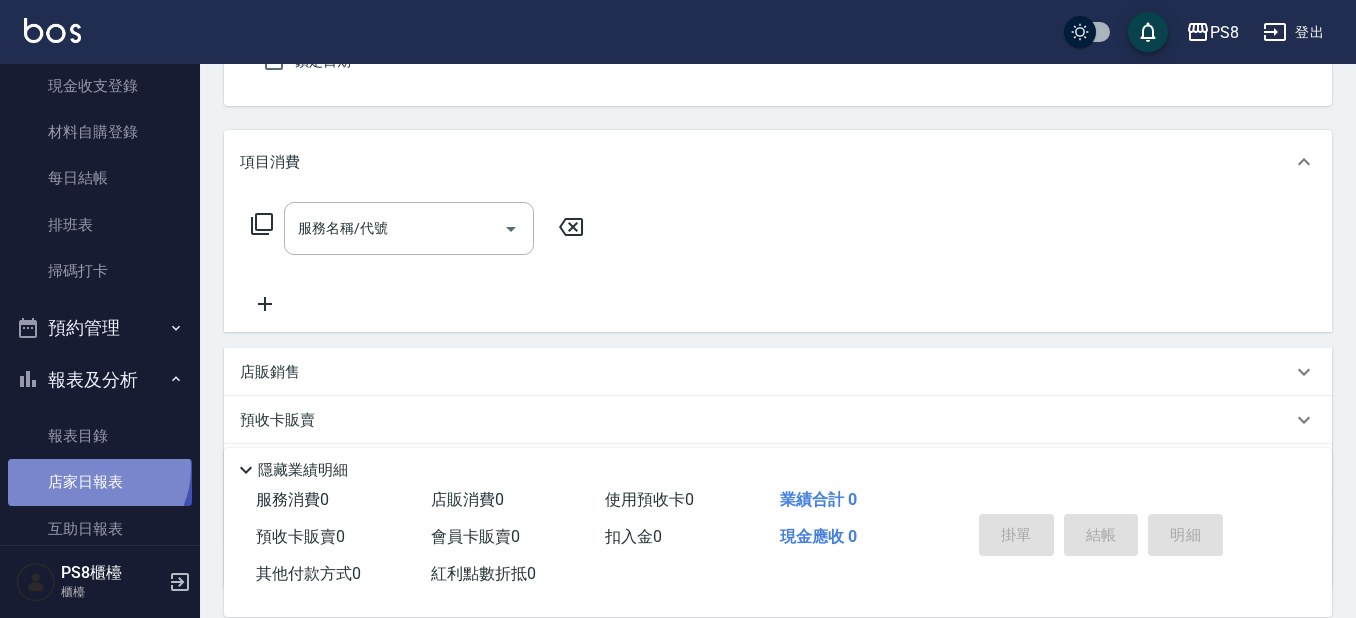 click on "店家日報表" at bounding box center (100, 482) 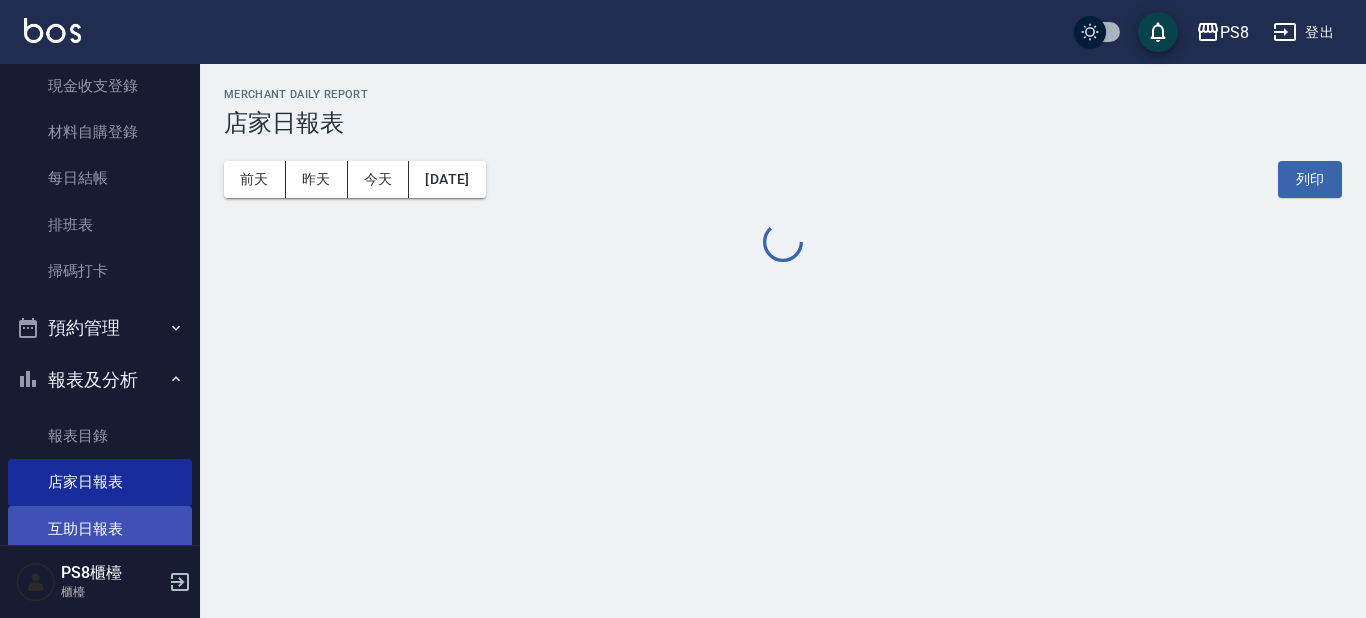 click on "互助日報表" at bounding box center [100, 529] 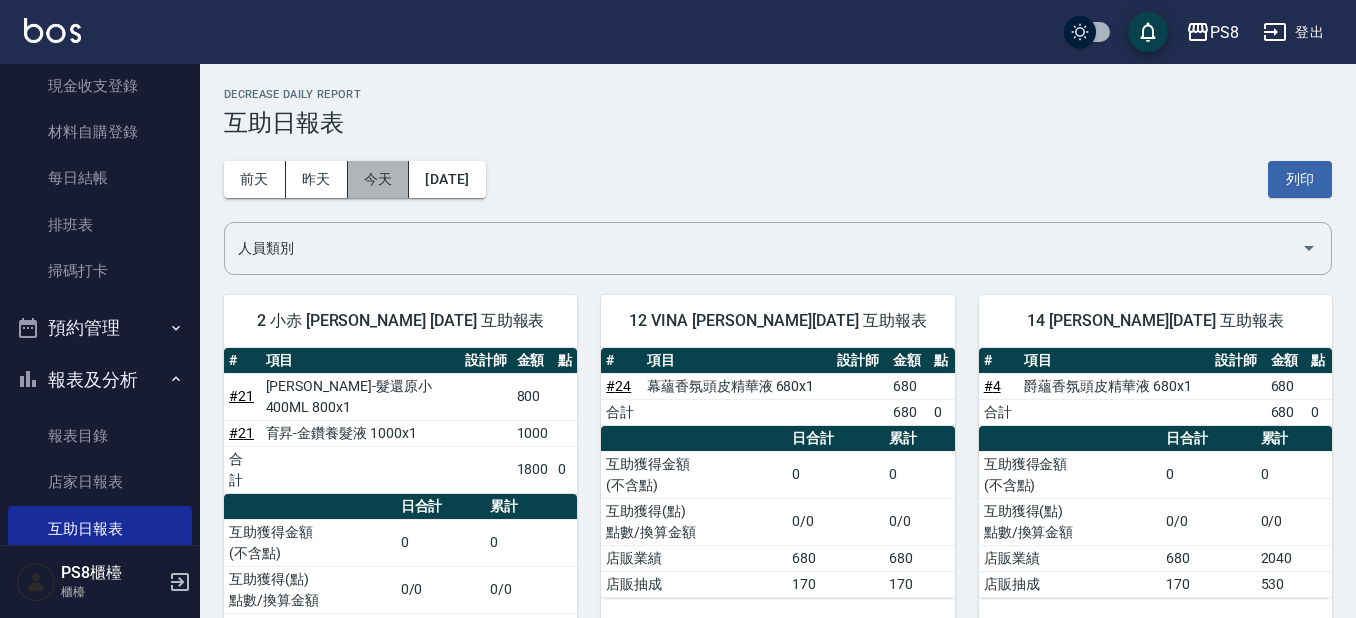 click on "今天" at bounding box center (379, 179) 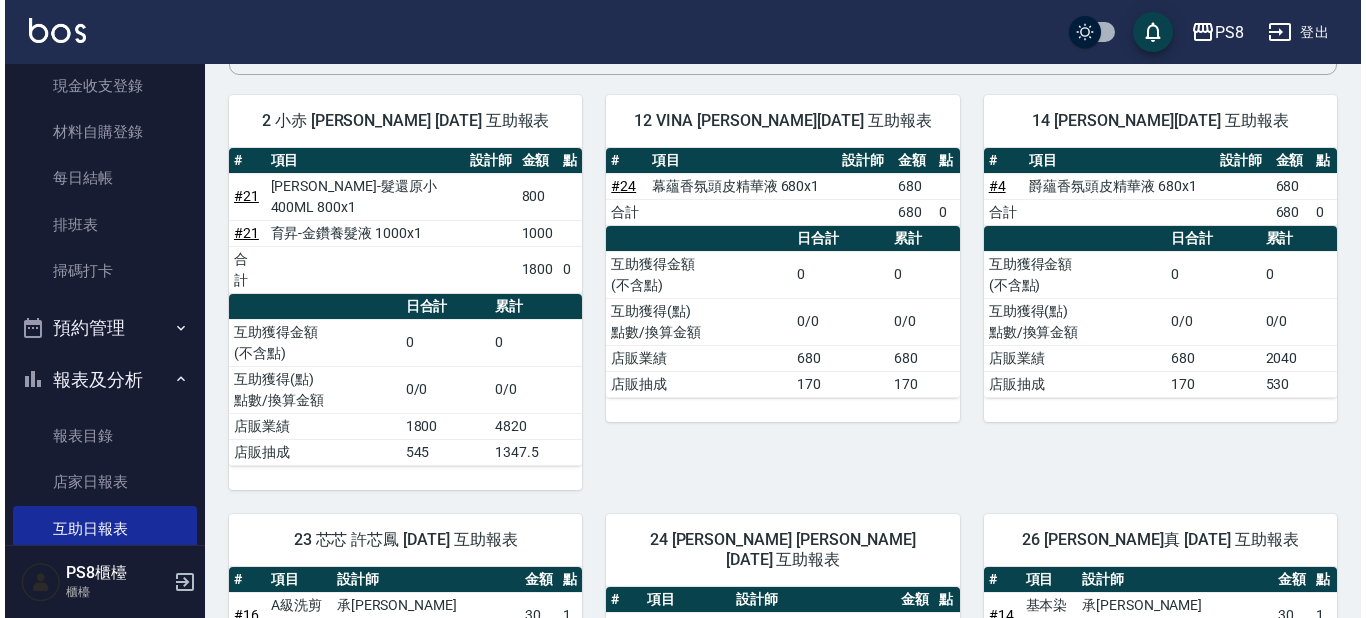 scroll, scrollTop: 0, scrollLeft: 0, axis: both 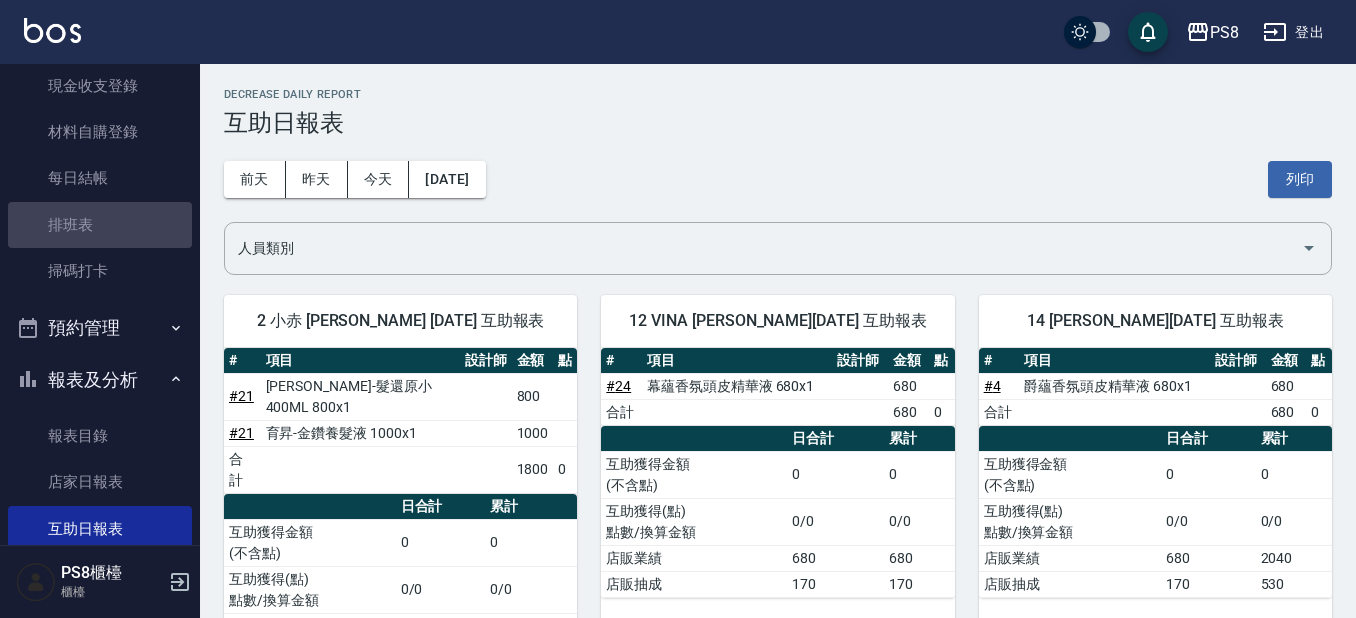 drag, startPoint x: 115, startPoint y: 220, endPoint x: 228, endPoint y: 210, distance: 113.44161 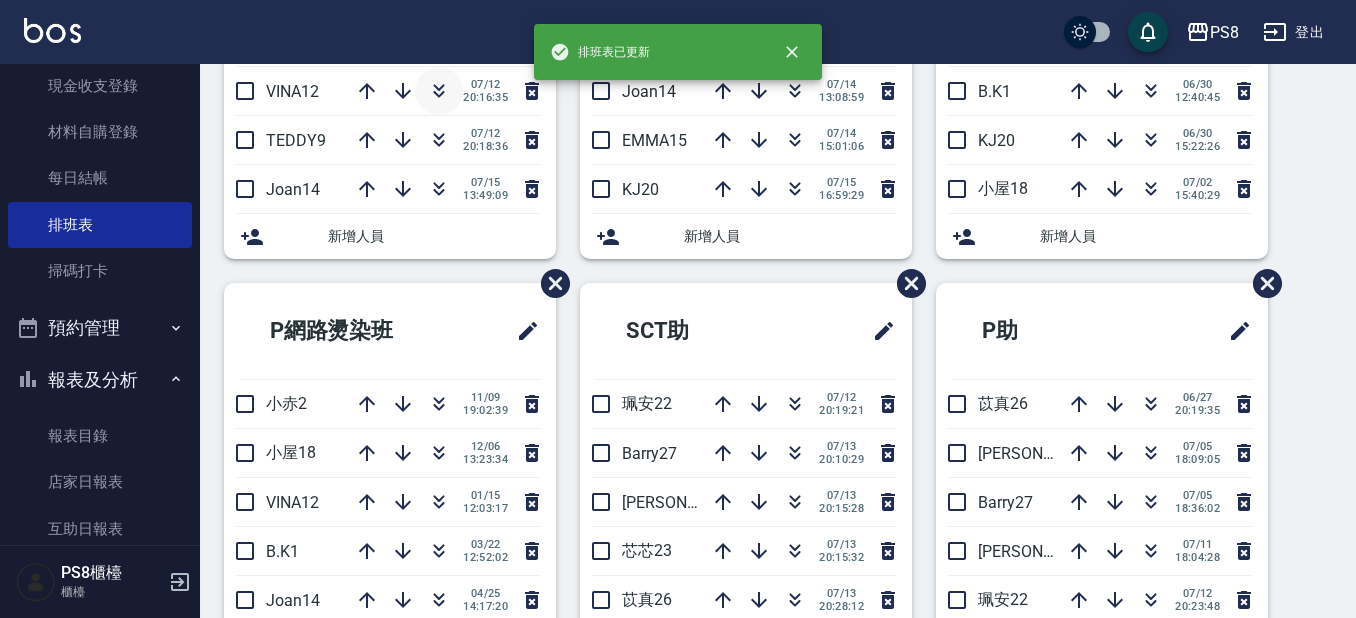 scroll, scrollTop: 600, scrollLeft: 0, axis: vertical 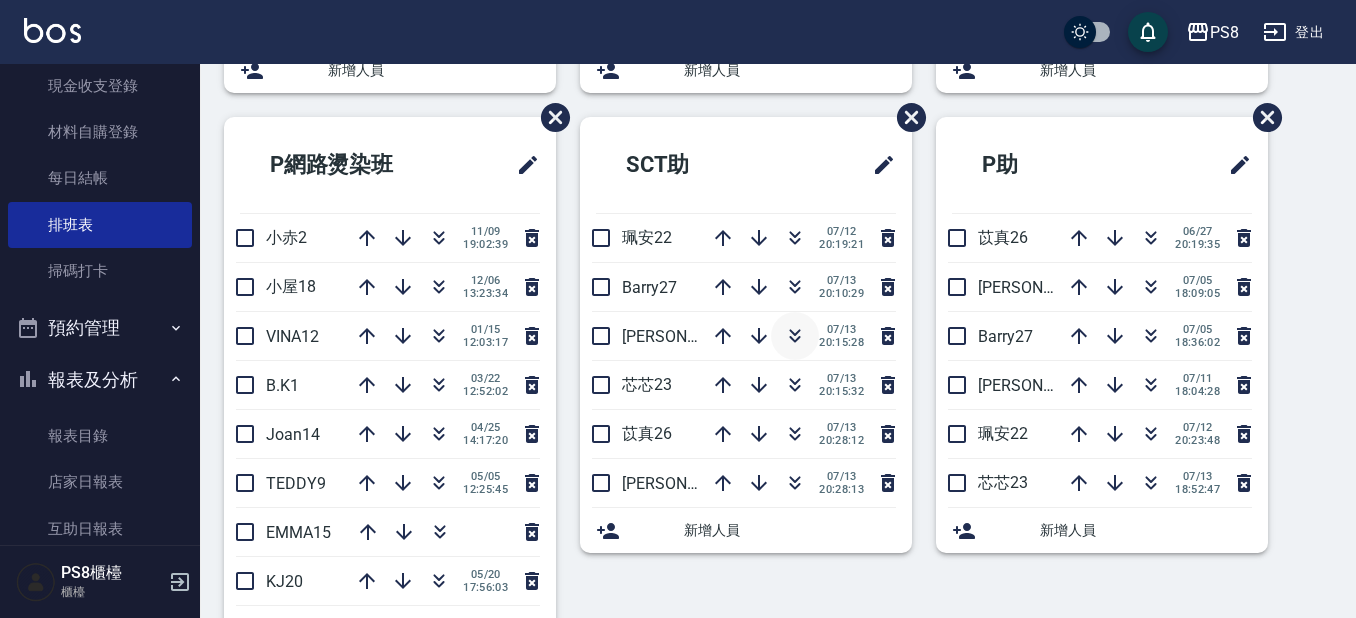 click 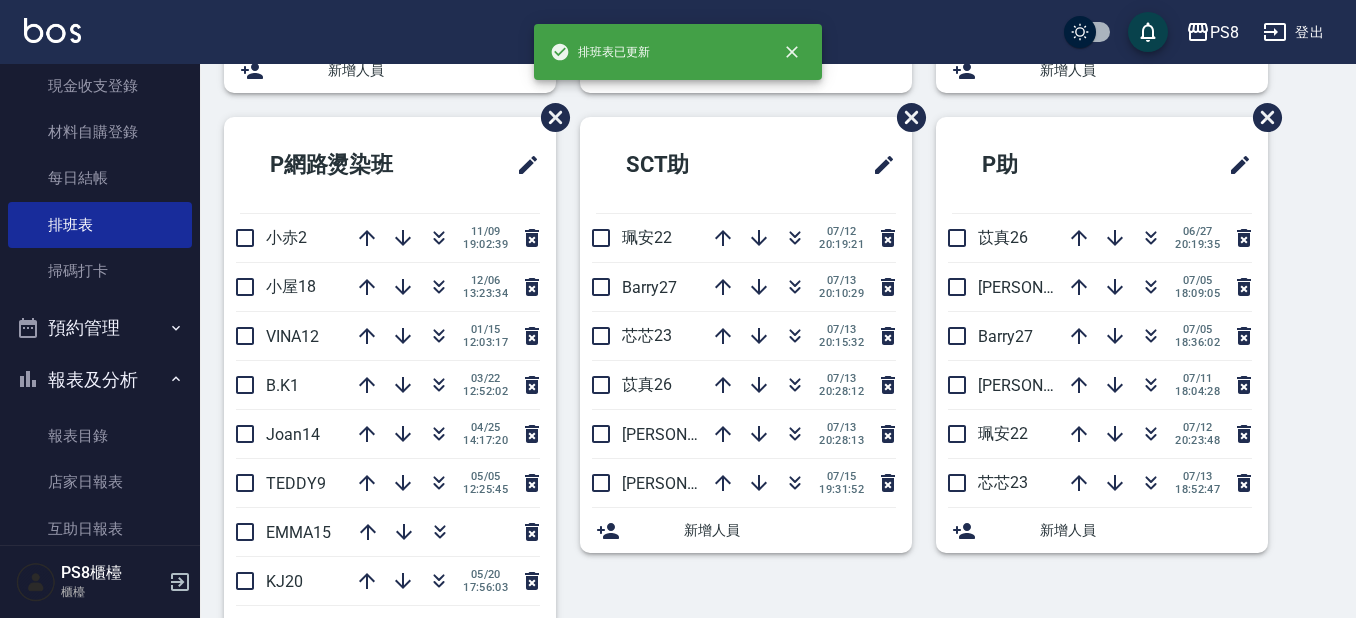 scroll, scrollTop: 0, scrollLeft: 0, axis: both 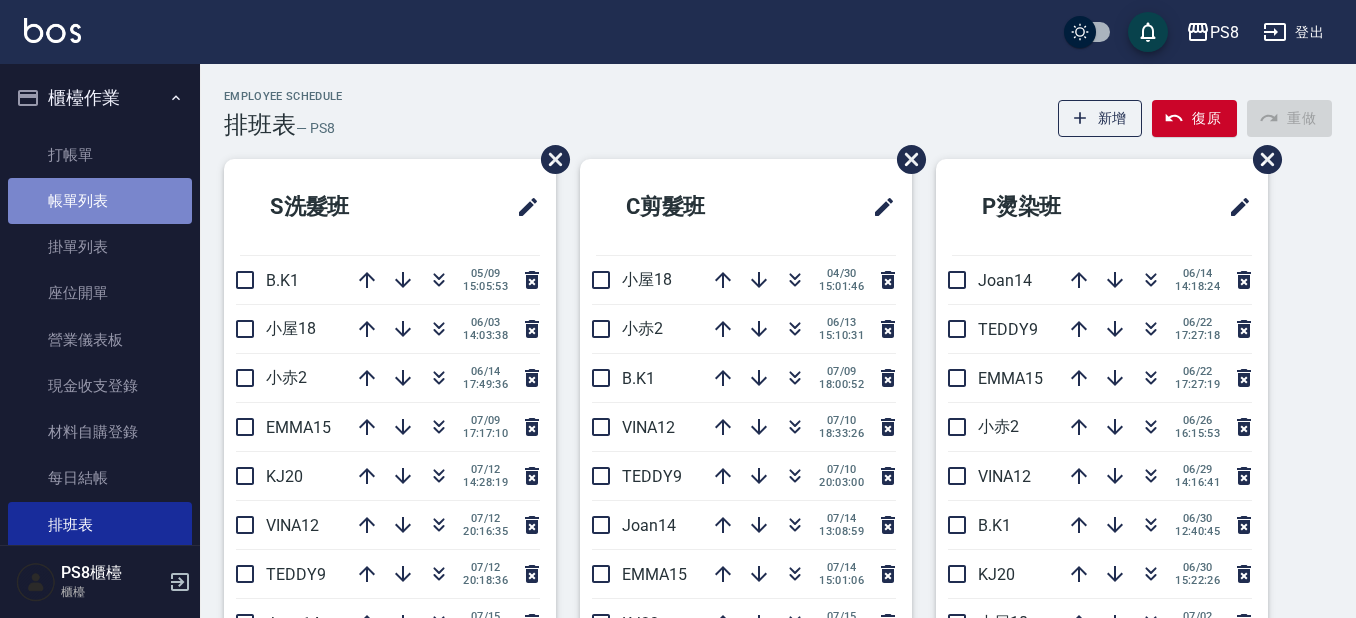 click on "帳單列表" at bounding box center [100, 201] 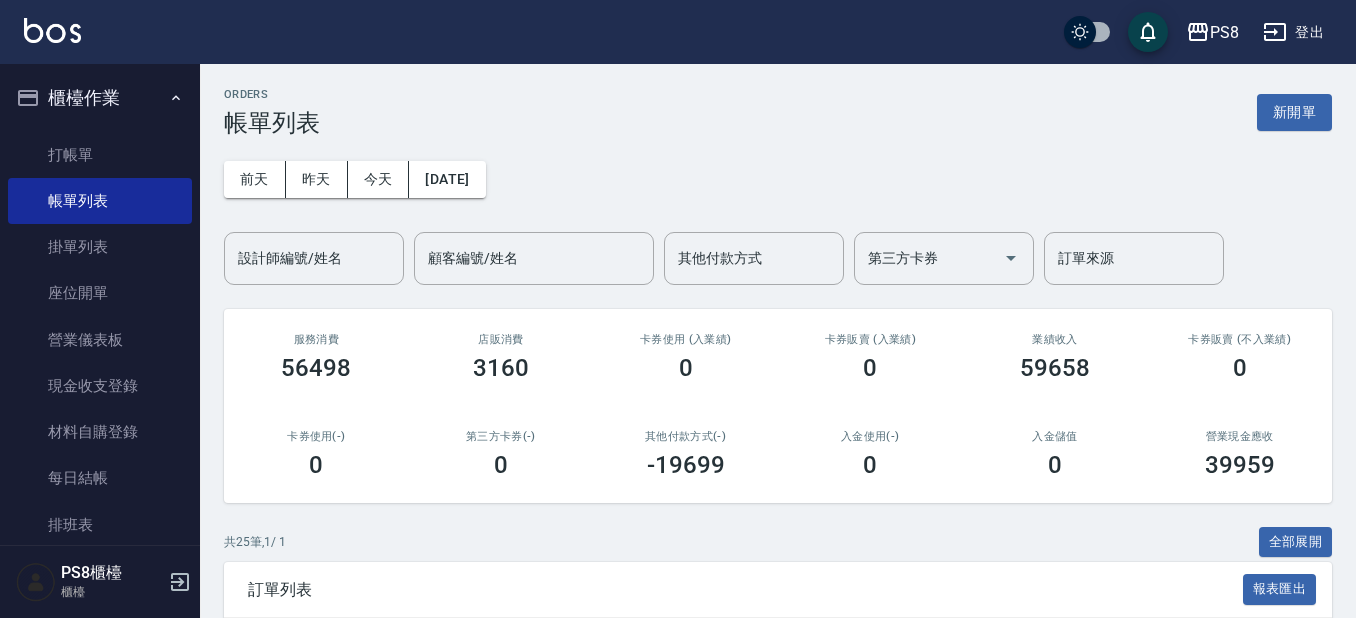 scroll, scrollTop: 0, scrollLeft: 0, axis: both 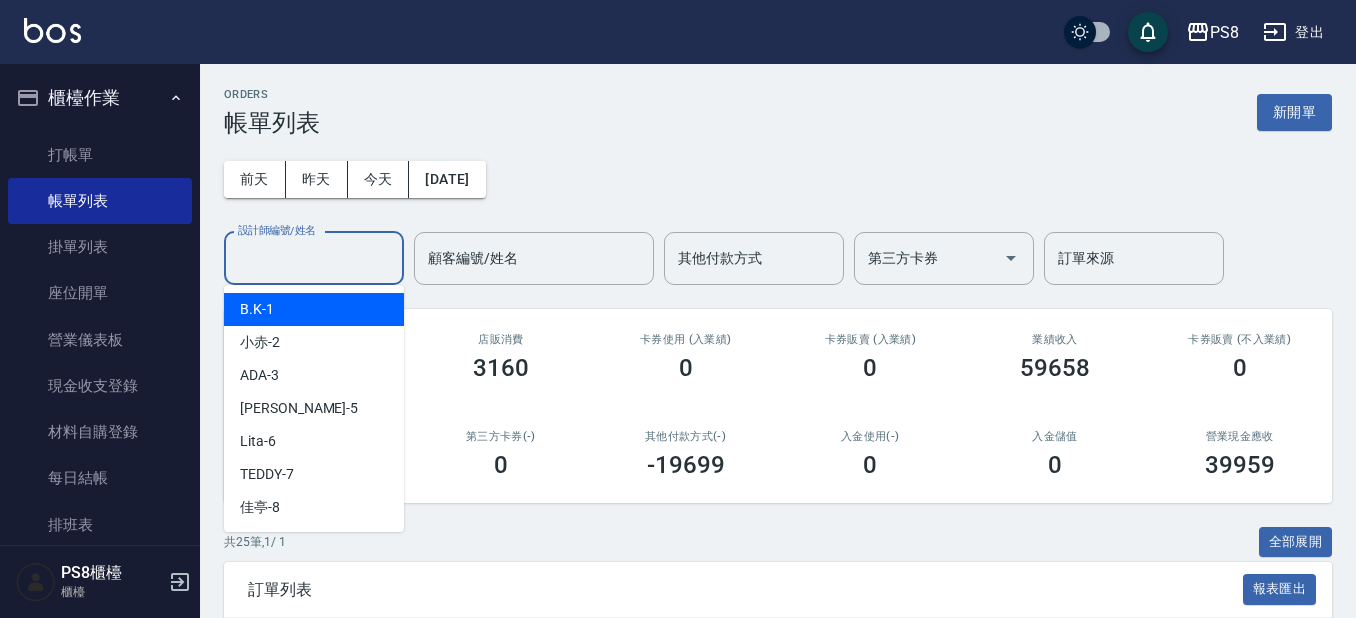 click on "設計師編號/姓名" at bounding box center (314, 258) 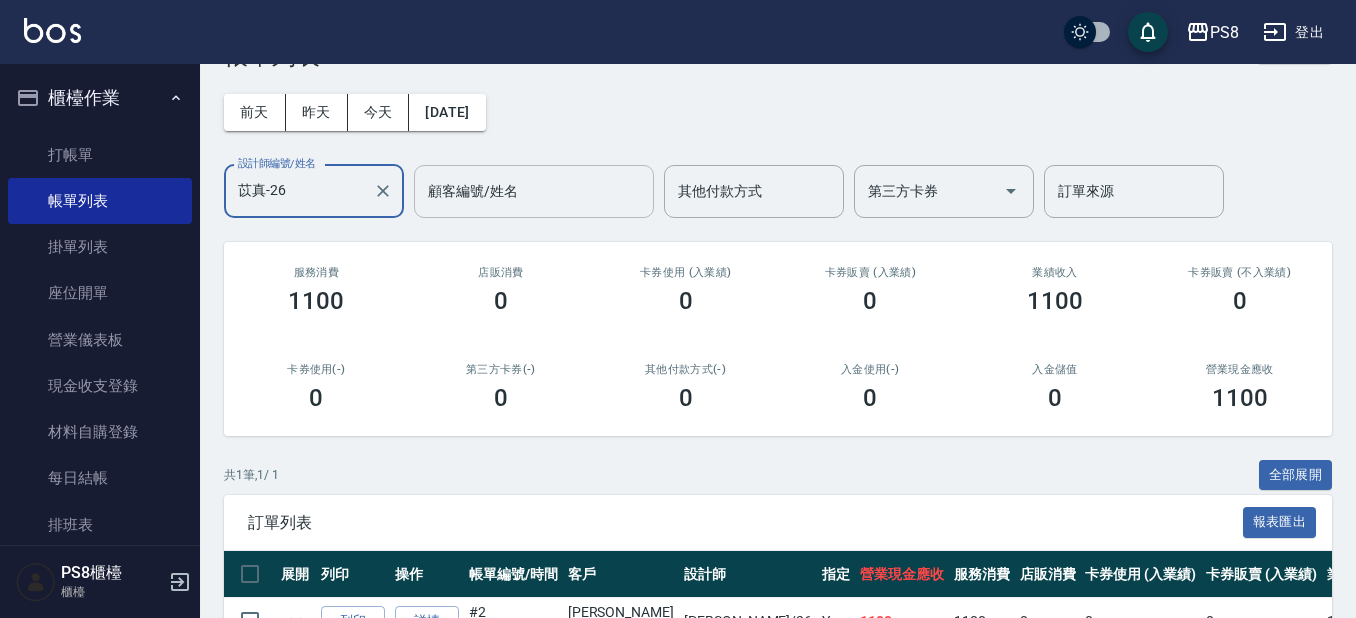 scroll, scrollTop: 0, scrollLeft: 0, axis: both 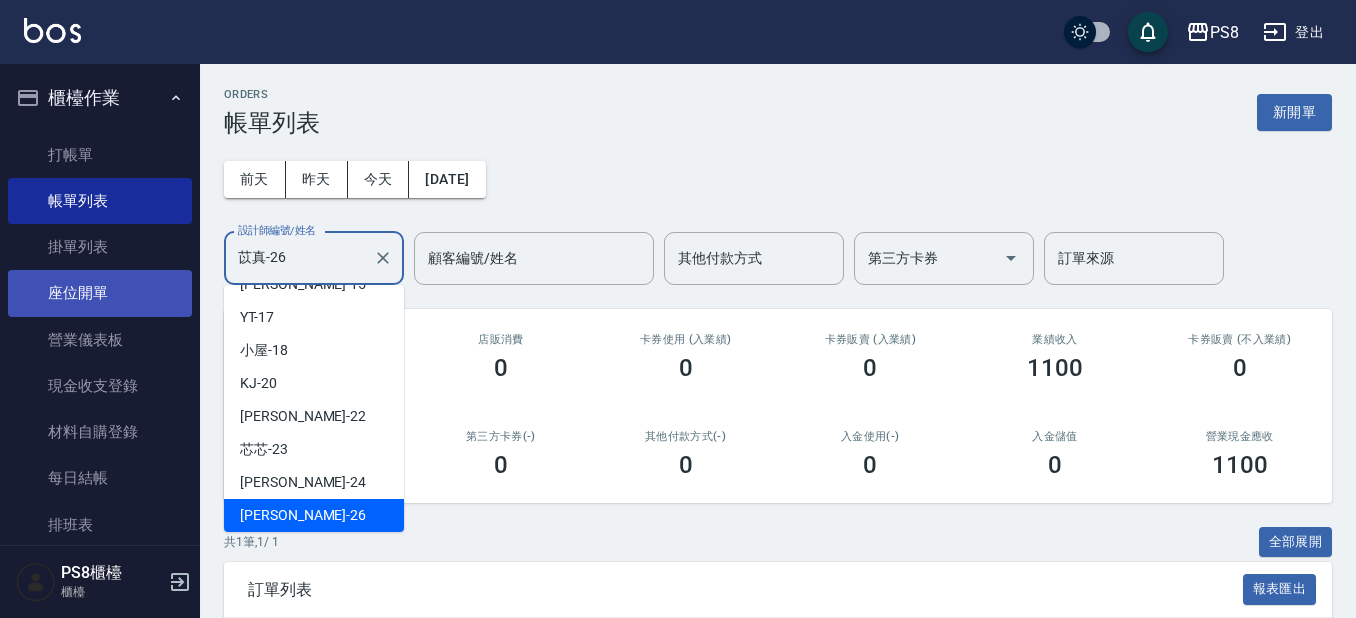 drag, startPoint x: 329, startPoint y: 261, endPoint x: 150, endPoint y: 302, distance: 183.63551 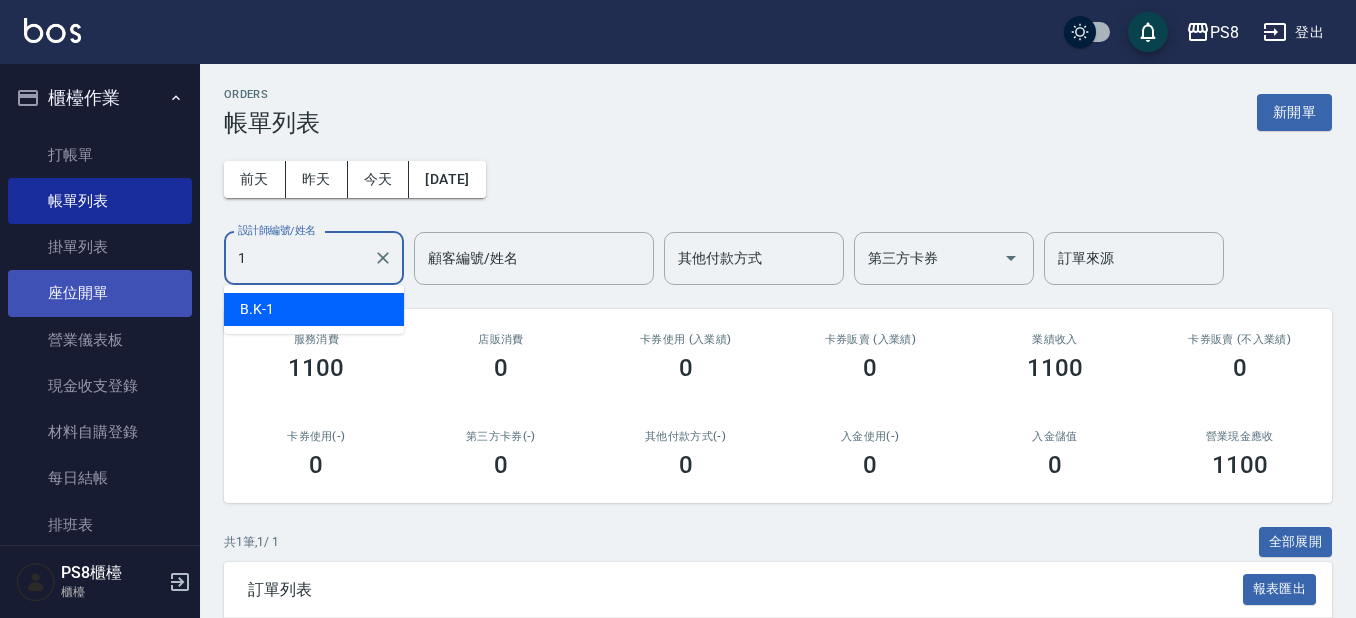 scroll, scrollTop: 0, scrollLeft: 0, axis: both 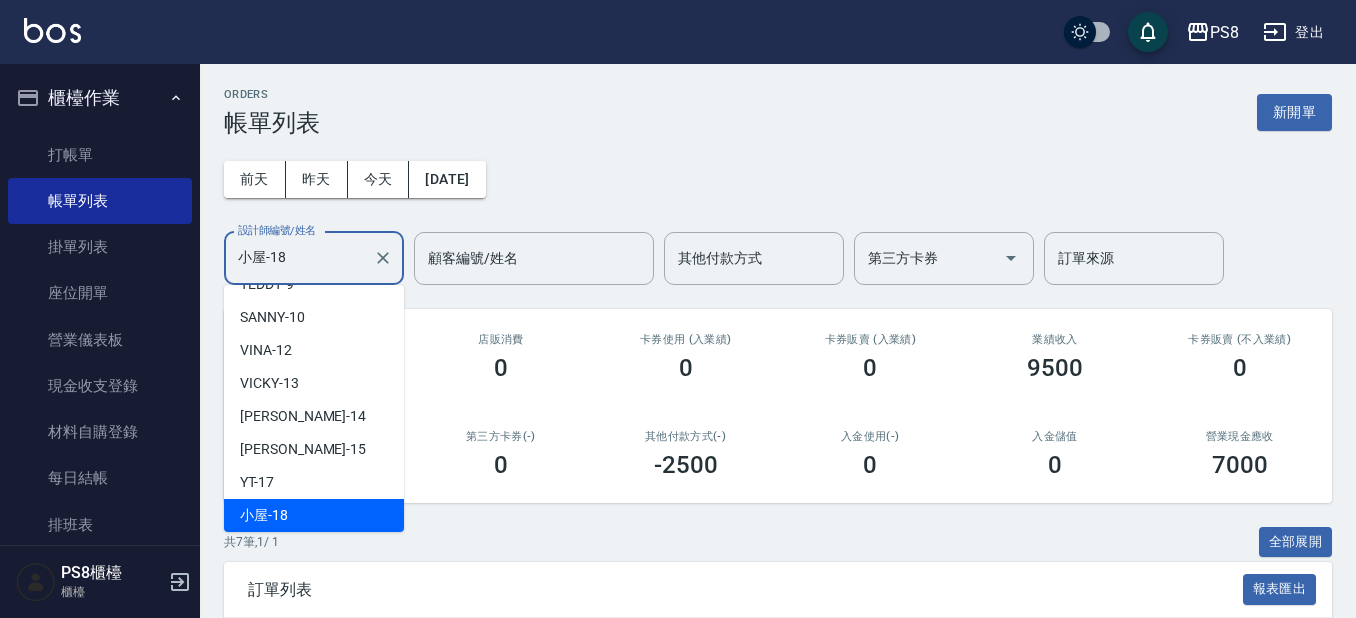 drag, startPoint x: 313, startPoint y: 264, endPoint x: 235, endPoint y: 252, distance: 78.91768 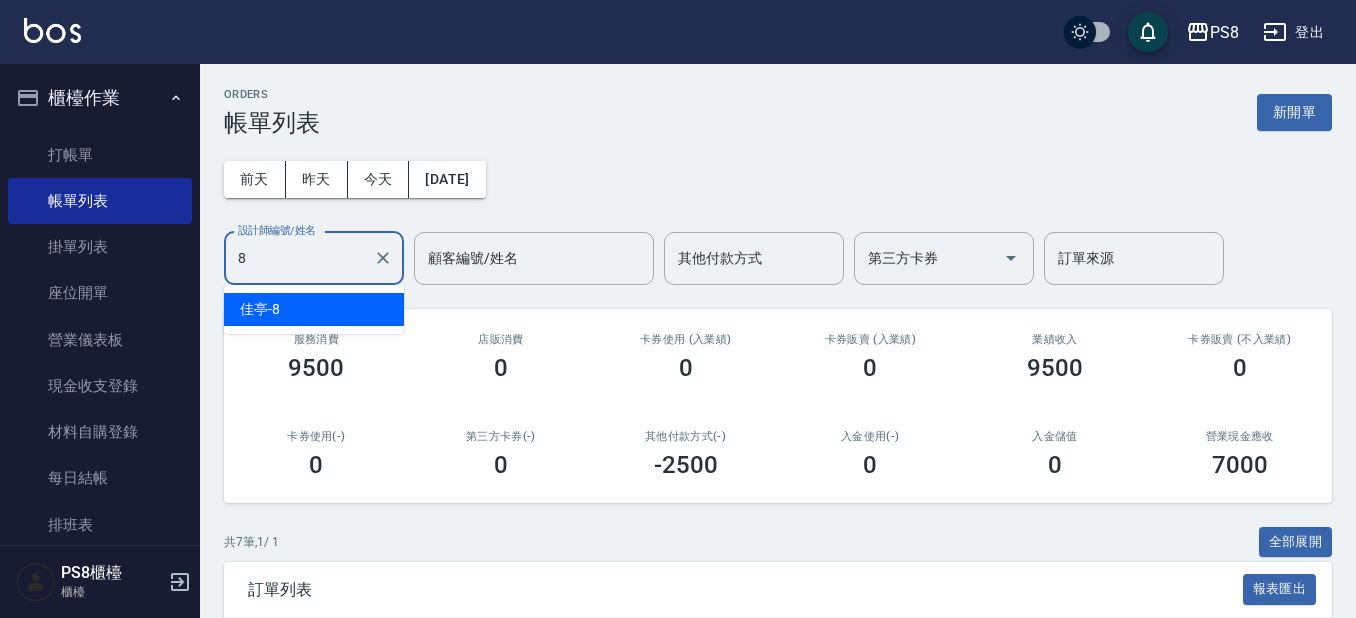 scroll, scrollTop: 0, scrollLeft: 0, axis: both 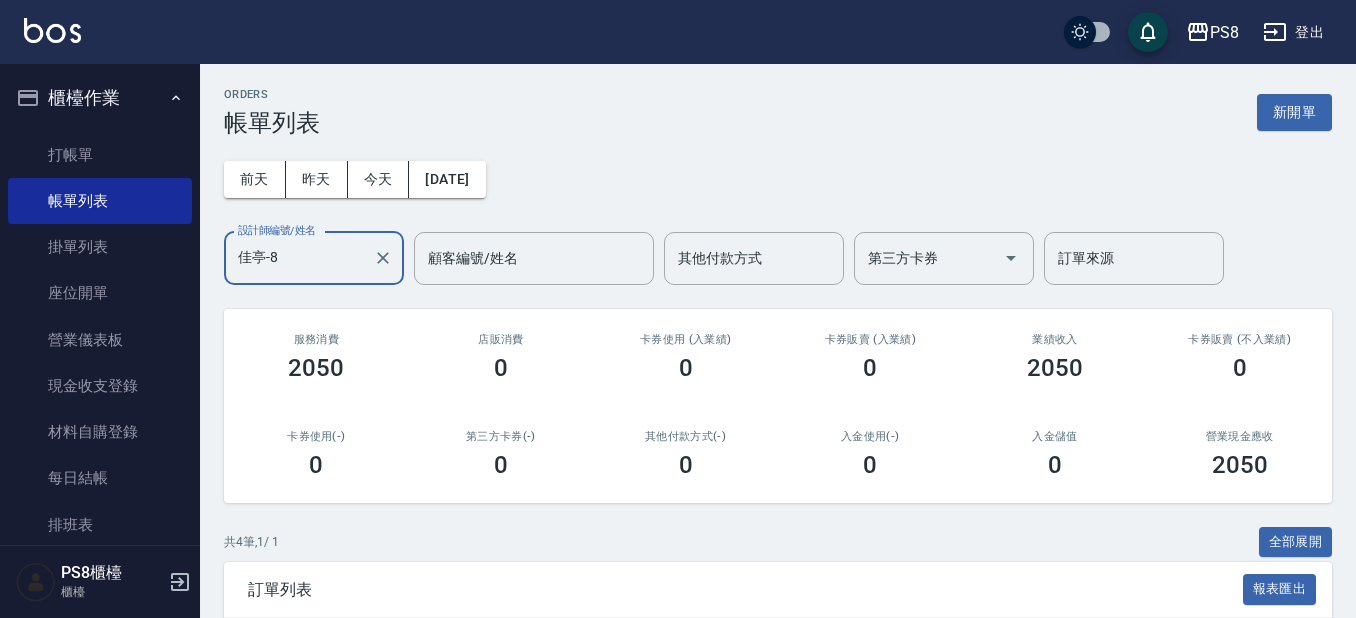 drag, startPoint x: 383, startPoint y: 254, endPoint x: 198, endPoint y: 261, distance: 185.13239 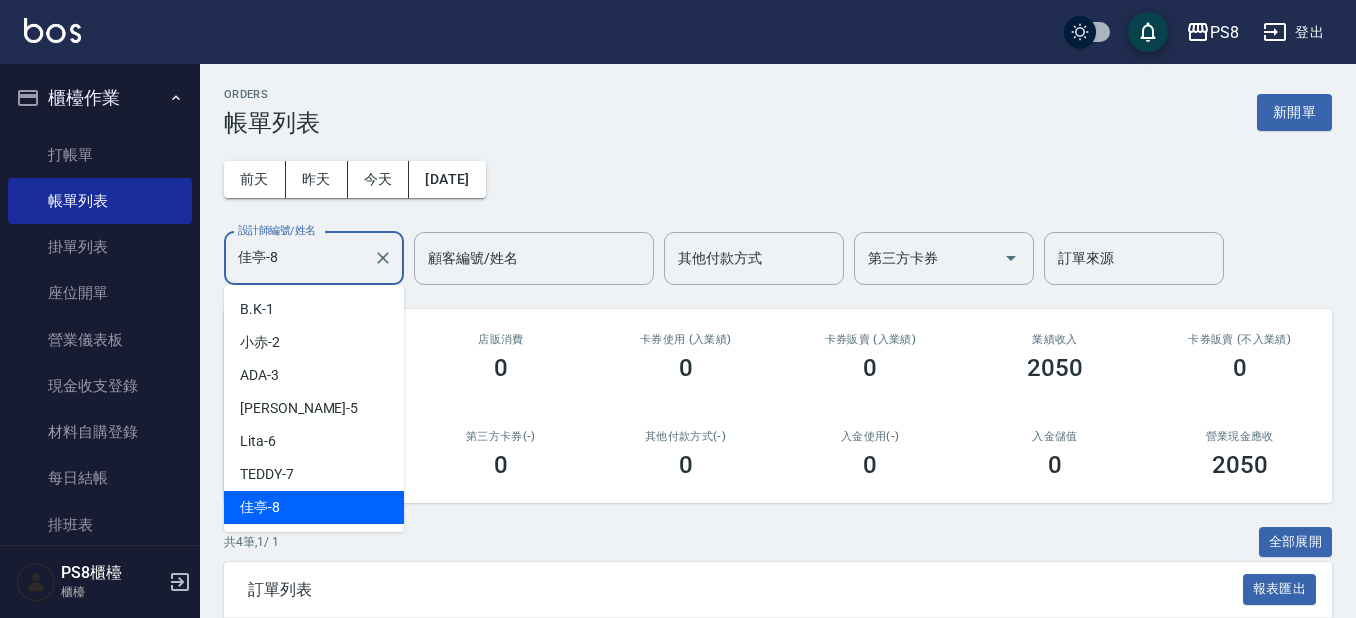 drag, startPoint x: 282, startPoint y: 266, endPoint x: 184, endPoint y: 267, distance: 98.005104 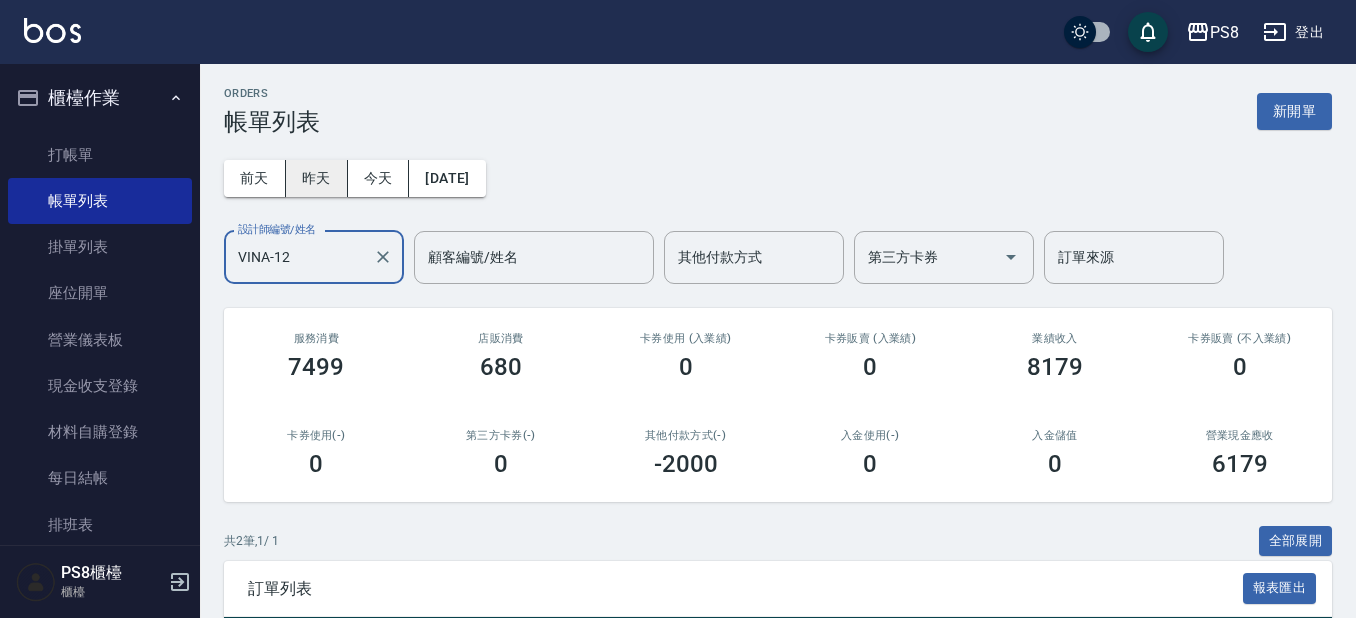 scroll, scrollTop: 0, scrollLeft: 0, axis: both 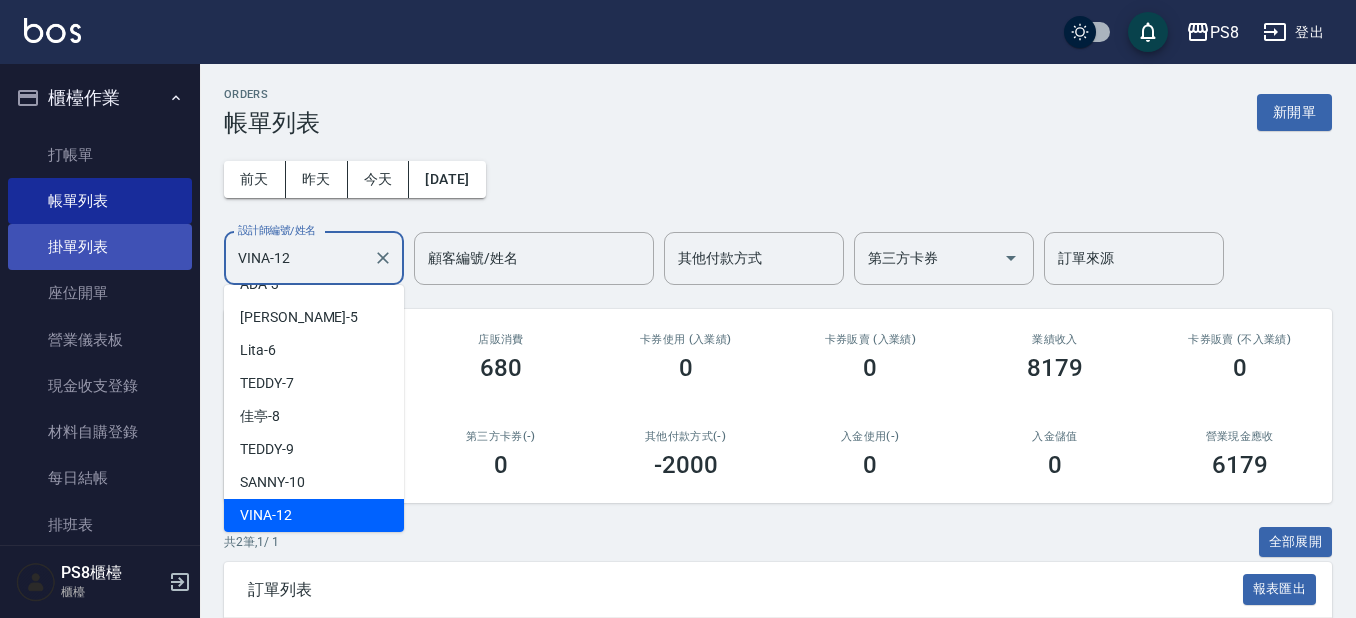 drag, startPoint x: 316, startPoint y: 242, endPoint x: 175, endPoint y: 255, distance: 141.59802 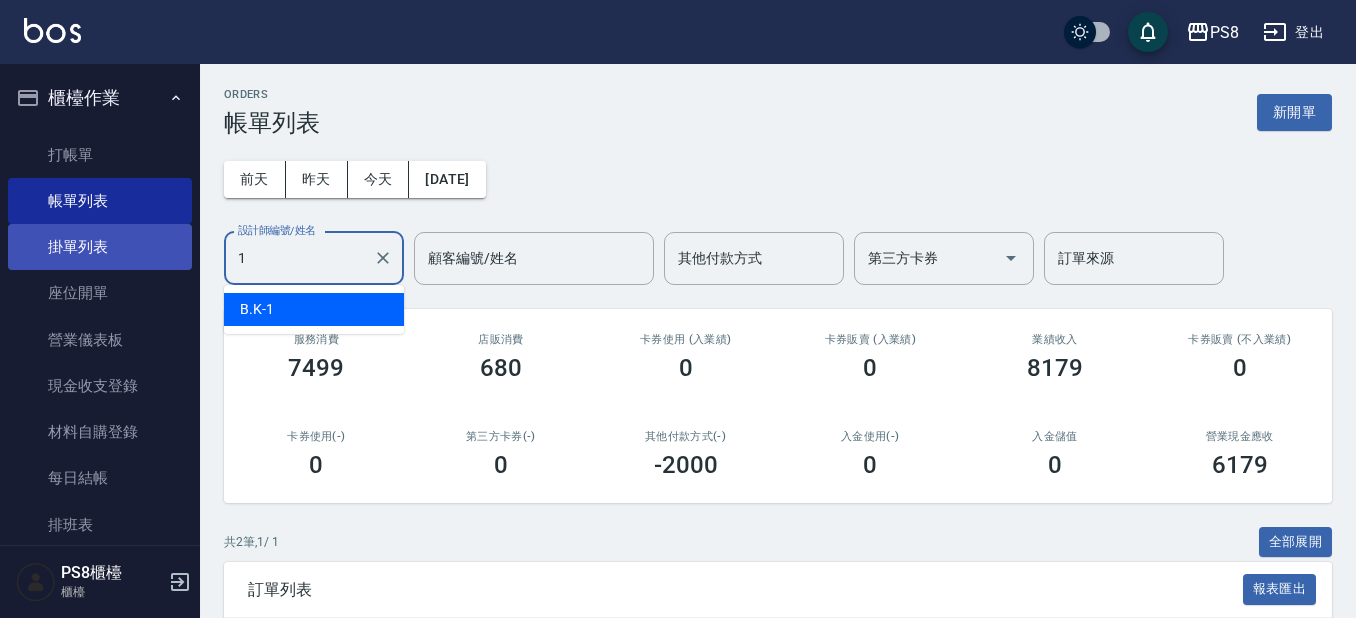 scroll, scrollTop: 0, scrollLeft: 0, axis: both 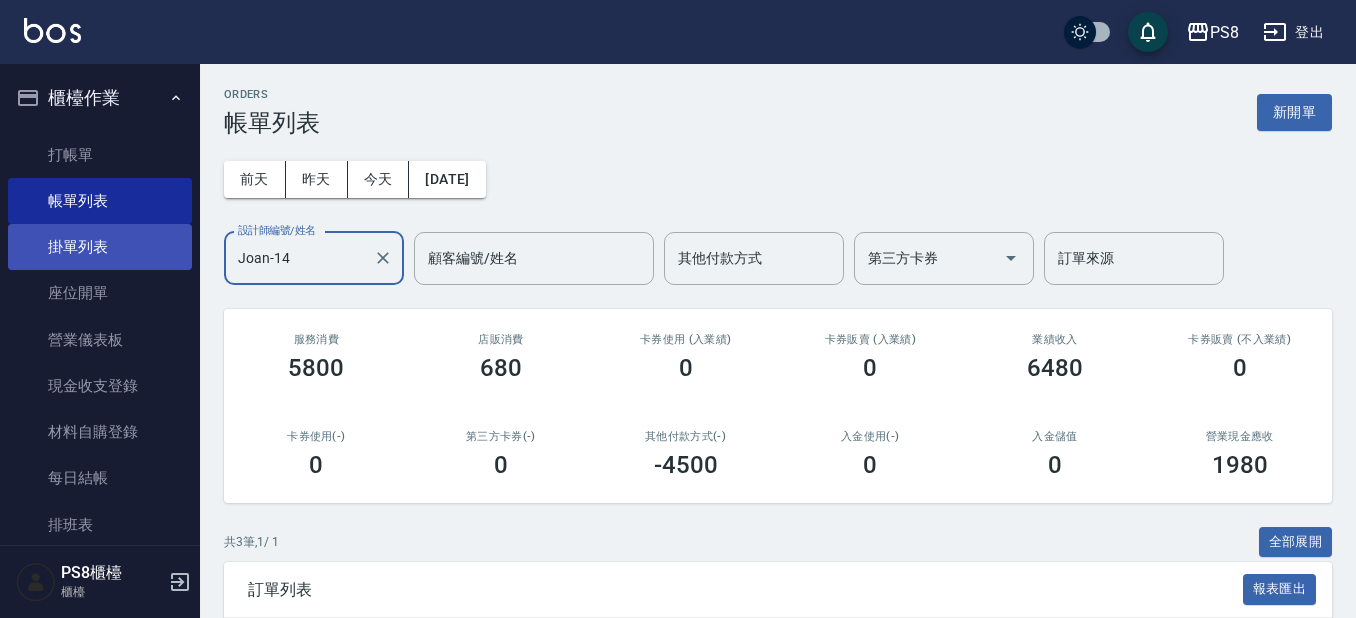 drag, startPoint x: 332, startPoint y: 276, endPoint x: 147, endPoint y: 269, distance: 185.13239 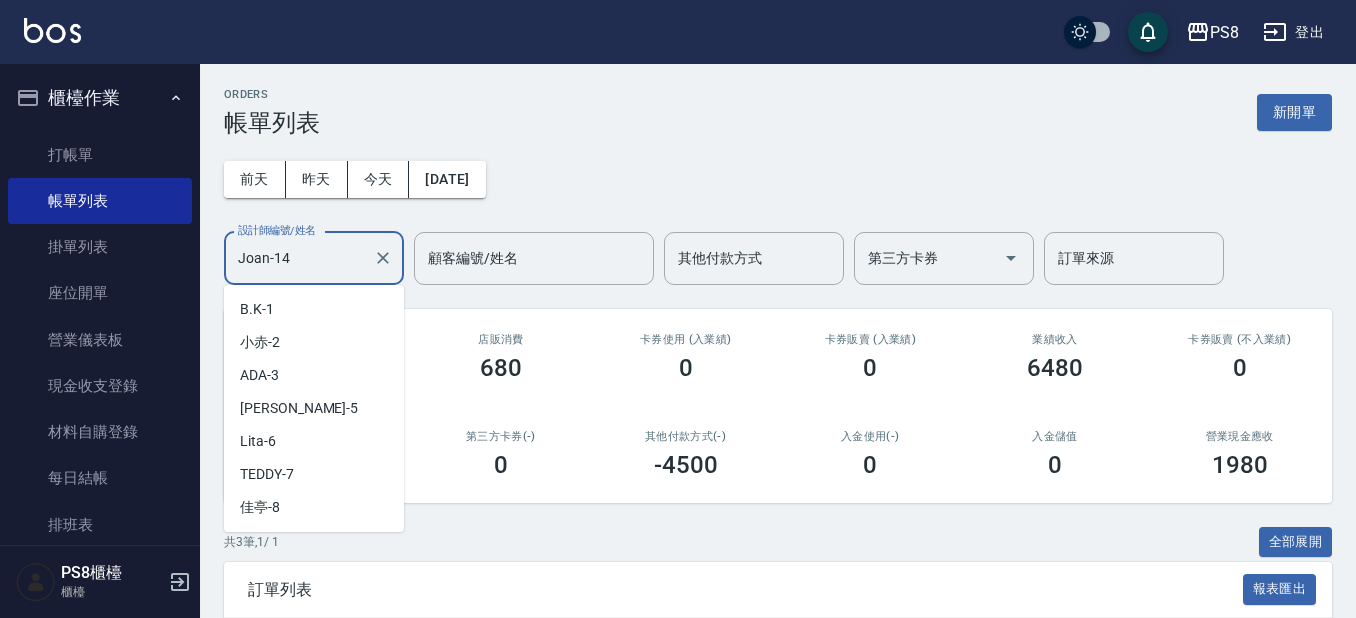 scroll, scrollTop: 157, scrollLeft: 0, axis: vertical 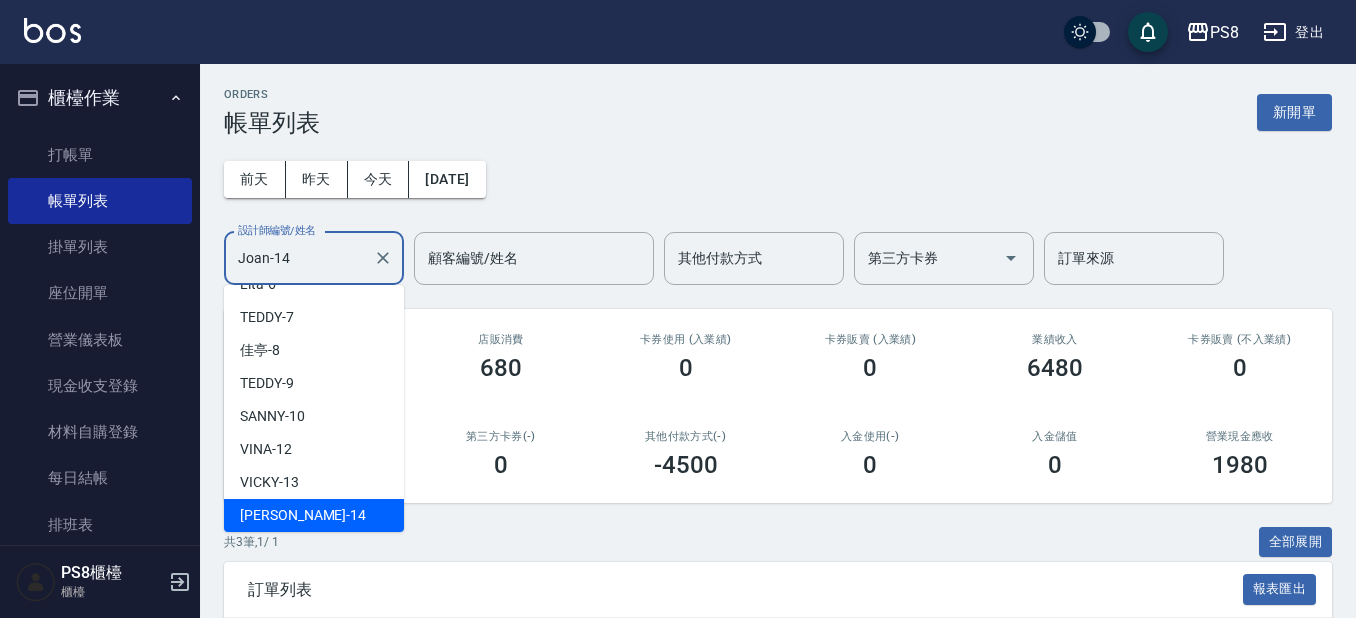 drag, startPoint x: 321, startPoint y: 252, endPoint x: 212, endPoint y: 254, distance: 109.01835 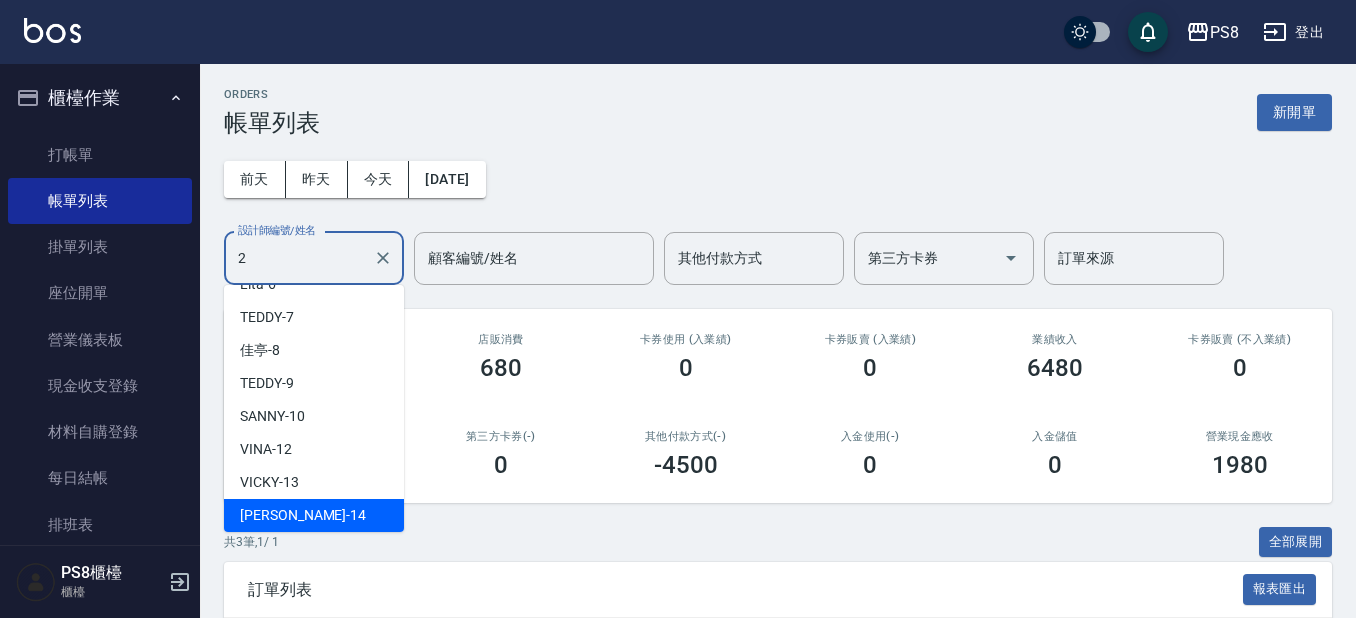 scroll, scrollTop: 0, scrollLeft: 0, axis: both 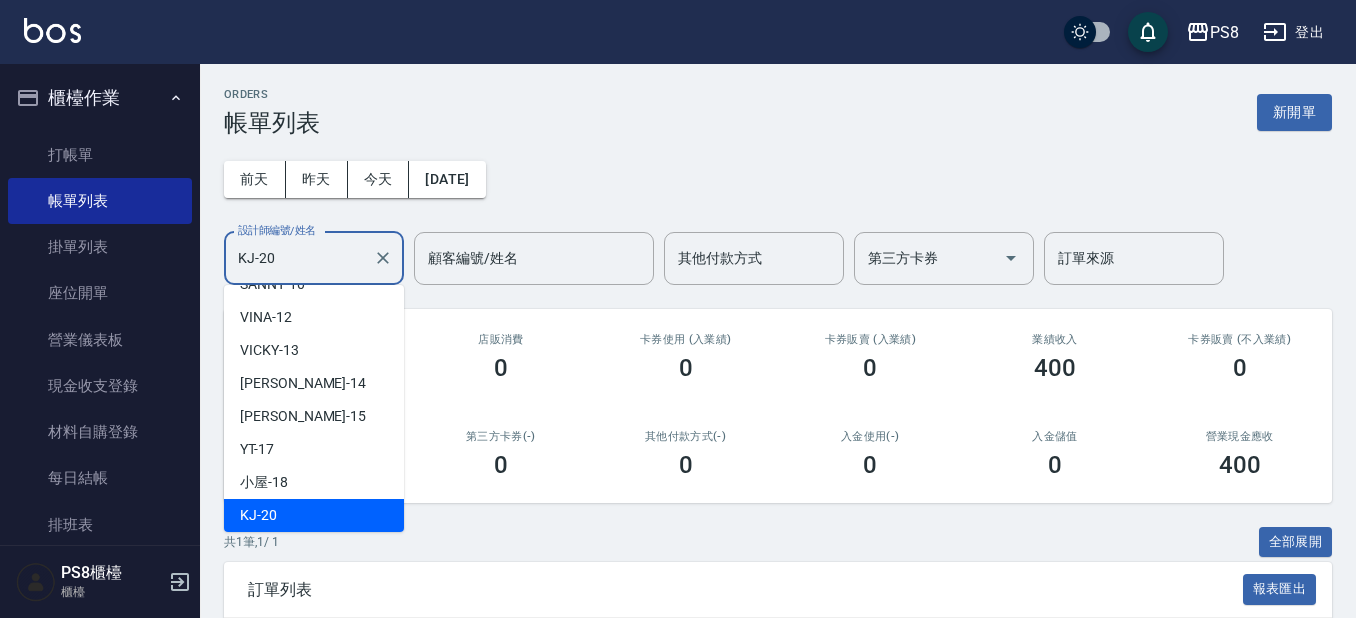 drag, startPoint x: 288, startPoint y: 256, endPoint x: 215, endPoint y: 253, distance: 73.061615 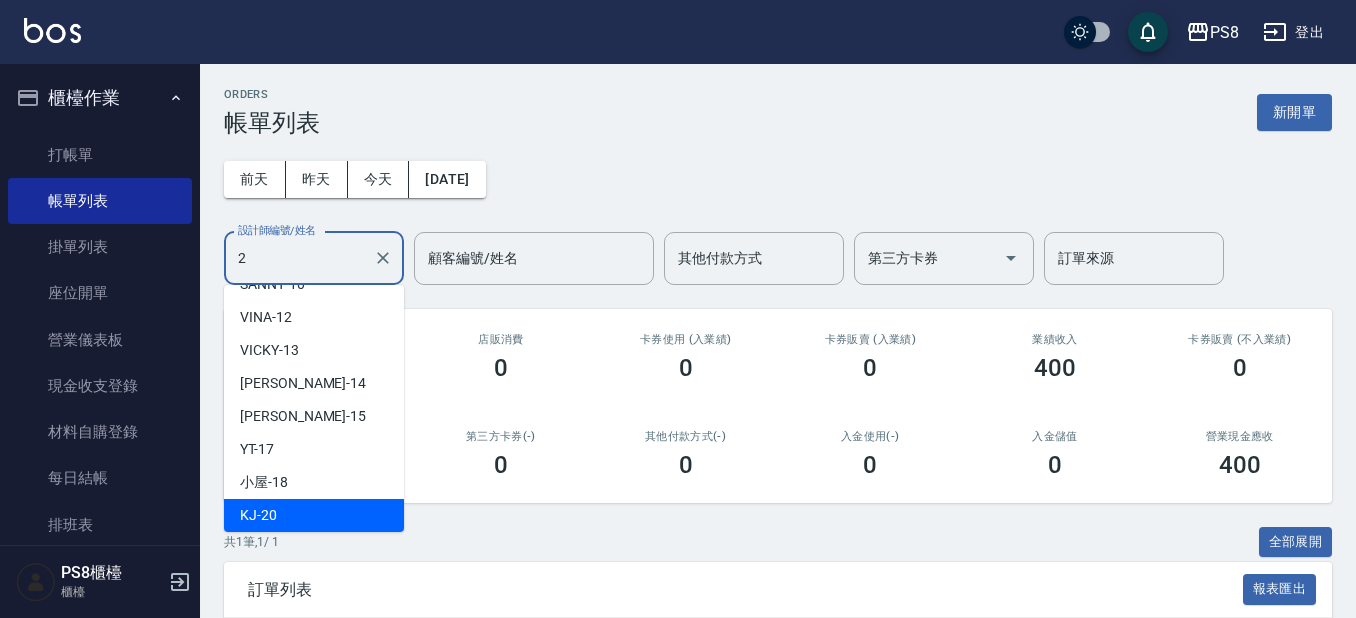 scroll, scrollTop: 0, scrollLeft: 0, axis: both 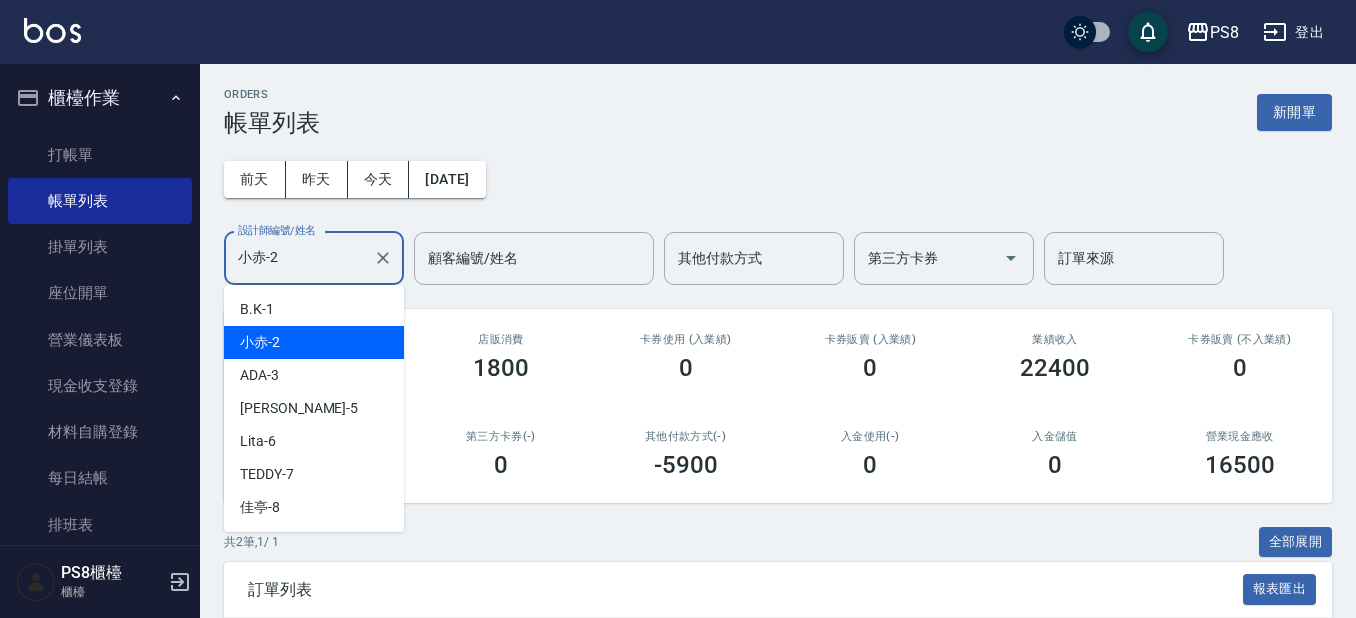drag, startPoint x: 276, startPoint y: 269, endPoint x: 221, endPoint y: 274, distance: 55.226807 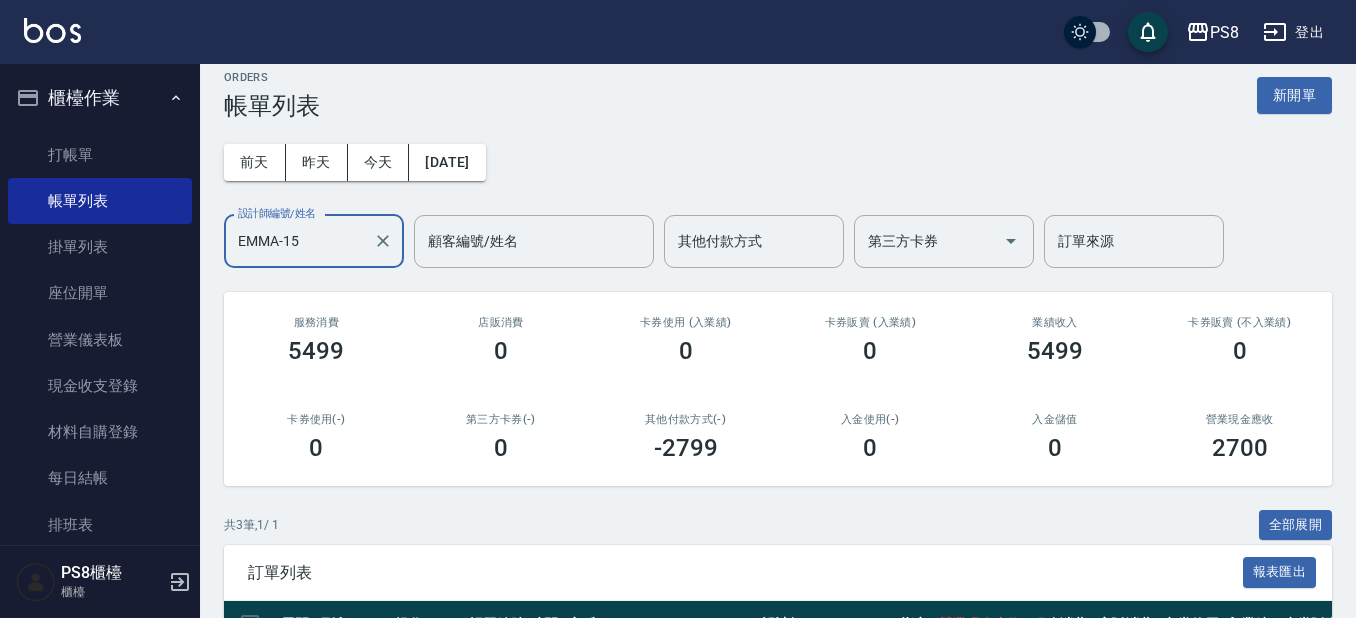scroll, scrollTop: 0, scrollLeft: 0, axis: both 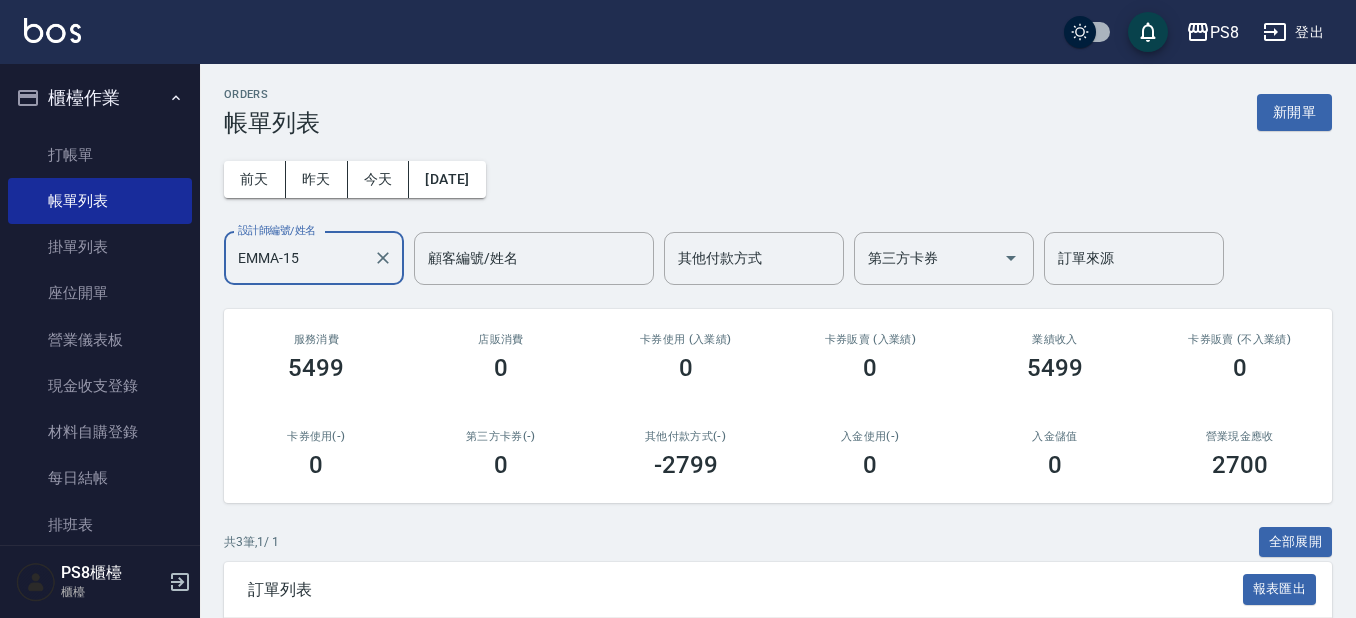 type on "EMMA-15" 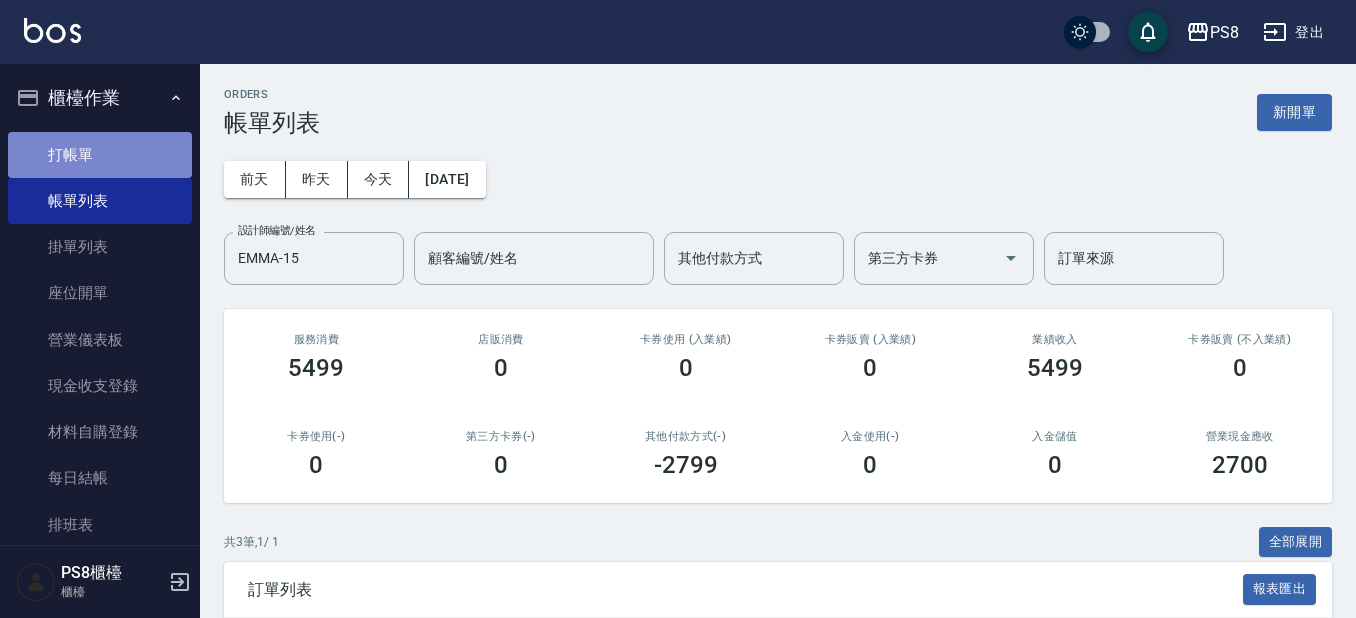 click on "打帳單" at bounding box center (100, 155) 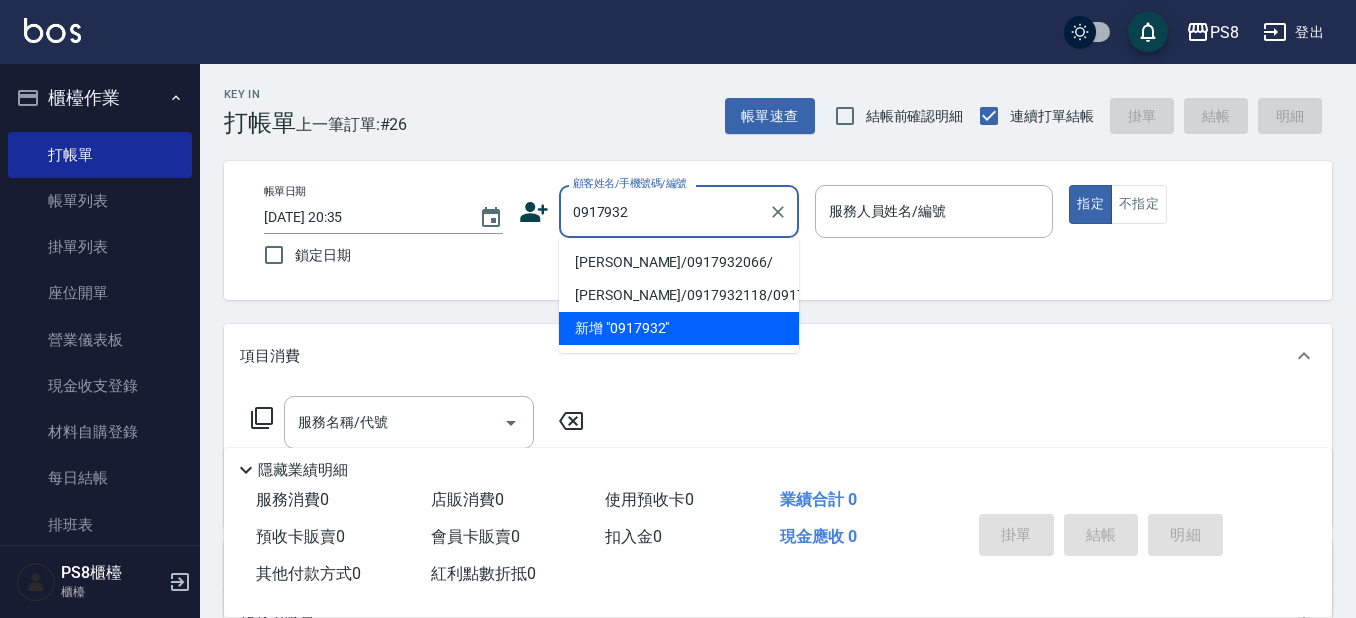 click on "陳芸芳/0917932066/" at bounding box center (679, 262) 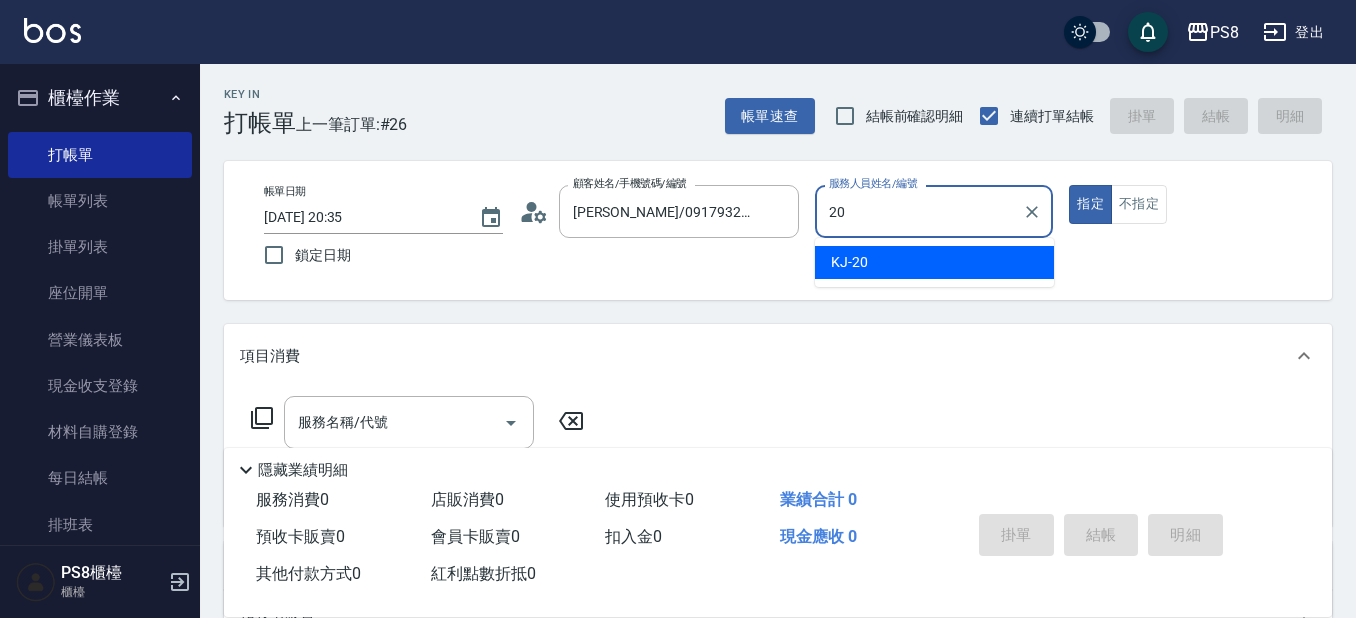 type on "KJ-20" 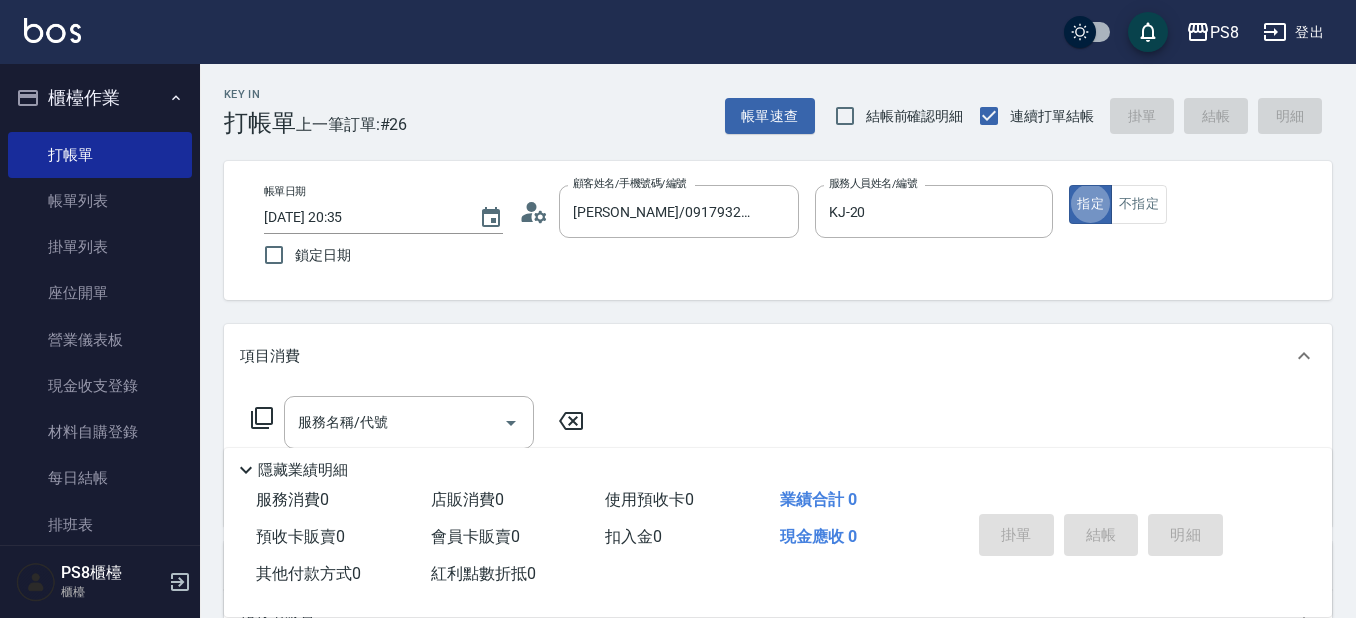 type on "true" 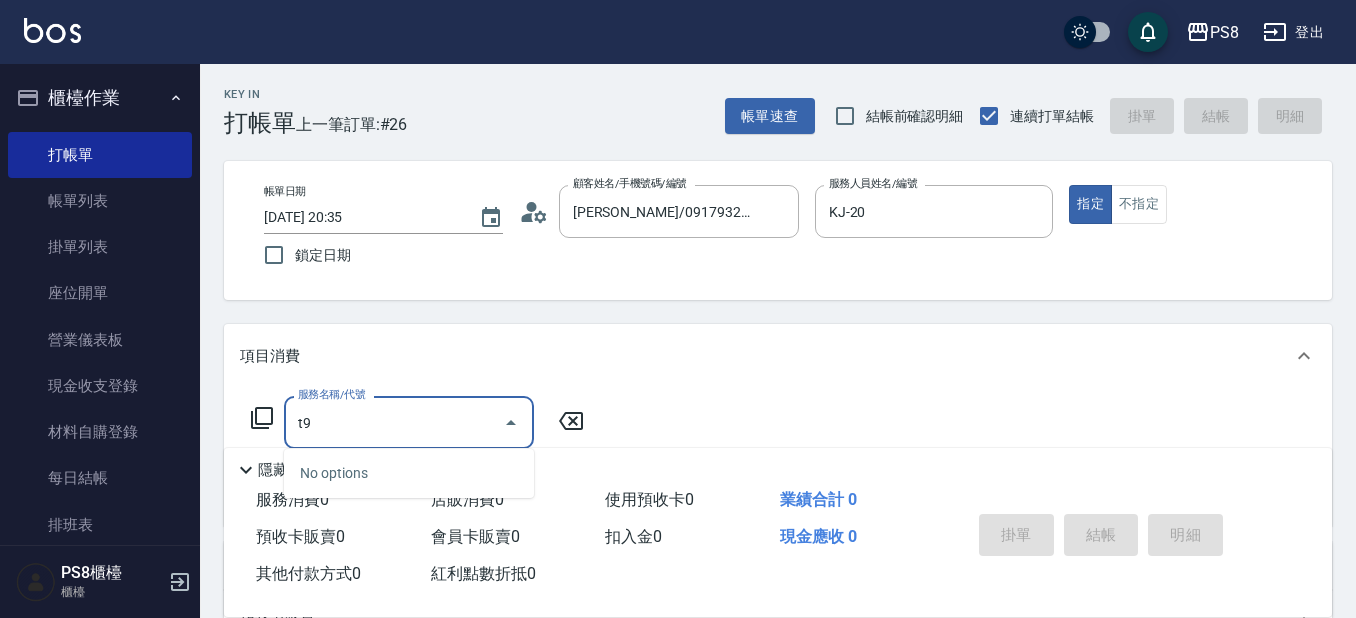 type on "t" 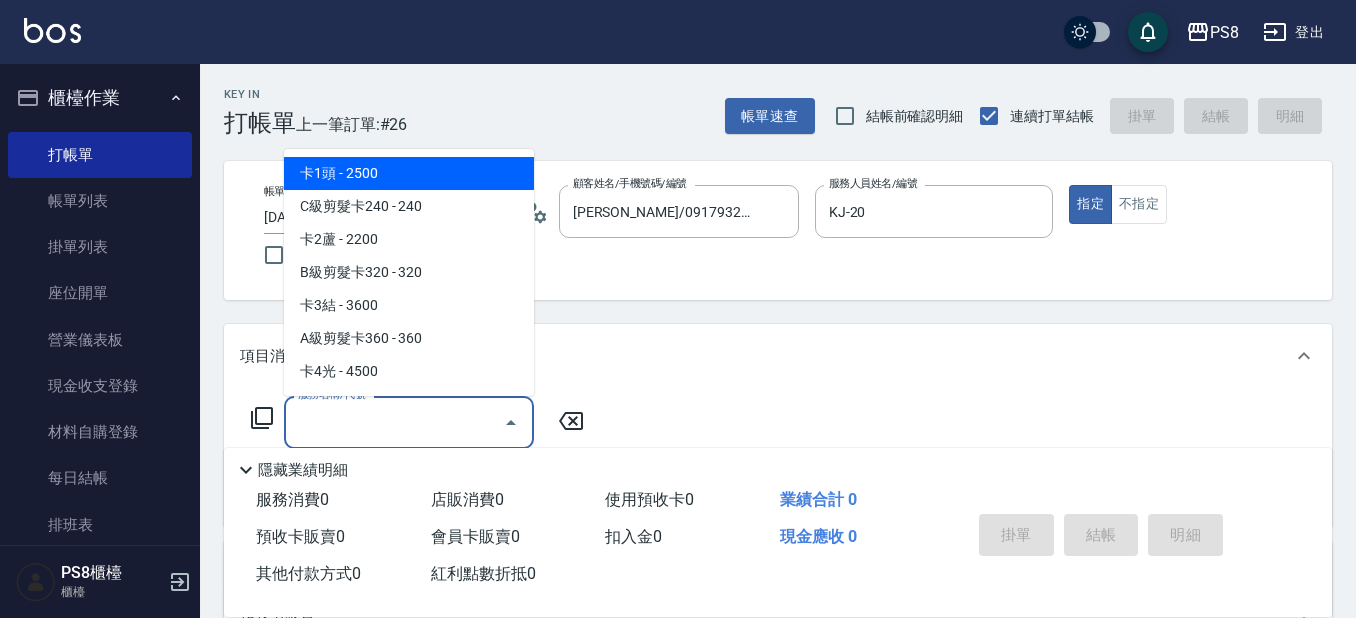 type on "＿" 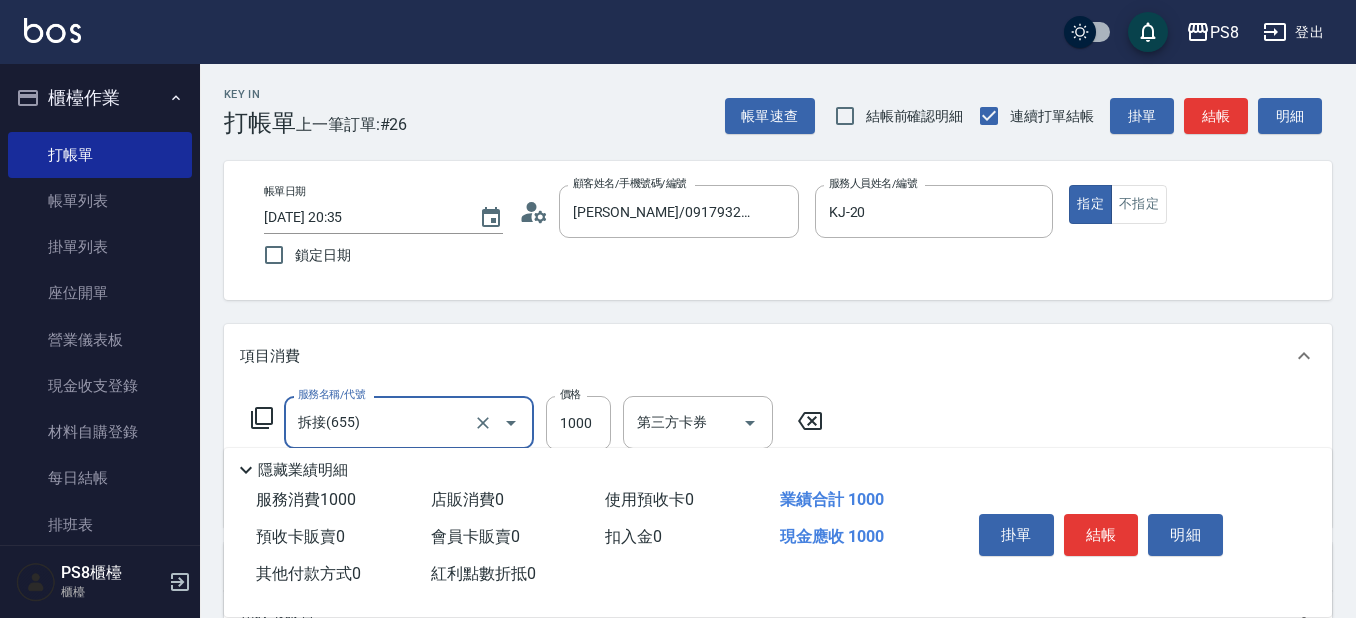 type on "拆接(655)" 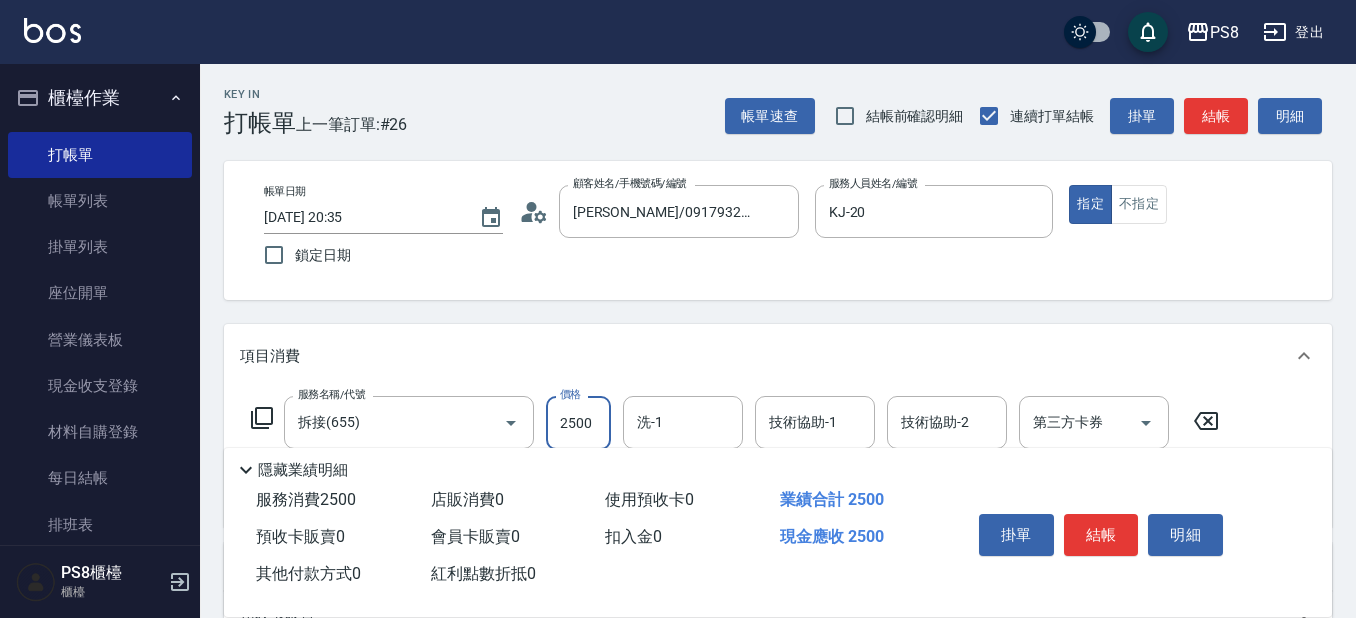 type on "2500" 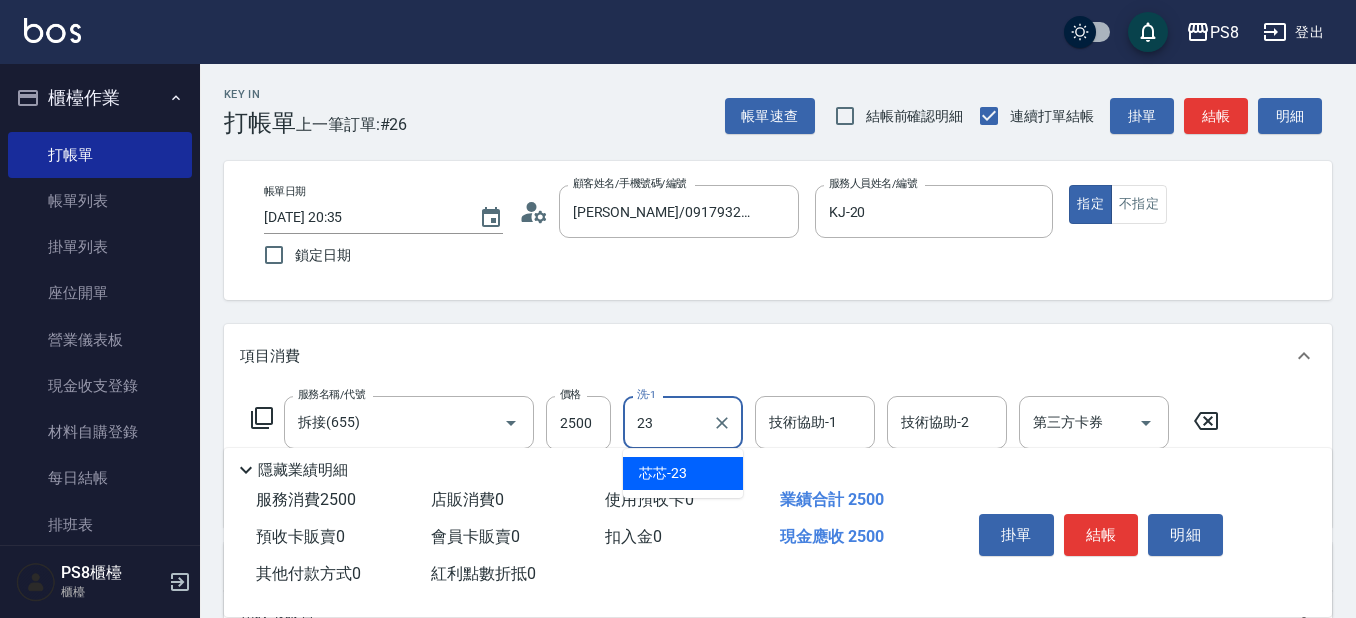 type on "芯芯-23" 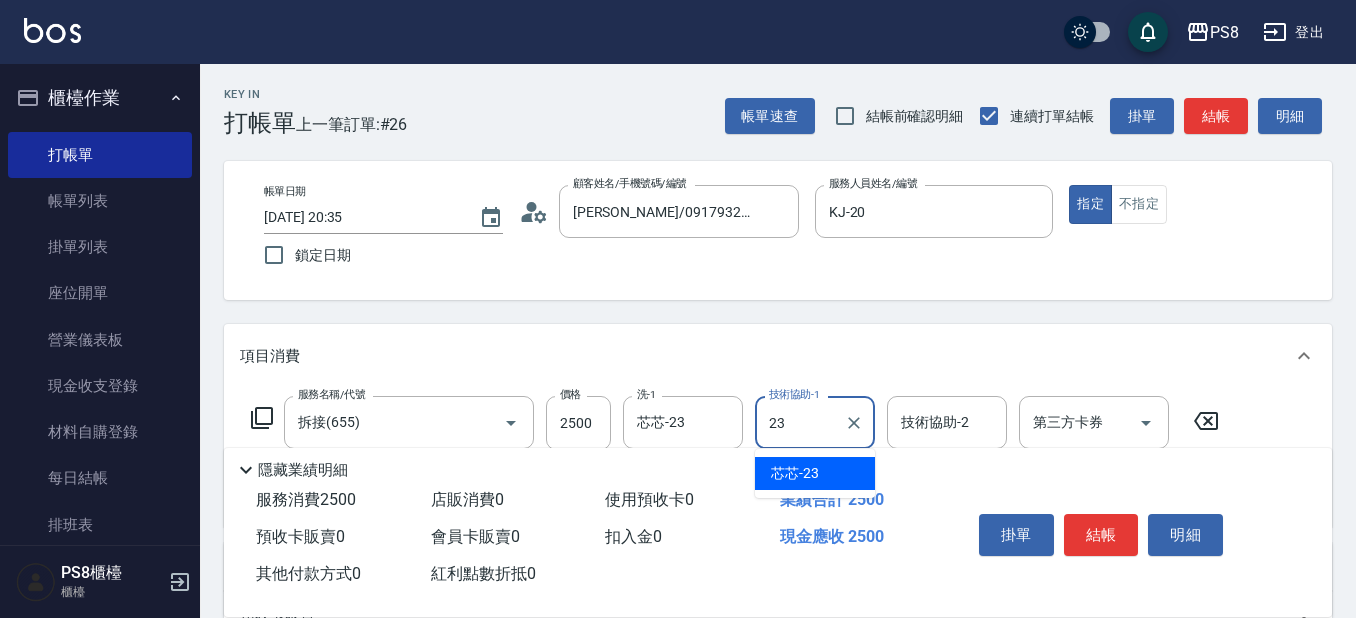 type on "芯芯-23" 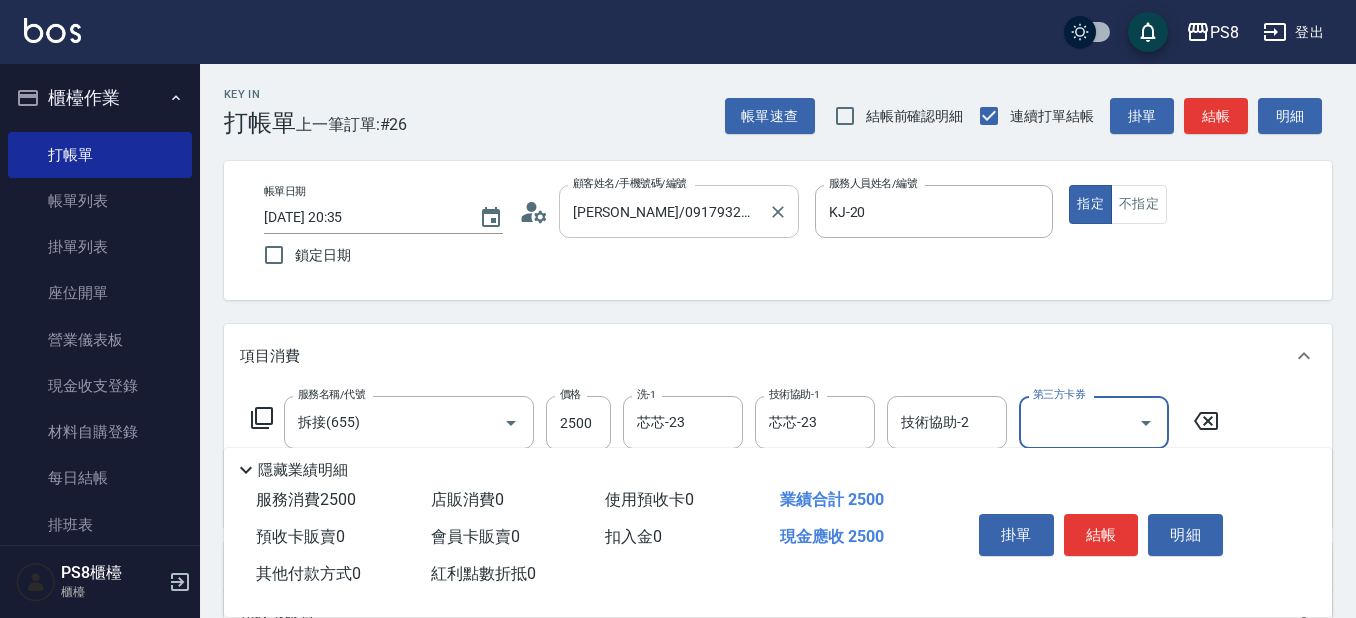 scroll, scrollTop: 300, scrollLeft: 0, axis: vertical 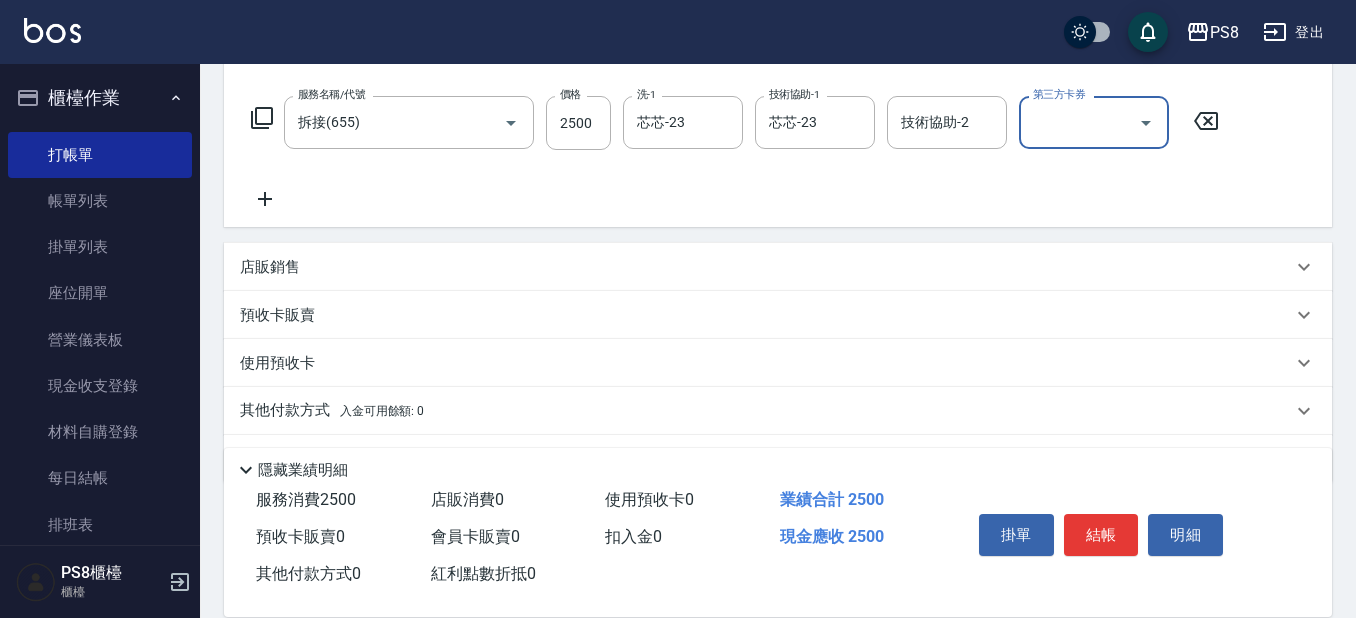 click on "結帳" at bounding box center [1101, 535] 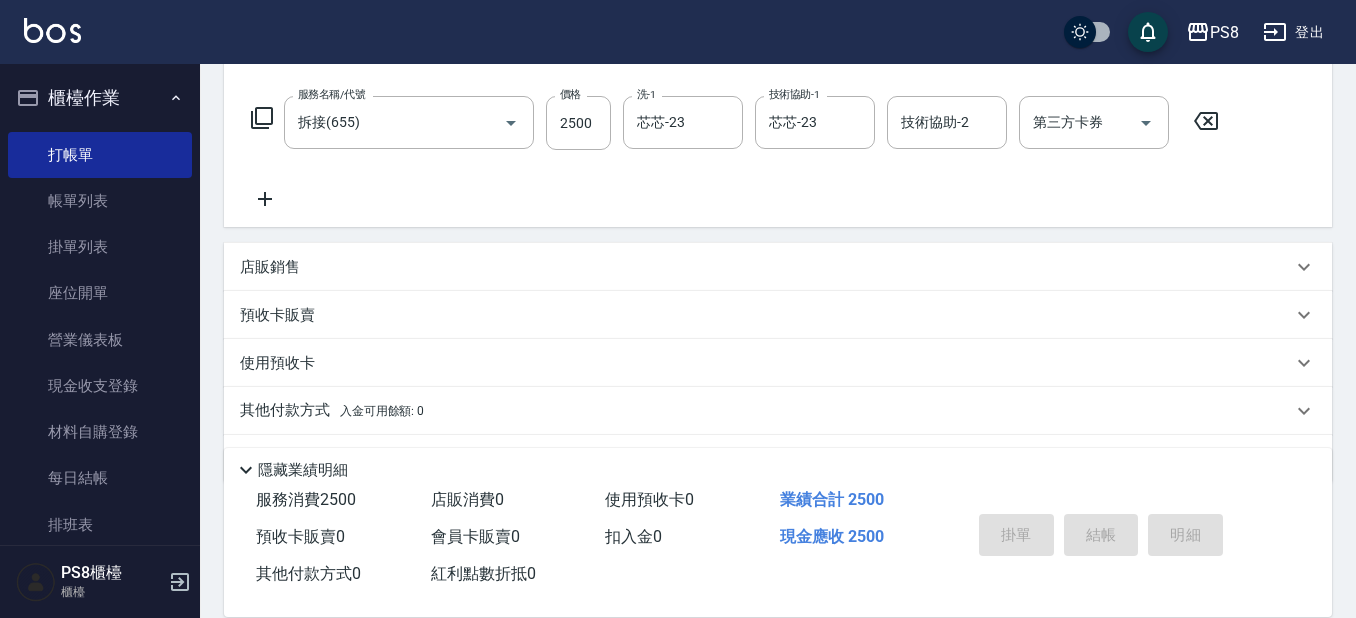 type 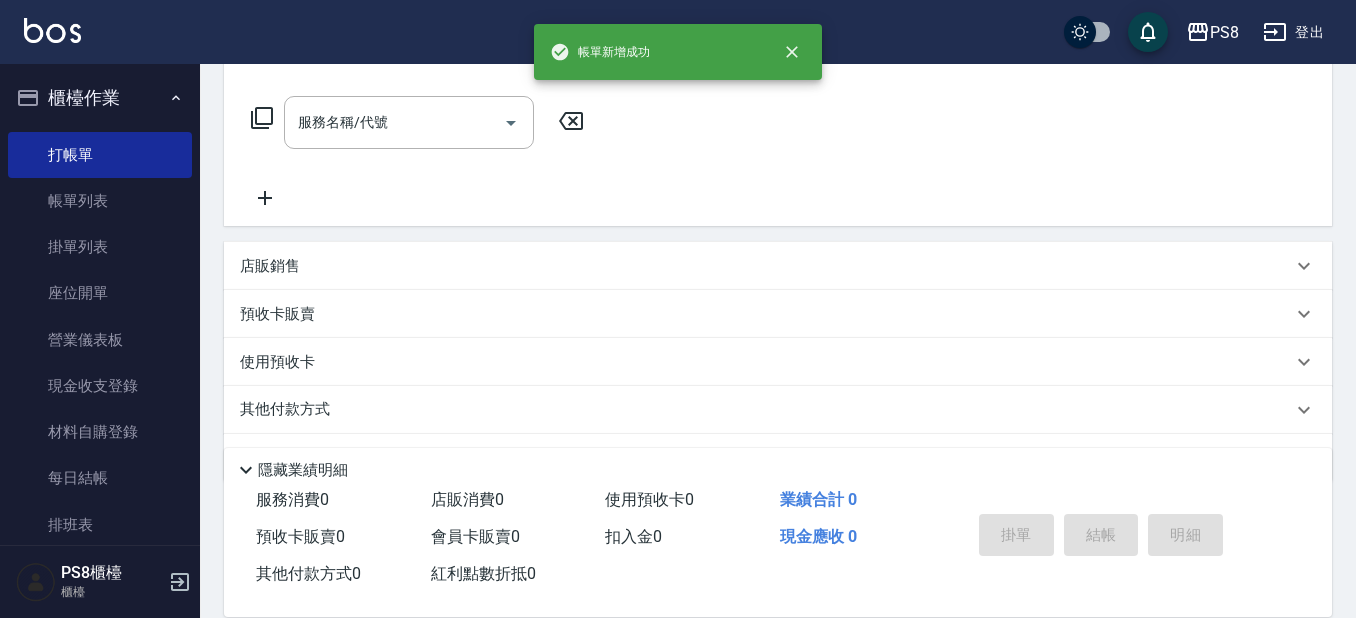 scroll, scrollTop: 0, scrollLeft: 0, axis: both 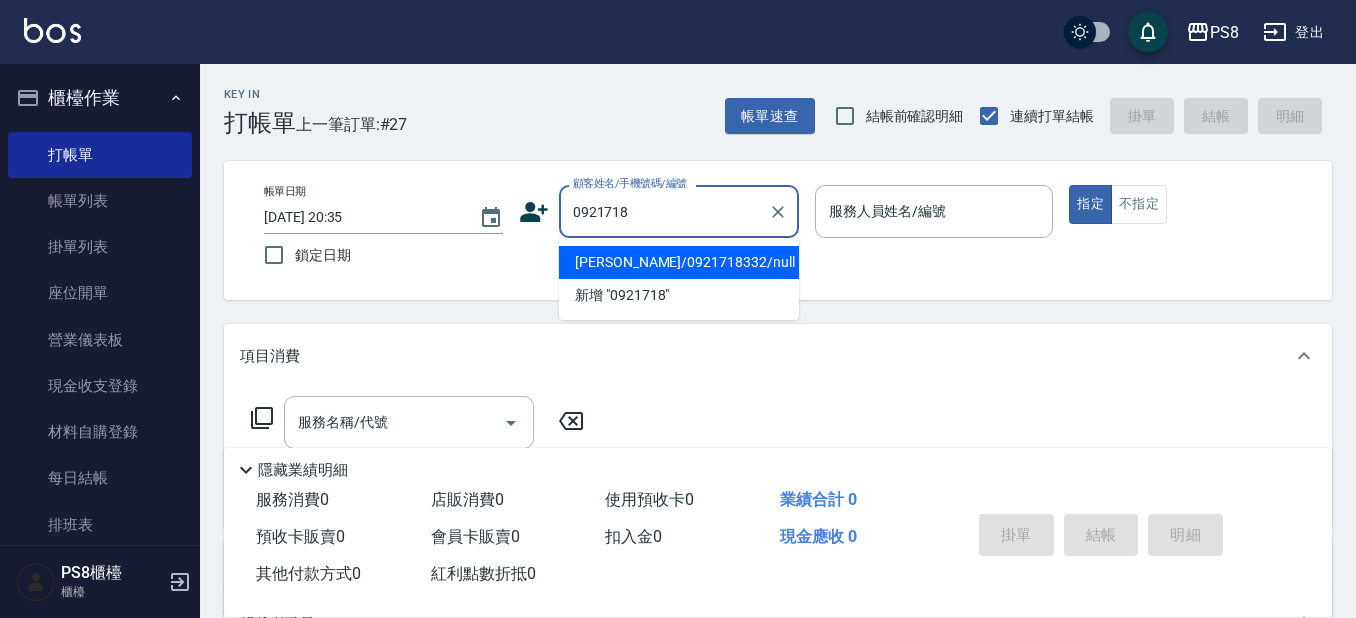 click on "嚴翊嫚/0921718332/null" at bounding box center [679, 262] 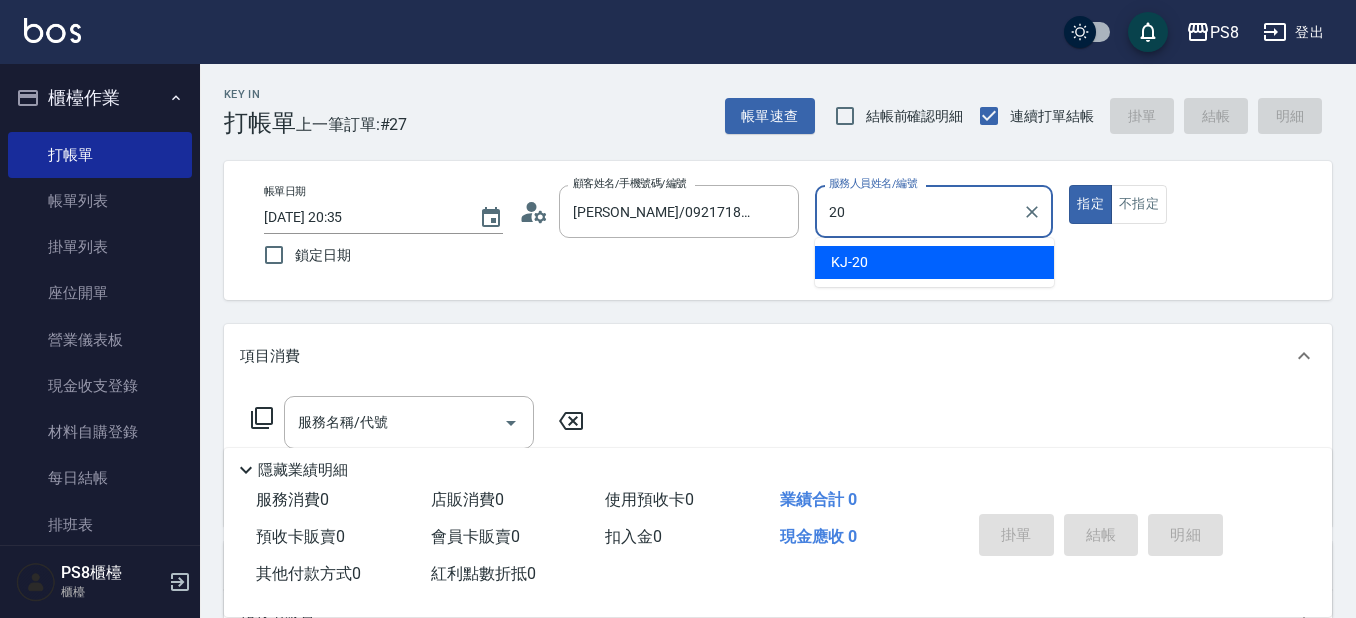 type on "KJ-20" 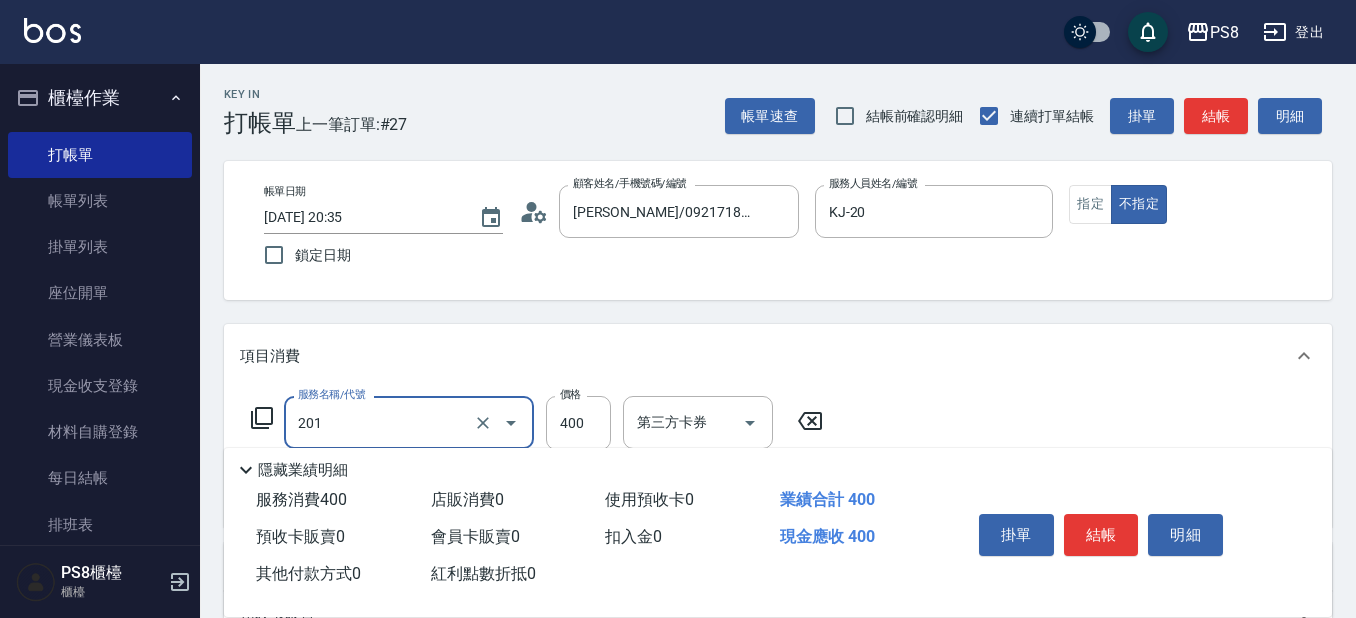 type on "洗剪400(201)" 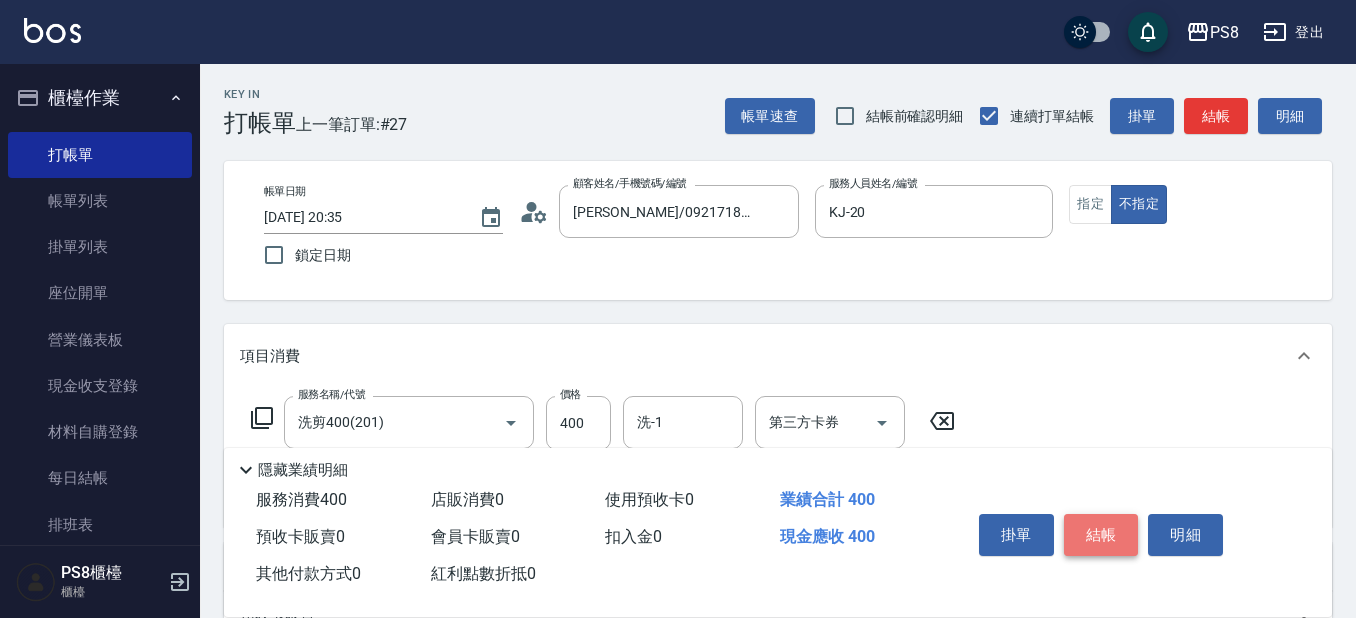 click on "結帳" at bounding box center (1101, 535) 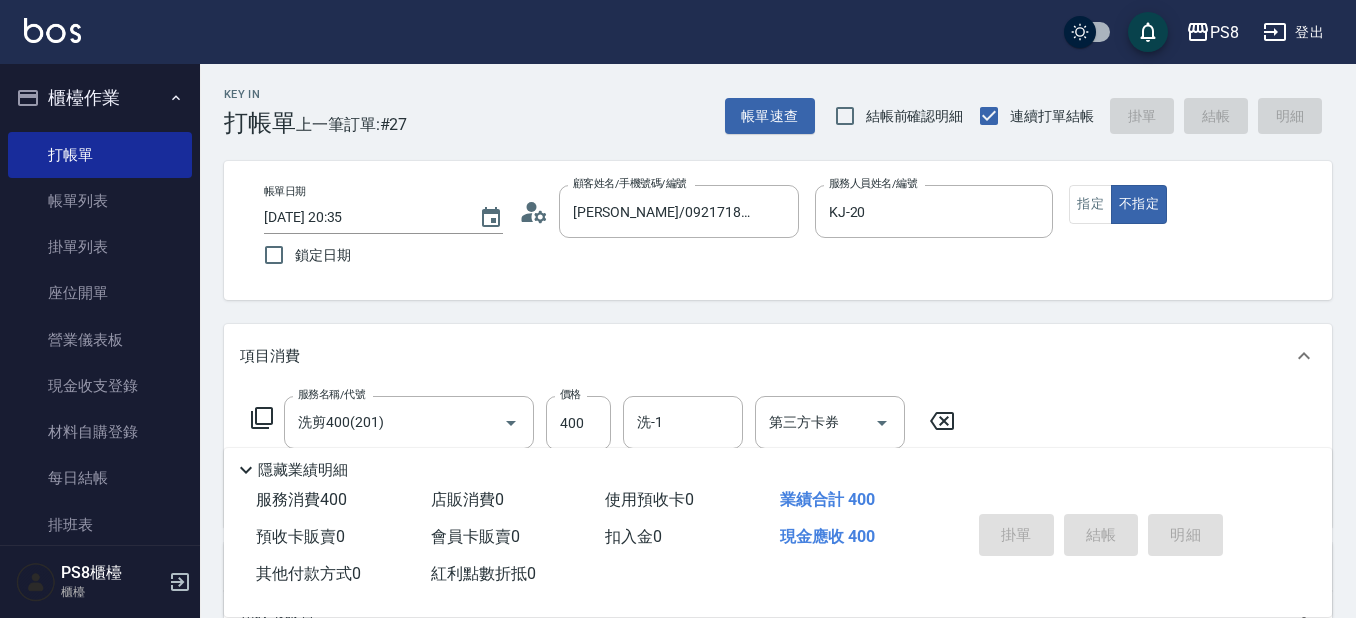 type on "2025/07/15 20:36" 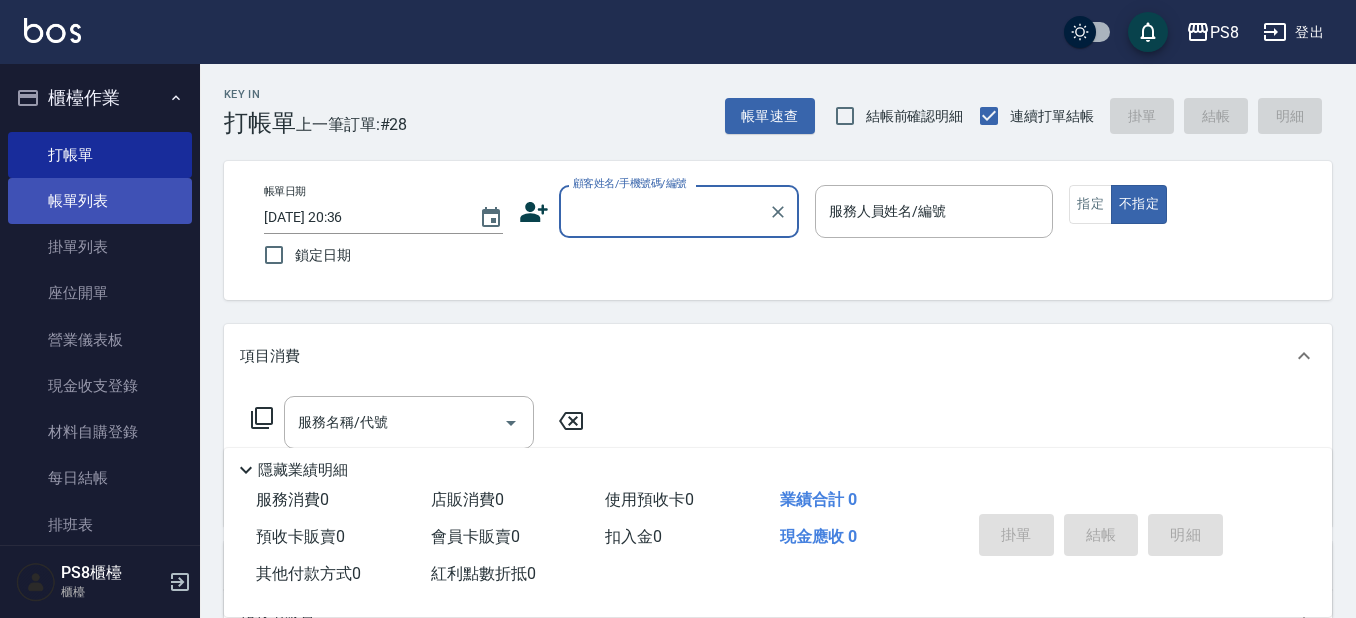 click on "帳單列表" at bounding box center [100, 201] 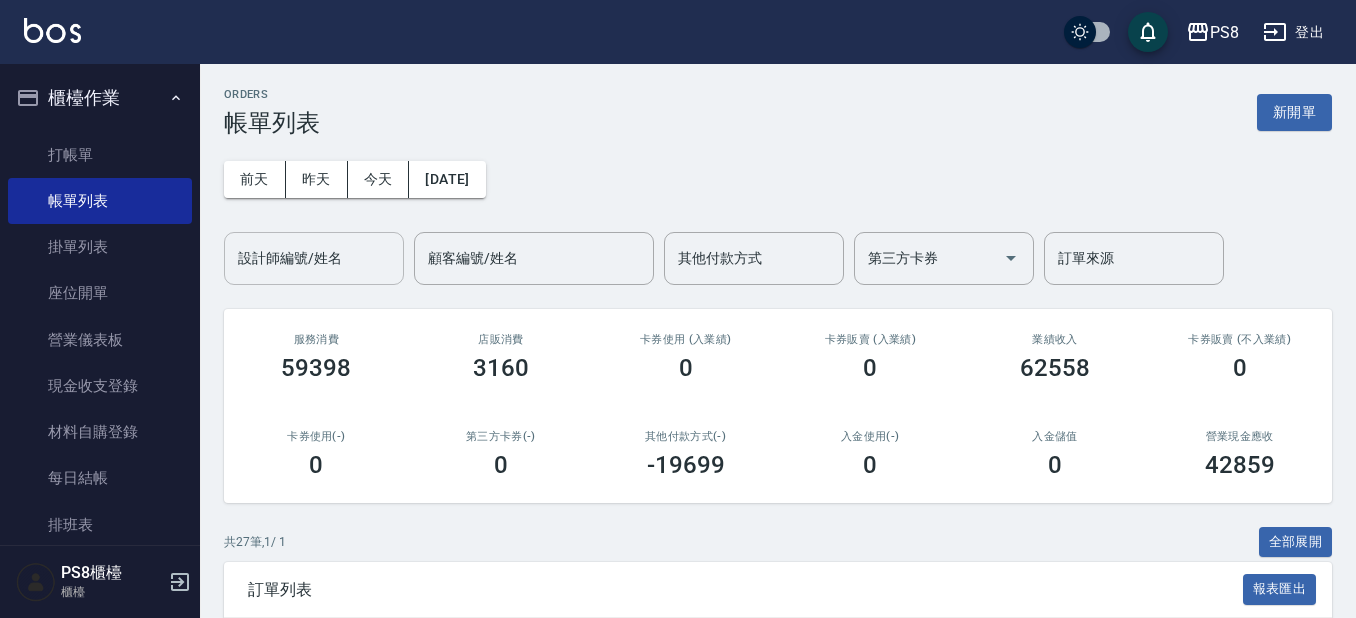 click on "設計師編號/姓名" at bounding box center (314, 258) 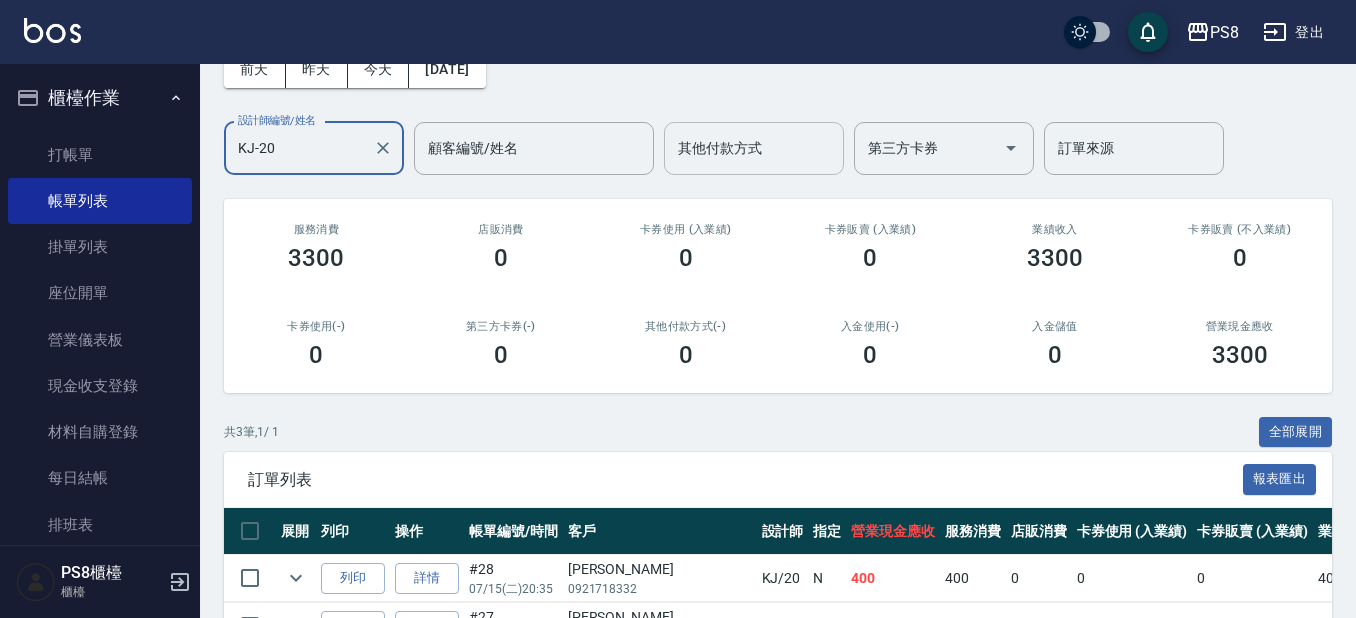 scroll, scrollTop: 0, scrollLeft: 0, axis: both 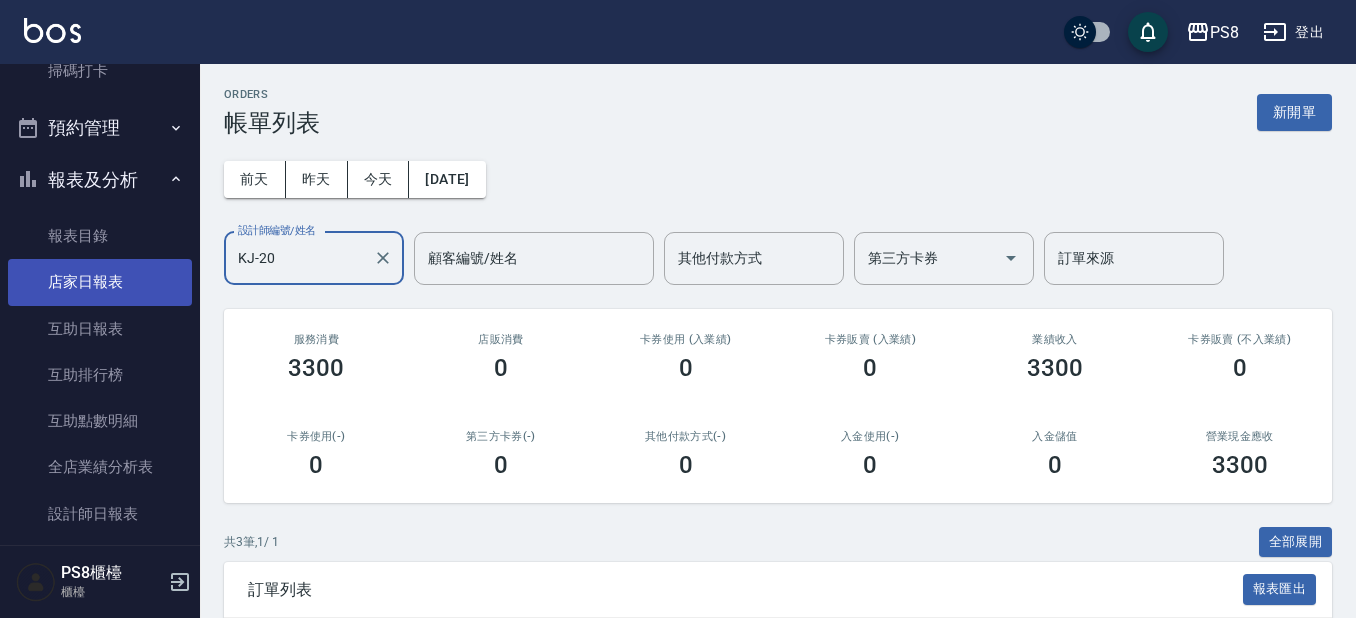 type on "KJ-20" 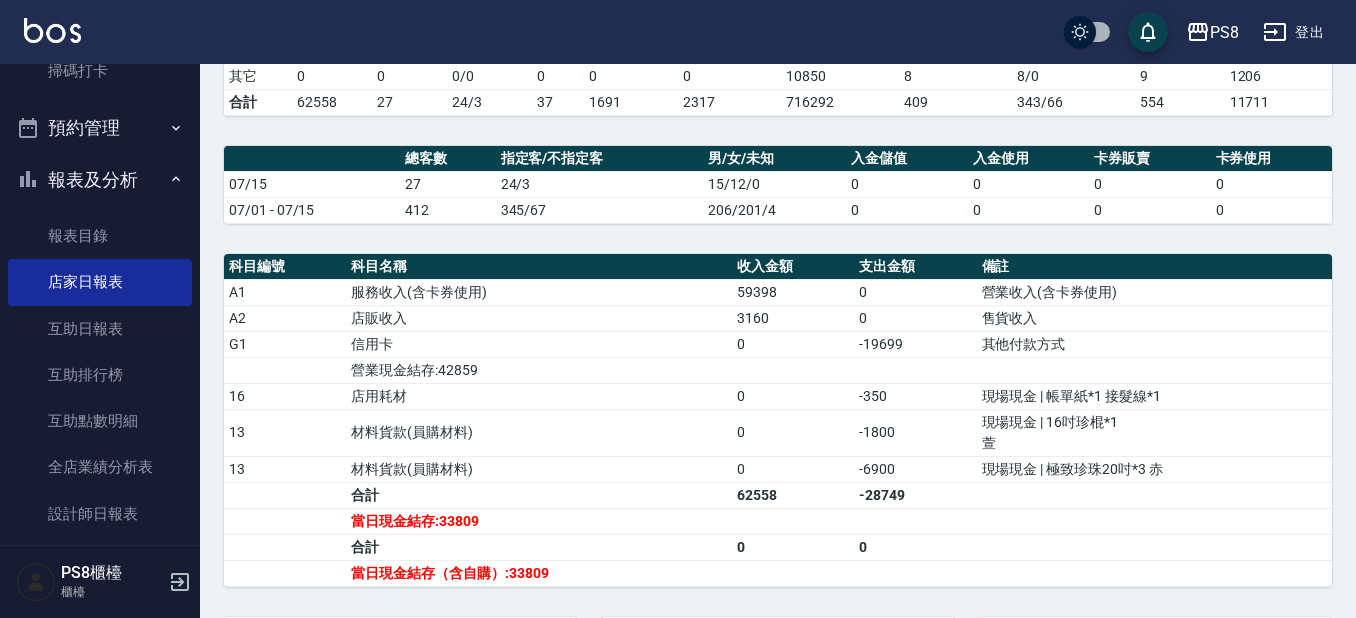 scroll, scrollTop: 500, scrollLeft: 0, axis: vertical 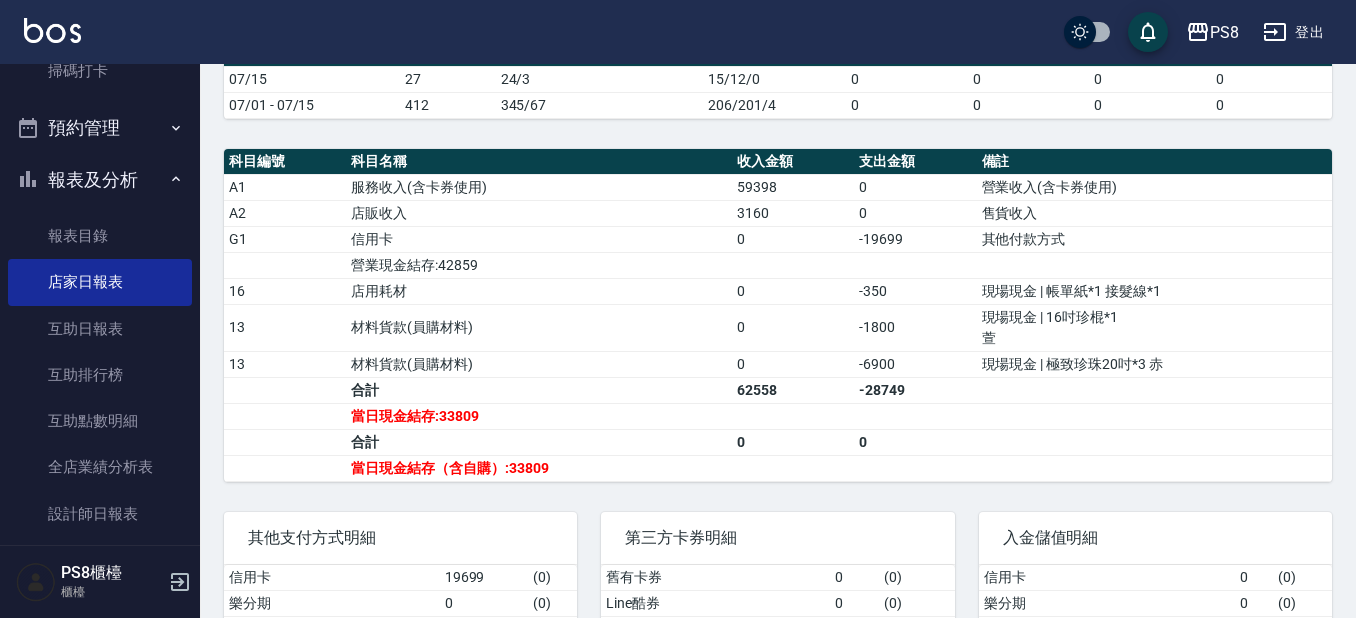 click on "報表及分析" at bounding box center [100, 180] 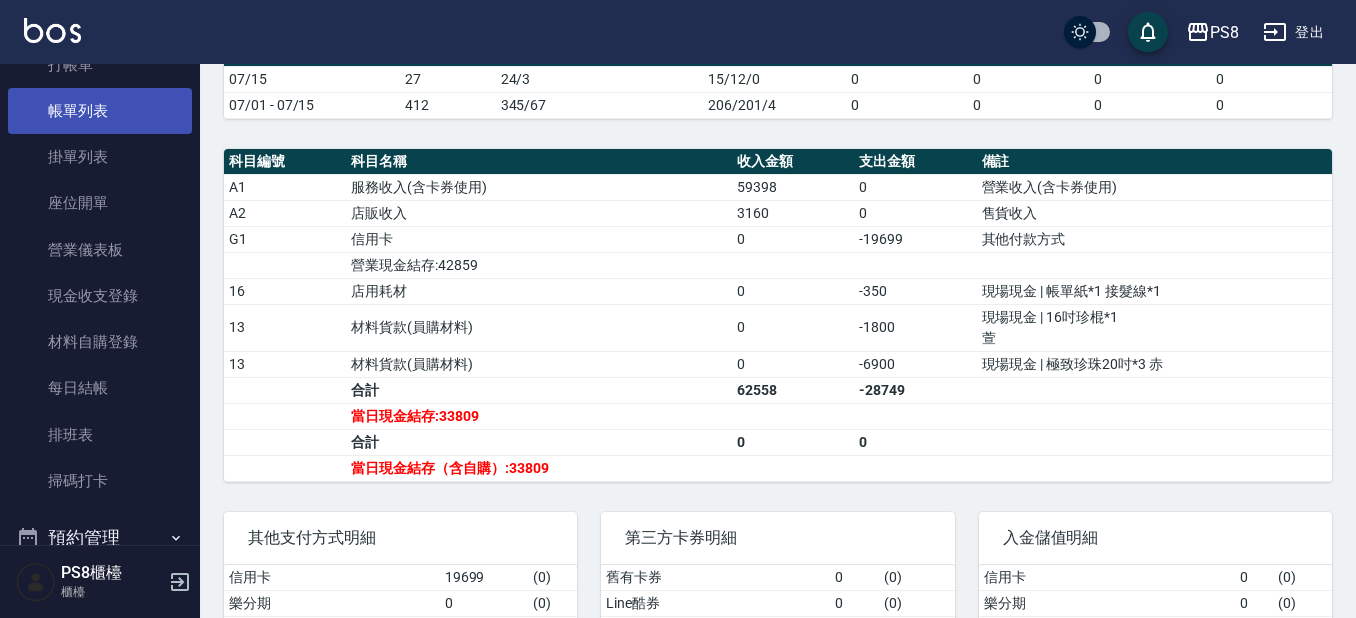 scroll, scrollTop: 0, scrollLeft: 0, axis: both 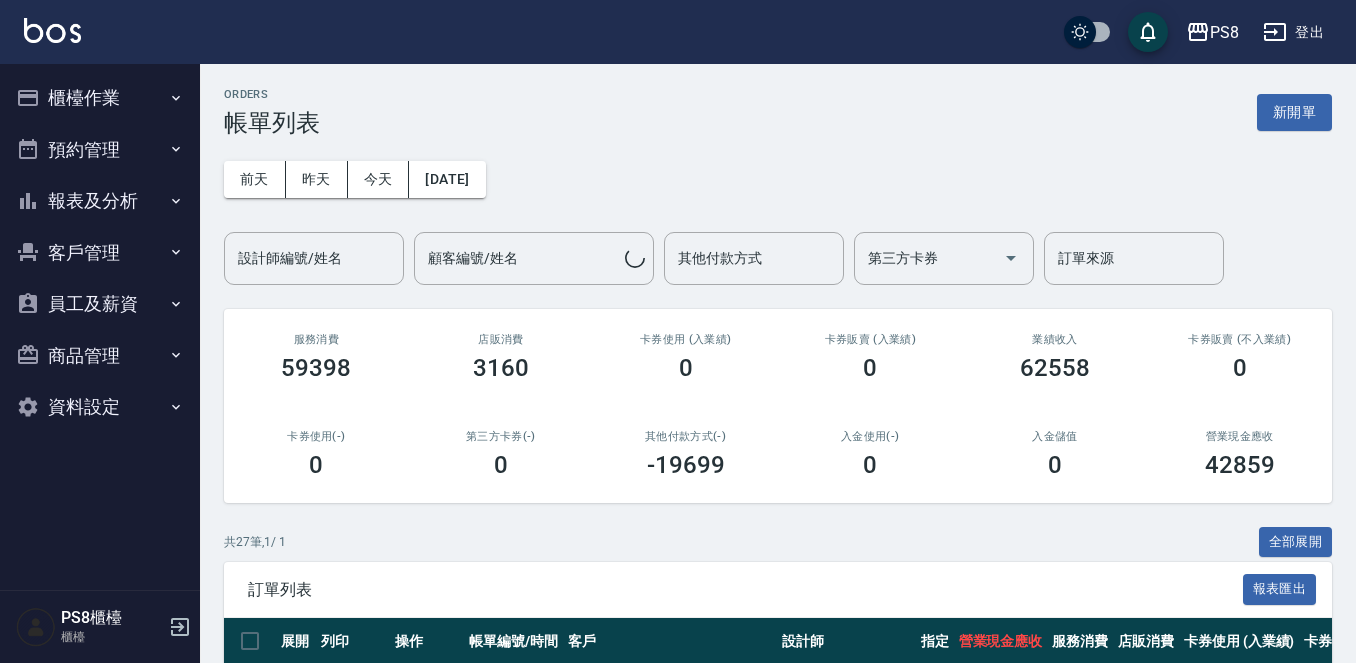 click on "設計師編號/姓名 設計師編號/姓名" at bounding box center (314, 258) 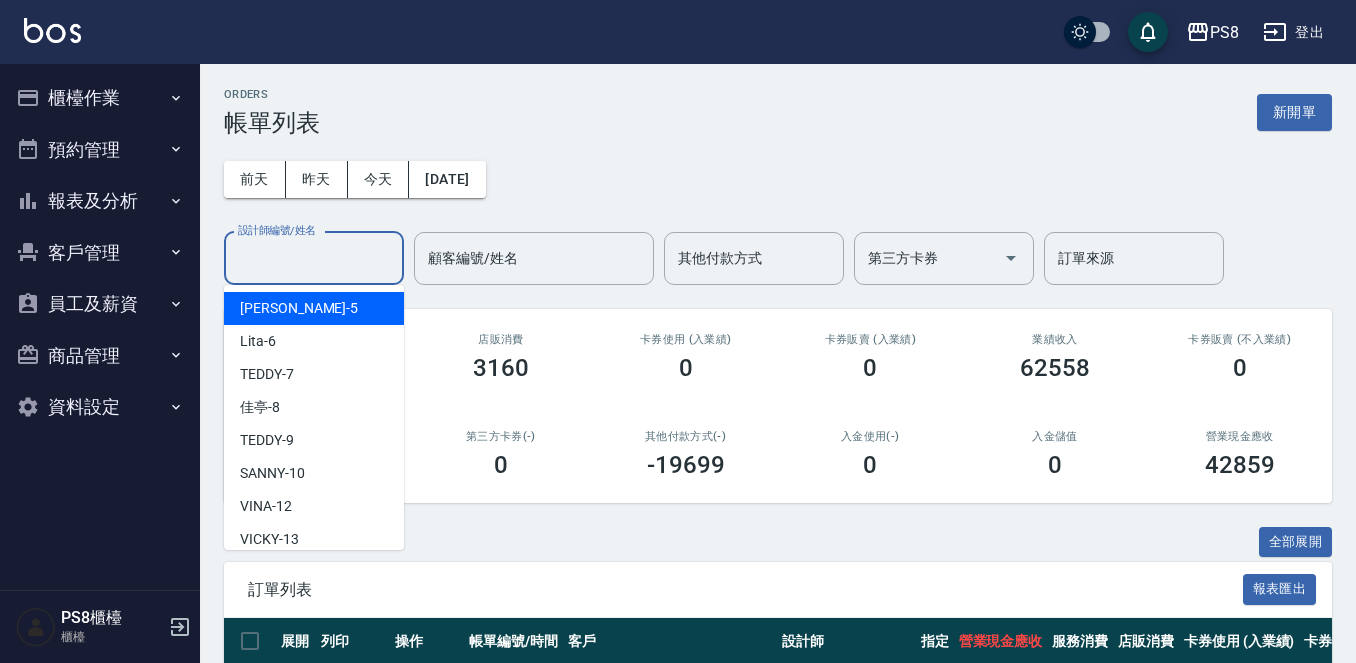 scroll, scrollTop: 200, scrollLeft: 0, axis: vertical 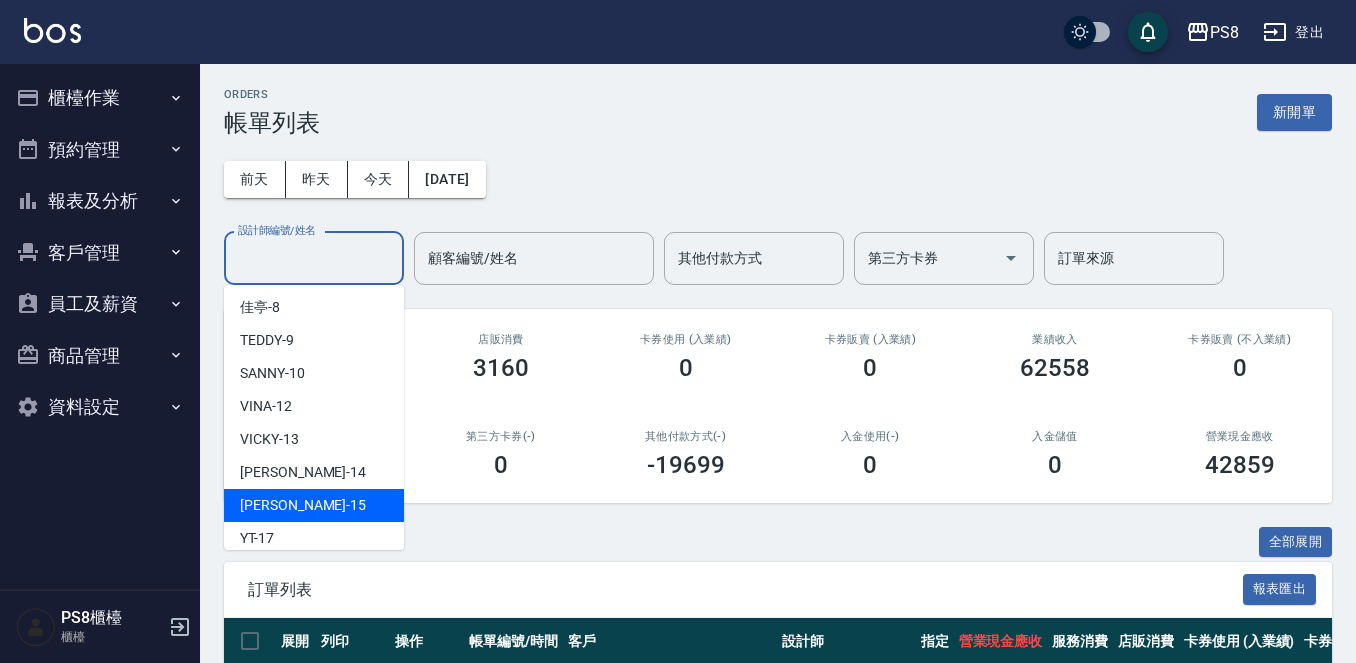 click on "EMMA -15" at bounding box center (314, 505) 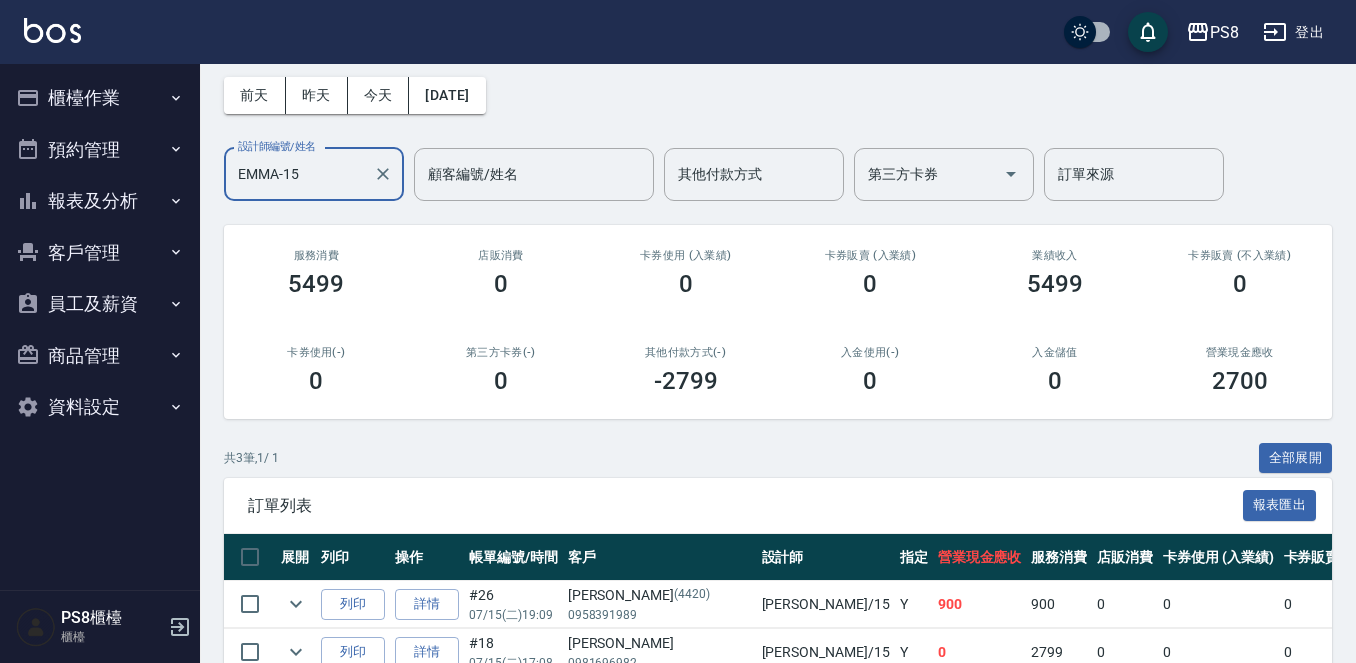 scroll, scrollTop: 241, scrollLeft: 0, axis: vertical 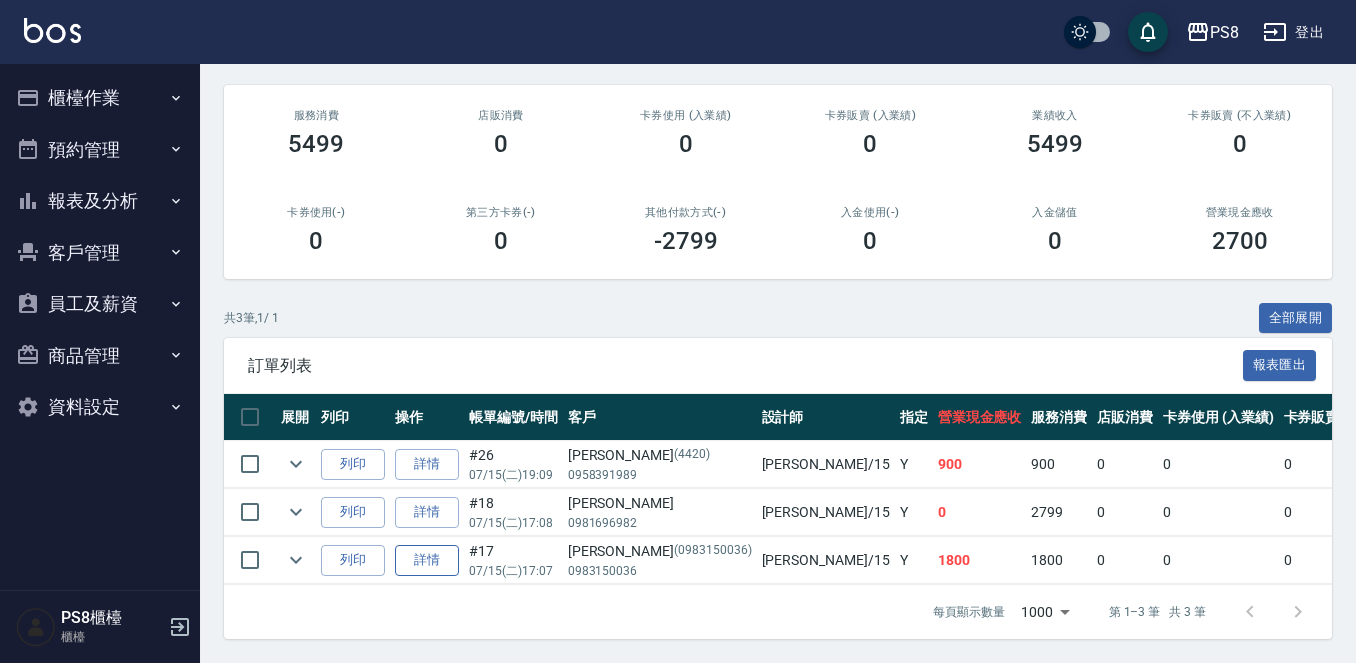 click on "詳情" at bounding box center (427, 560) 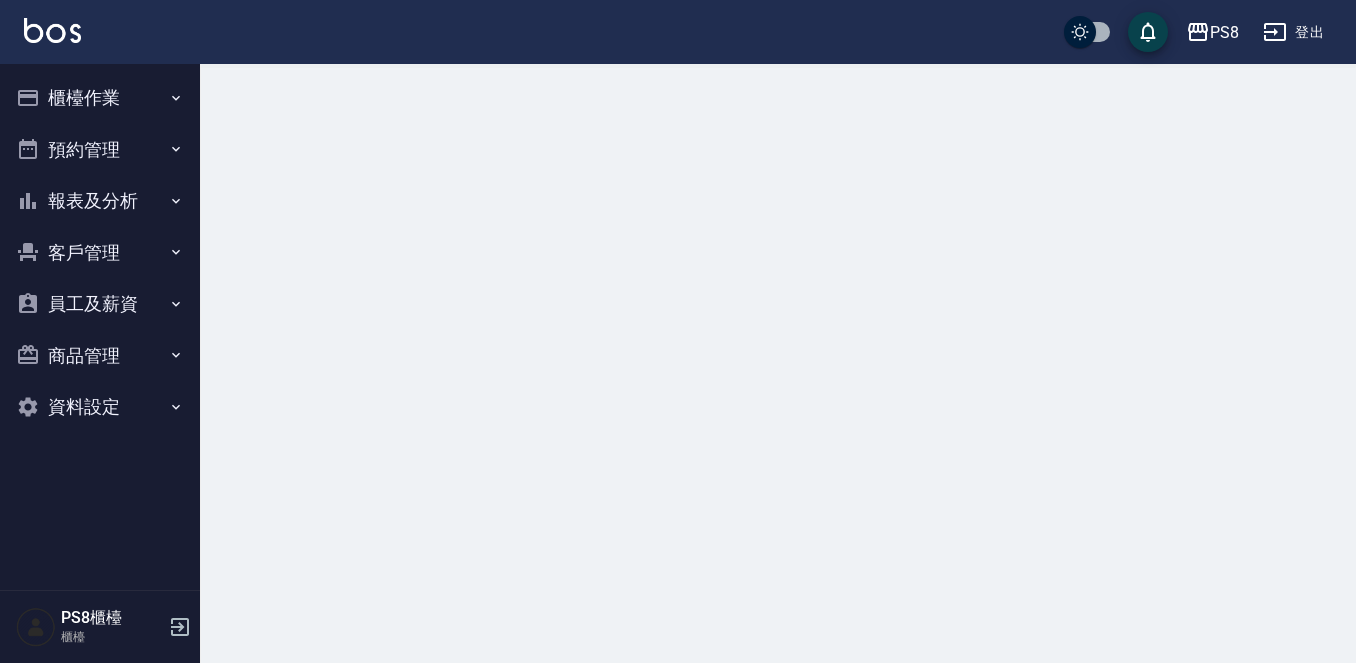 scroll, scrollTop: 0, scrollLeft: 0, axis: both 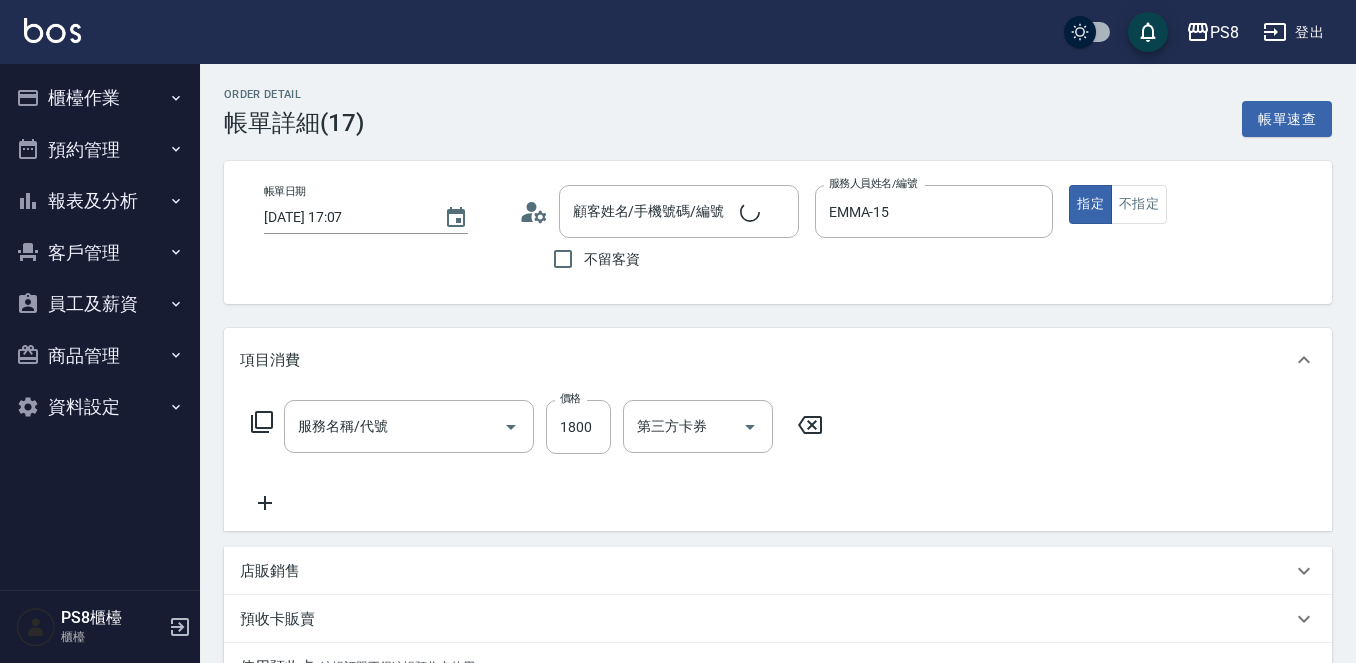 type on "[DATE] 17:07" 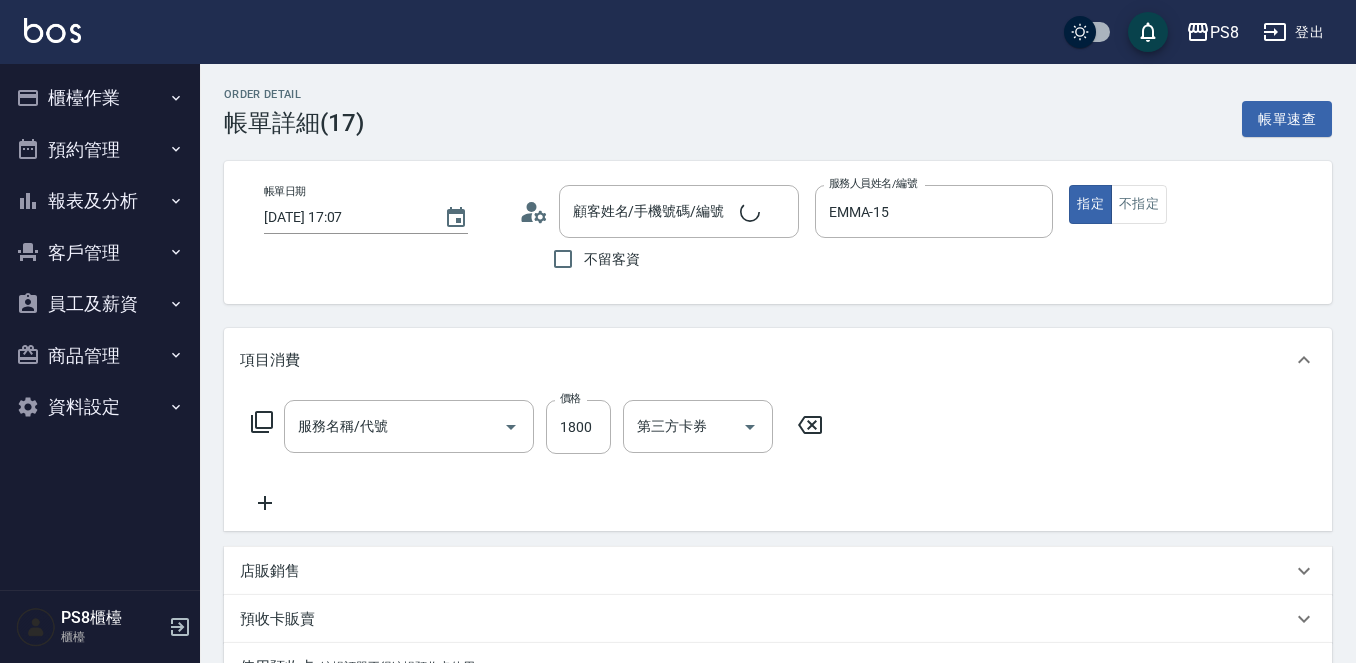 type on "EMMA-15" 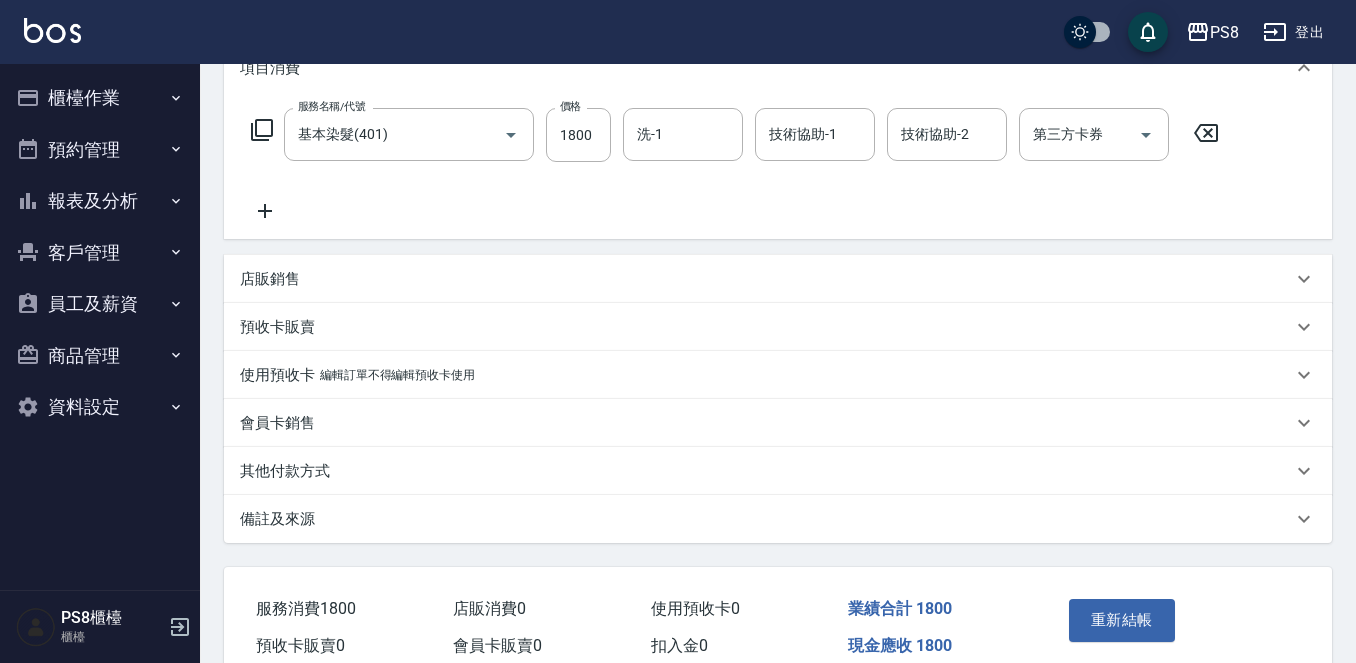 type on "基本染髮(401)" 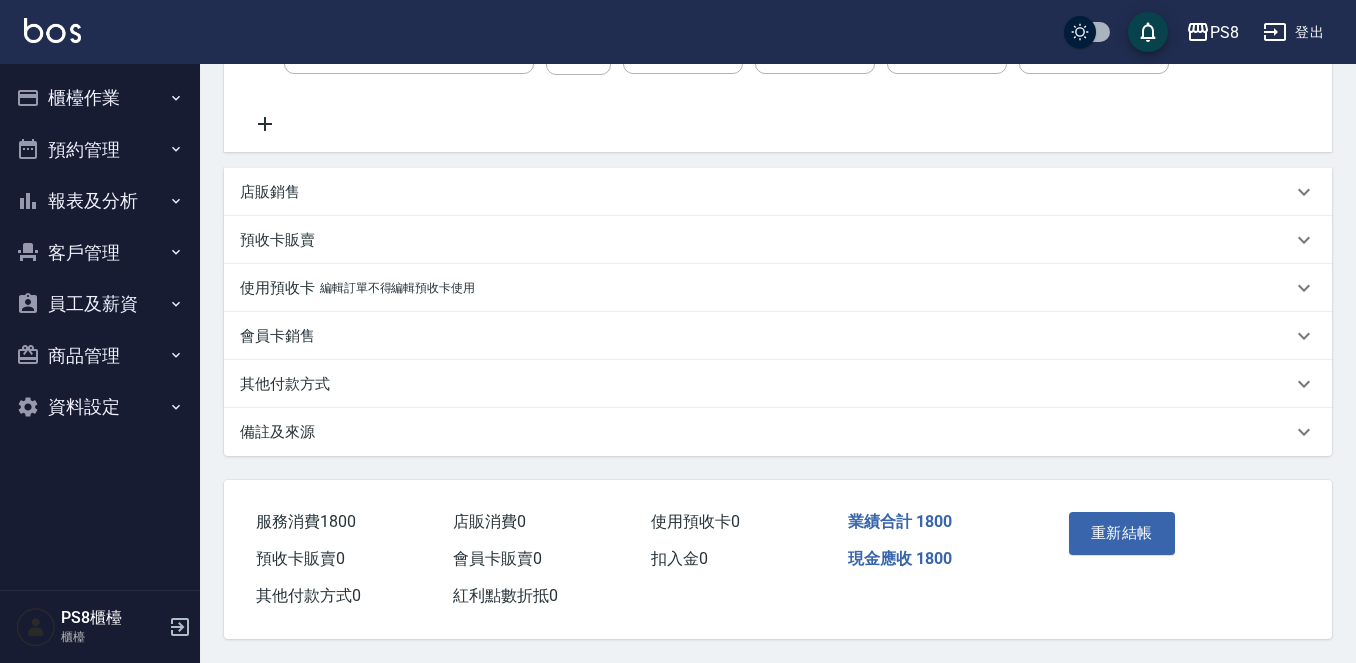 click on "其他付款方式" at bounding box center [778, 384] 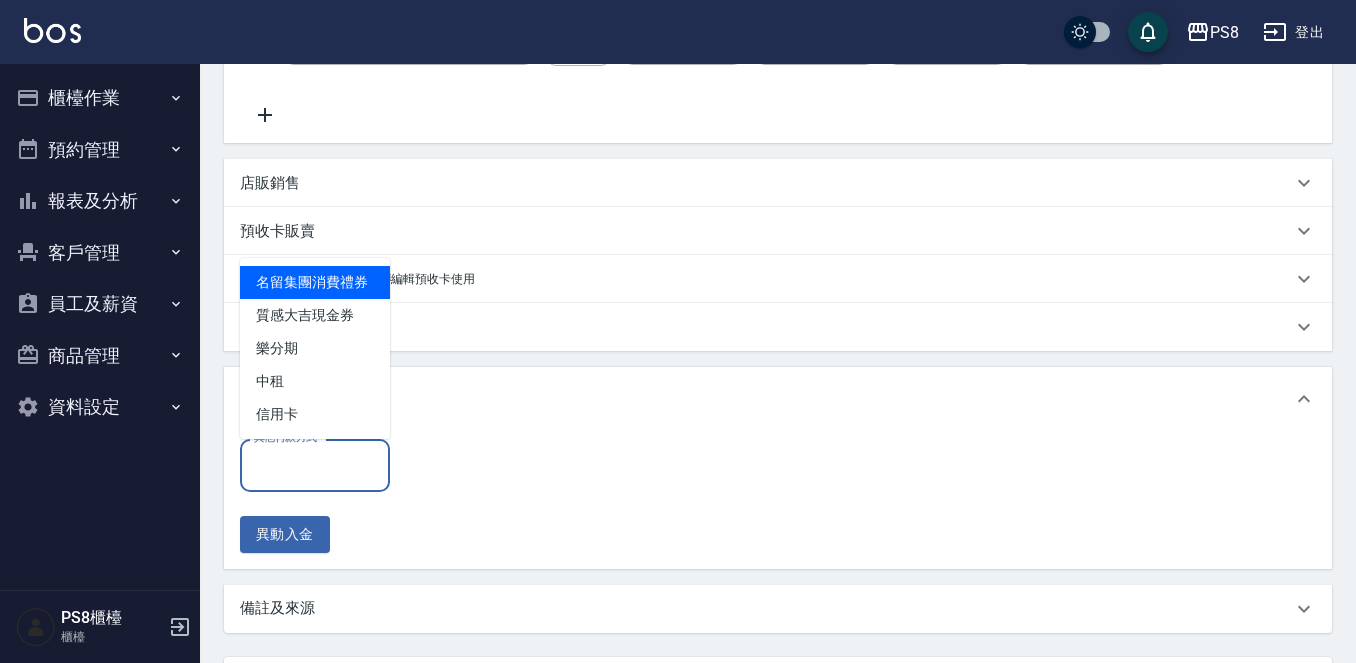 click on "其他付款方式" at bounding box center [315, 465] 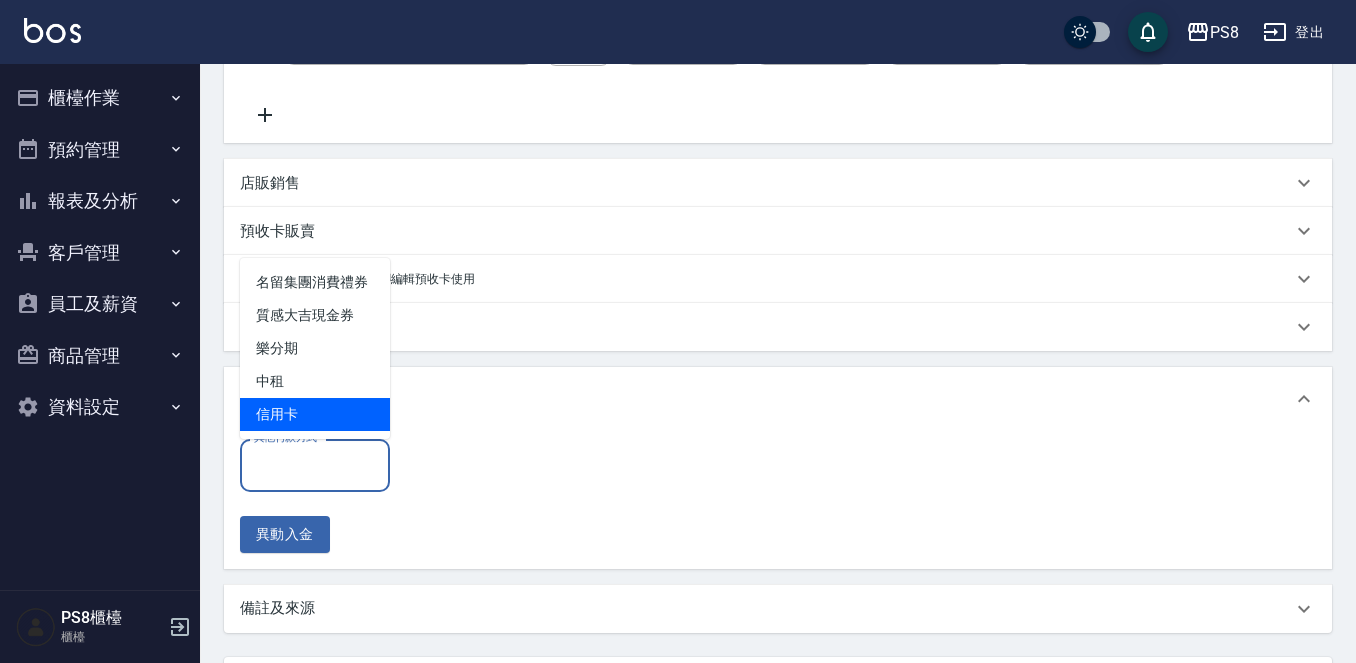 click on "信用卡" at bounding box center [315, 414] 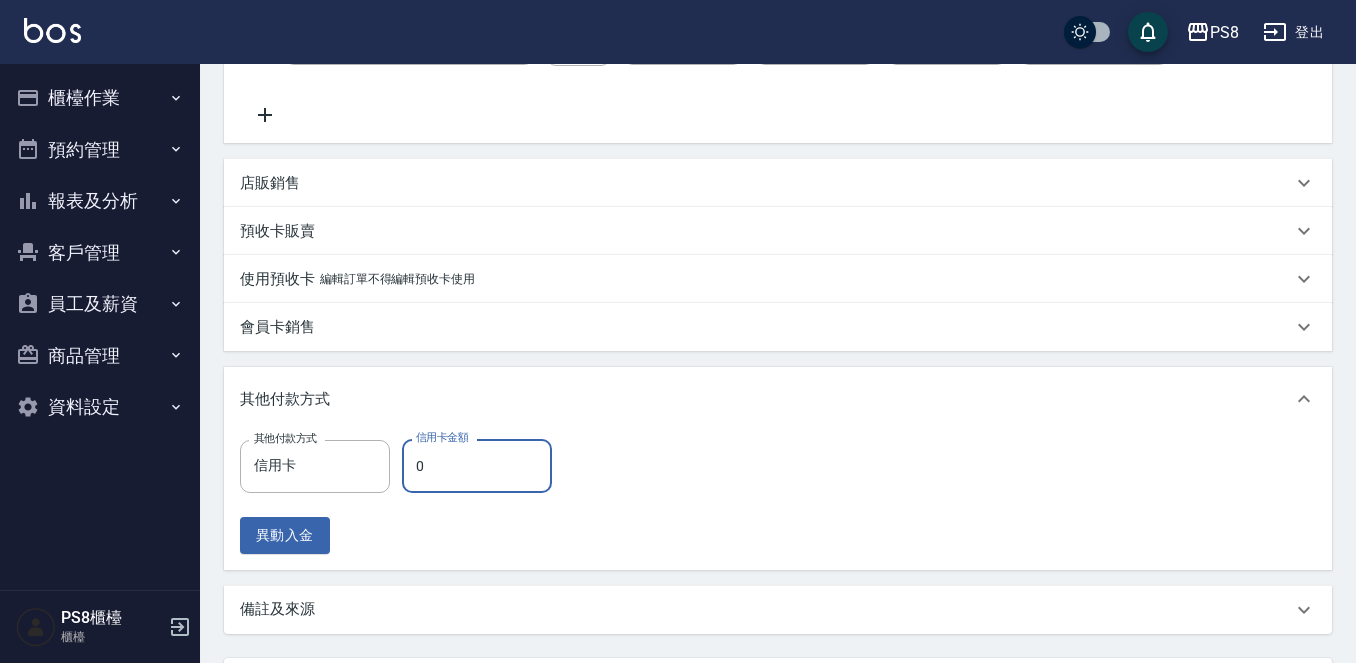 click on "0" at bounding box center [477, 466] 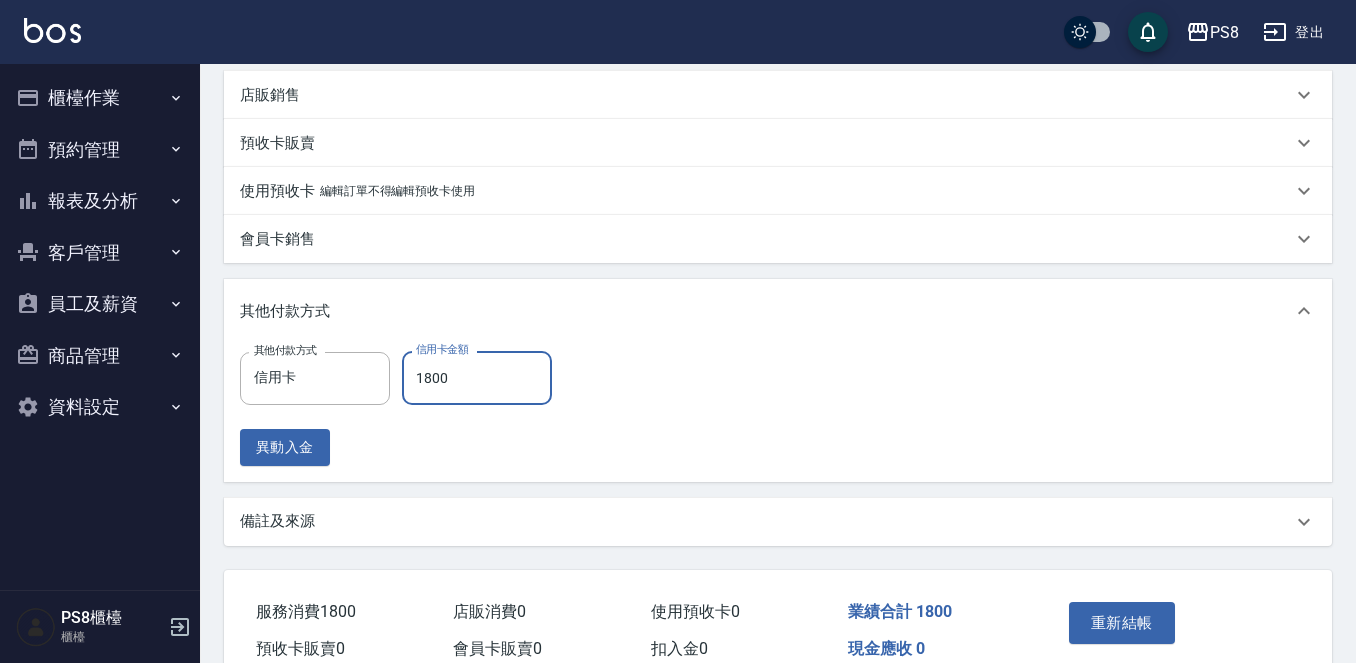 scroll, scrollTop: 575, scrollLeft: 0, axis: vertical 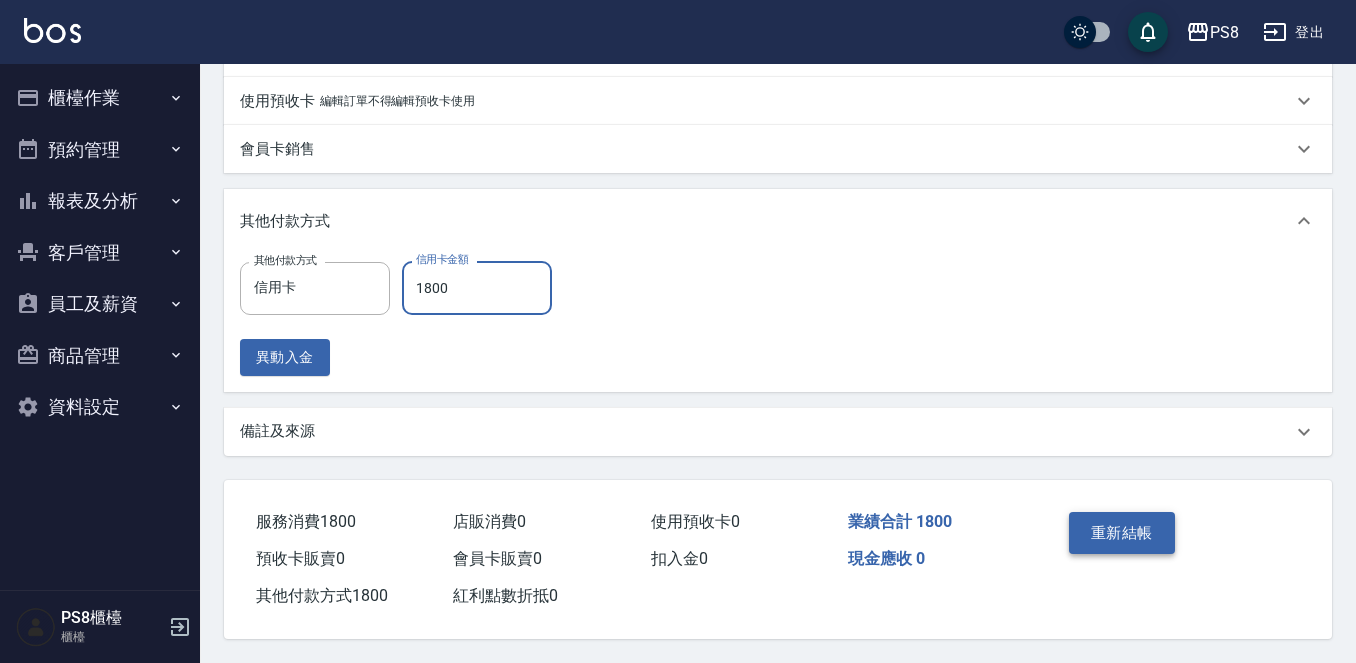 type on "1800" 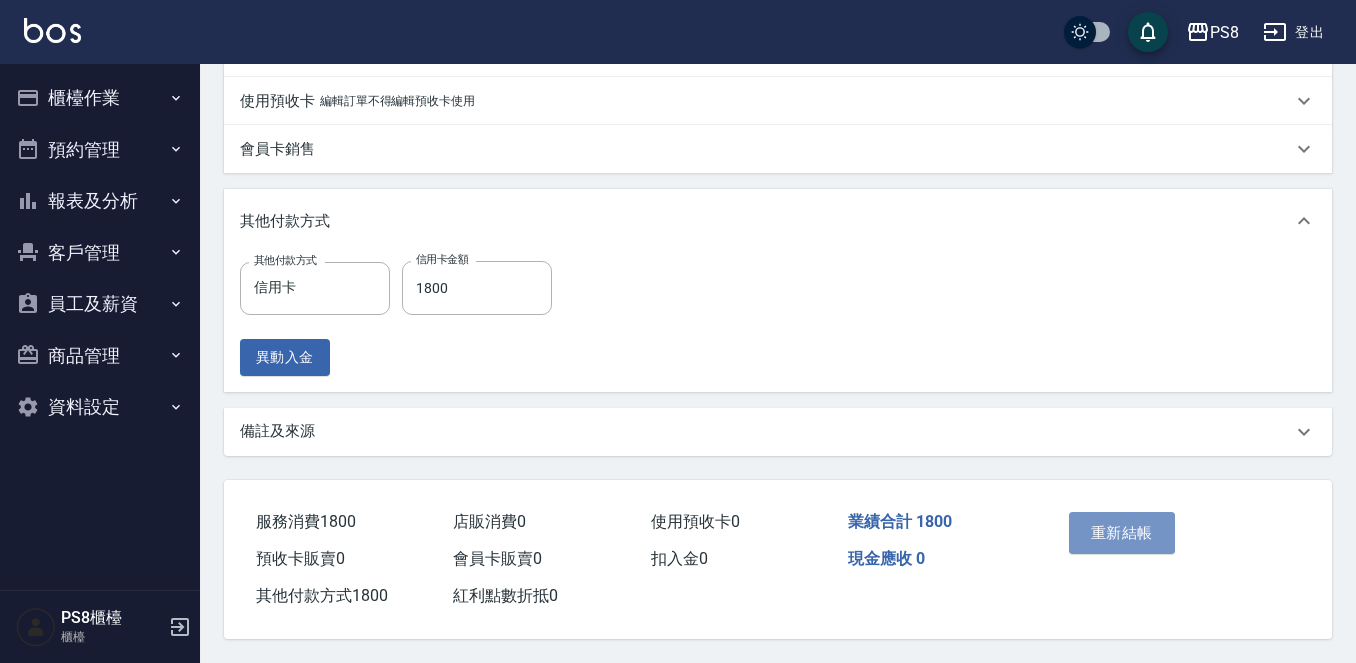 click on "重新結帳" at bounding box center (1122, 533) 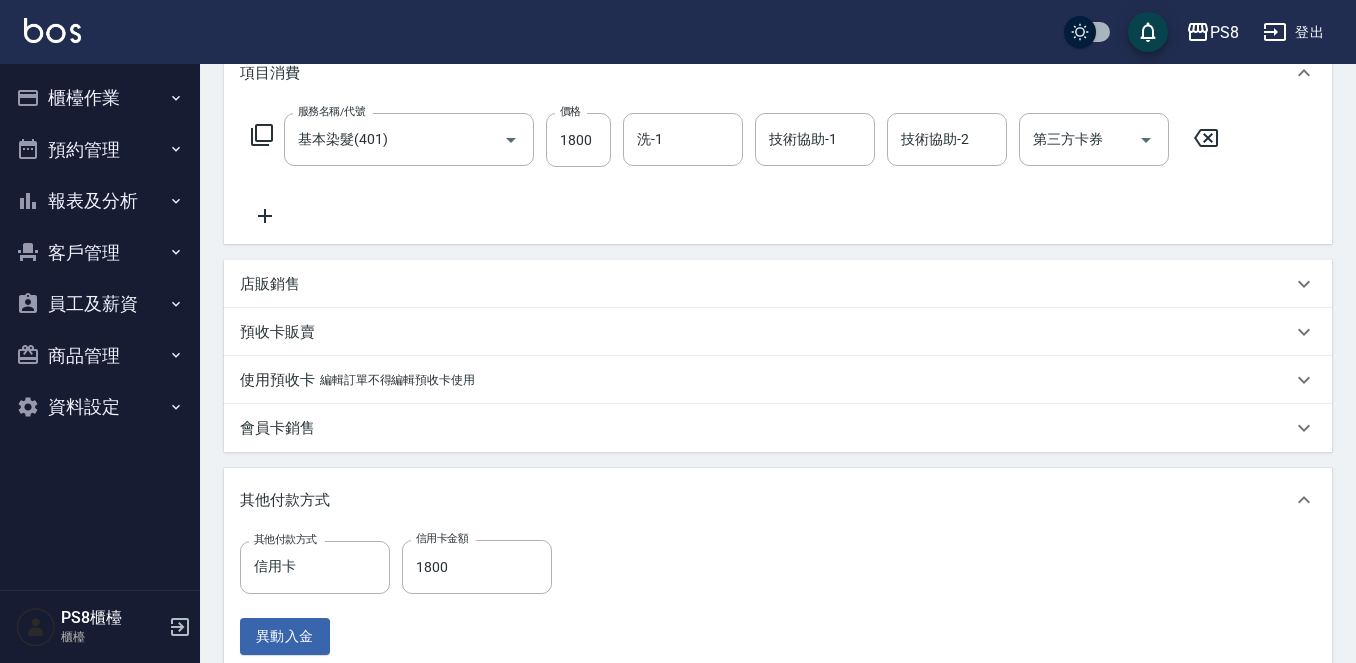 scroll, scrollTop: 175, scrollLeft: 0, axis: vertical 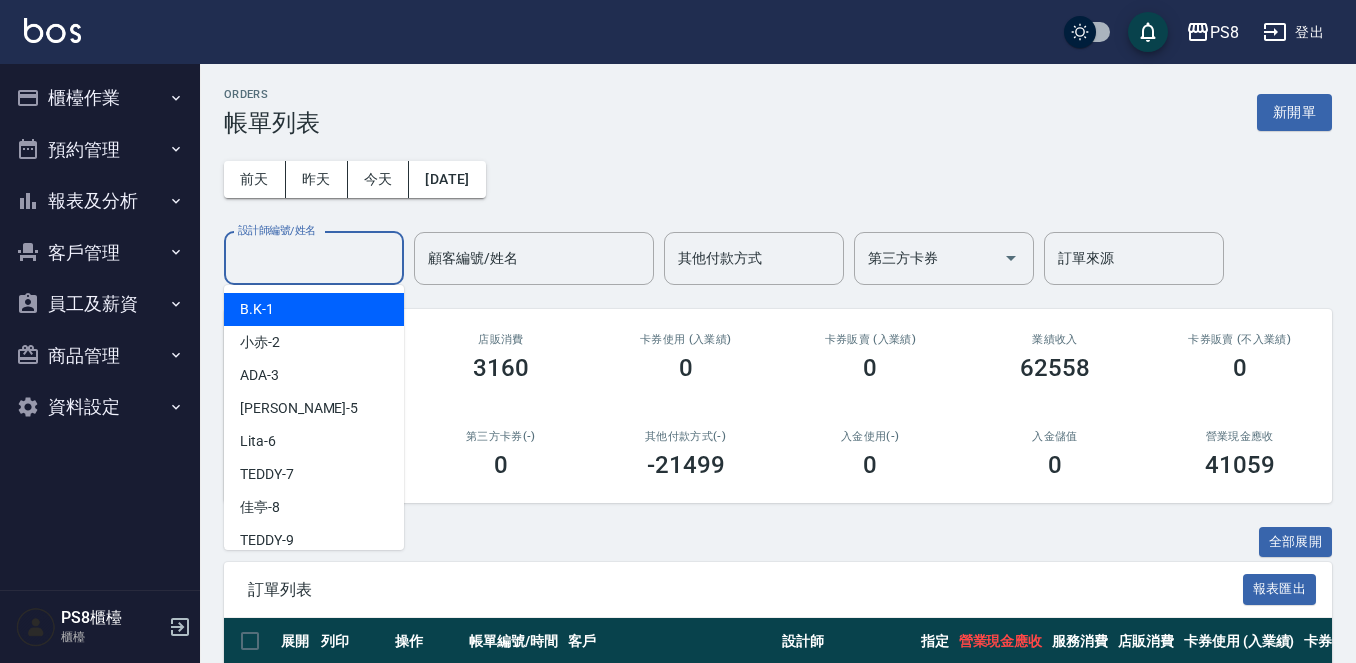 click on "設計師編號/姓名" at bounding box center (314, 258) 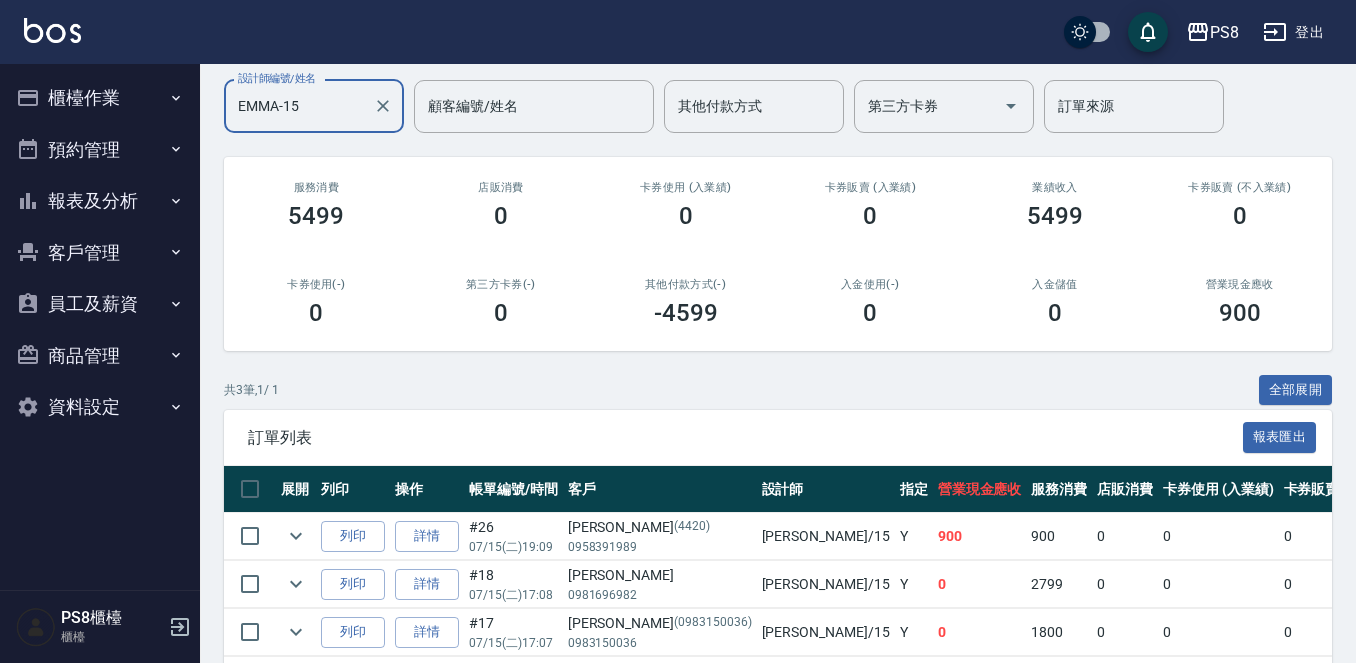 scroll, scrollTop: 241, scrollLeft: 0, axis: vertical 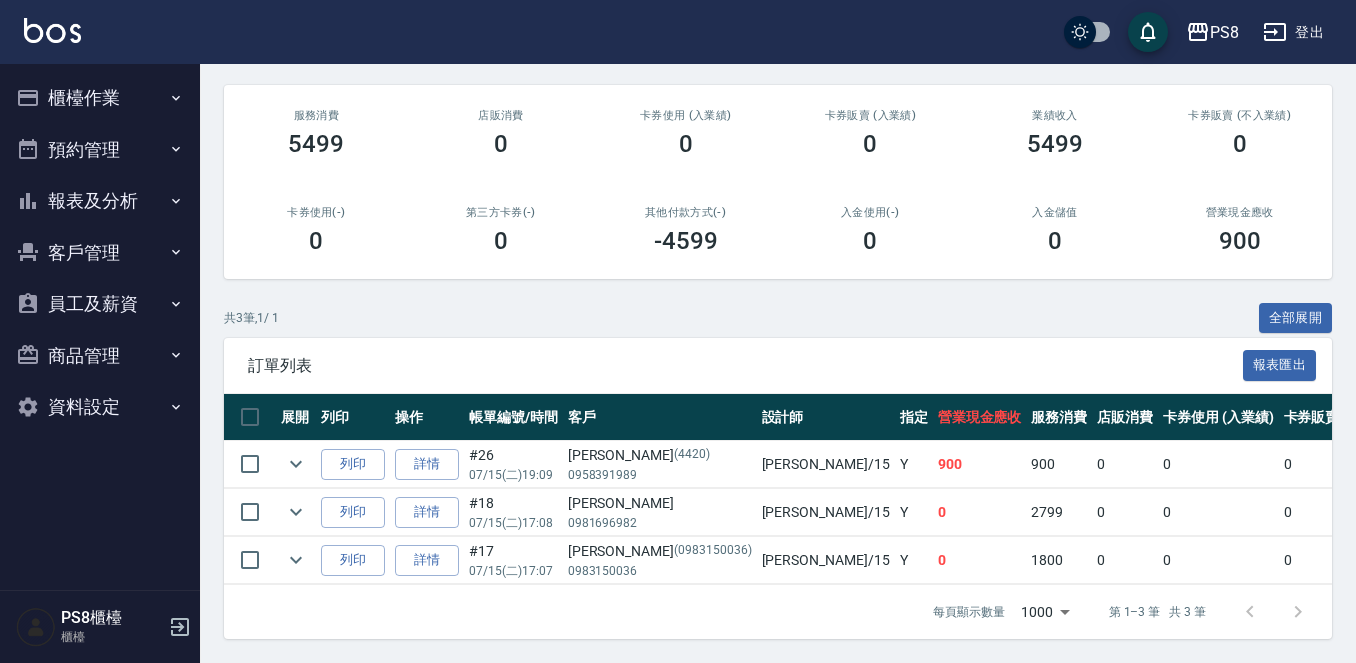 type on "EMMA-15" 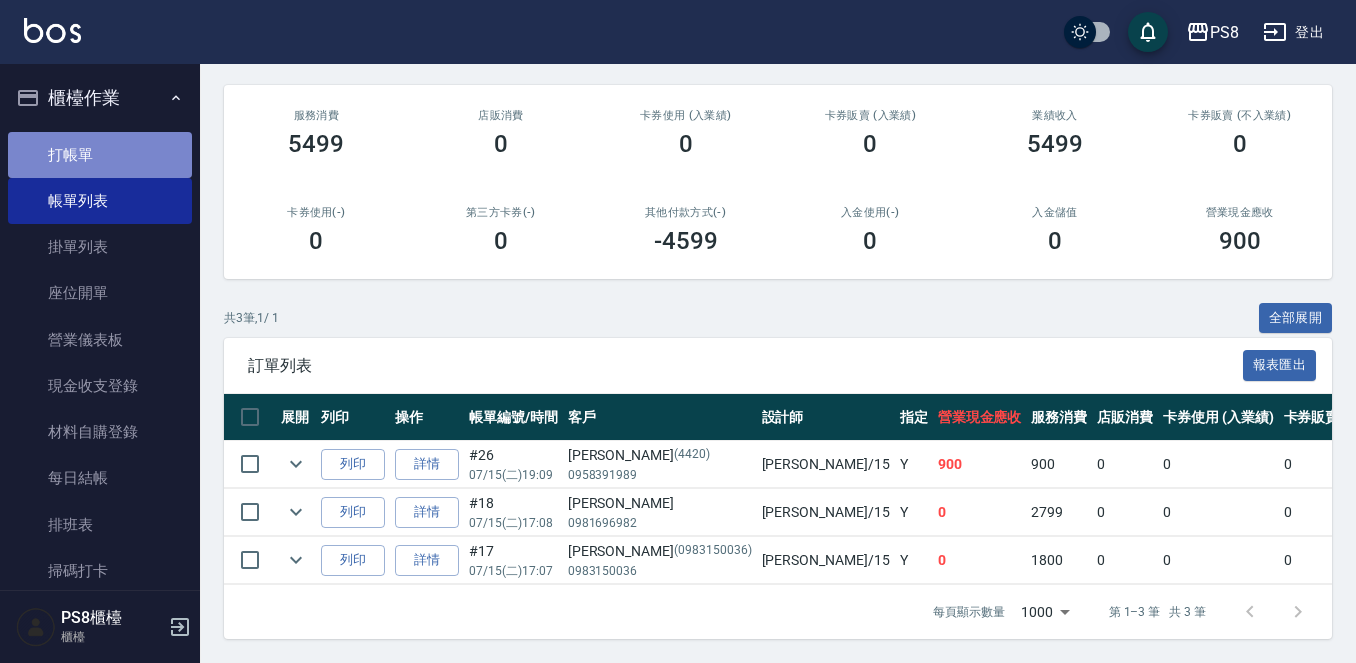 click on "打帳單" at bounding box center (100, 155) 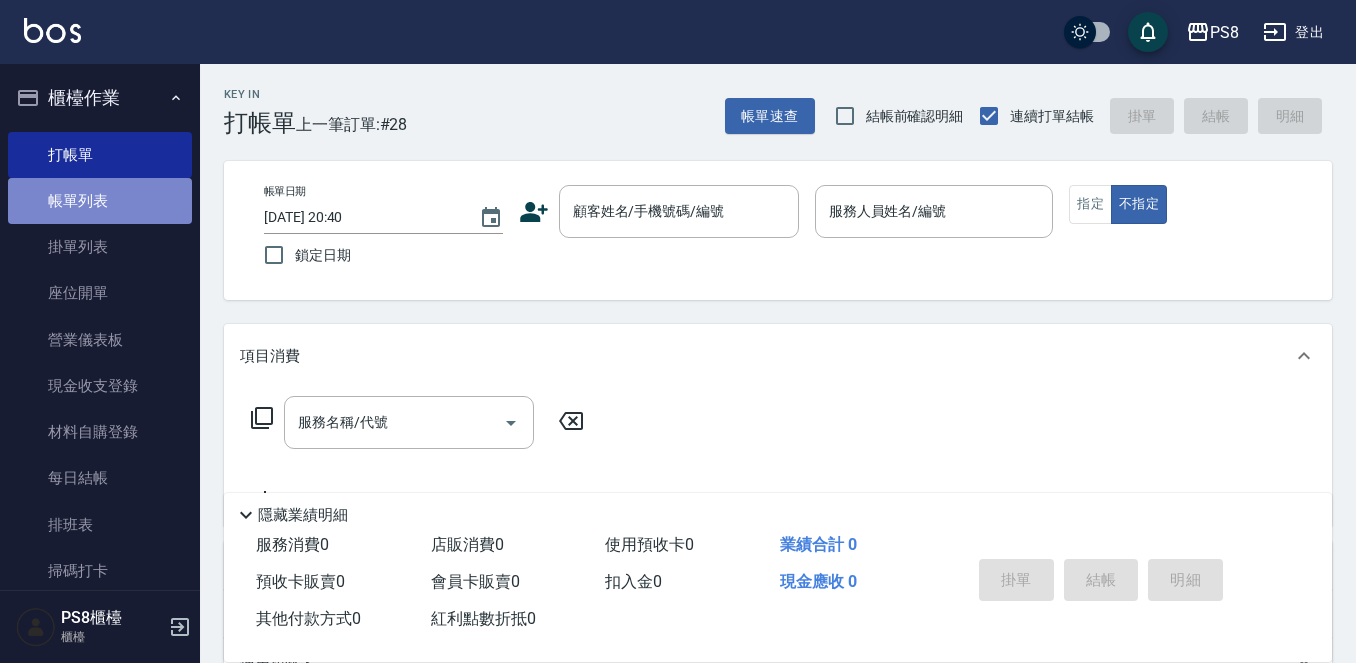 click on "帳單列表" at bounding box center [100, 201] 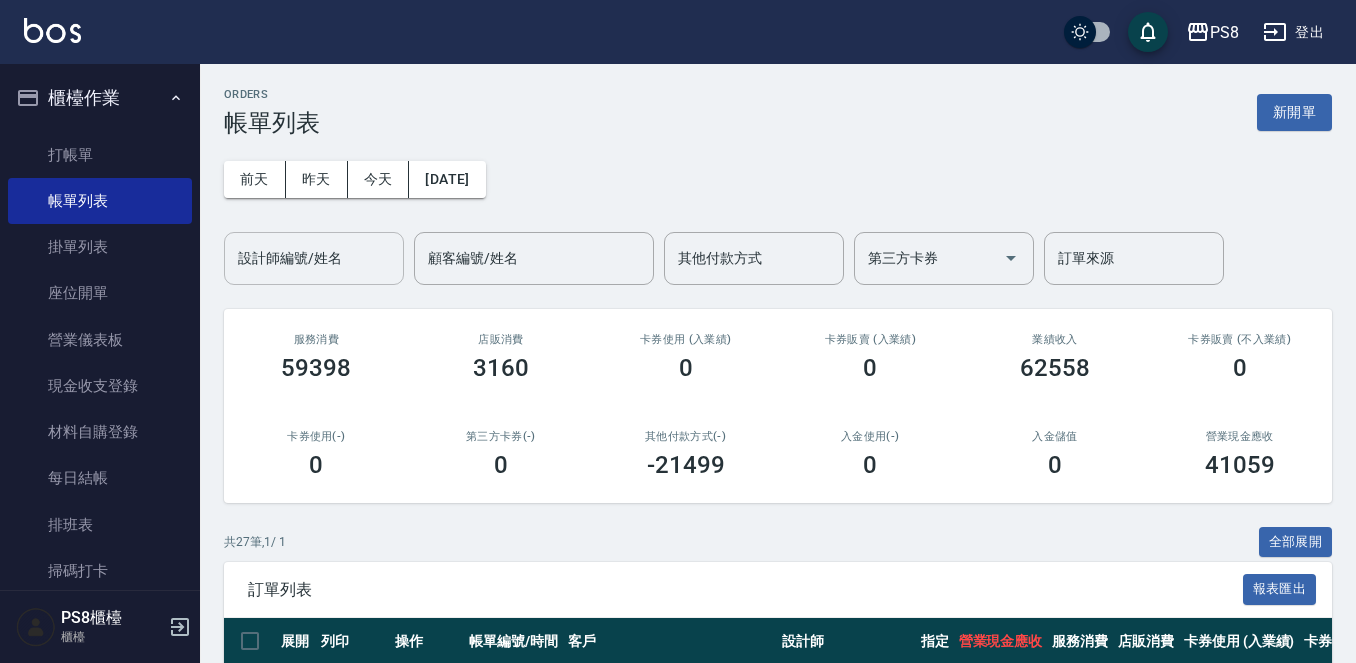 click on "設計師編號/姓名" at bounding box center [314, 258] 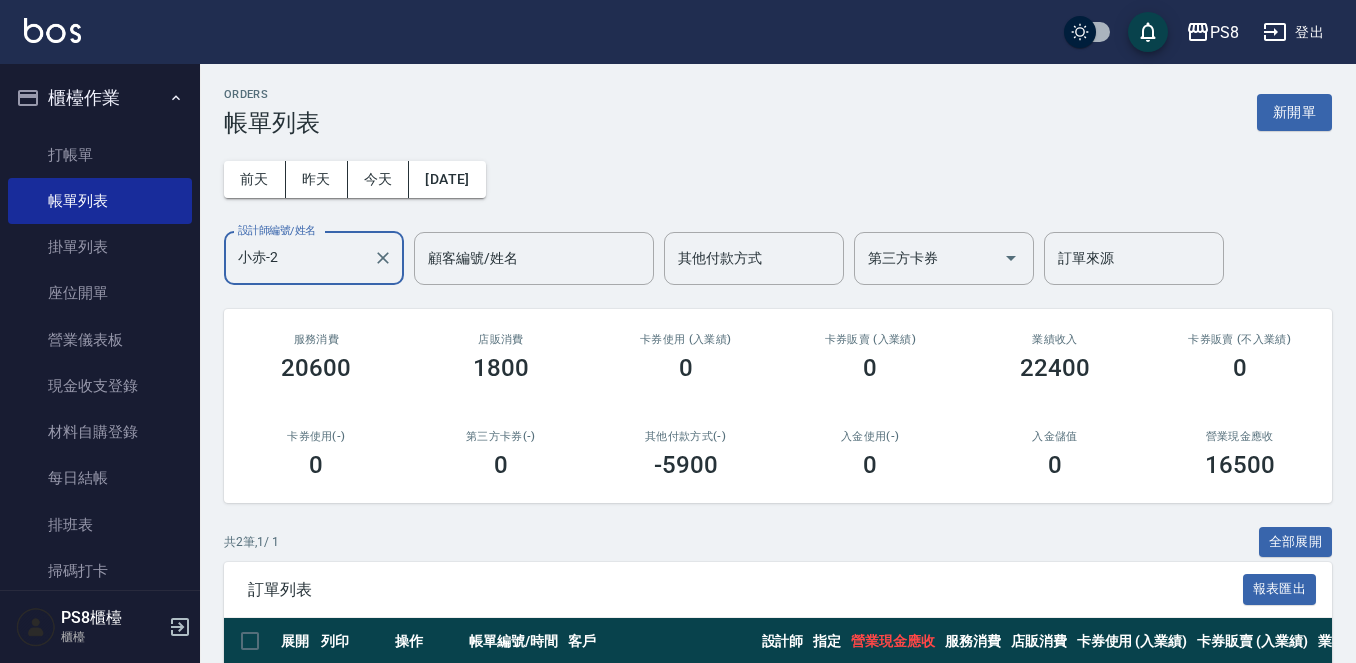 scroll, scrollTop: 193, scrollLeft: 0, axis: vertical 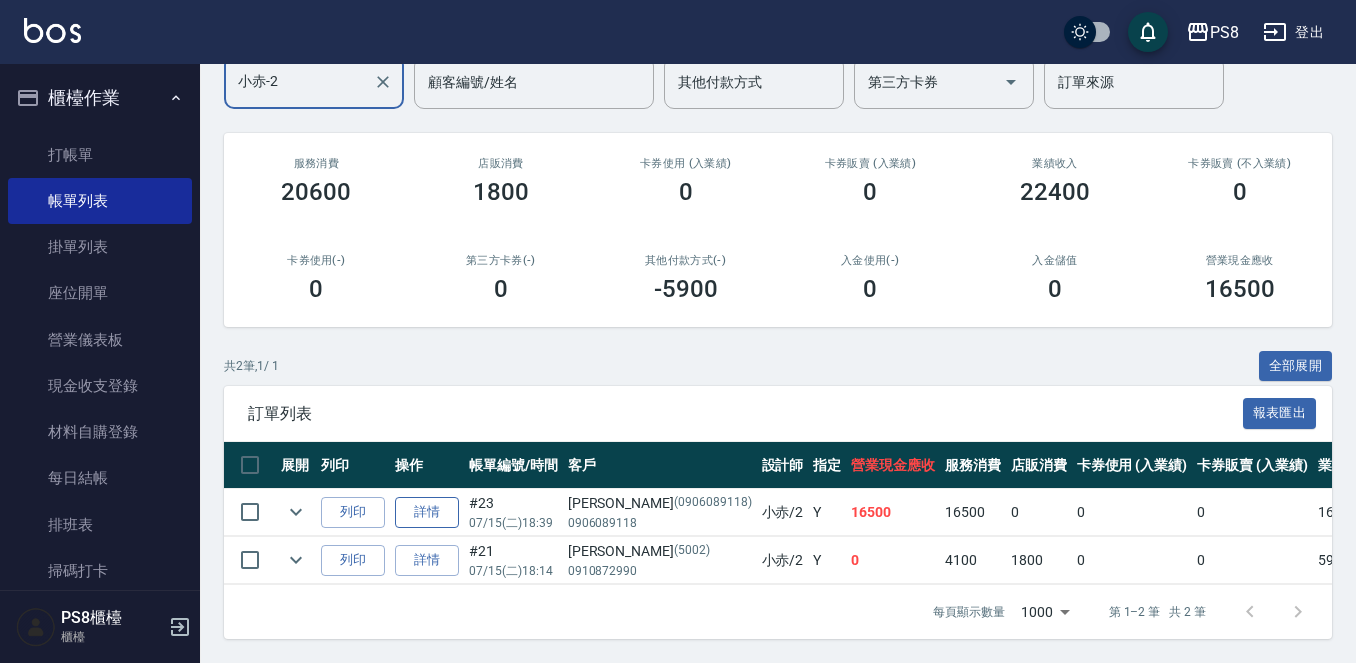 type on "小赤-2" 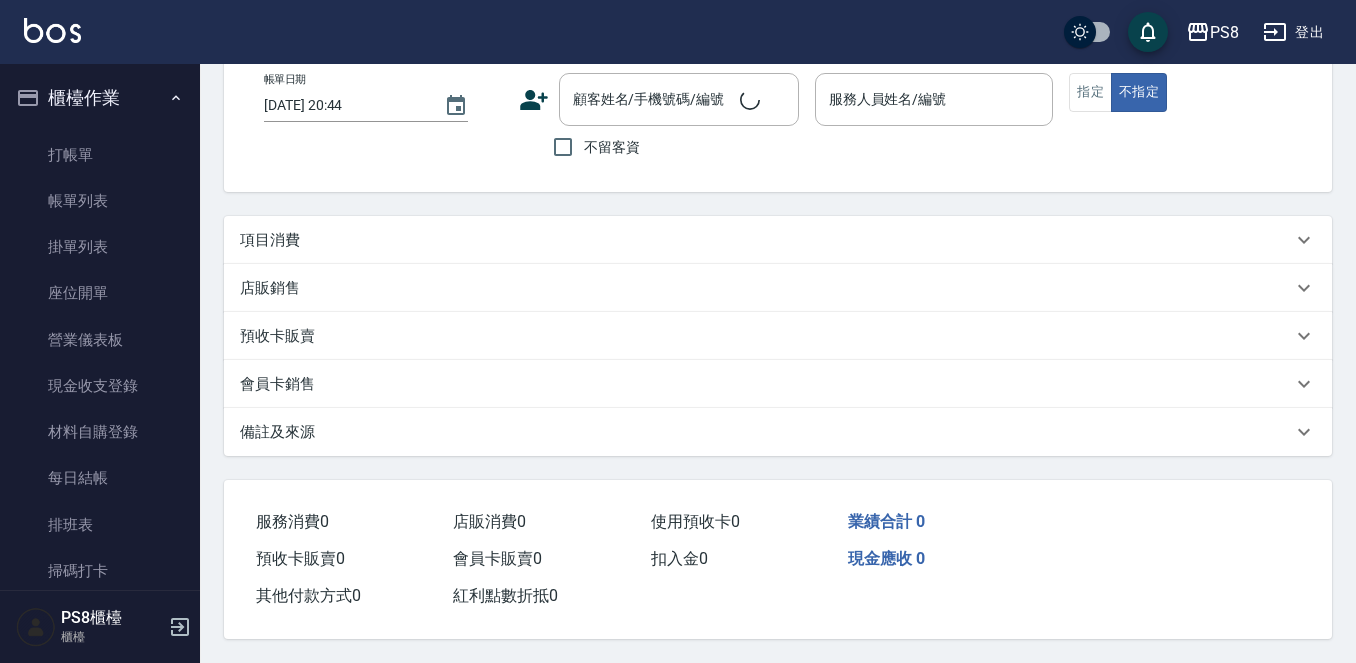 scroll, scrollTop: 0, scrollLeft: 0, axis: both 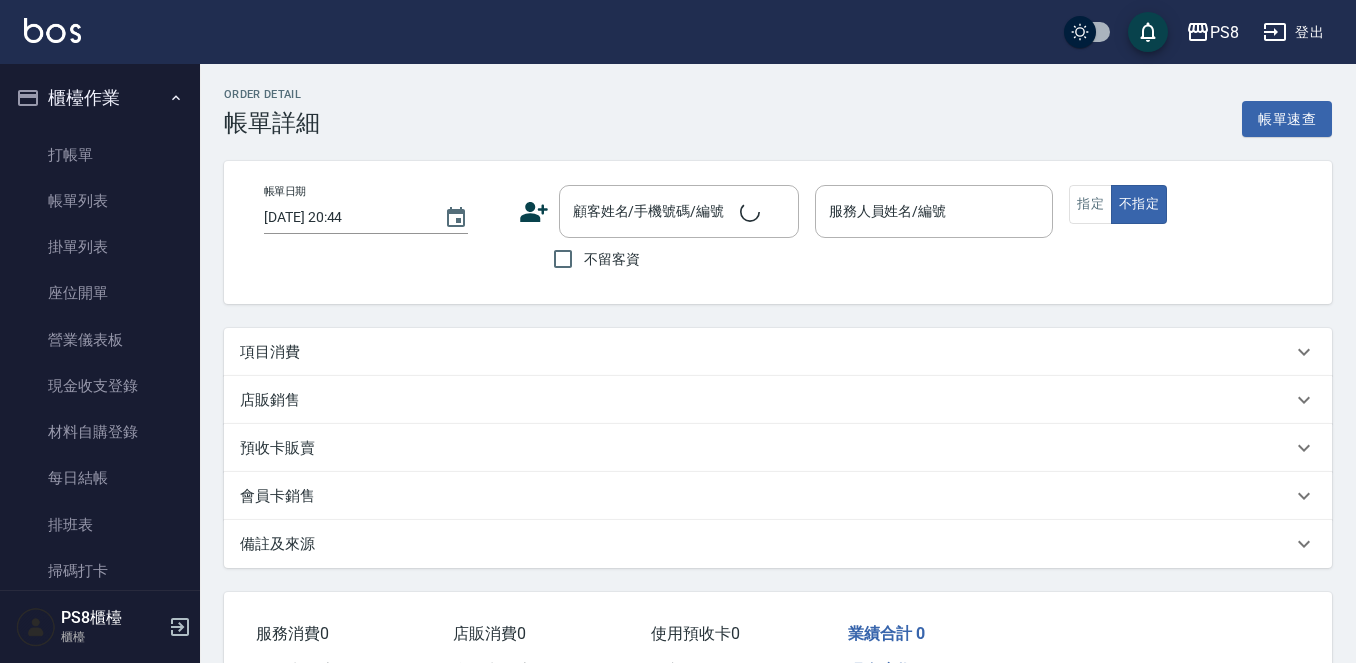 type on "[DATE] 18:39" 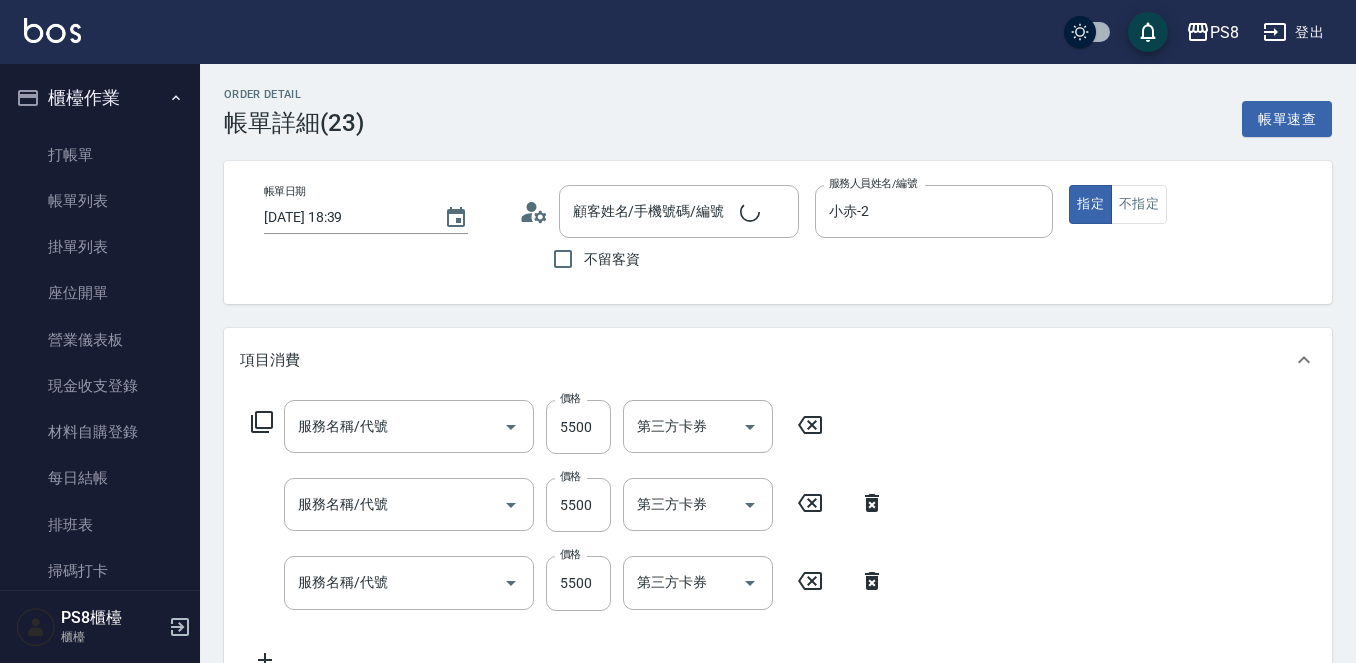type on "[PERSON_NAME]/0906089118/0906089118" 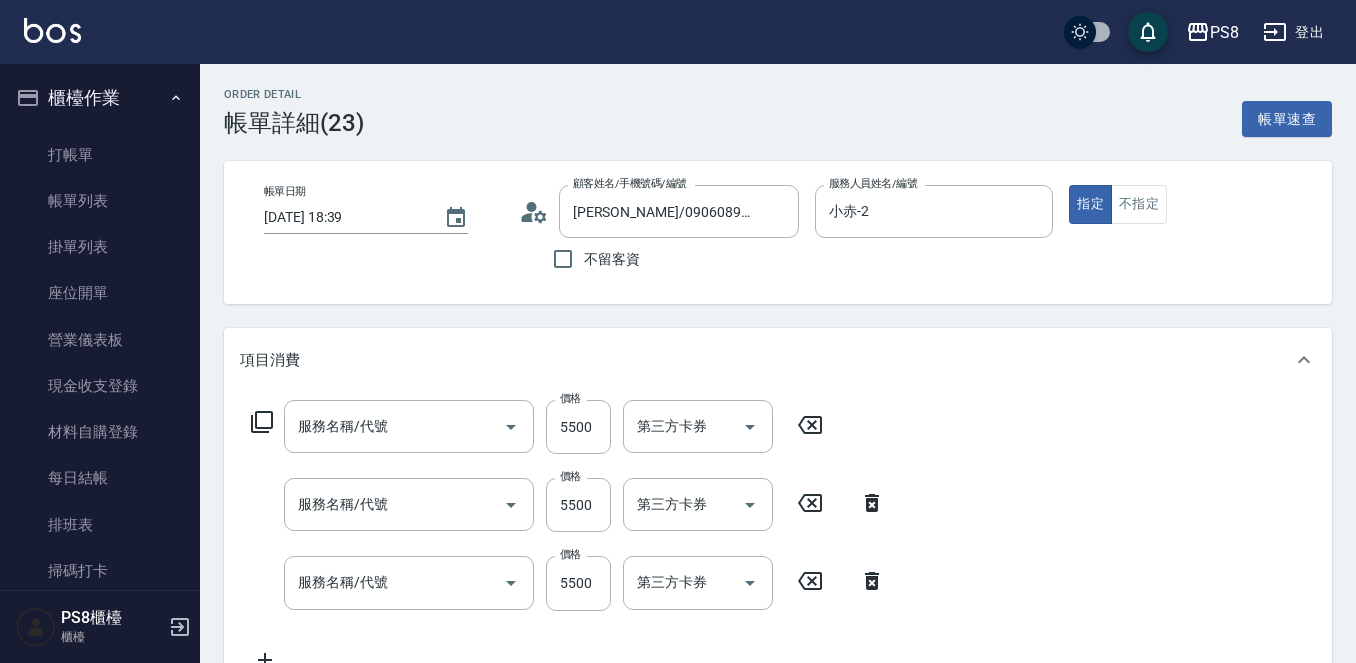type on "極致一般爆厚20吋(40束)(G71)" 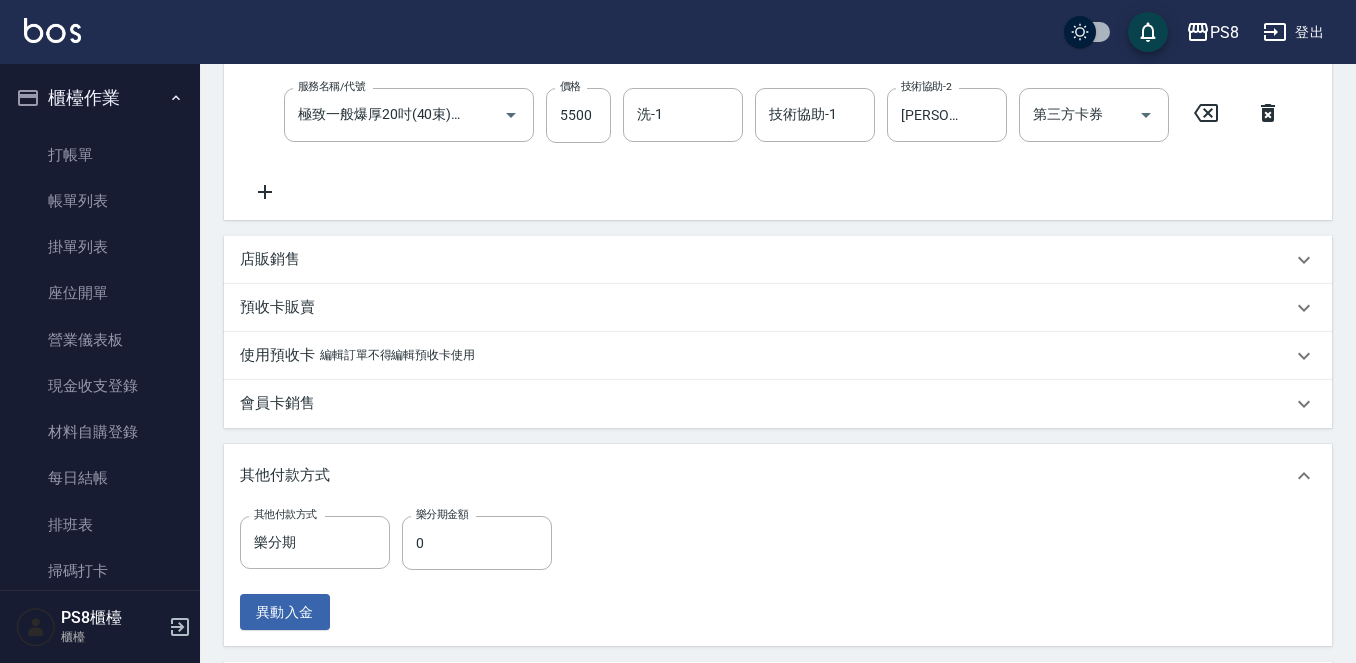 scroll, scrollTop: 600, scrollLeft: 0, axis: vertical 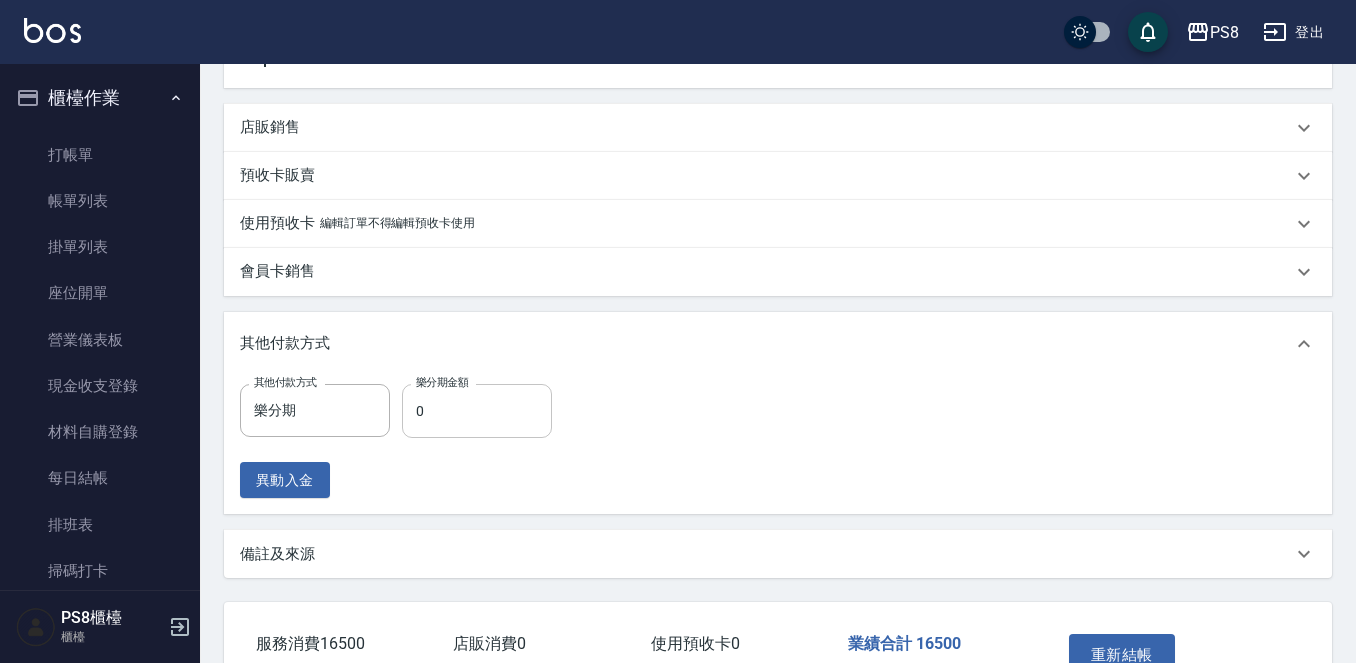 click on "0" at bounding box center (477, 411) 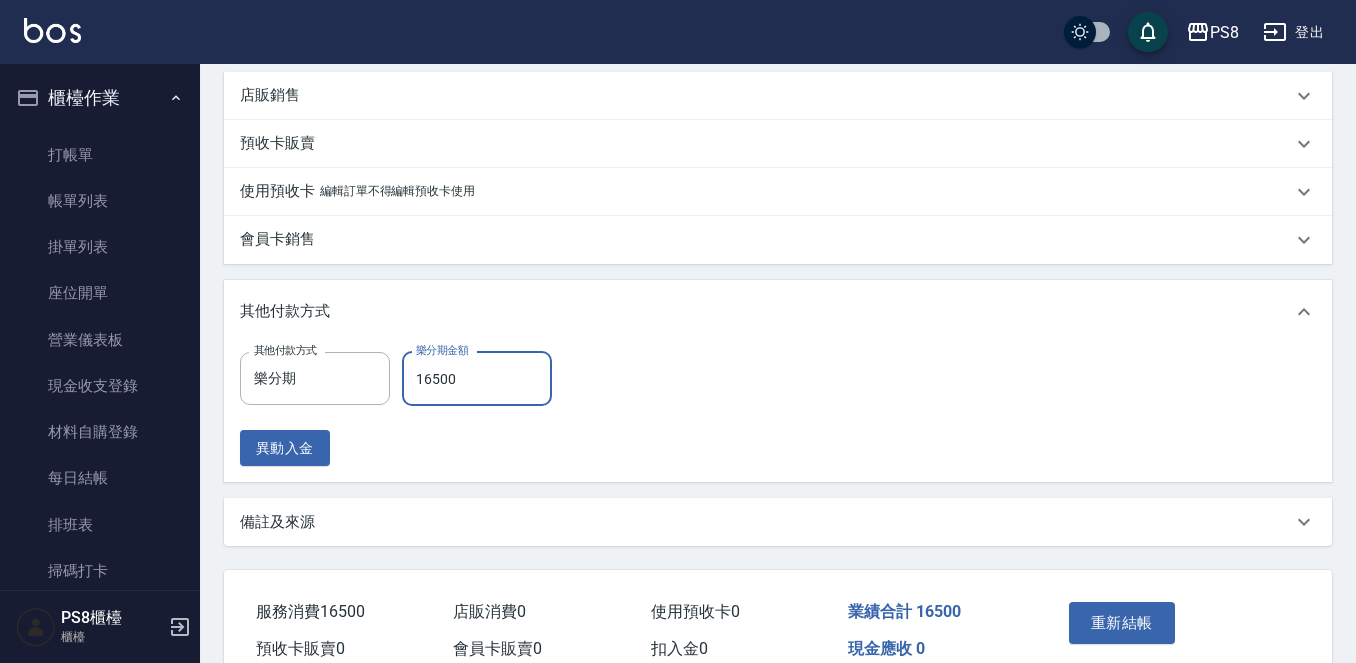 scroll, scrollTop: 731, scrollLeft: 0, axis: vertical 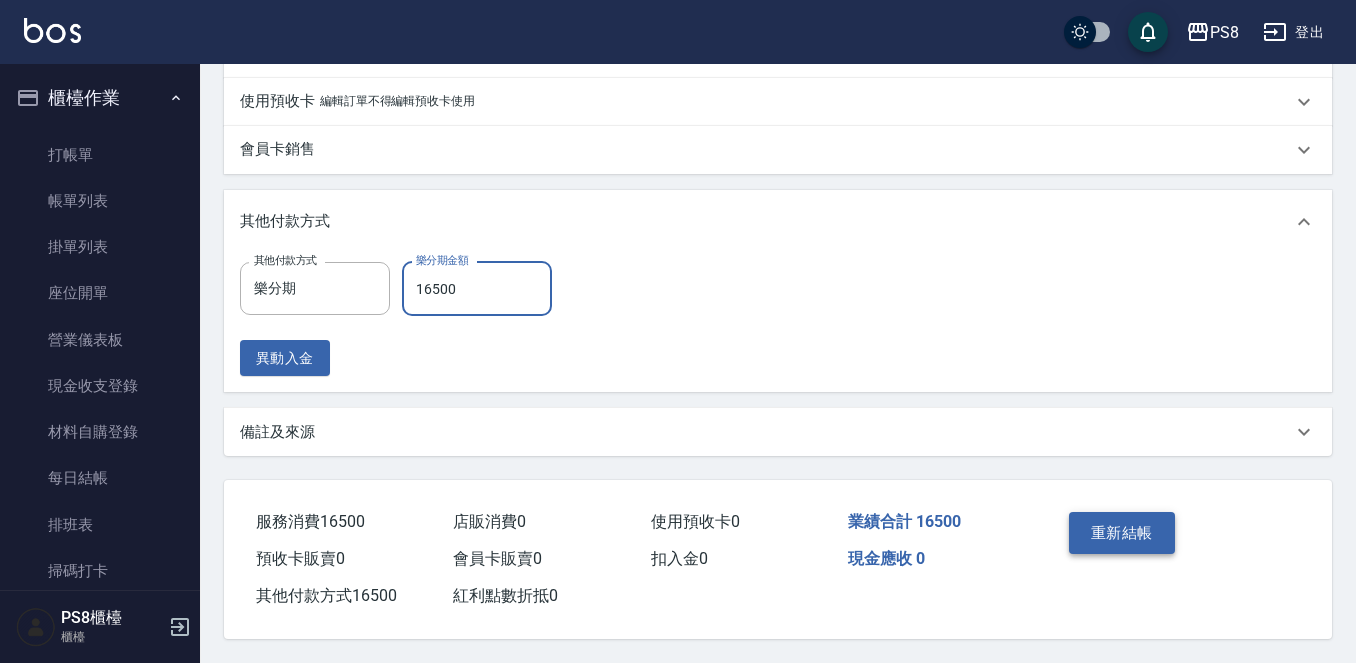 type on "16500" 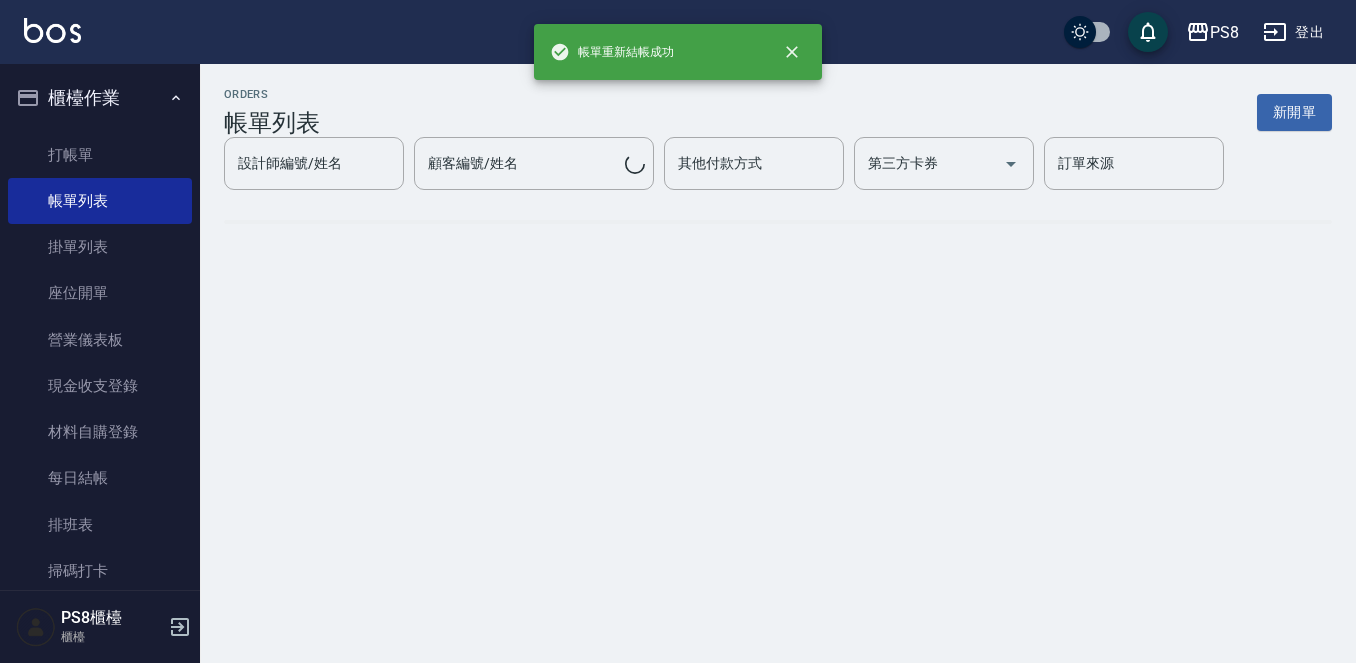 scroll, scrollTop: 0, scrollLeft: 0, axis: both 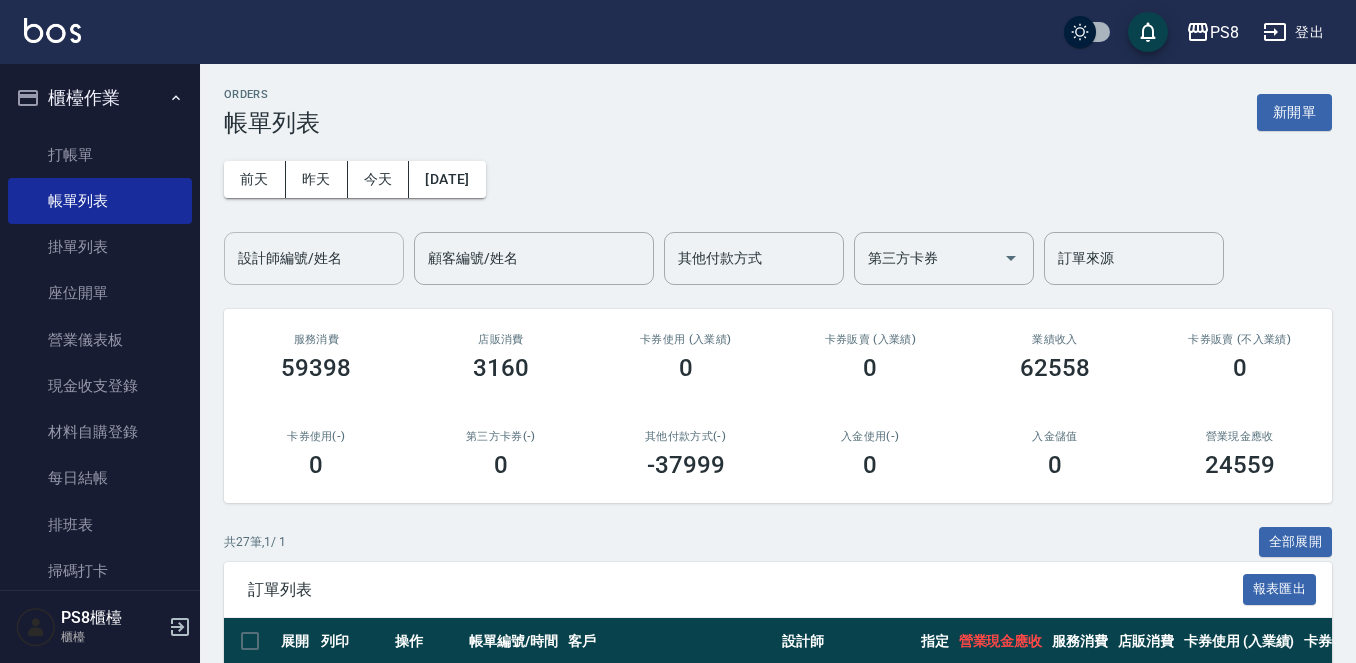 click on "設計師編號/姓名" at bounding box center [314, 258] 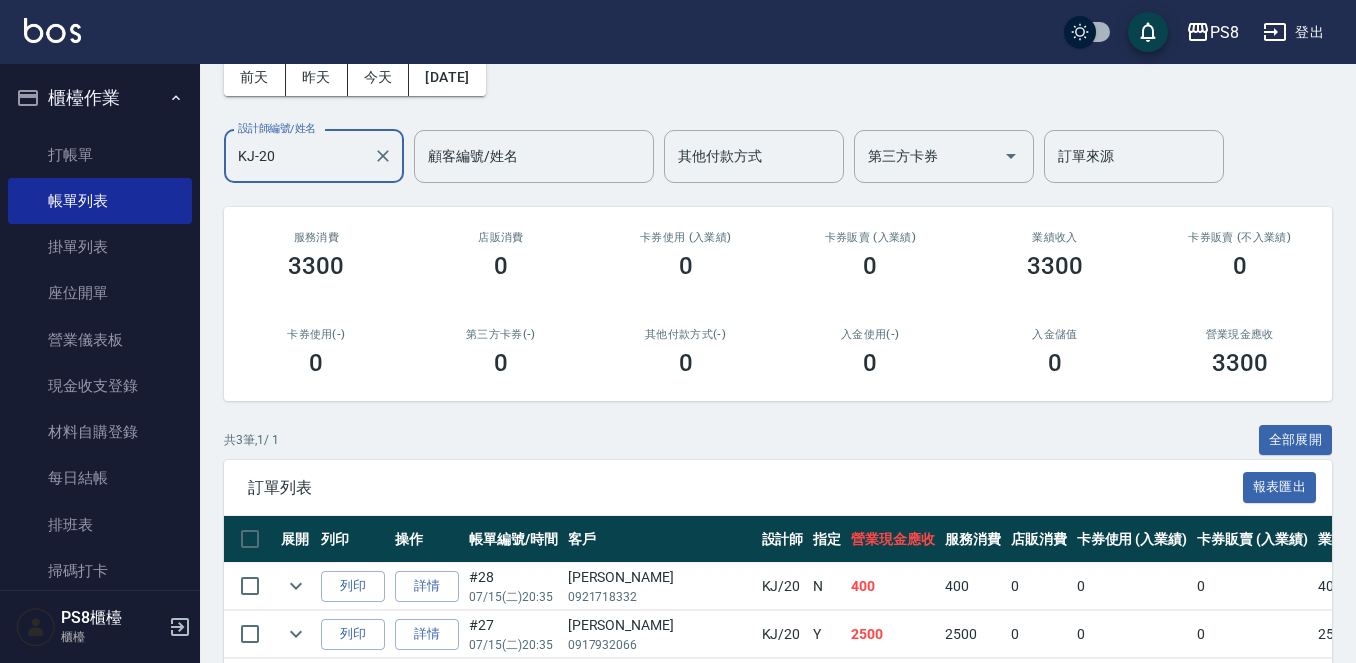 scroll, scrollTop: 241, scrollLeft: 0, axis: vertical 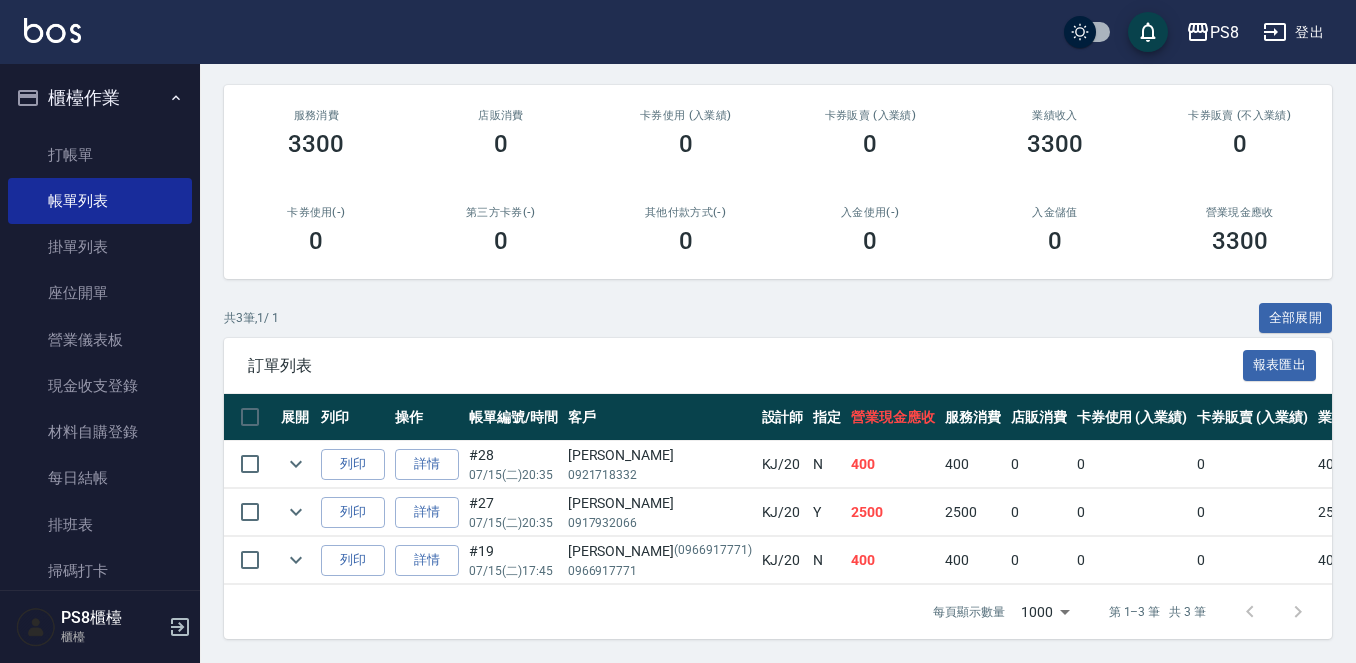 type on "KJ-20" 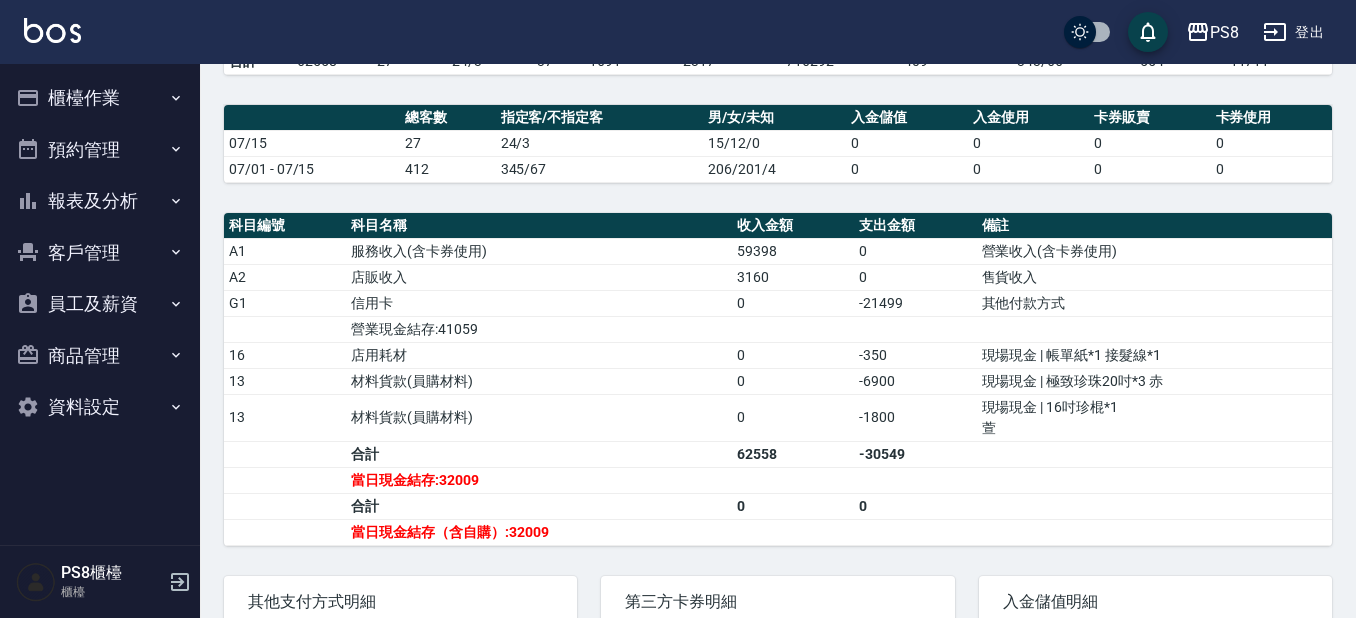 scroll, scrollTop: 600, scrollLeft: 0, axis: vertical 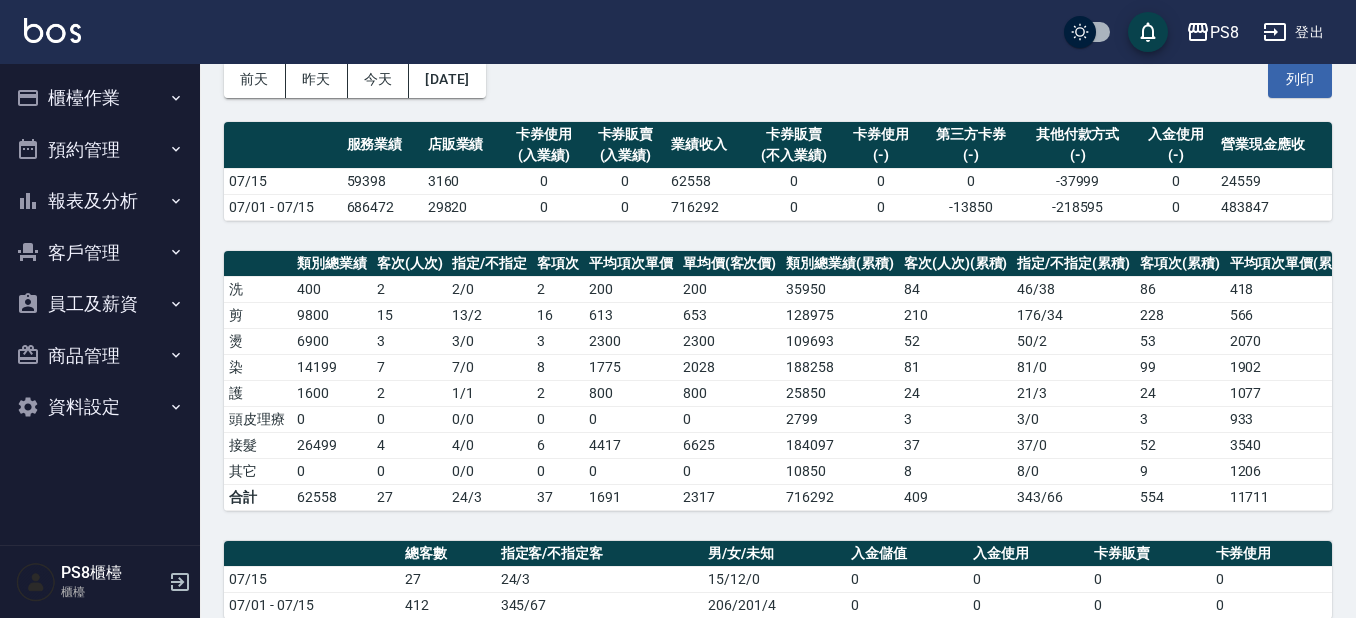 click on "櫃檯作業" at bounding box center [100, 98] 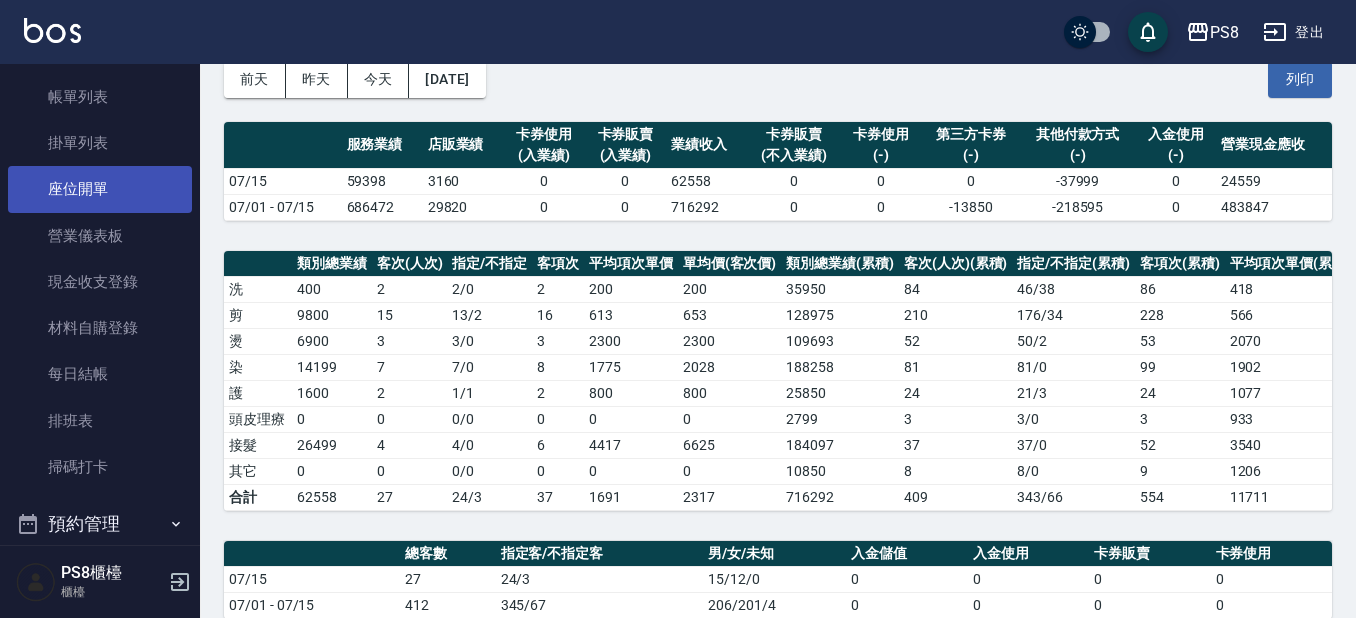 scroll, scrollTop: 200, scrollLeft: 0, axis: vertical 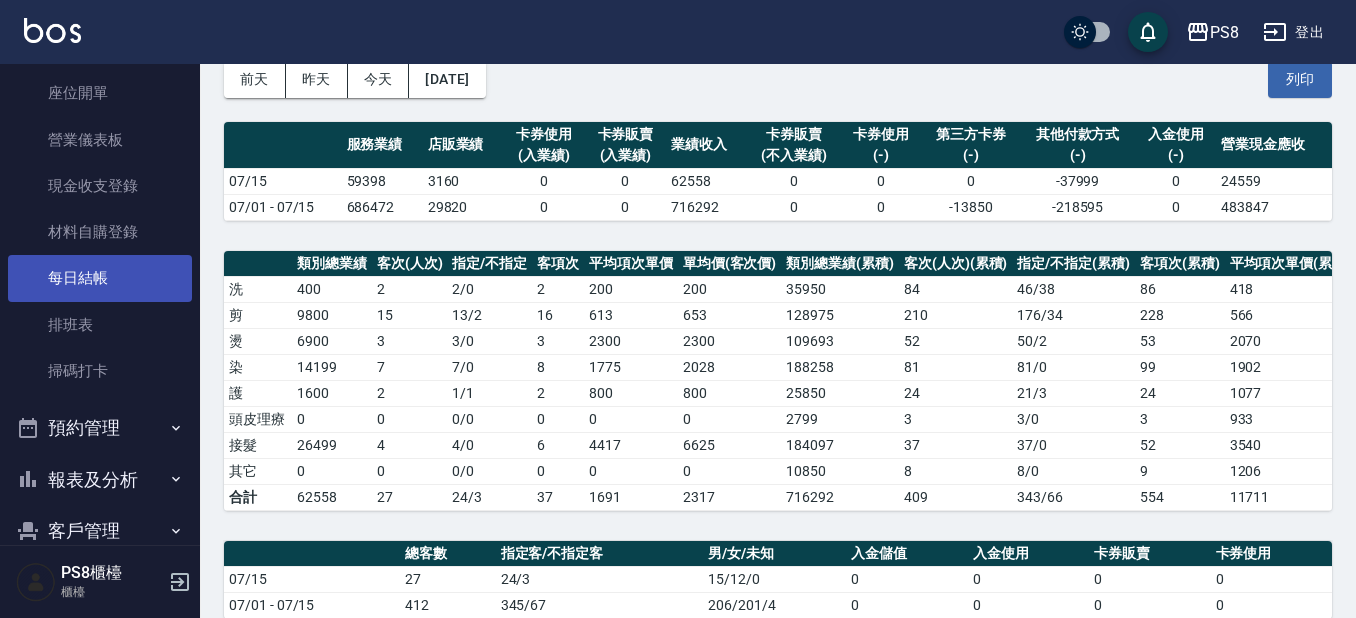 click on "每日結帳" at bounding box center (100, 278) 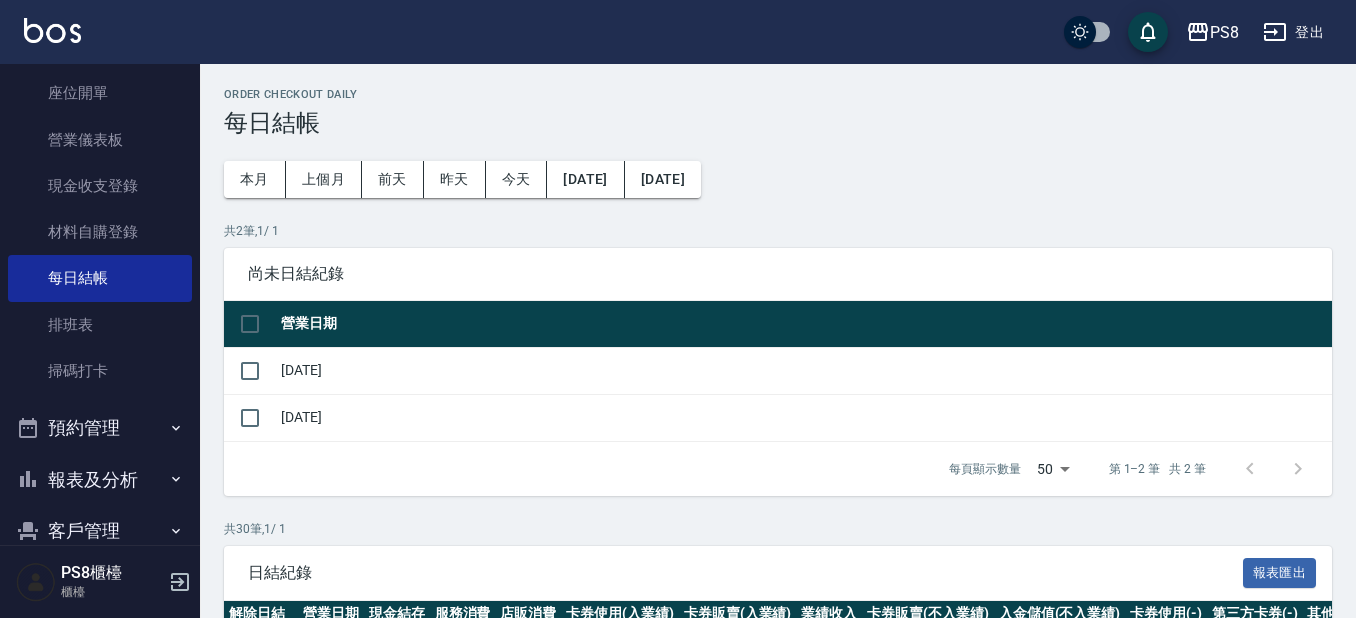 scroll, scrollTop: 200, scrollLeft: 0, axis: vertical 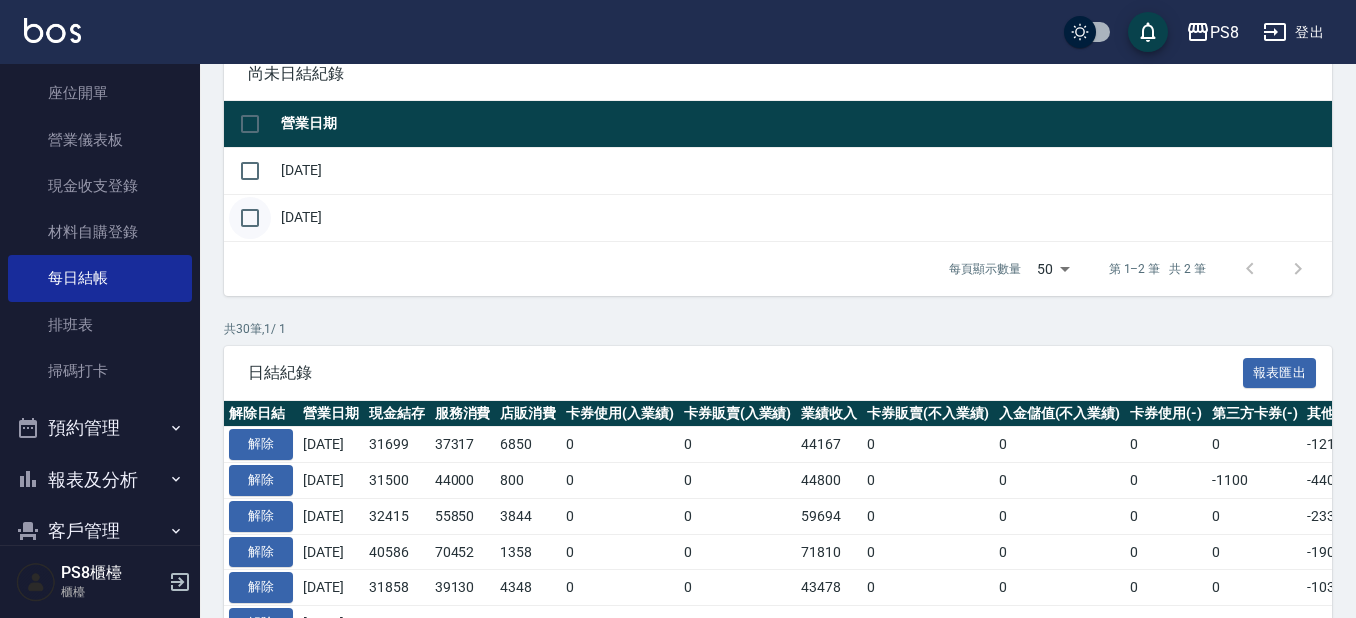 click at bounding box center [250, 218] 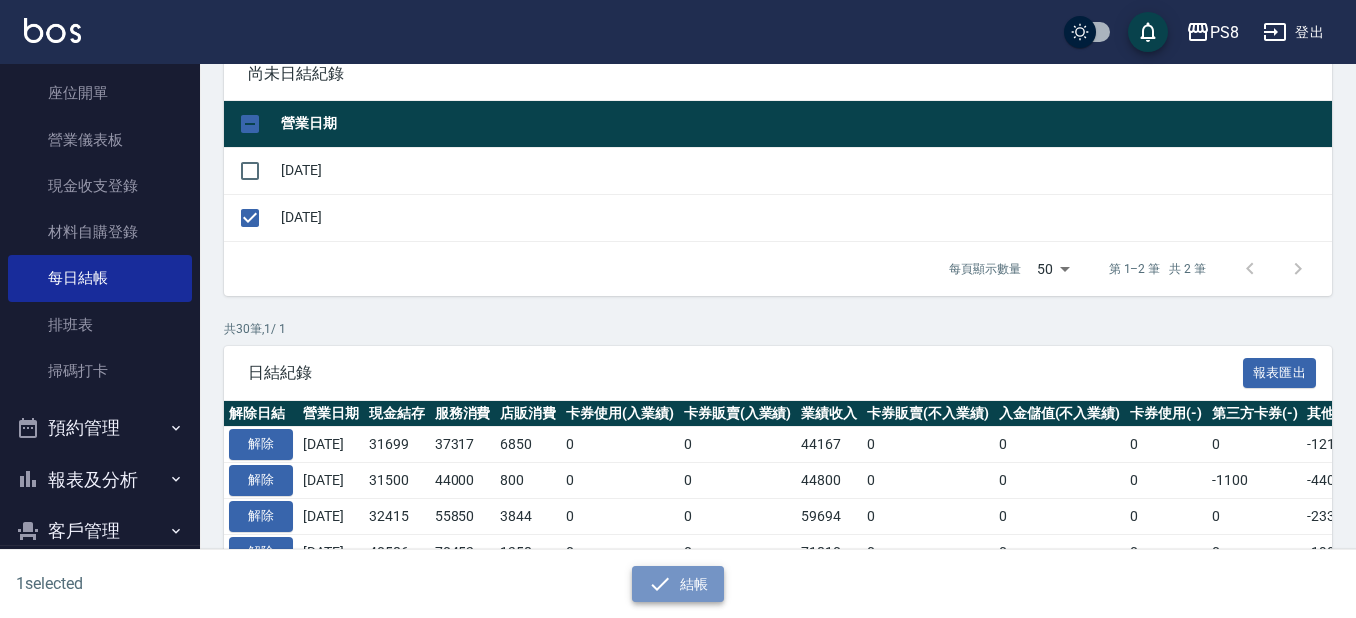 click on "結帳" at bounding box center [678, 584] 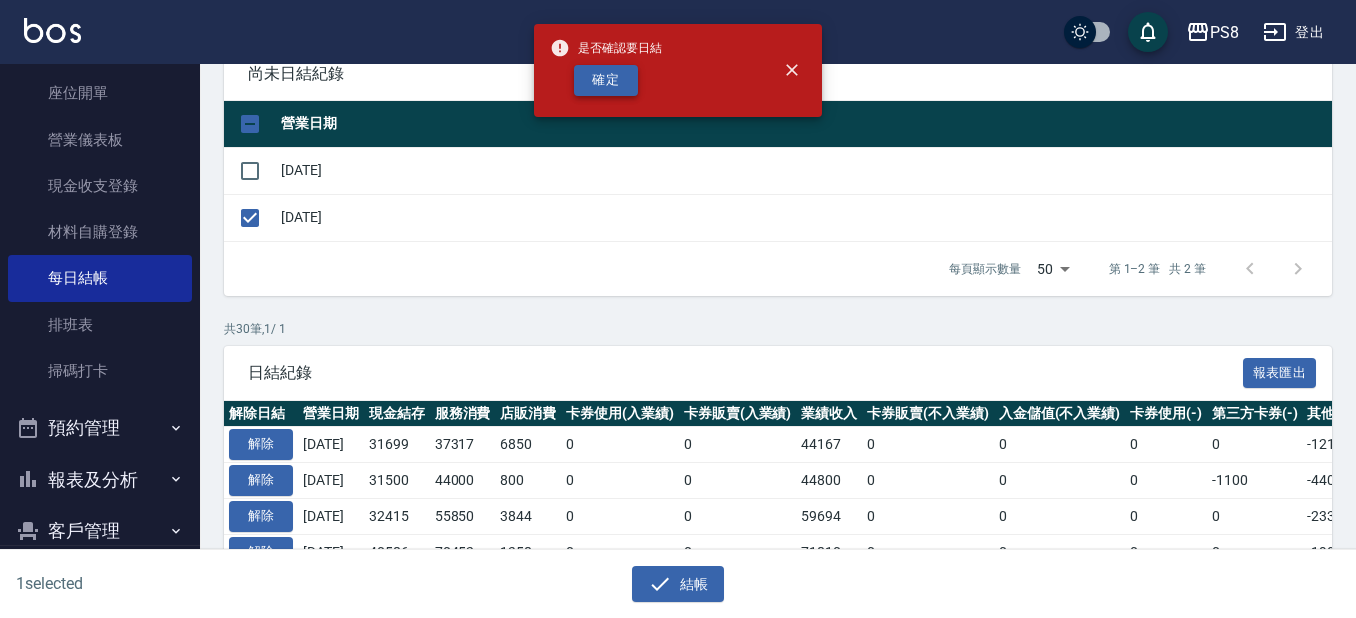 click on "確定" at bounding box center [606, 80] 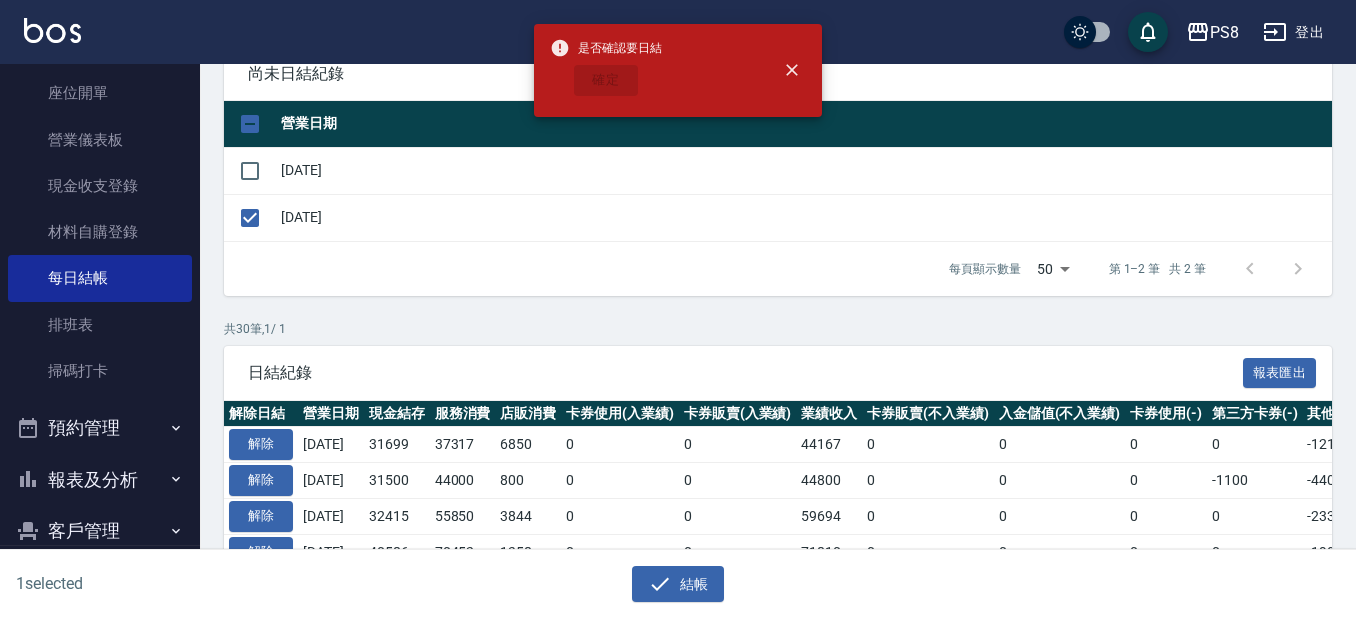 checkbox on "false" 